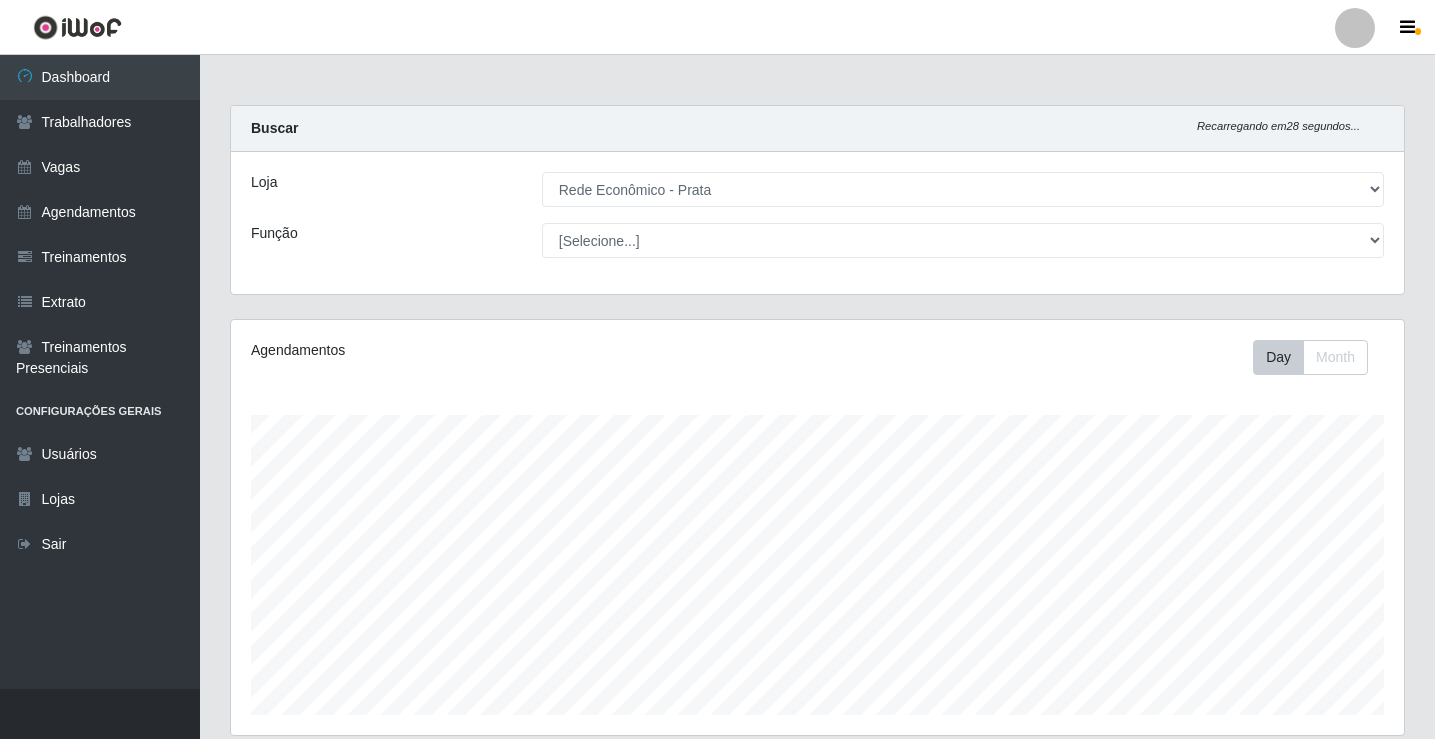 select on "192" 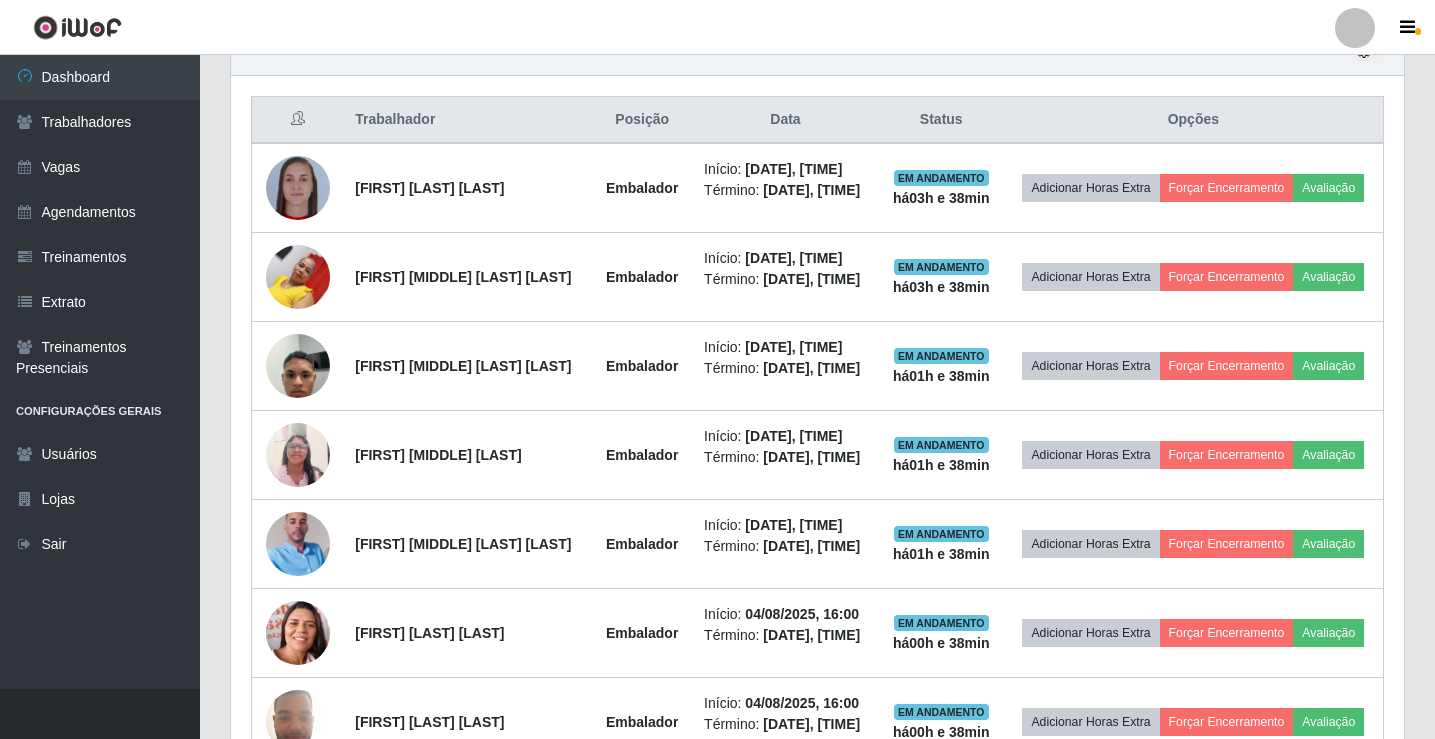 scroll, scrollTop: 999585, scrollLeft: 998827, axis: both 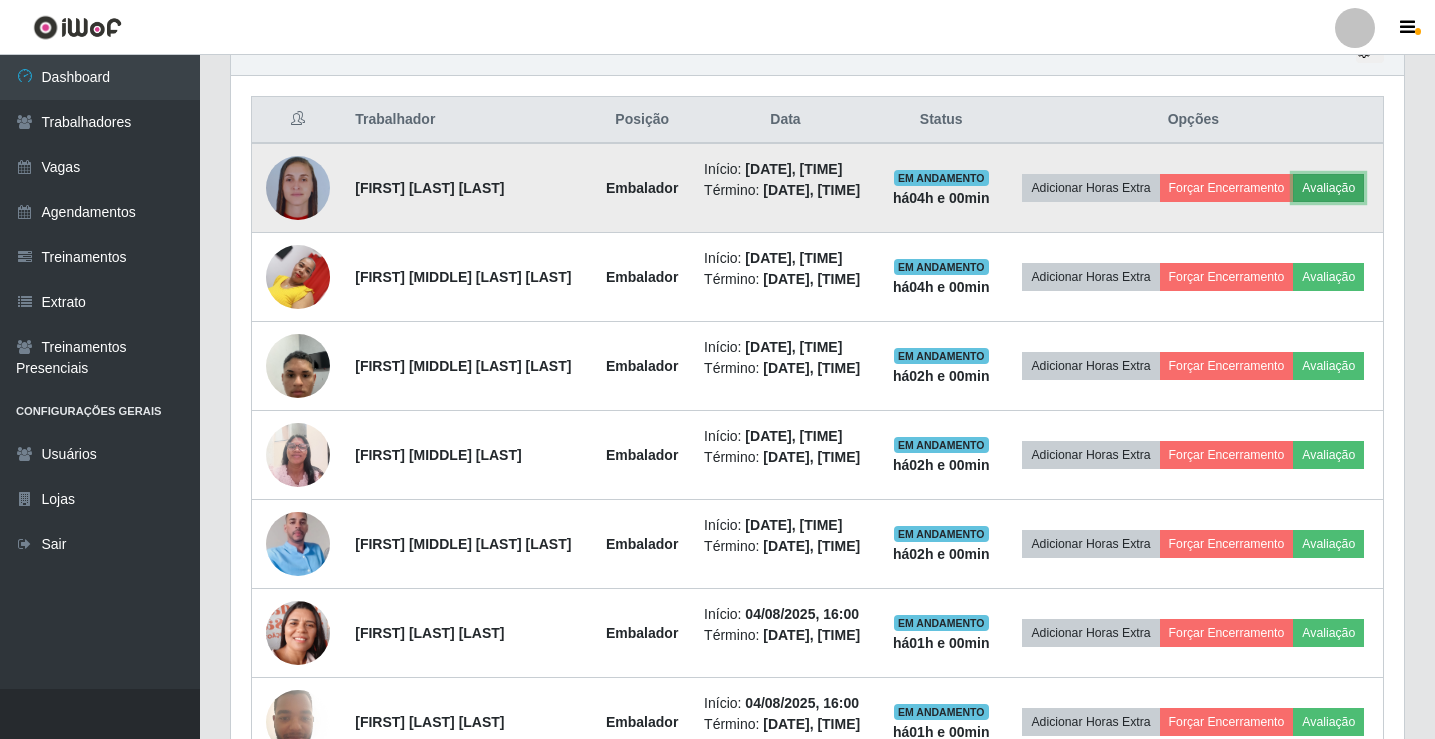 click on "Avaliação" at bounding box center [1328, 188] 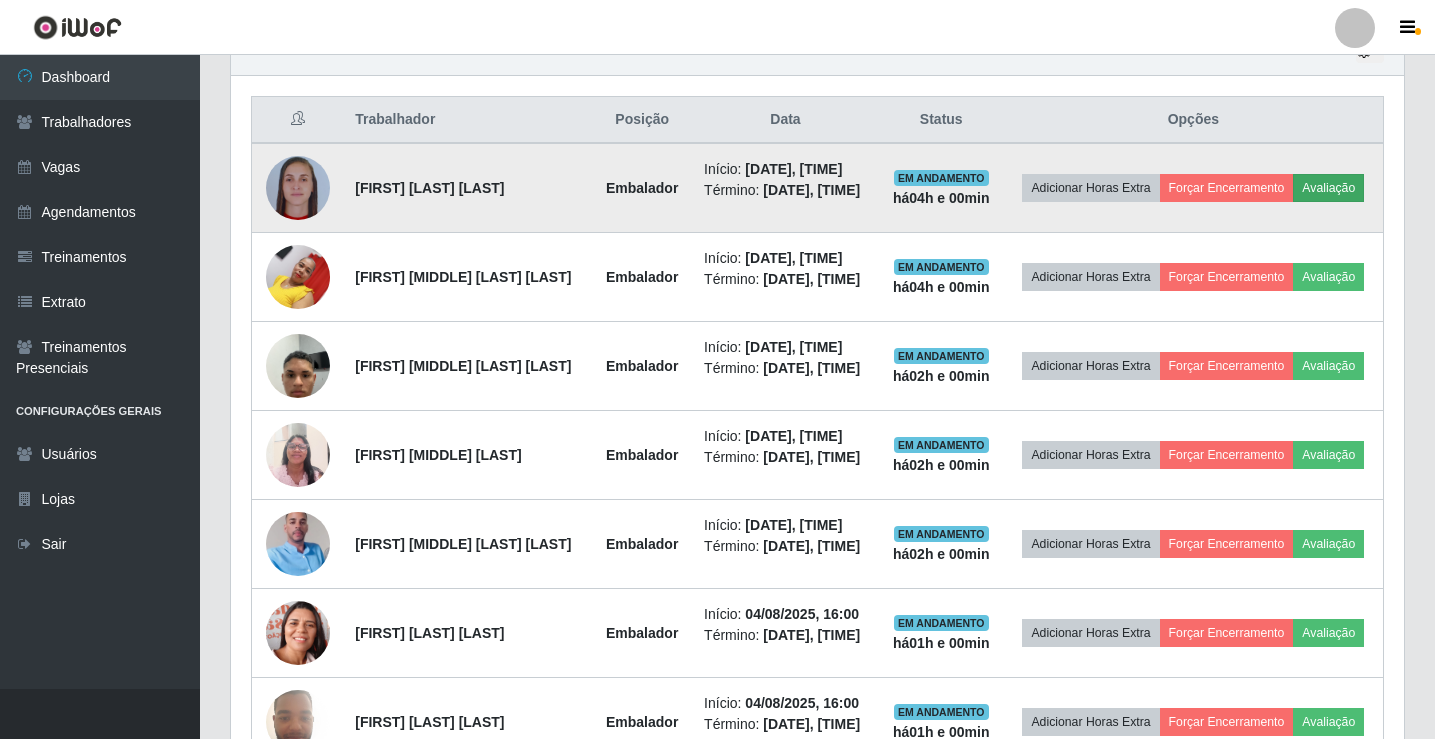scroll, scrollTop: 999585, scrollLeft: 998837, axis: both 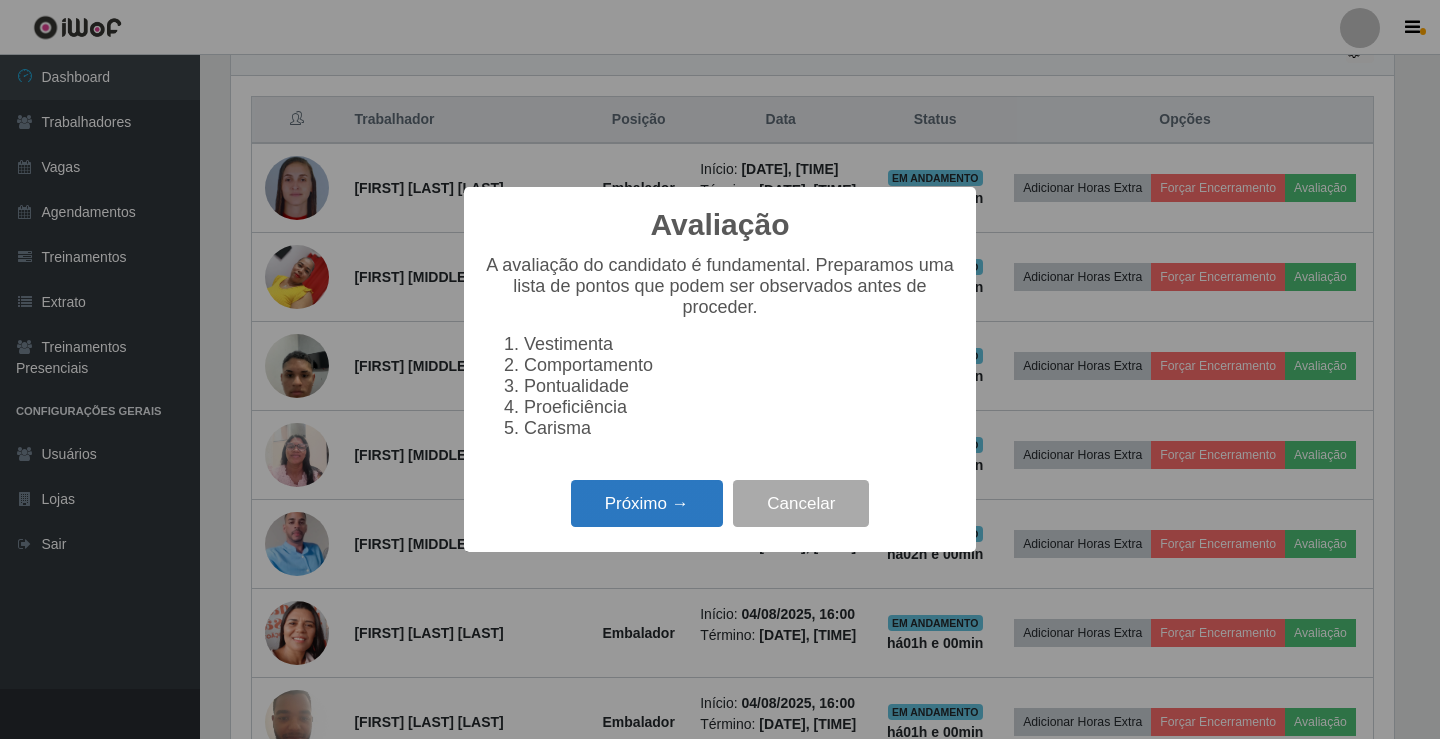 click on "Próximo →" at bounding box center (647, 503) 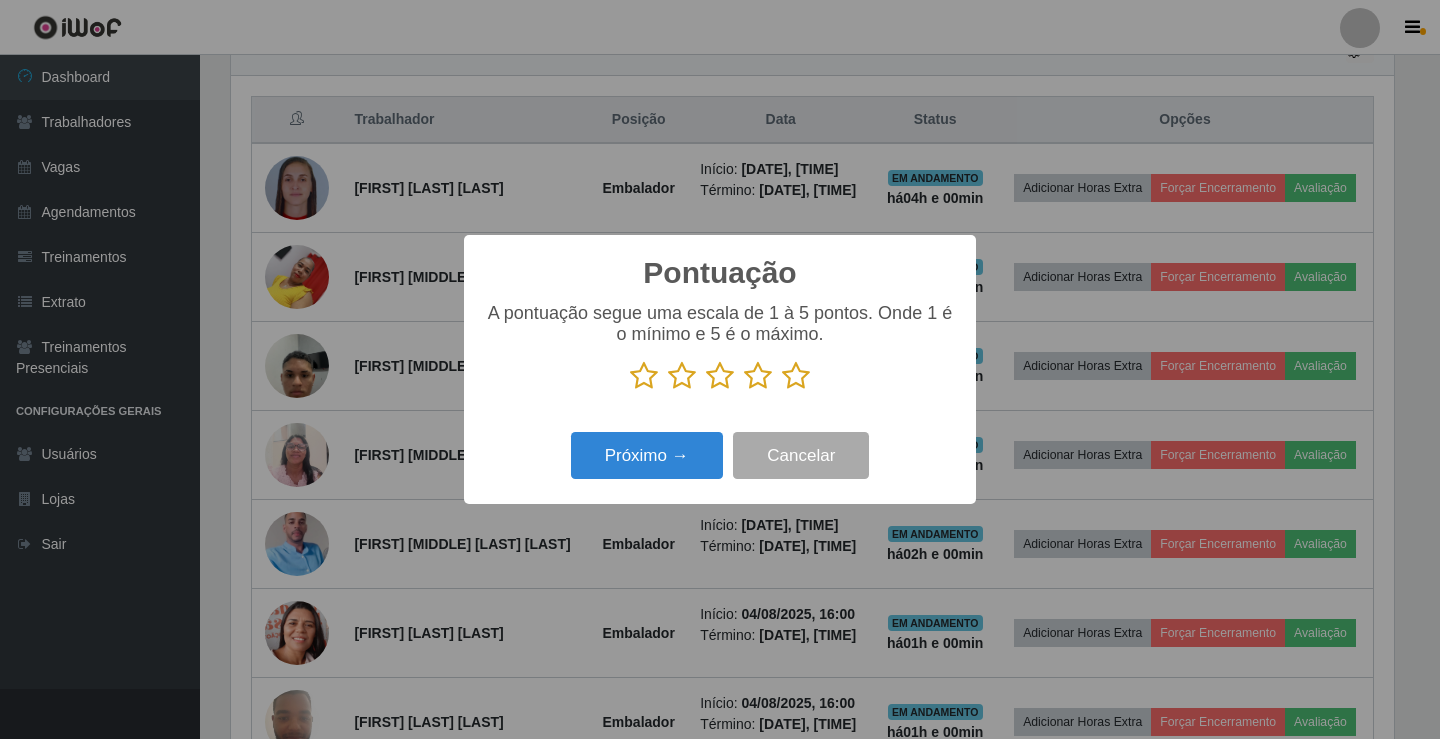 scroll, scrollTop: 999585, scrollLeft: 998837, axis: both 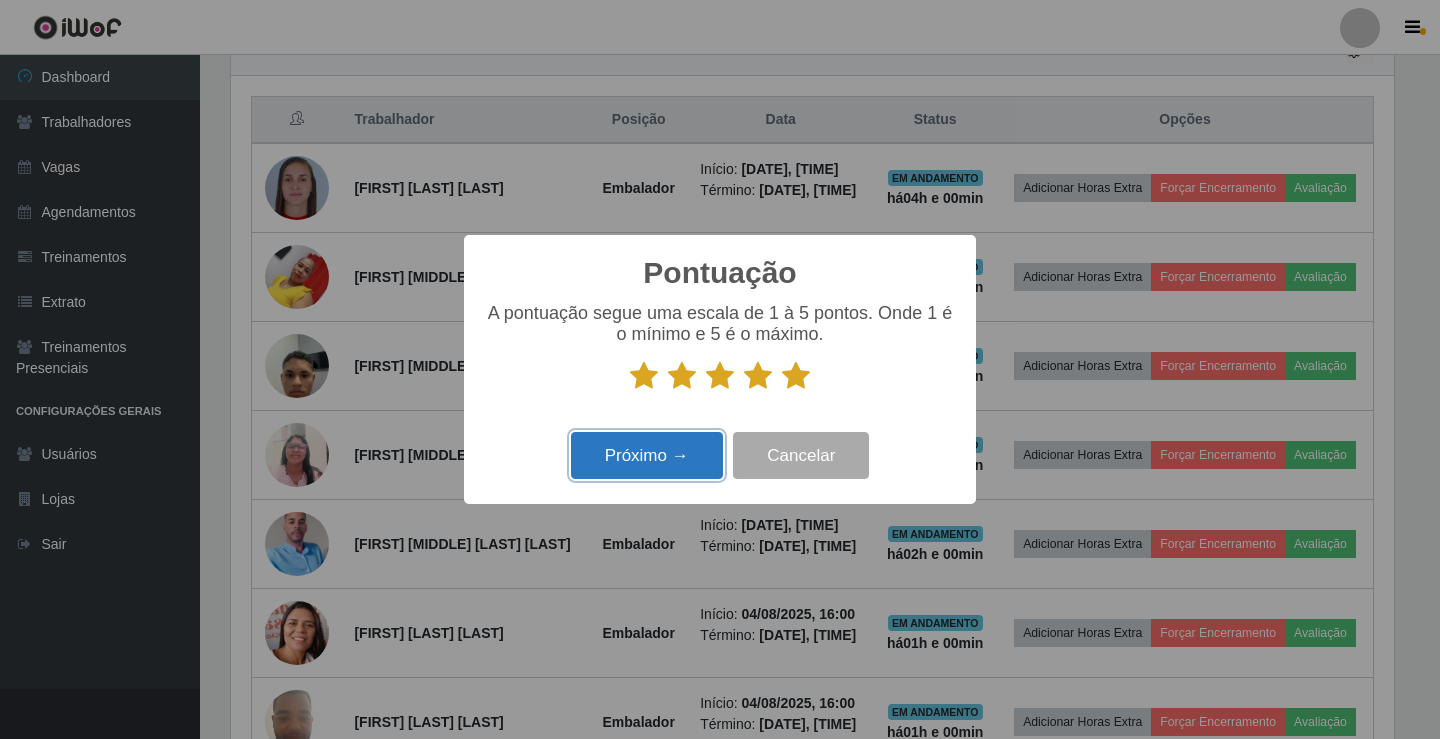 click on "Próximo →" at bounding box center (647, 455) 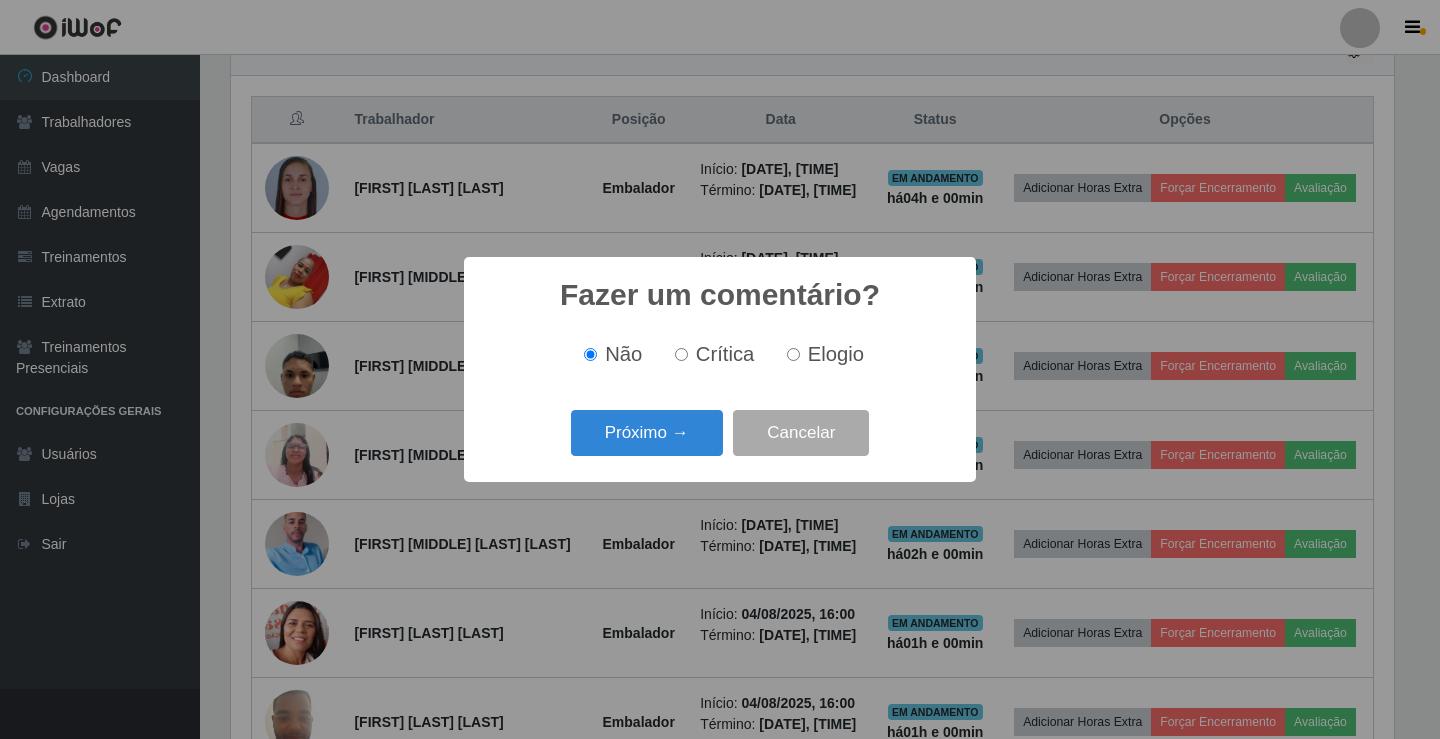 scroll, scrollTop: 999585, scrollLeft: 998837, axis: both 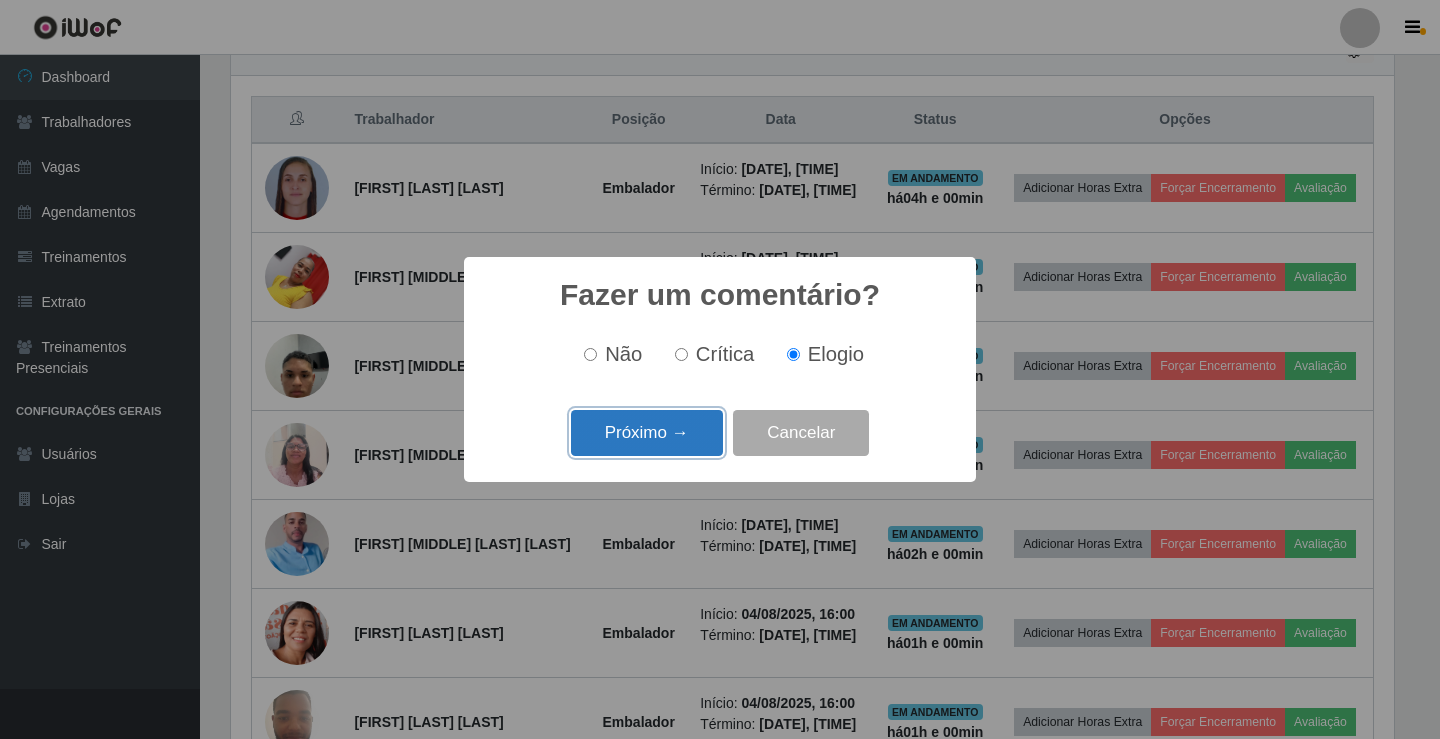 click on "Próximo →" at bounding box center (647, 433) 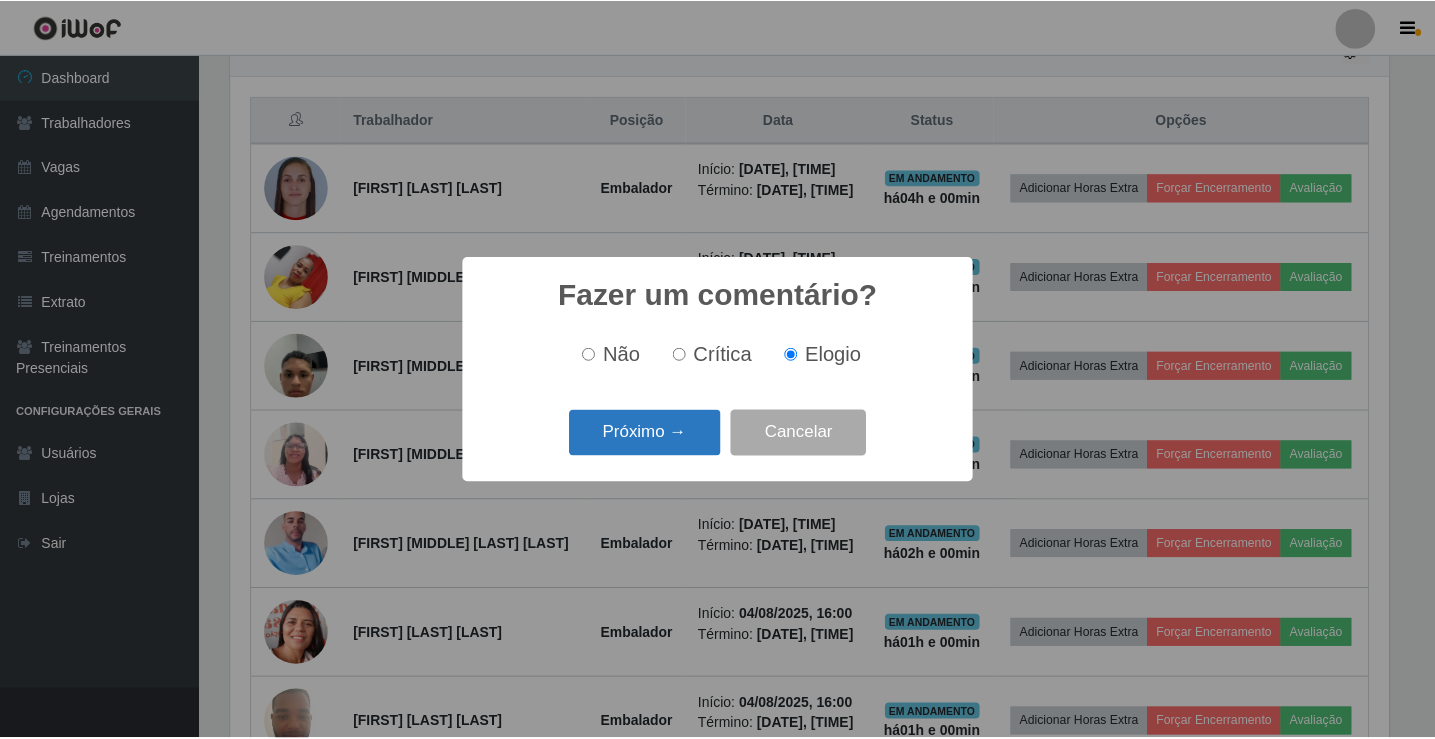 scroll, scrollTop: 999585, scrollLeft: 998837, axis: both 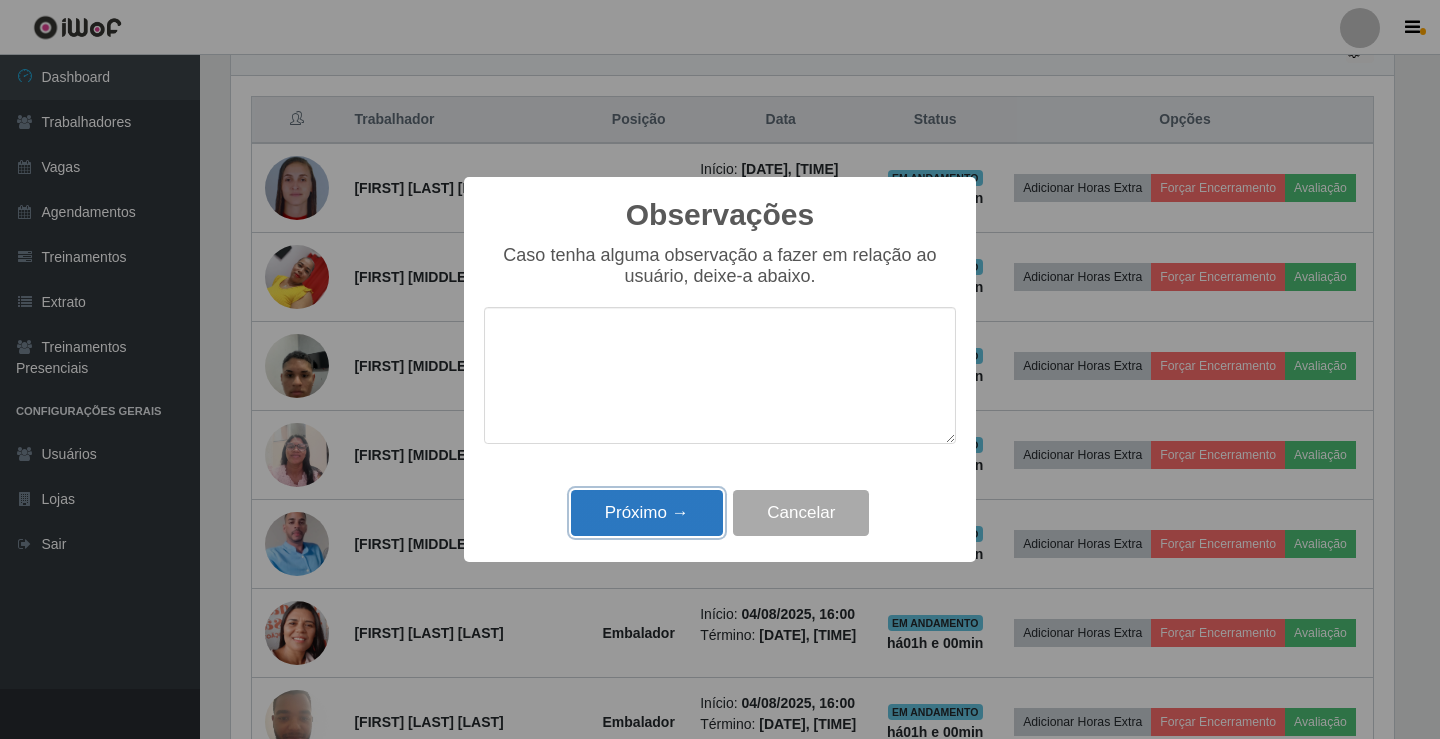 click on "Próximo →" at bounding box center [647, 513] 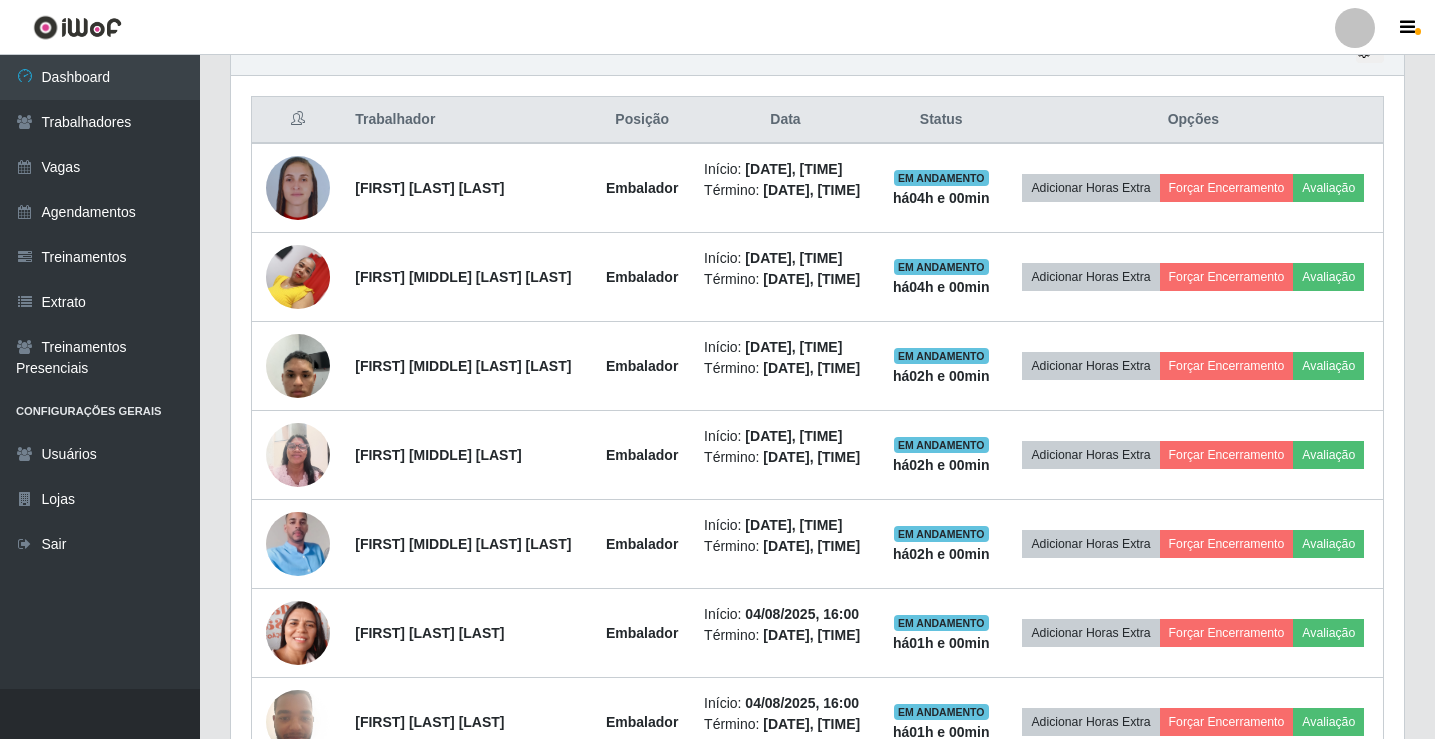 scroll, scrollTop: 999585, scrollLeft: 998827, axis: both 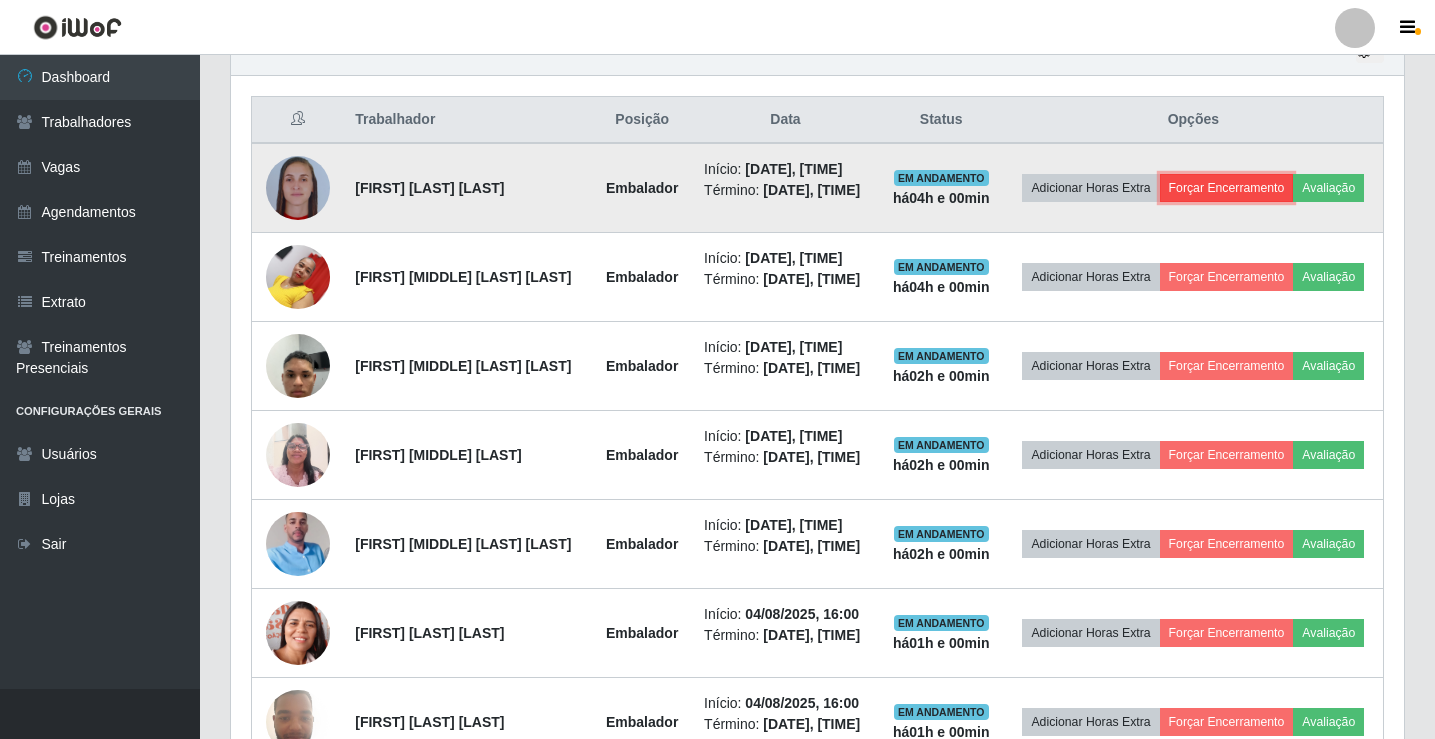 click on "Forçar Encerramento" at bounding box center (1227, 188) 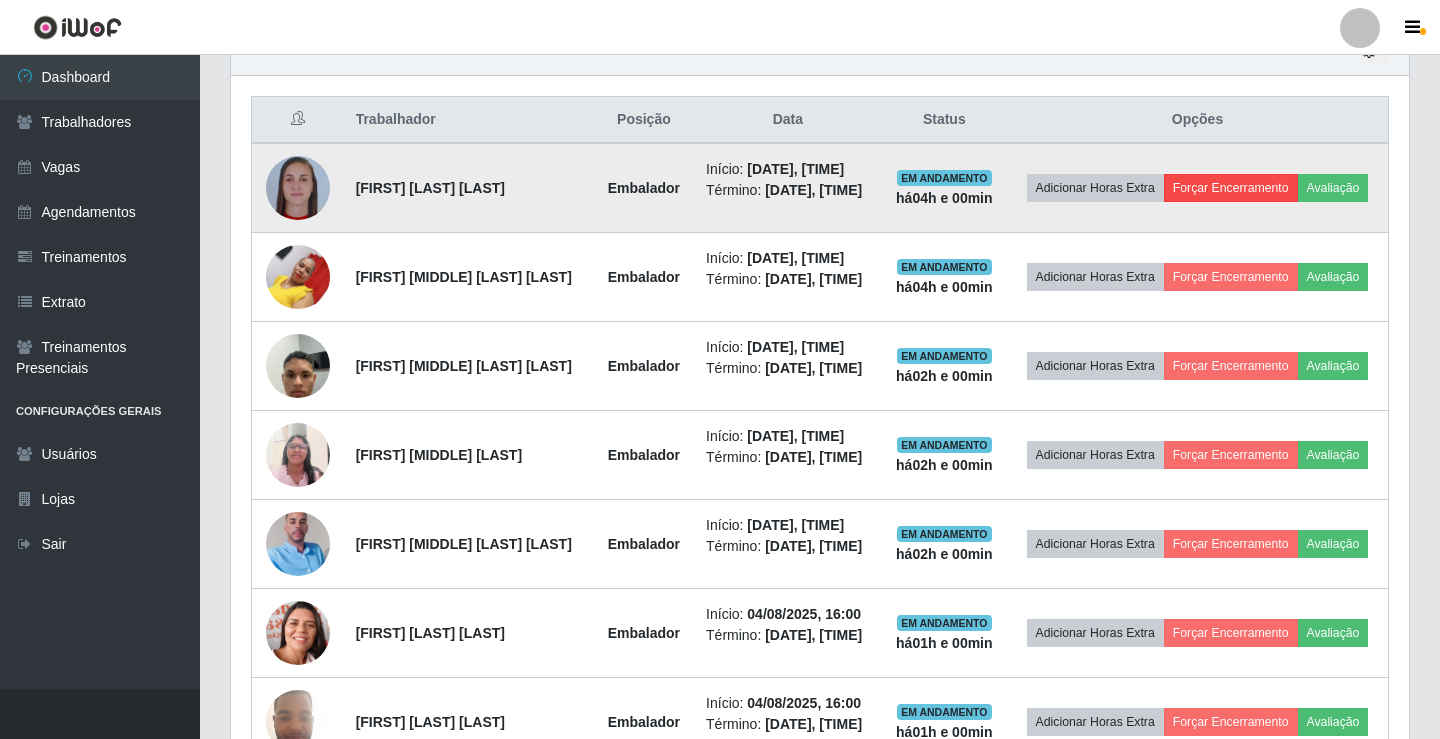 scroll, scrollTop: 999585, scrollLeft: 998837, axis: both 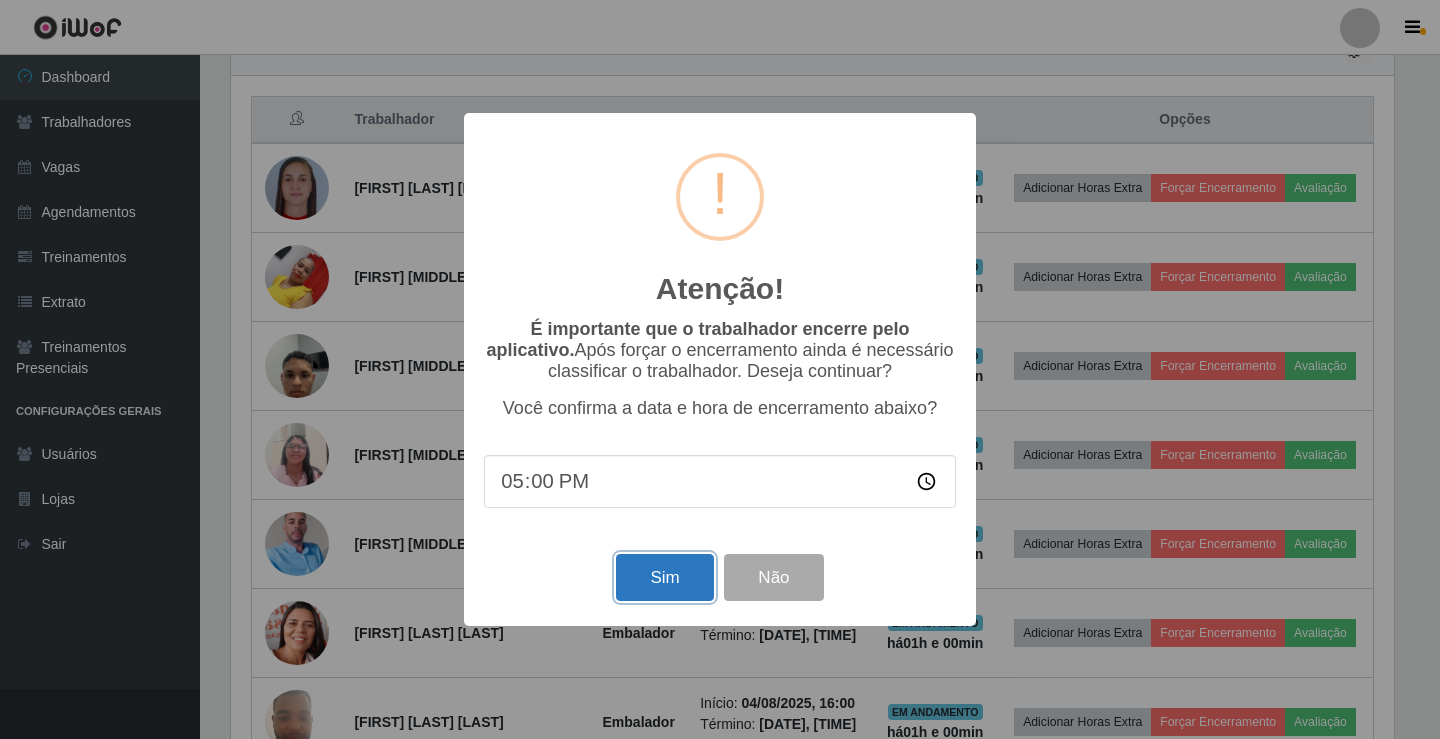 click on "Sim" at bounding box center [664, 577] 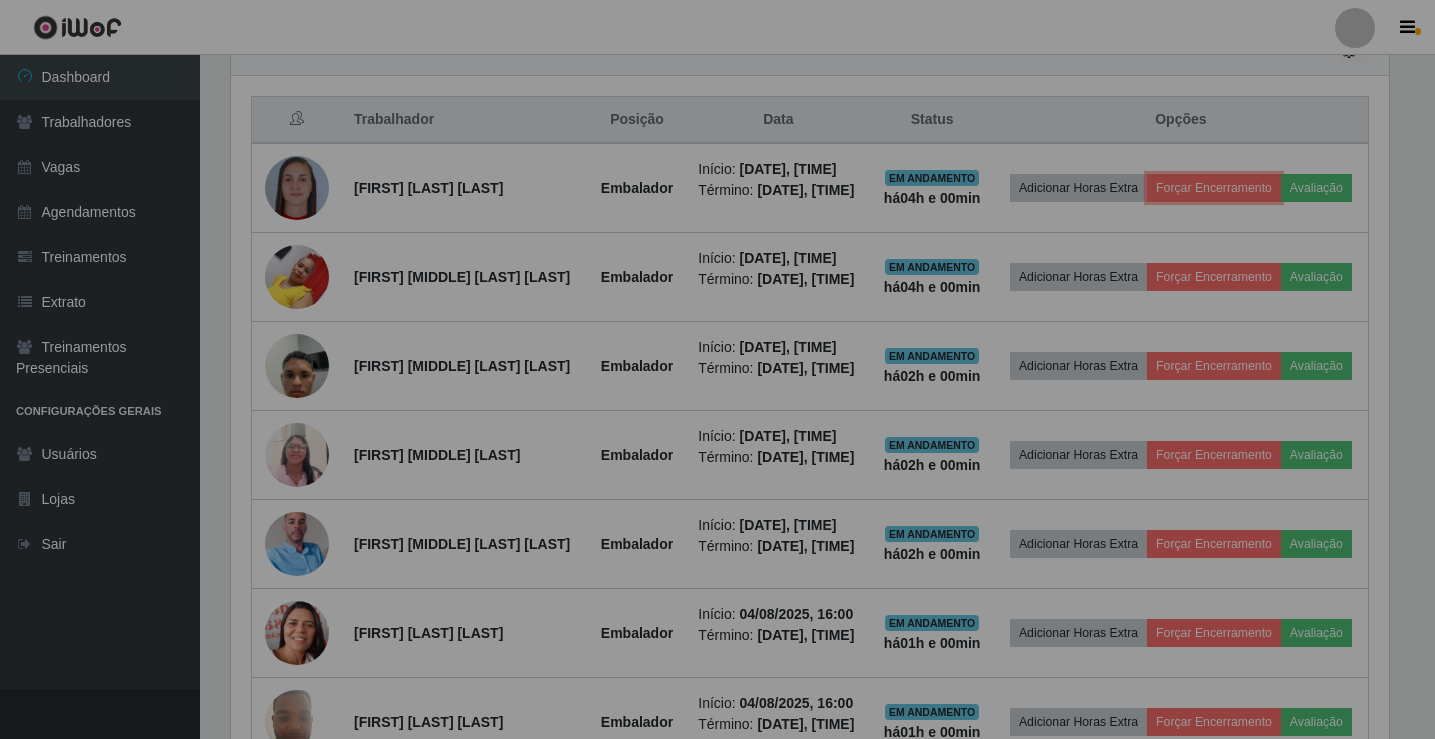 scroll, scrollTop: 999585, scrollLeft: 998827, axis: both 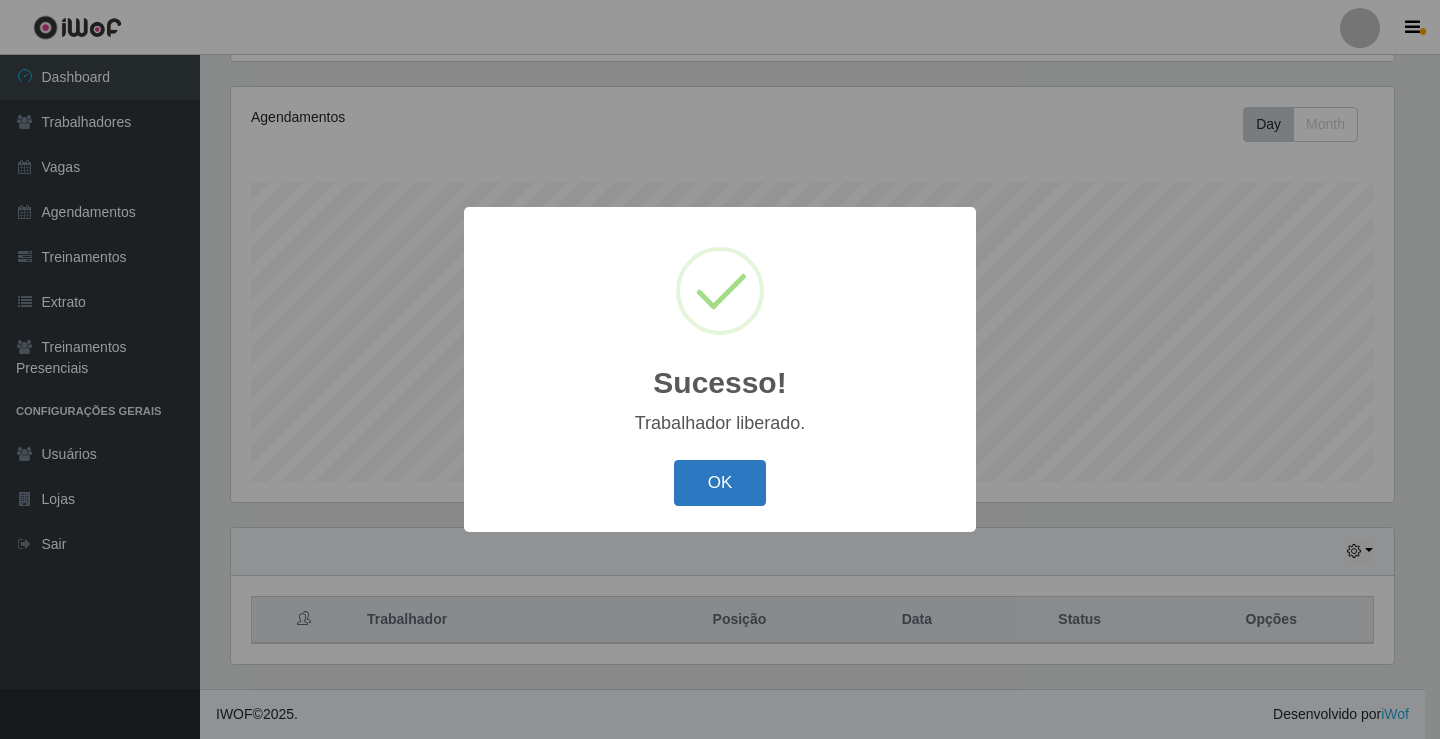 click on "OK" at bounding box center [720, 483] 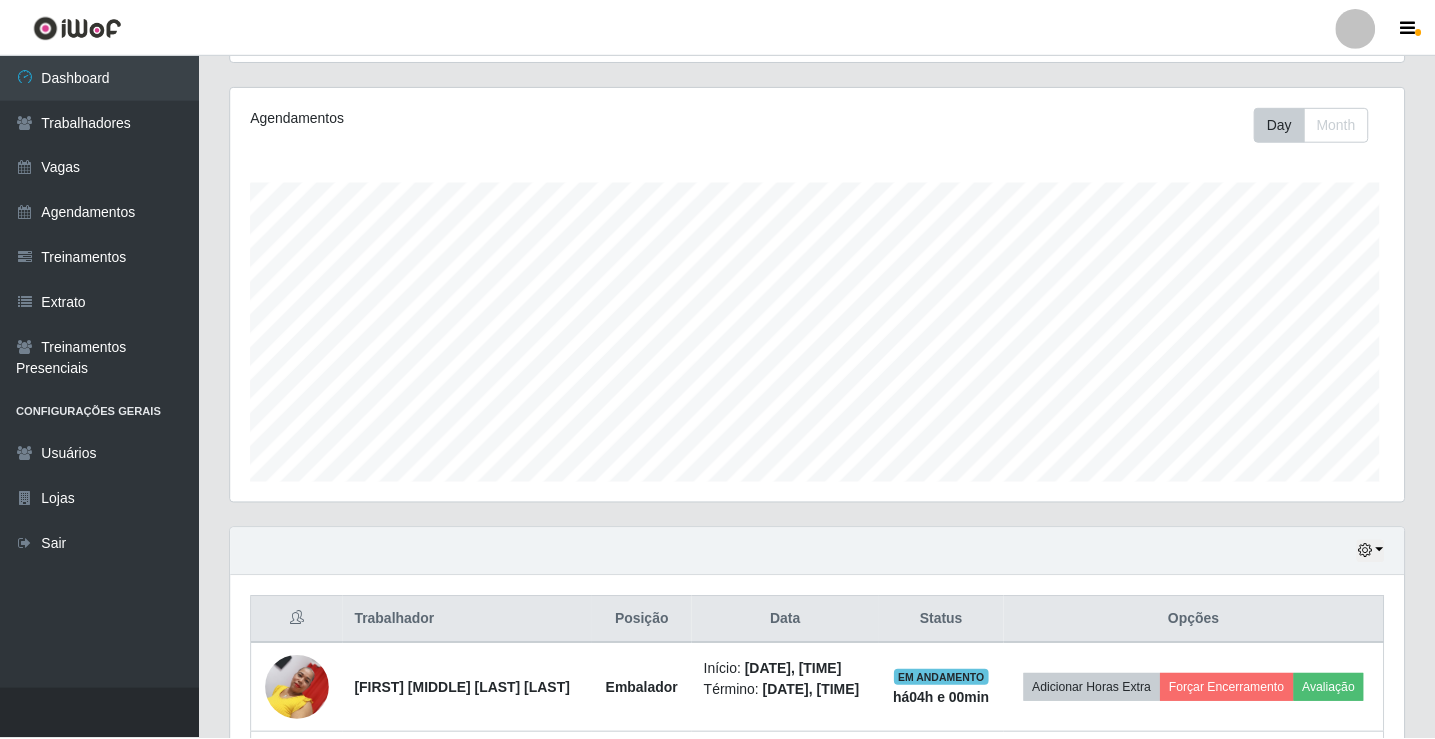 scroll, scrollTop: 999585, scrollLeft: 998827, axis: both 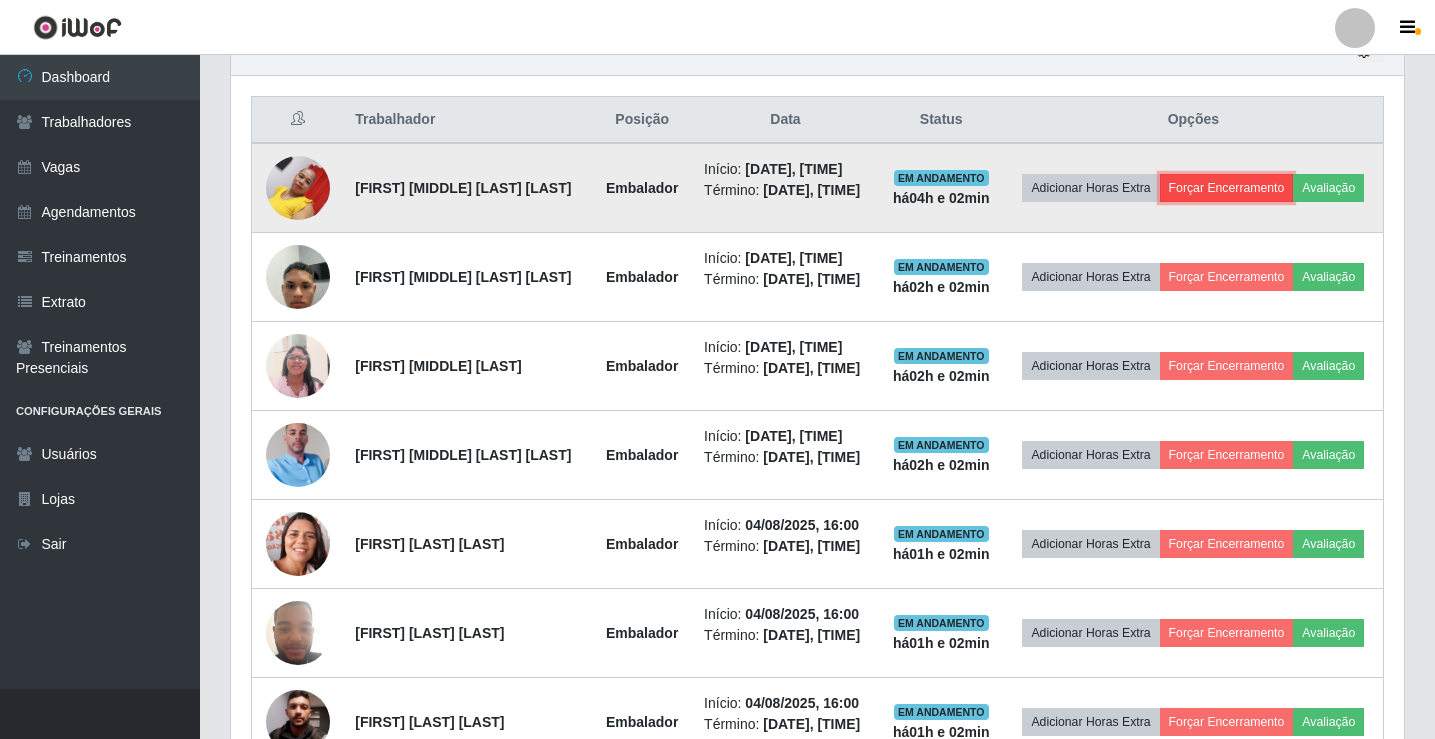 click on "Forçar Encerramento" at bounding box center (1227, 188) 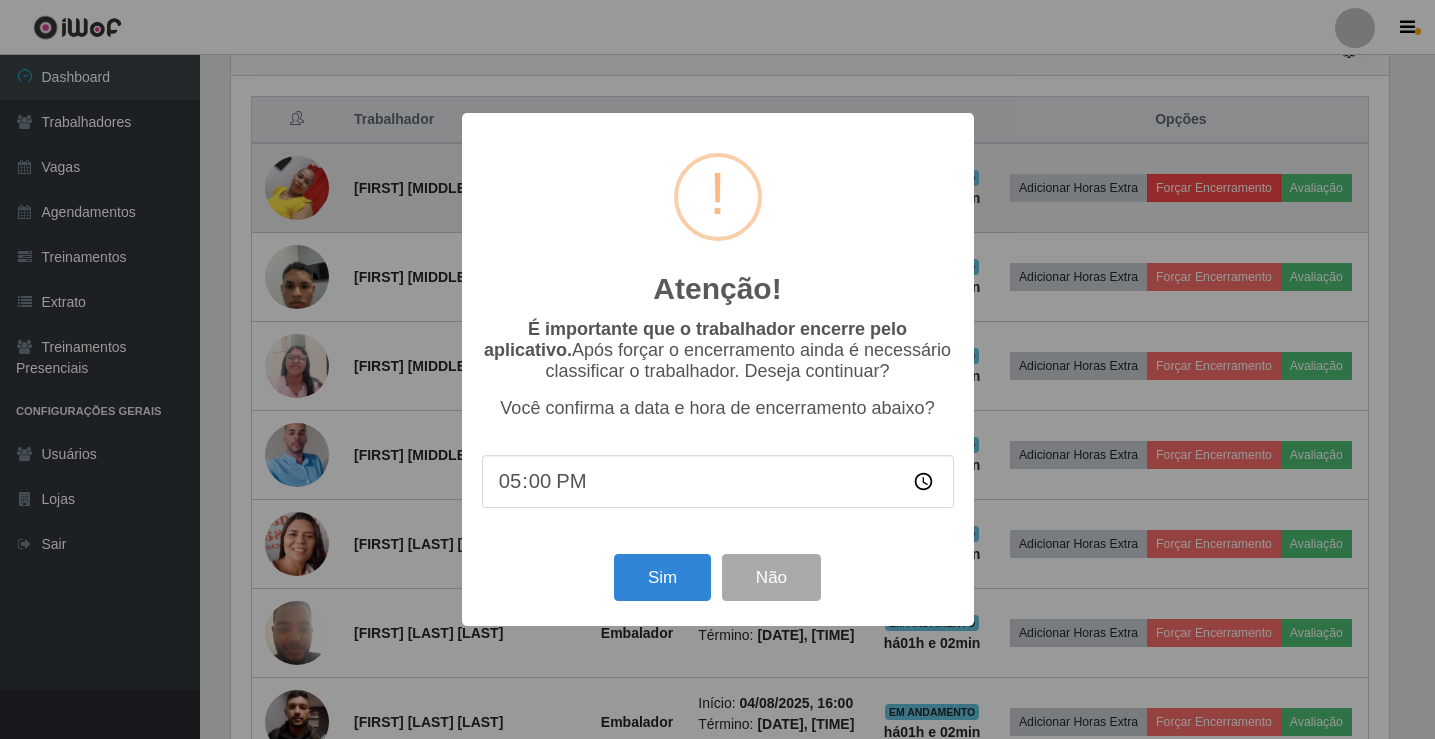 scroll, scrollTop: 999585, scrollLeft: 998837, axis: both 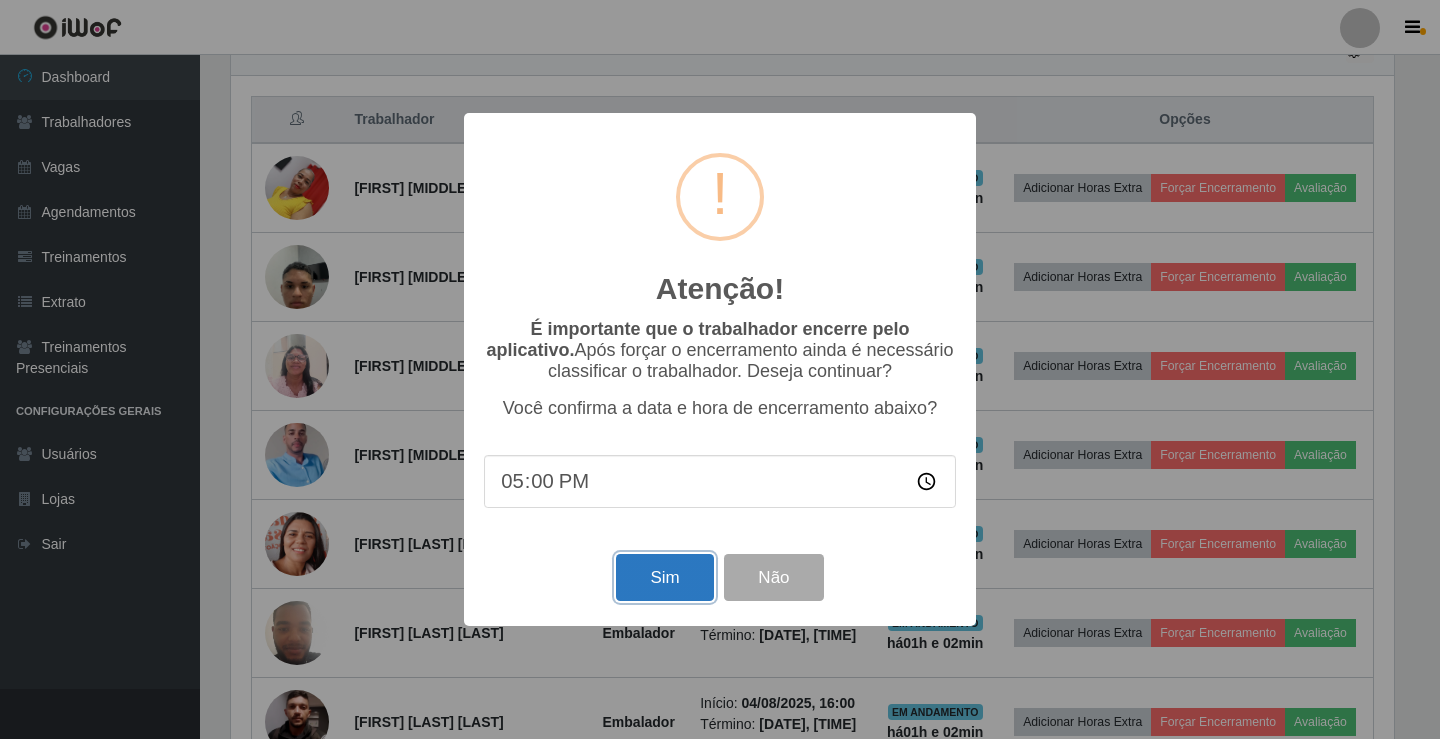 click on "Sim" at bounding box center [664, 577] 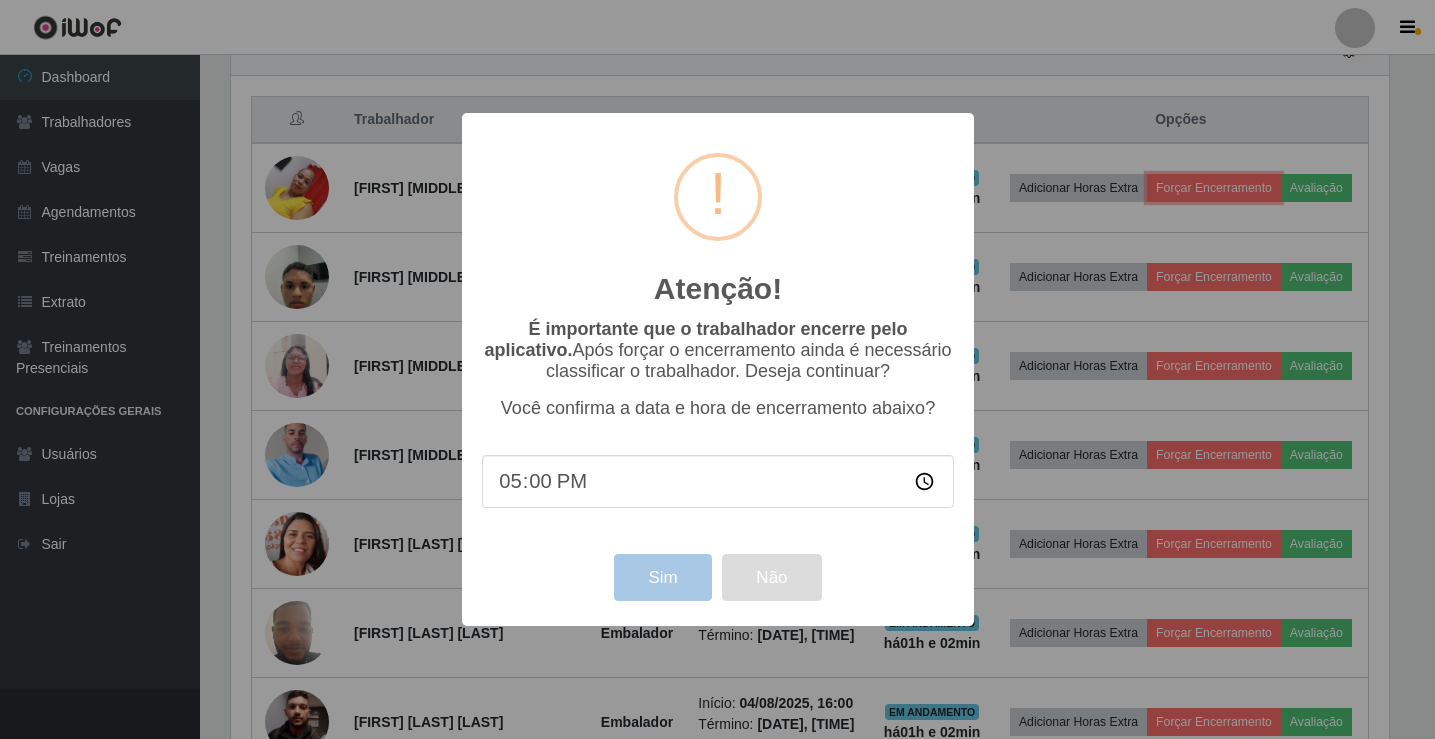 scroll, scrollTop: 999585, scrollLeft: 998827, axis: both 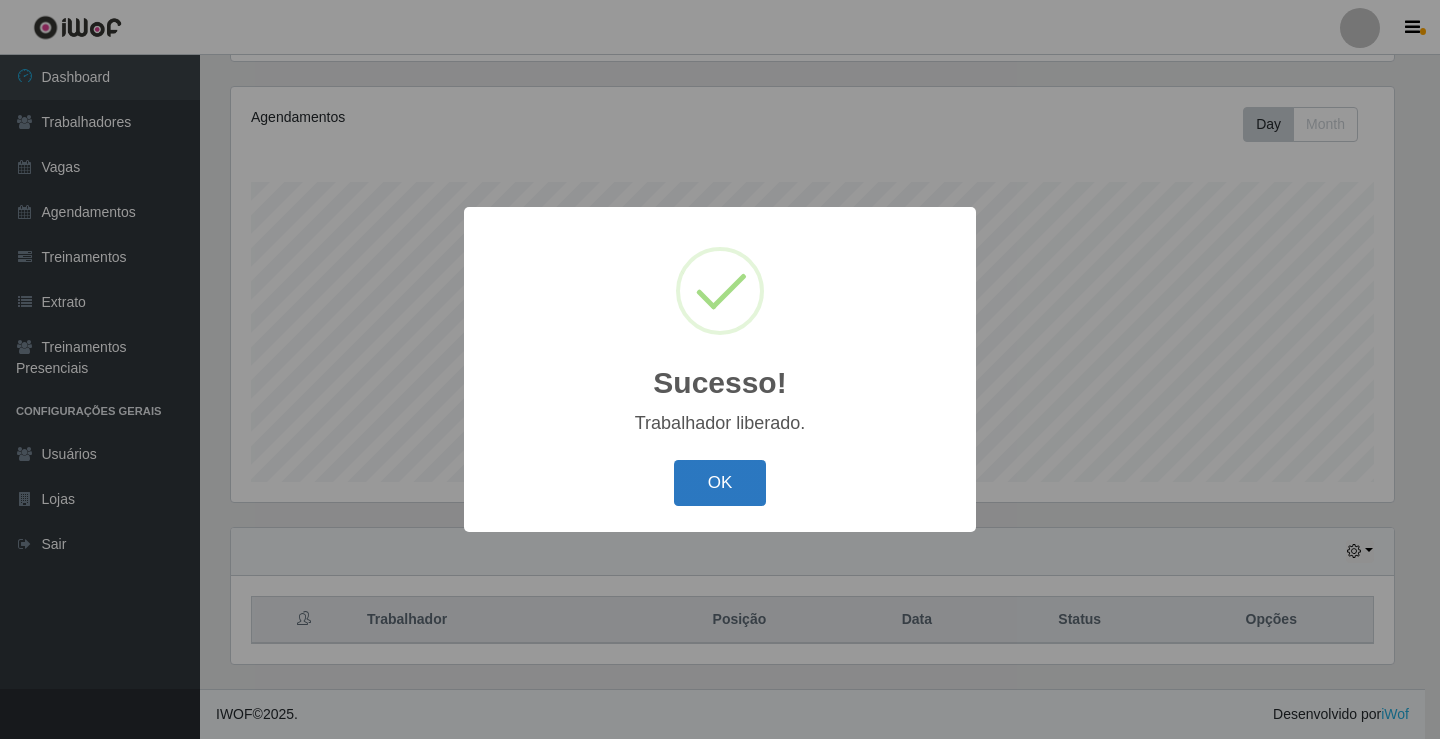 click on "OK" at bounding box center [720, 483] 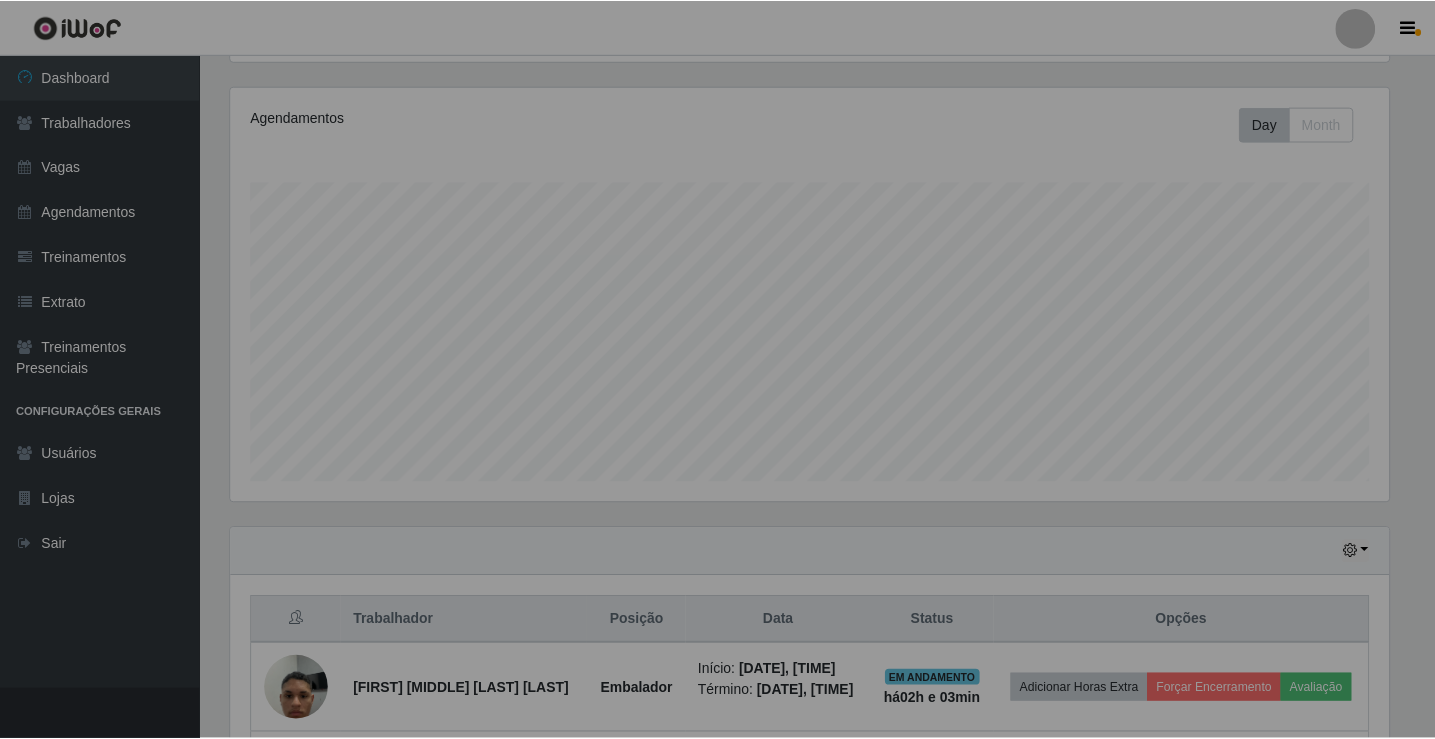 scroll, scrollTop: 999585, scrollLeft: 998827, axis: both 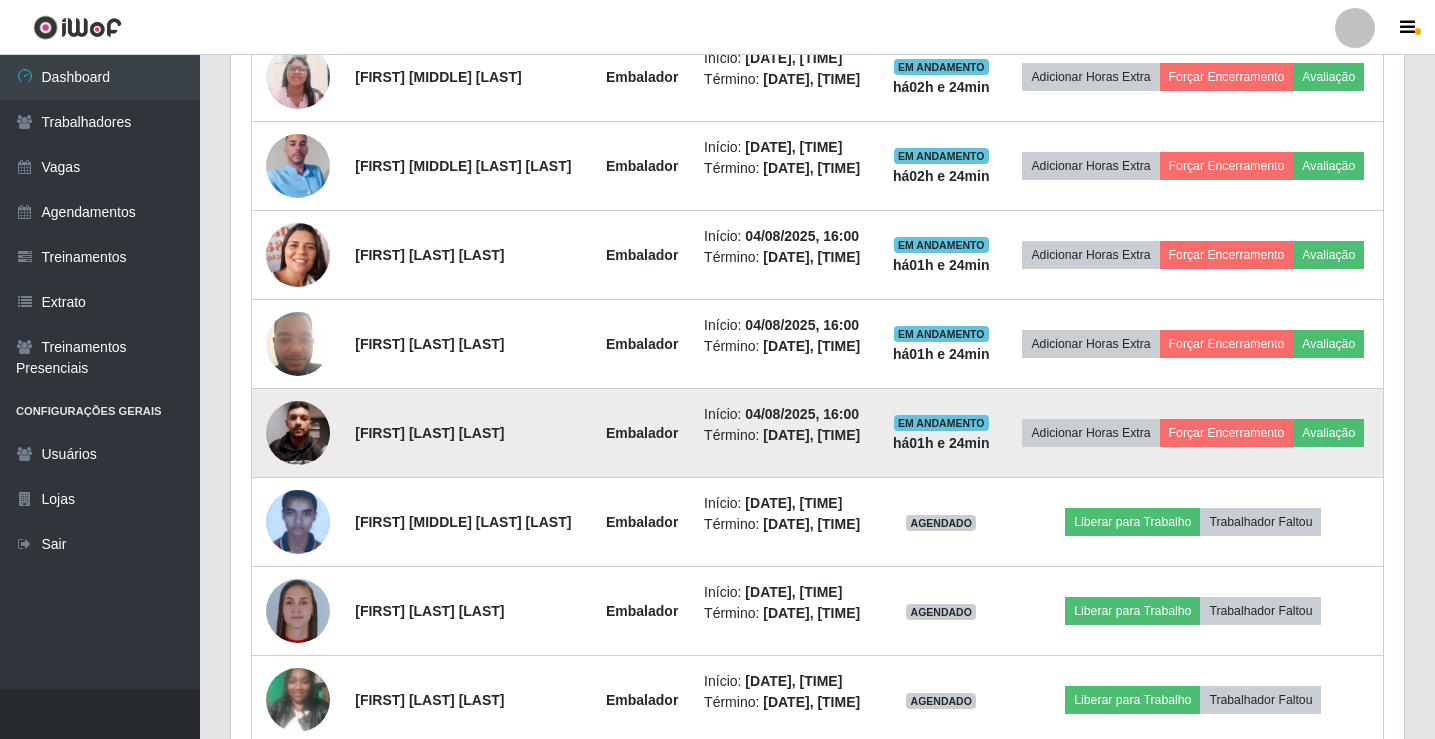 click at bounding box center (298, 433) 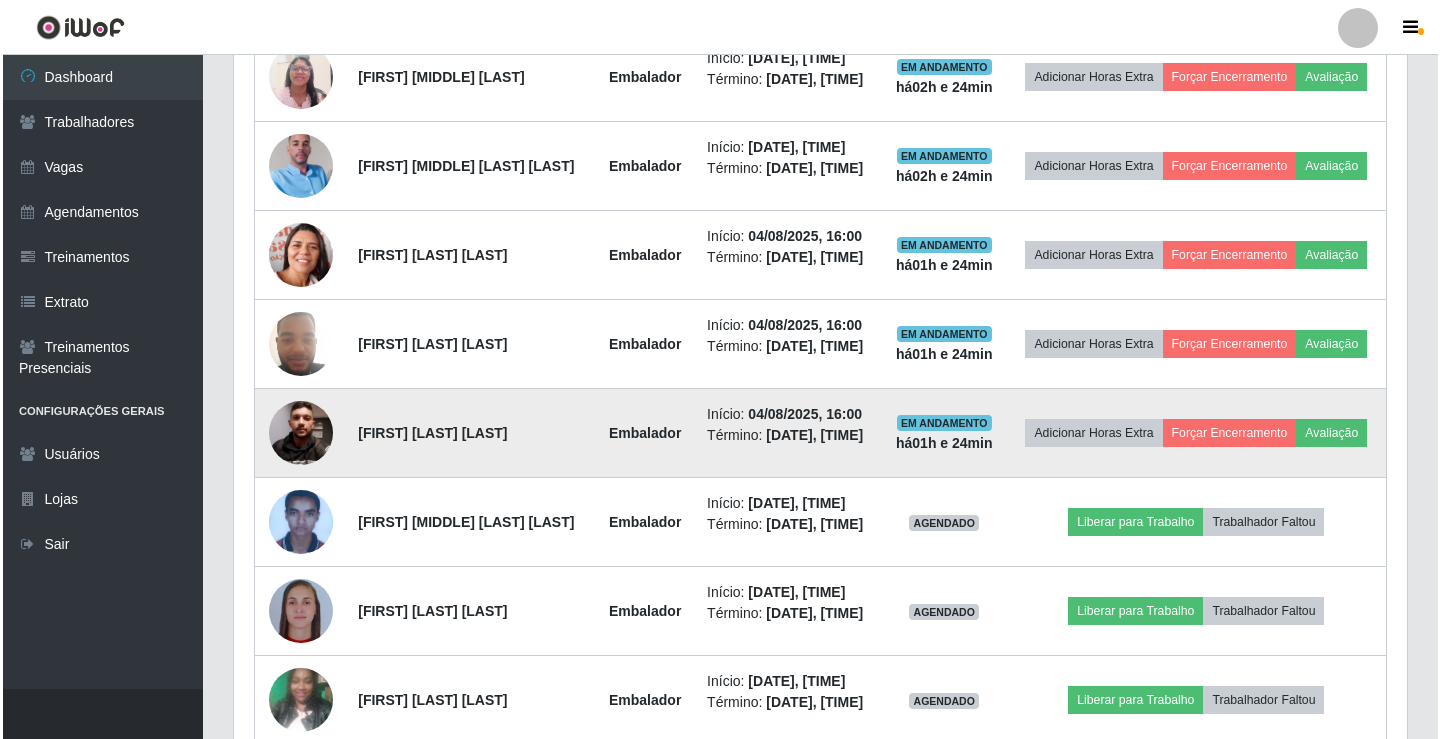 scroll, scrollTop: 415, scrollLeft: 1163, axis: both 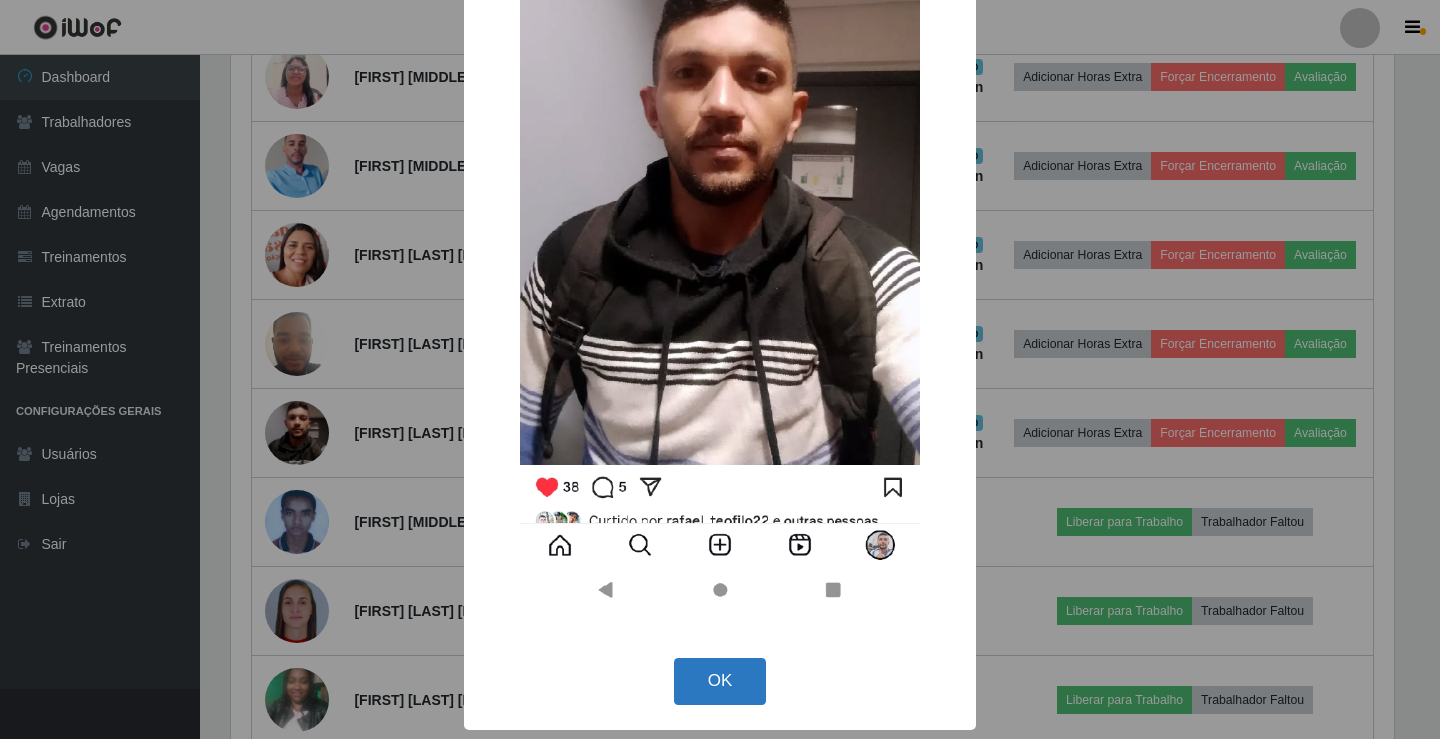 click on "OK" at bounding box center (720, 681) 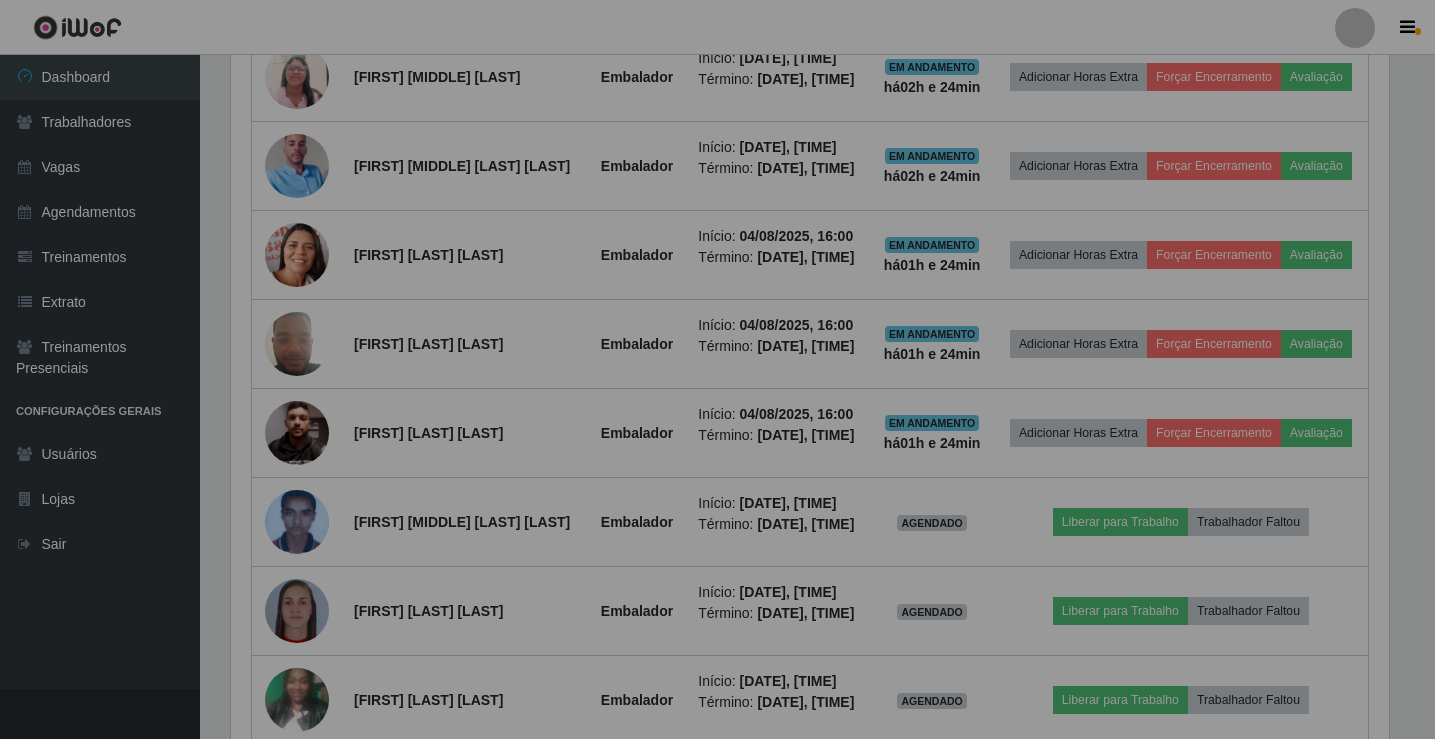 scroll, scrollTop: 999585, scrollLeft: 998827, axis: both 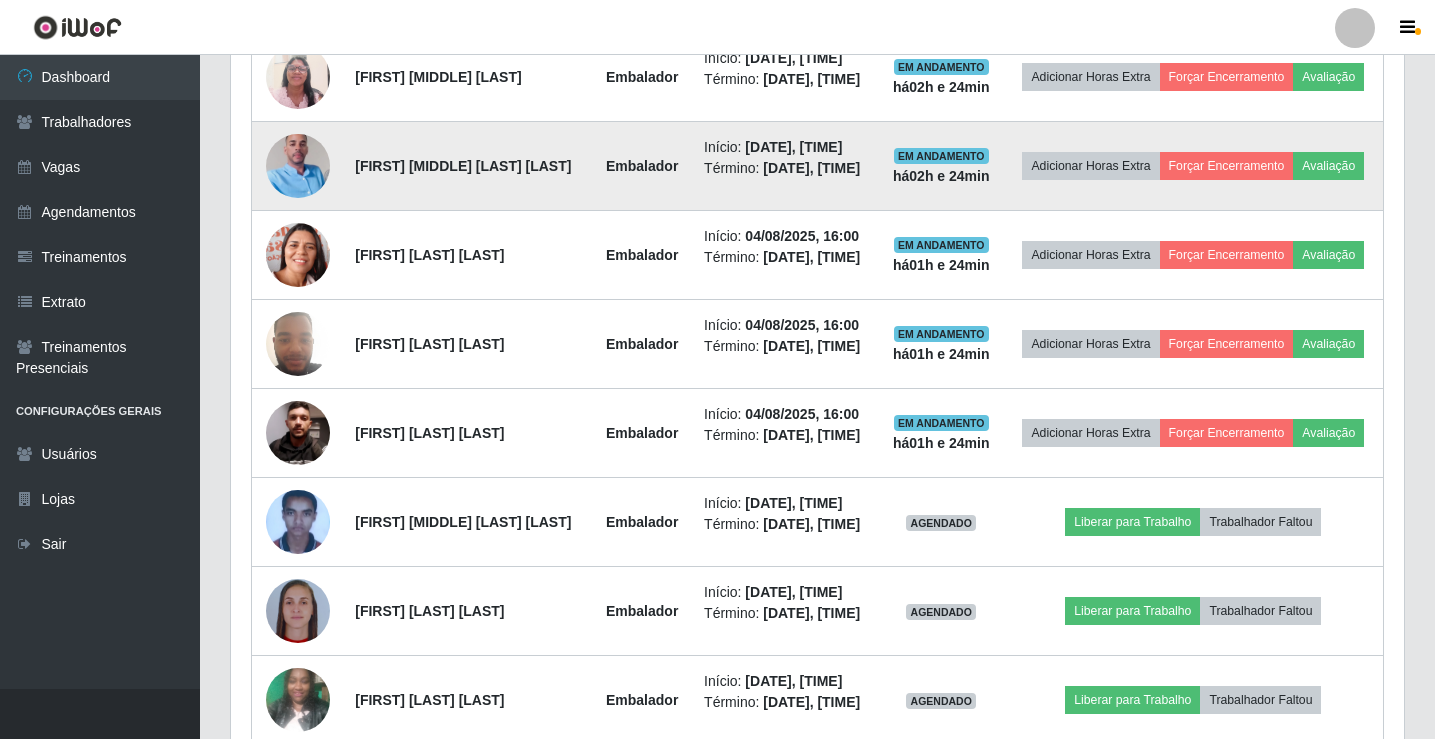 click at bounding box center (298, 166) 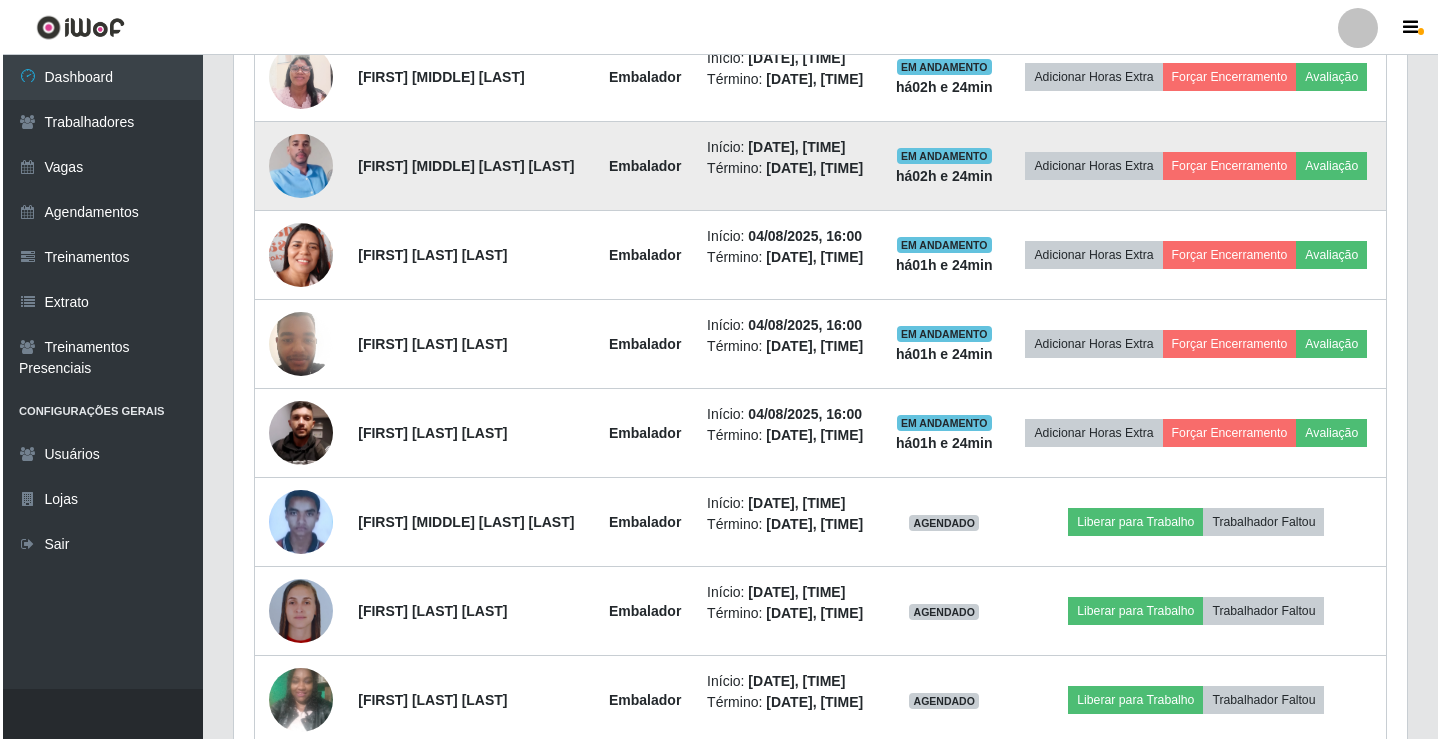 scroll, scrollTop: 415, scrollLeft: 1163, axis: both 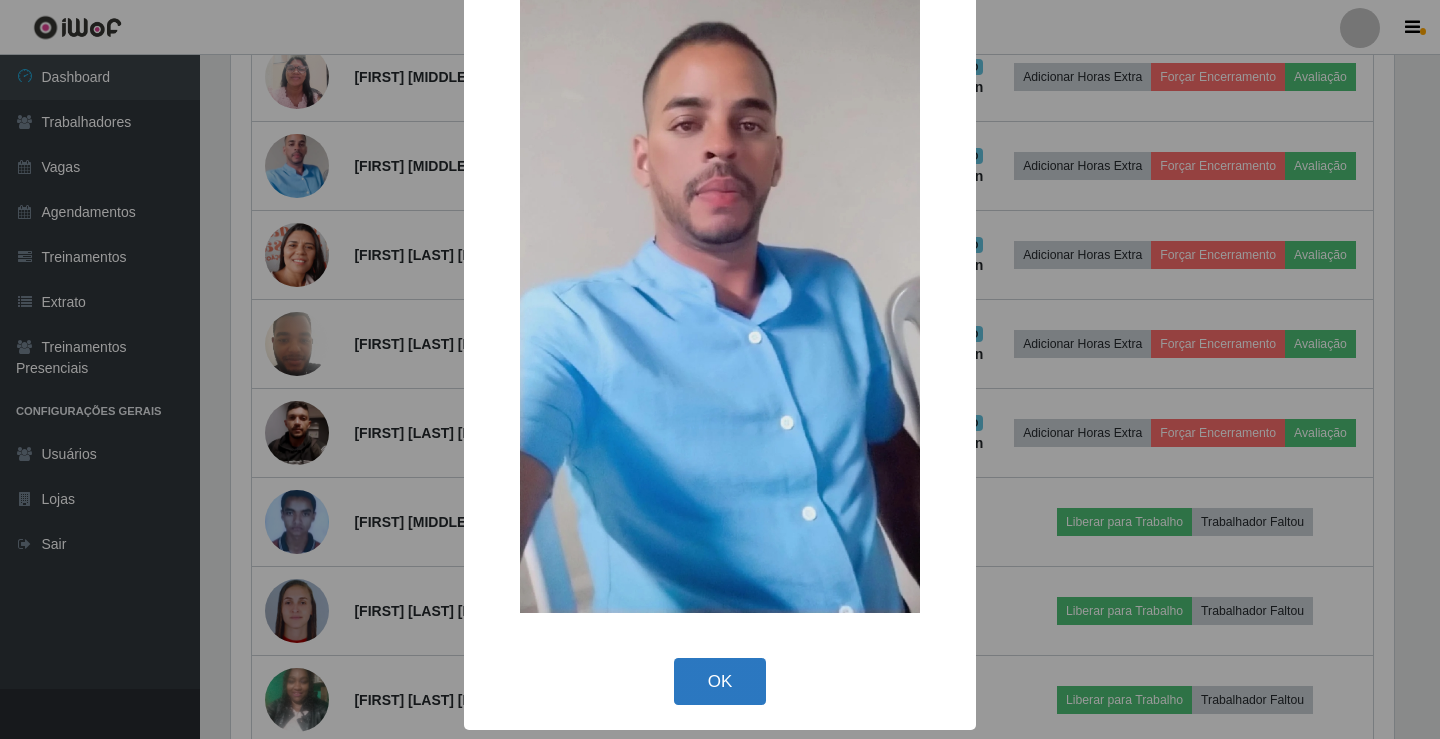click on "OK" at bounding box center (720, 681) 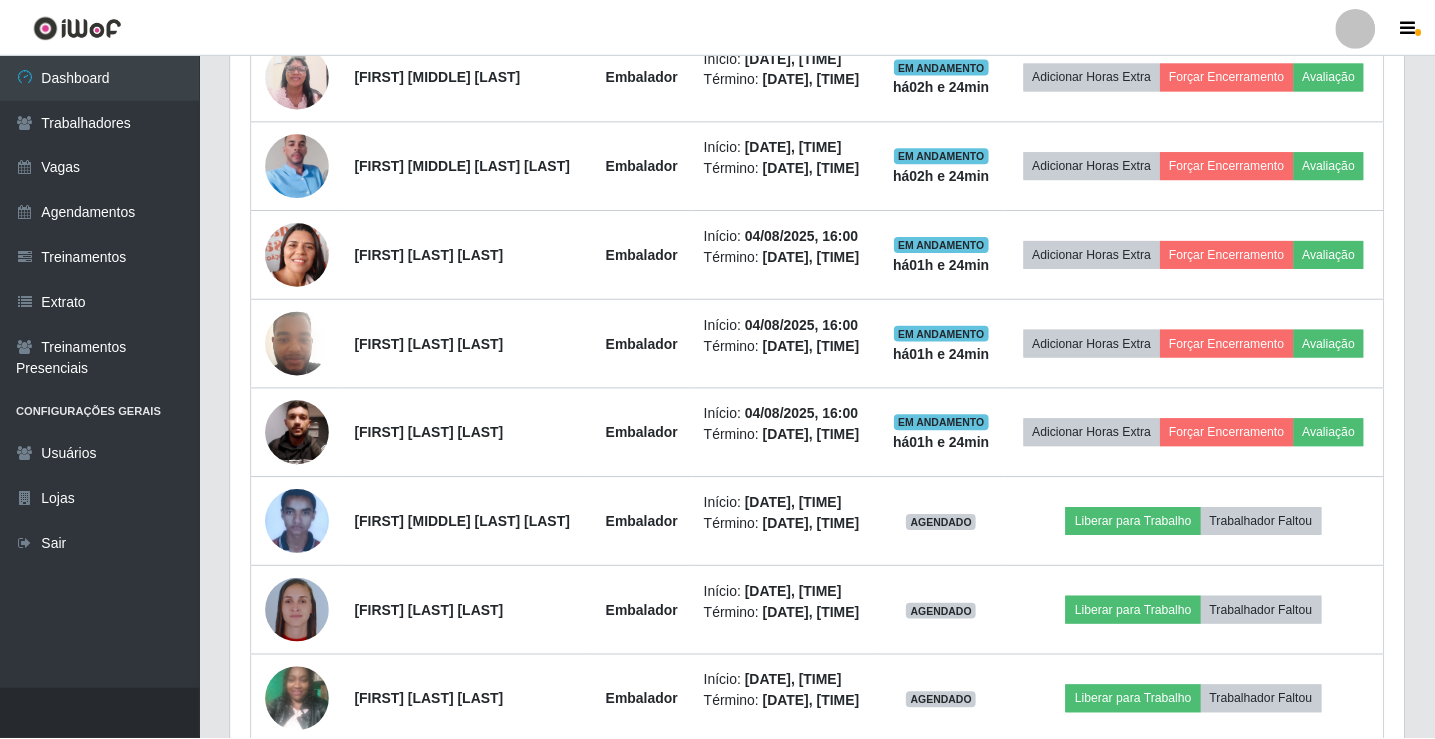 scroll, scrollTop: 999585, scrollLeft: 998827, axis: both 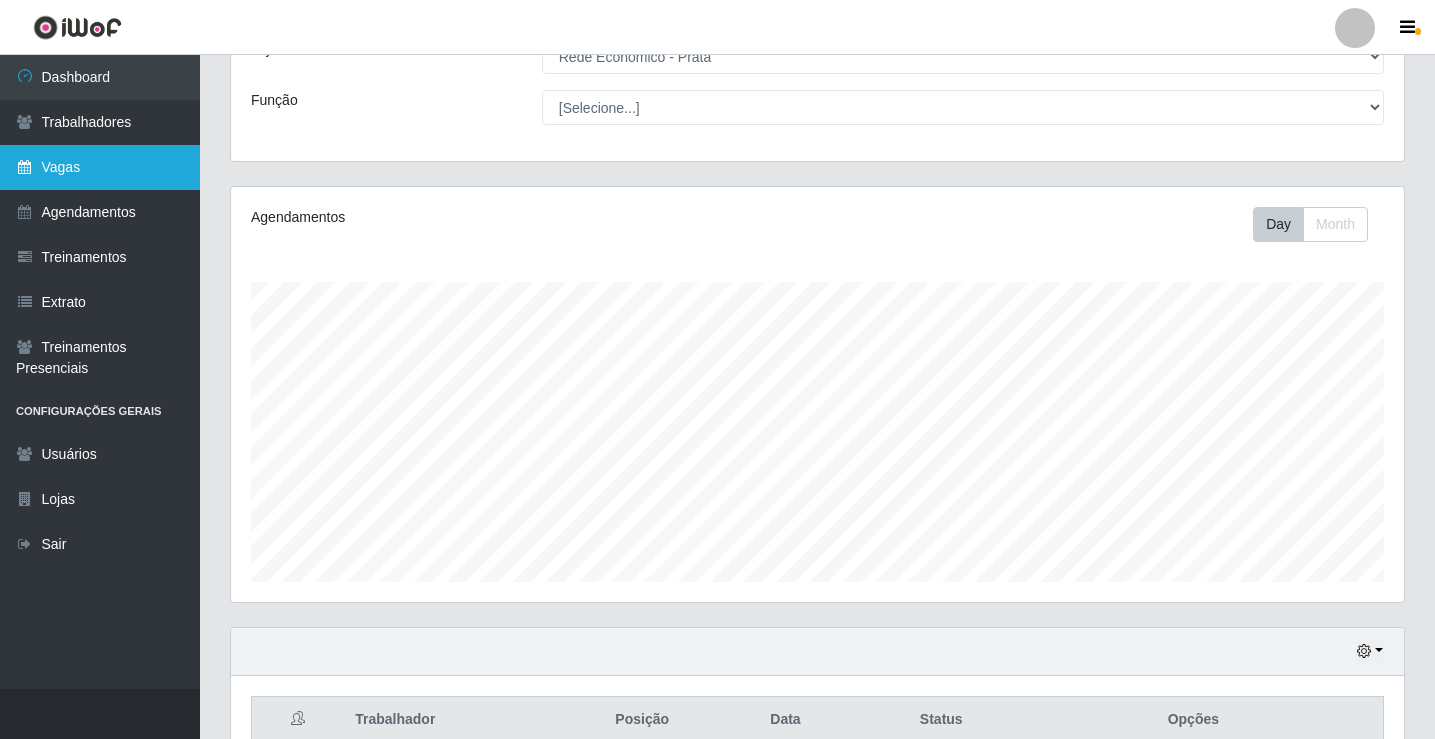 click on "Vagas" at bounding box center (100, 167) 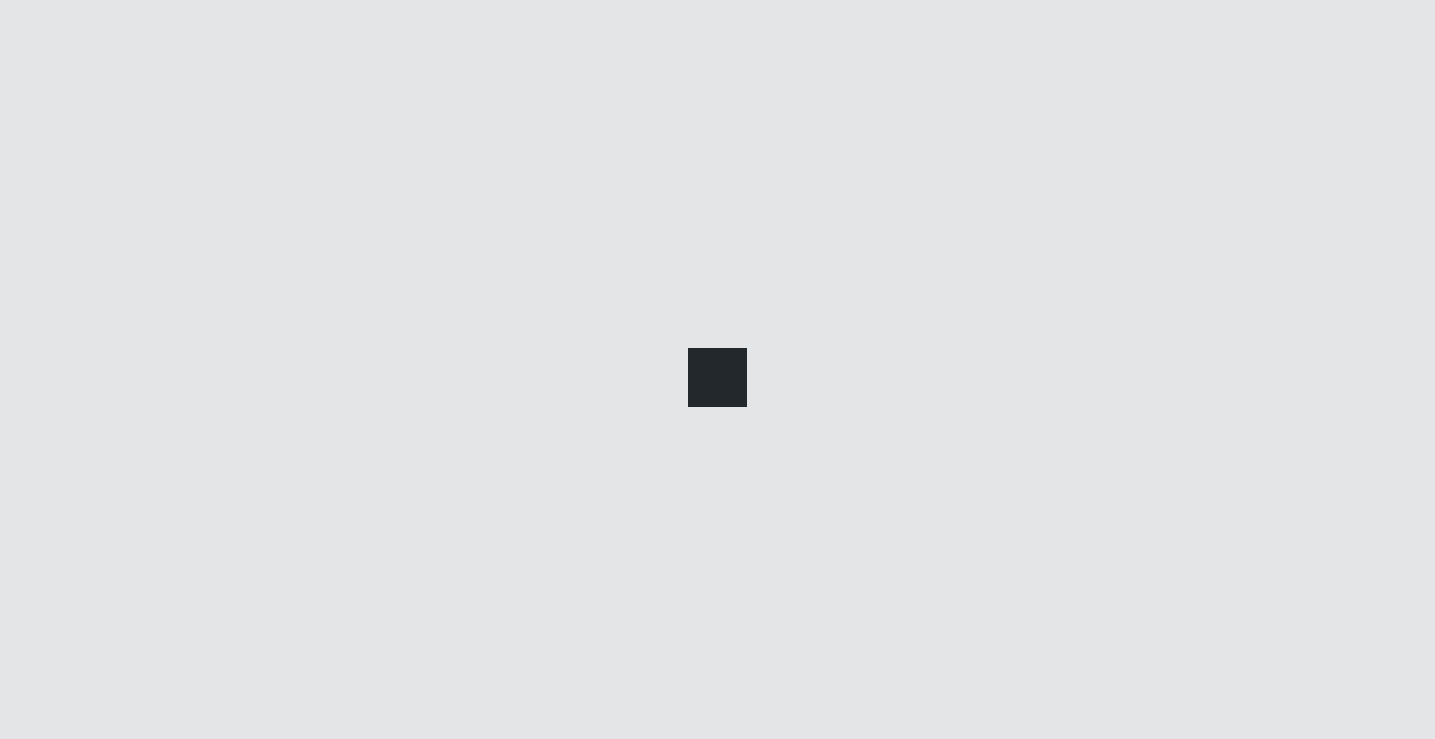 scroll, scrollTop: 0, scrollLeft: 0, axis: both 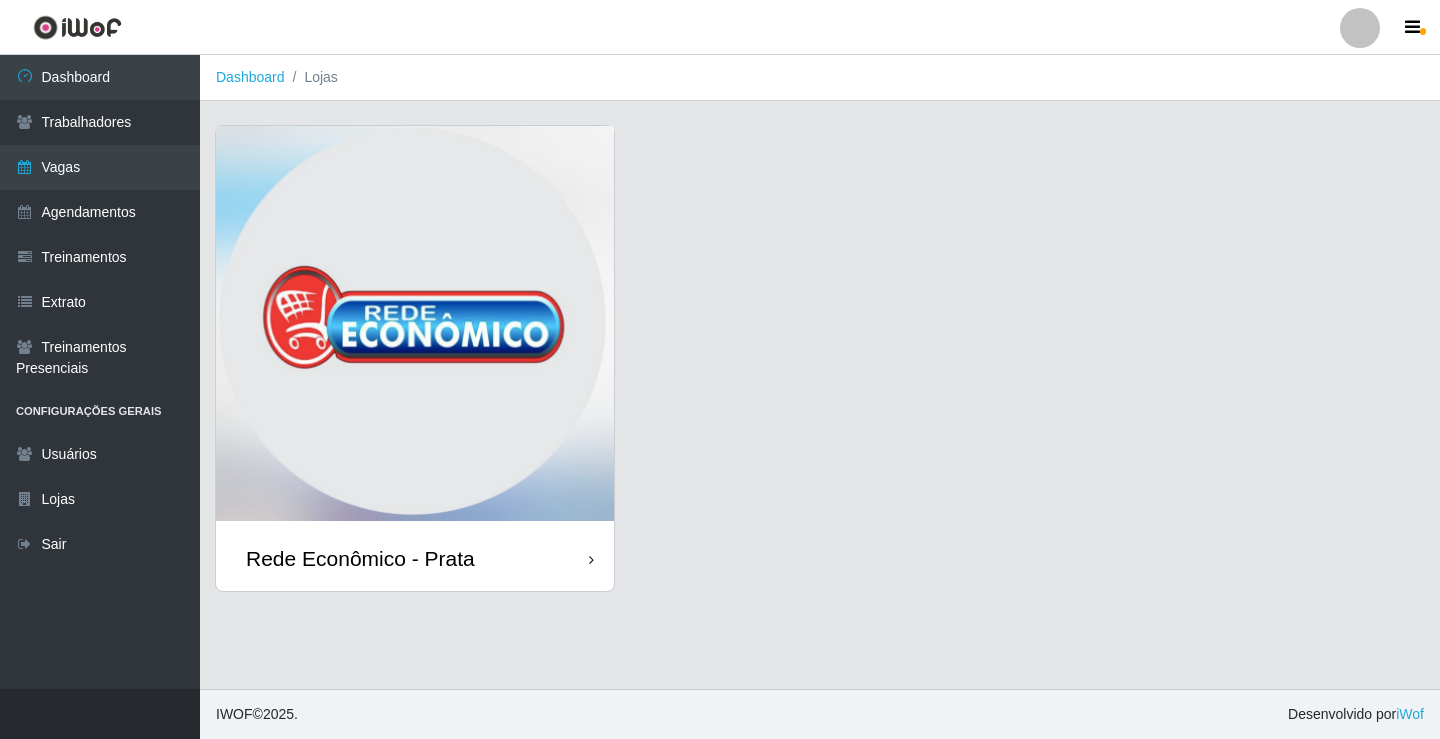 click on "Rede Econômico - Prata" at bounding box center [360, 558] 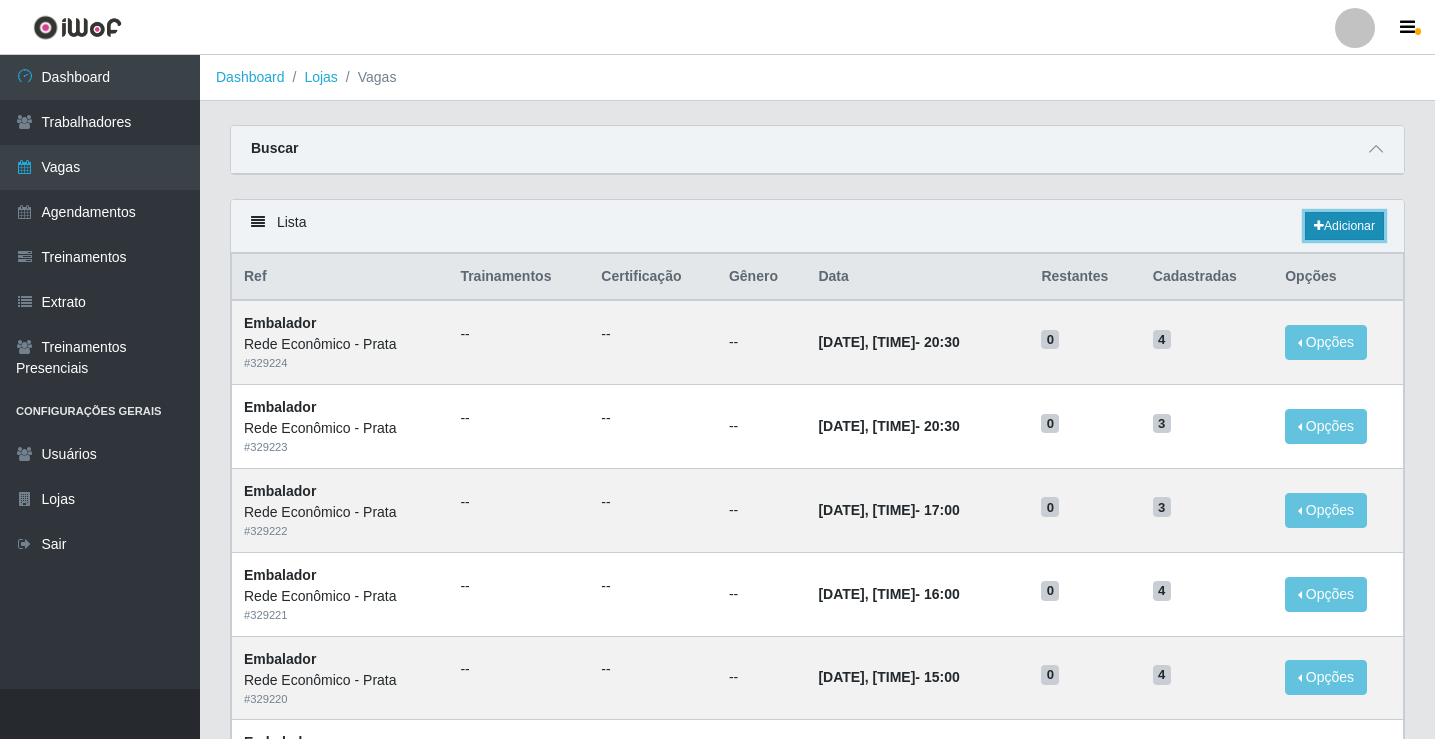 click on "Adicionar" at bounding box center [1344, 226] 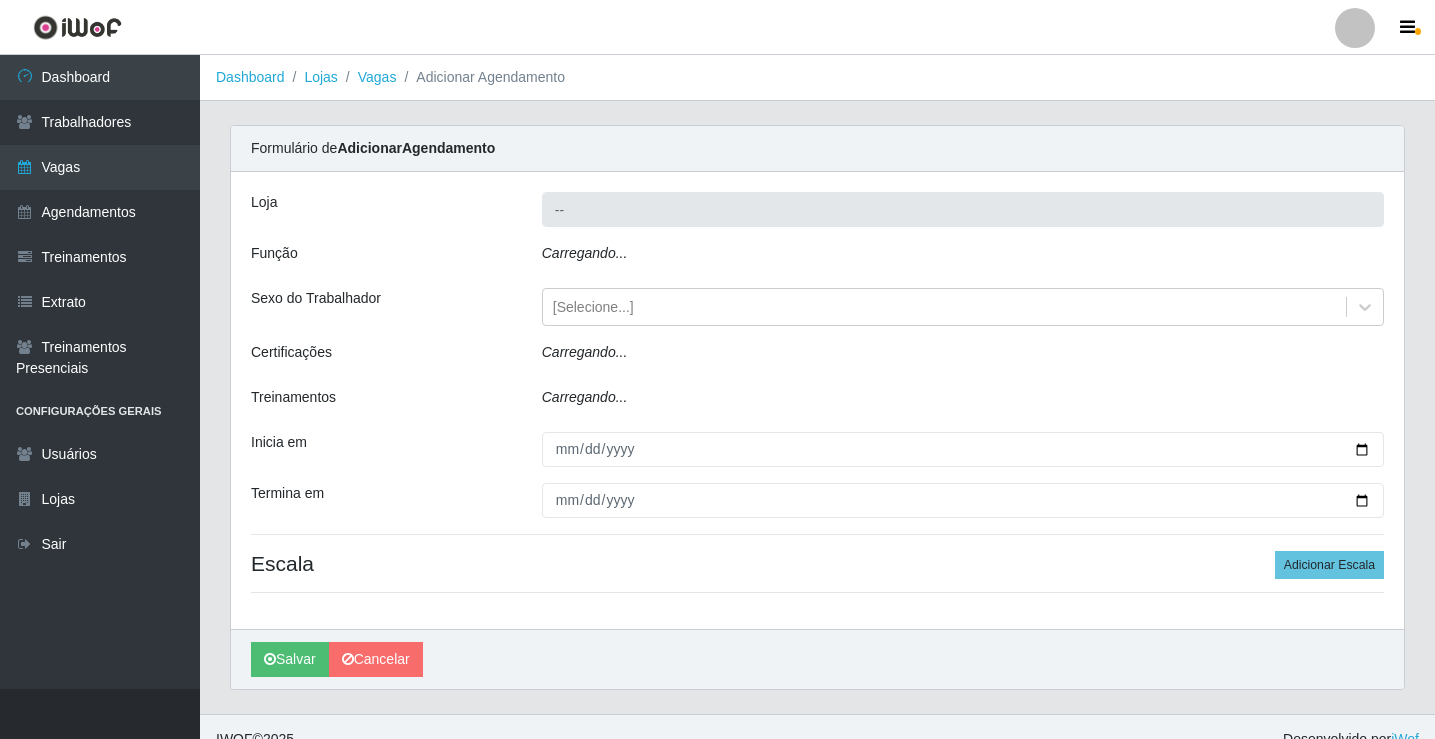 type on "Rede Econômico - Prata" 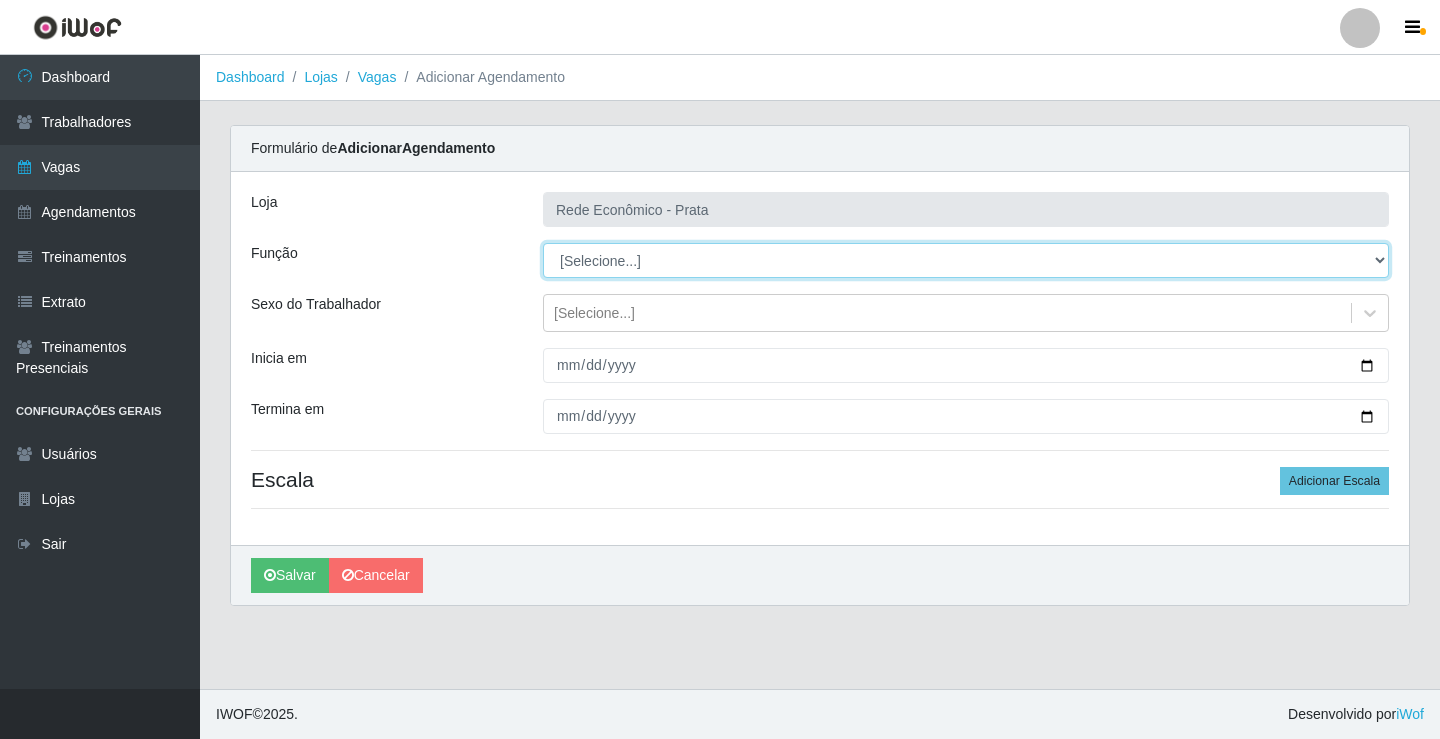 click on "[Selecione...] ASG ASG + ASG ++ Embalador Embalador + Embalador ++ Operador de Caixa Operador de Caixa + Operador de Caixa ++" at bounding box center [966, 260] 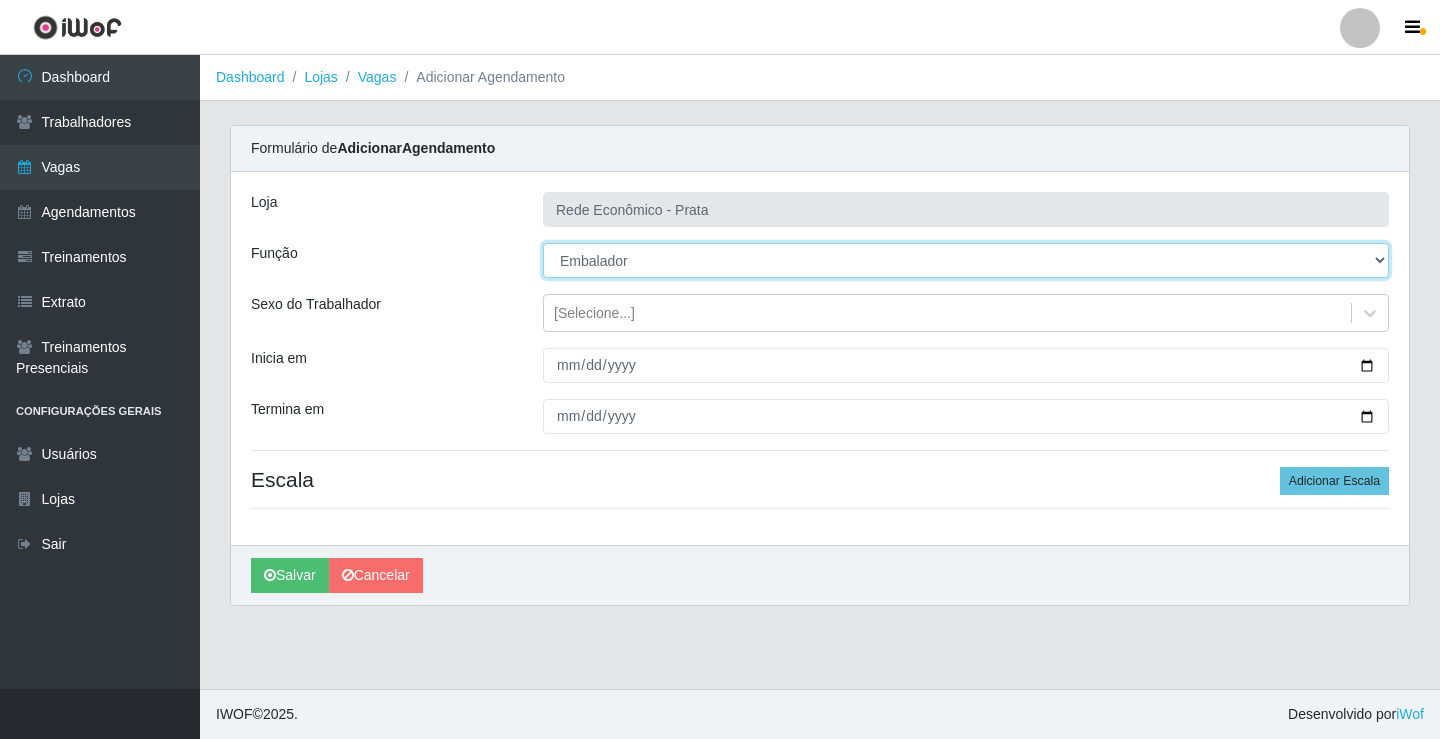 click on "[Selecione...] ASG ASG + ASG ++ Embalador Embalador + Embalador ++ Operador de Caixa Operador de Caixa + Operador de Caixa ++" at bounding box center (966, 260) 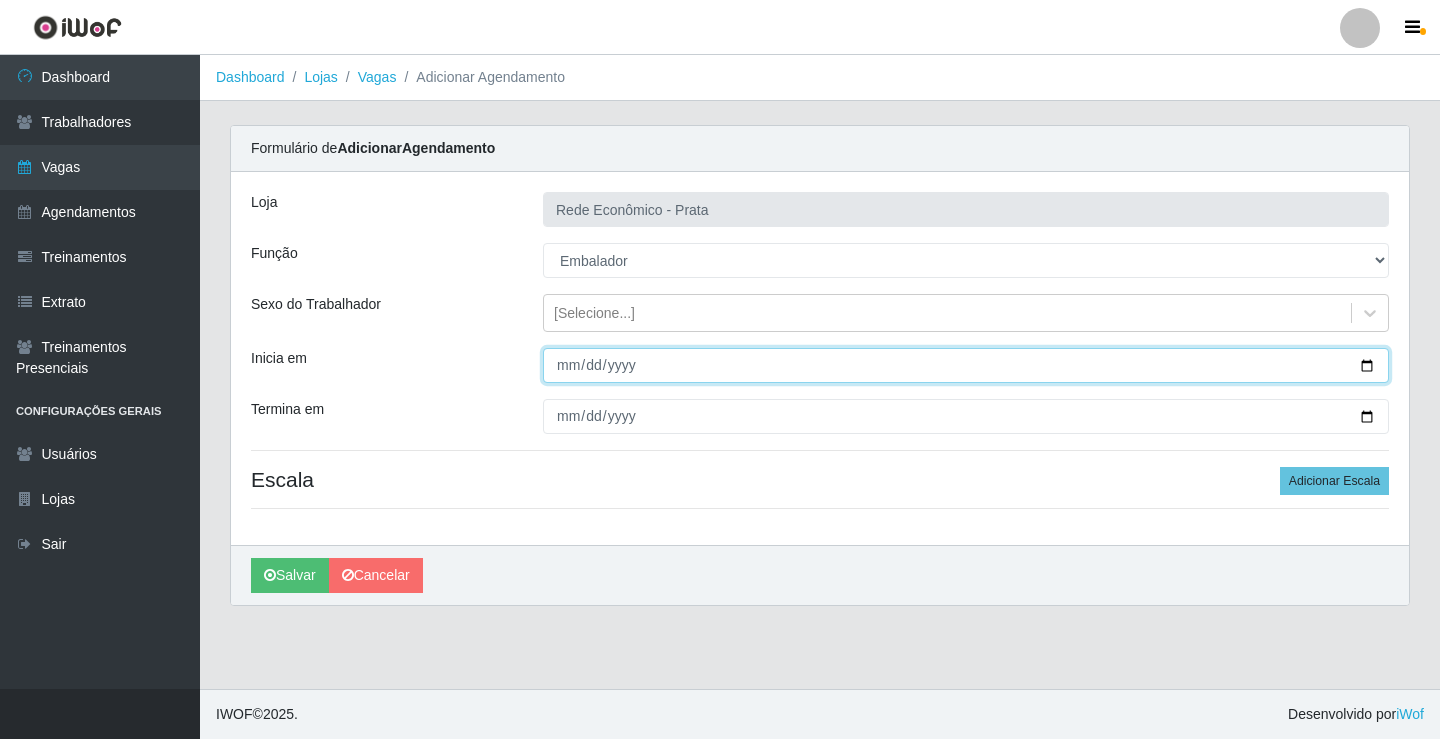 click on "Inicia em" at bounding box center [966, 365] 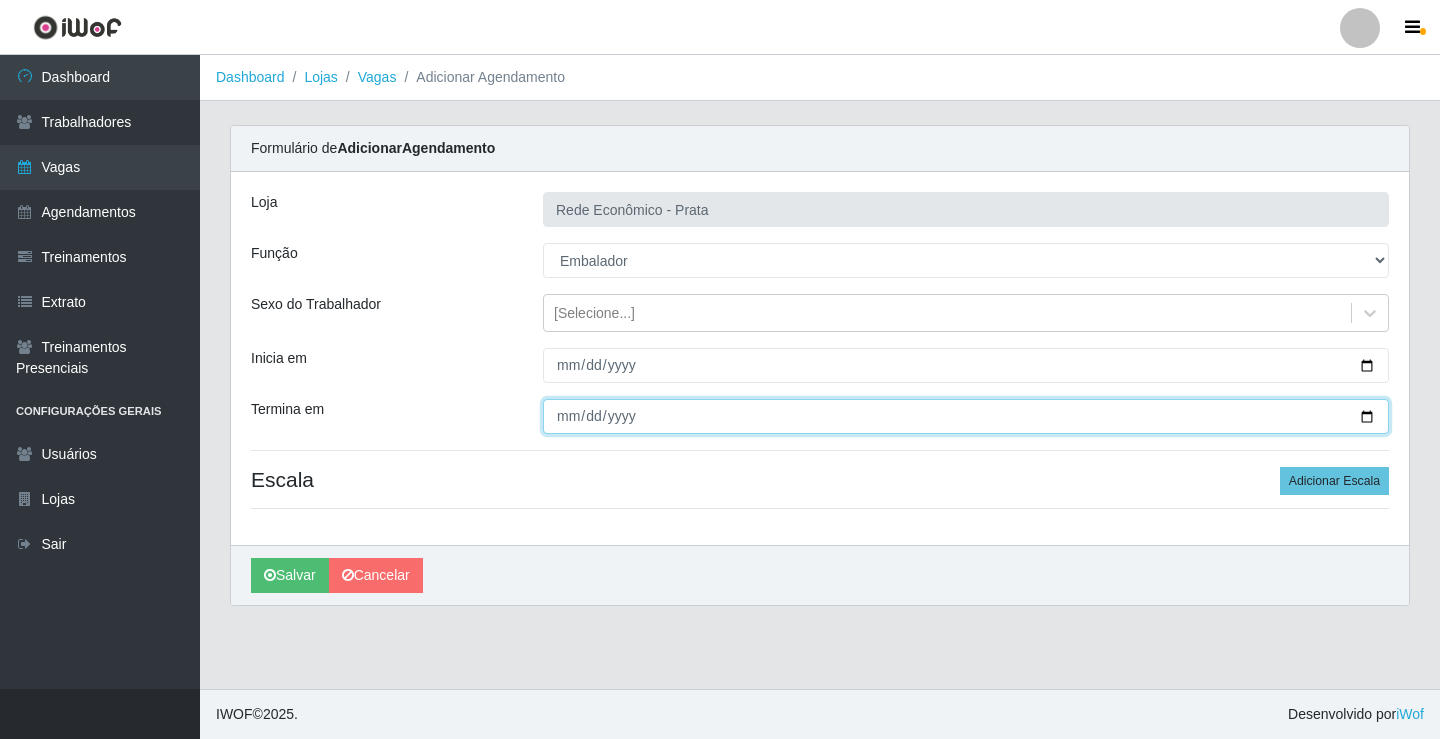 click on "Termina em" at bounding box center (966, 416) 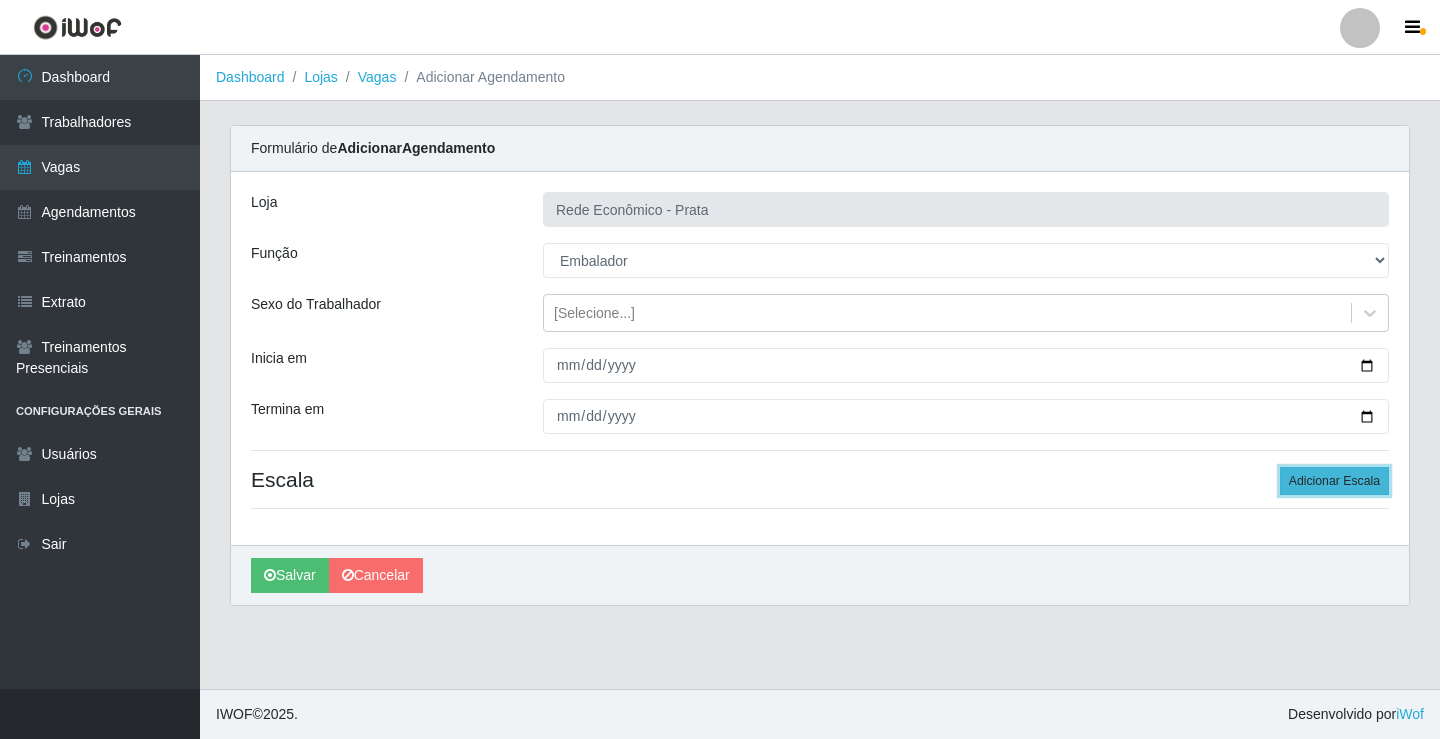 click on "Adicionar Escala" at bounding box center [1334, 481] 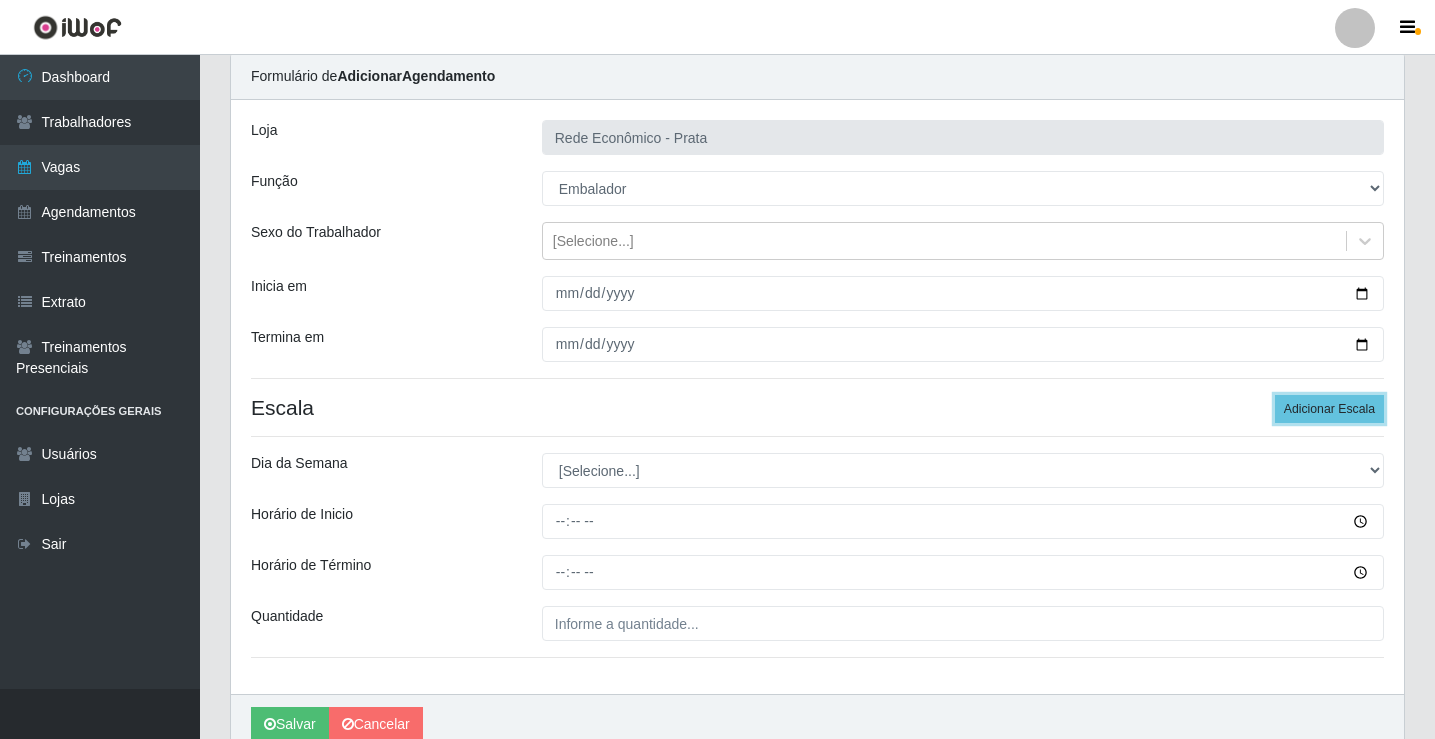scroll, scrollTop: 162, scrollLeft: 0, axis: vertical 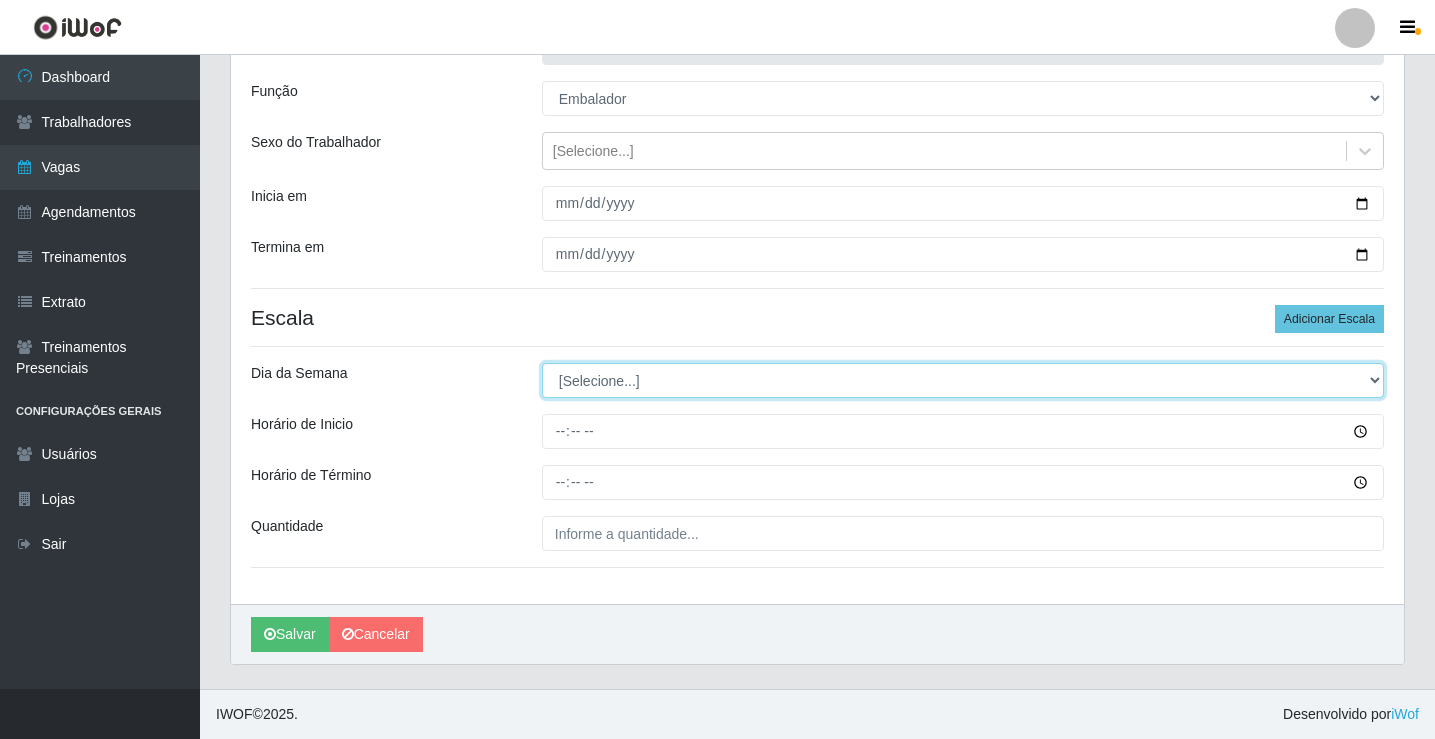 click on "[Selecione...] Segunda Terça Quarta Quinta Sexta Sábado Domingo" at bounding box center (963, 380) 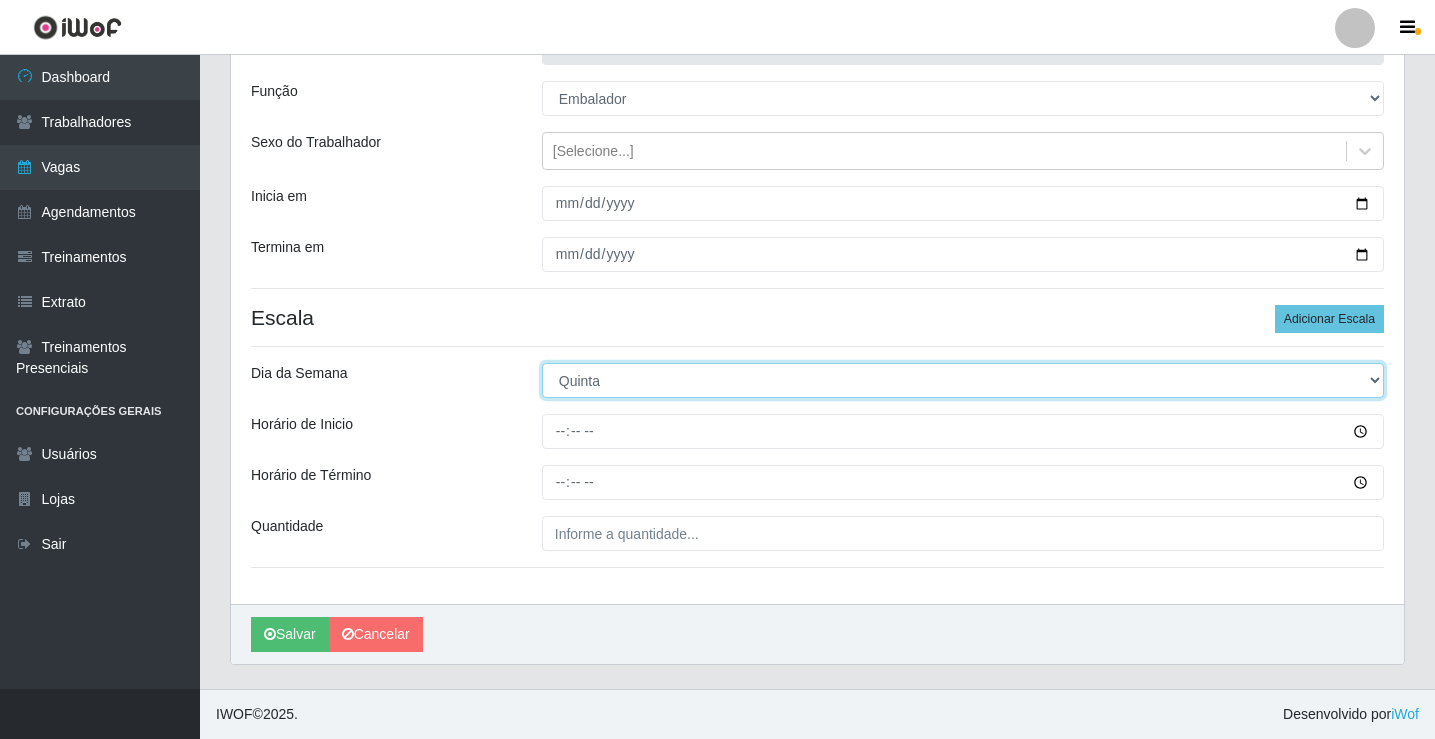click on "[Selecione...] Segunda Terça Quarta Quinta Sexta Sábado Domingo" at bounding box center [963, 380] 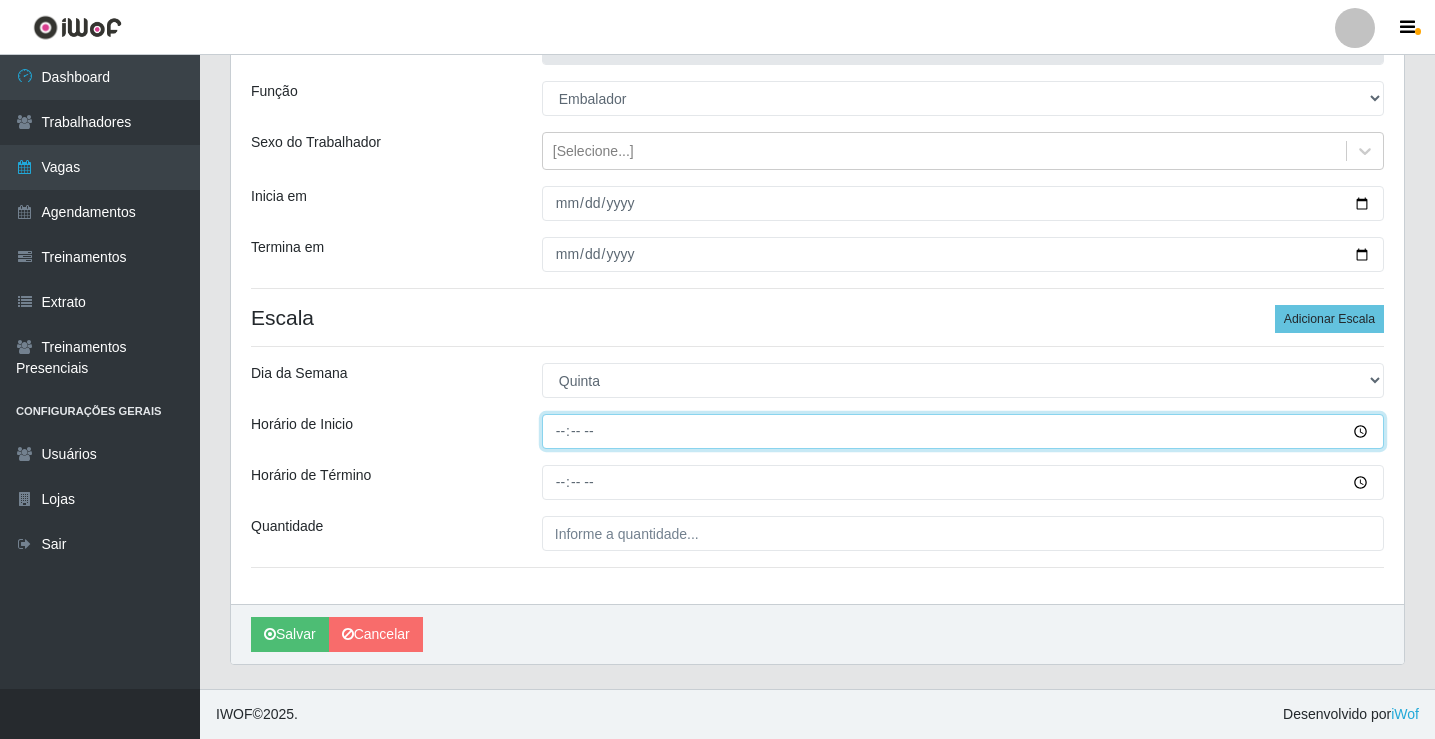 click on "Horário de Inicio" at bounding box center [963, 431] 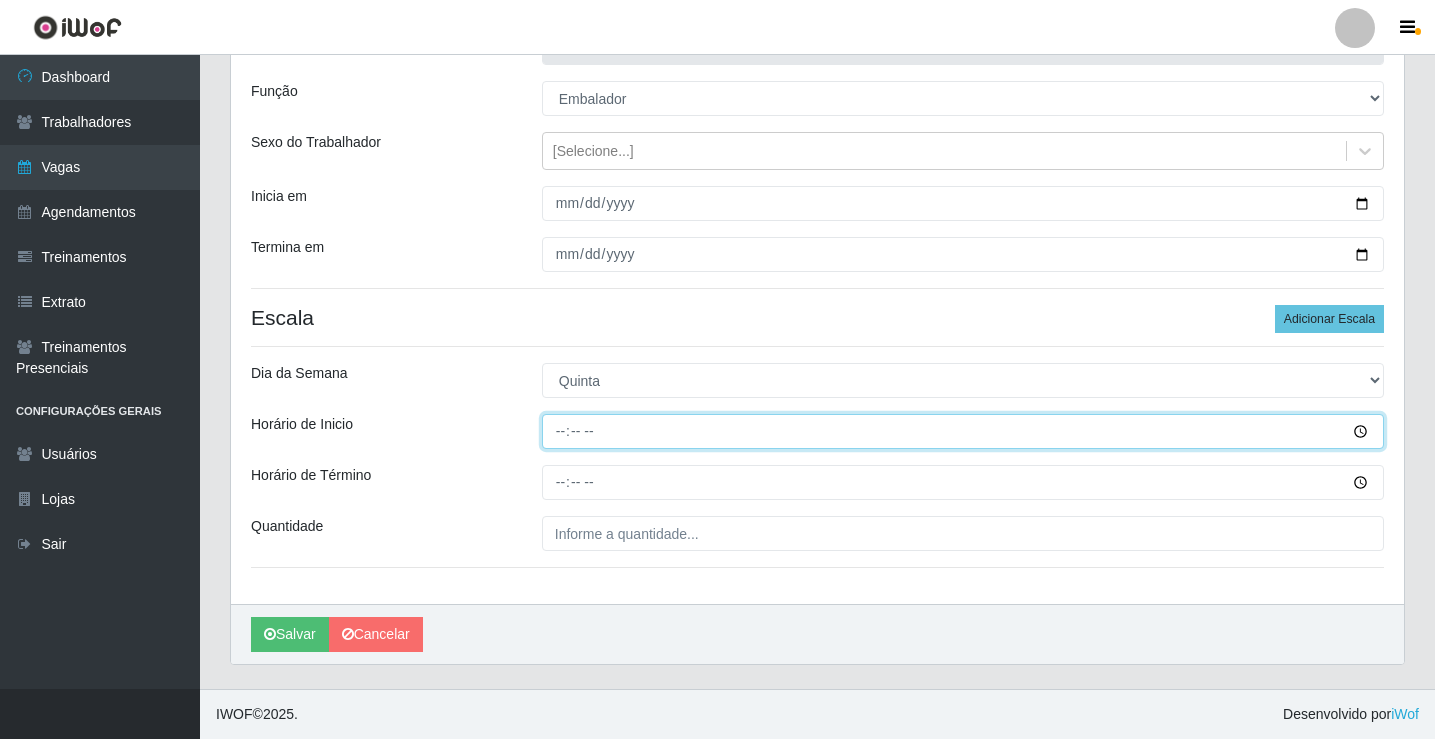 type on "07:00" 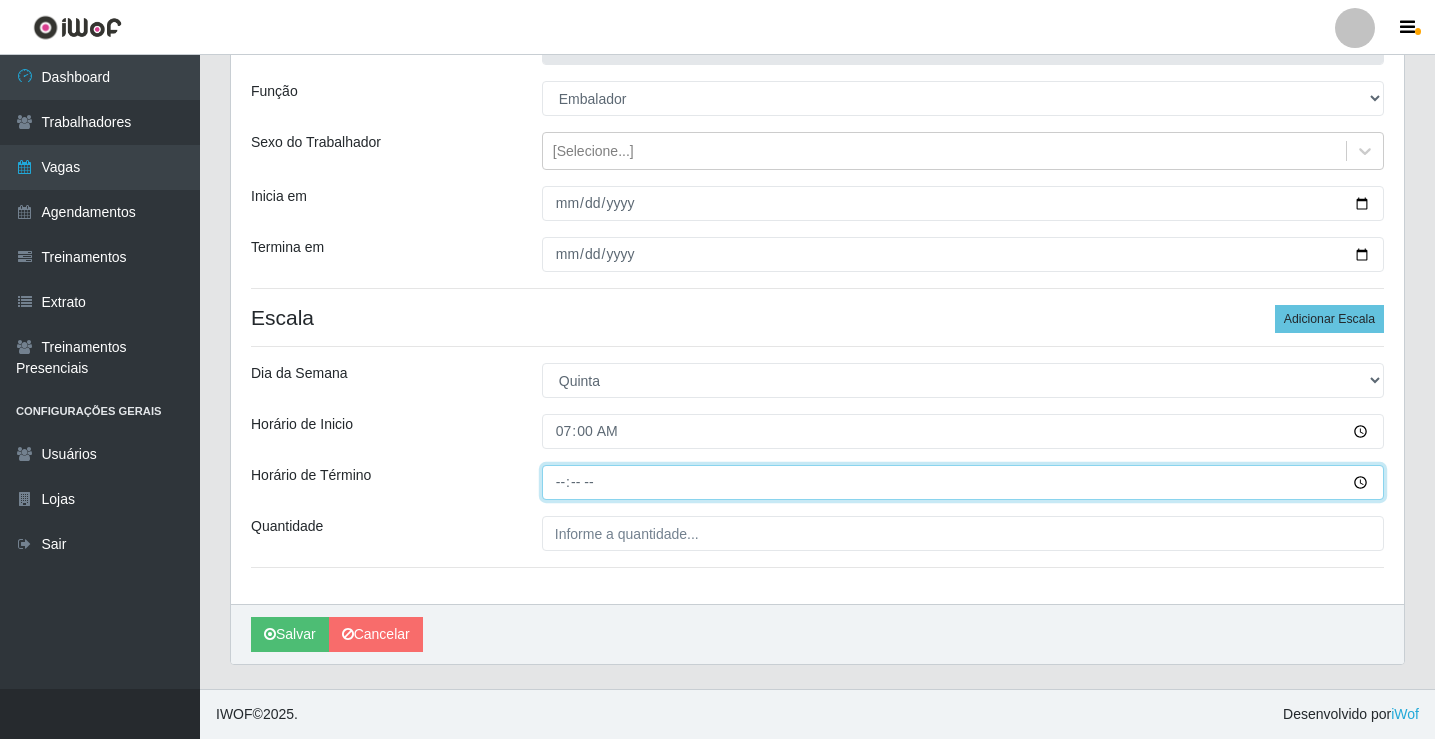 click on "Horário de Término" at bounding box center (963, 482) 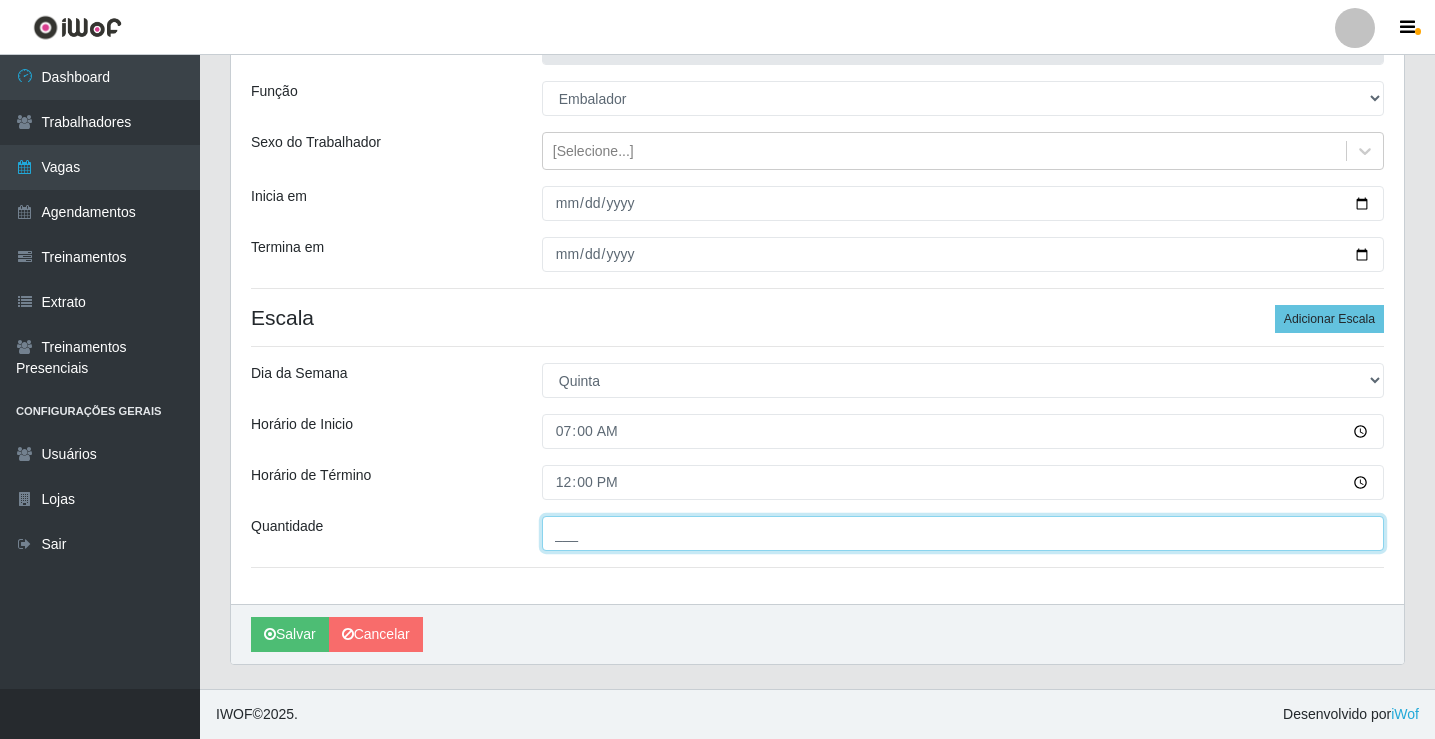 click on "___" at bounding box center [963, 533] 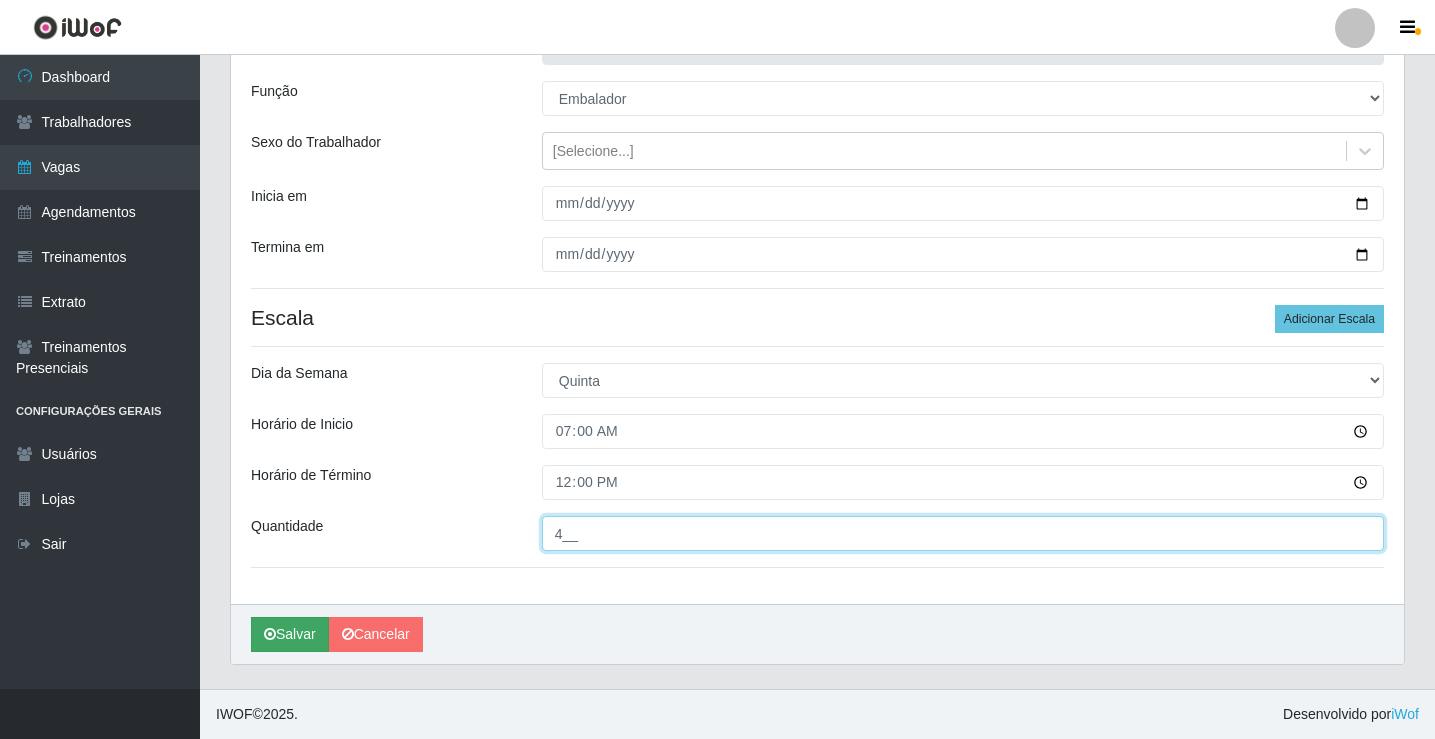 type on "4__" 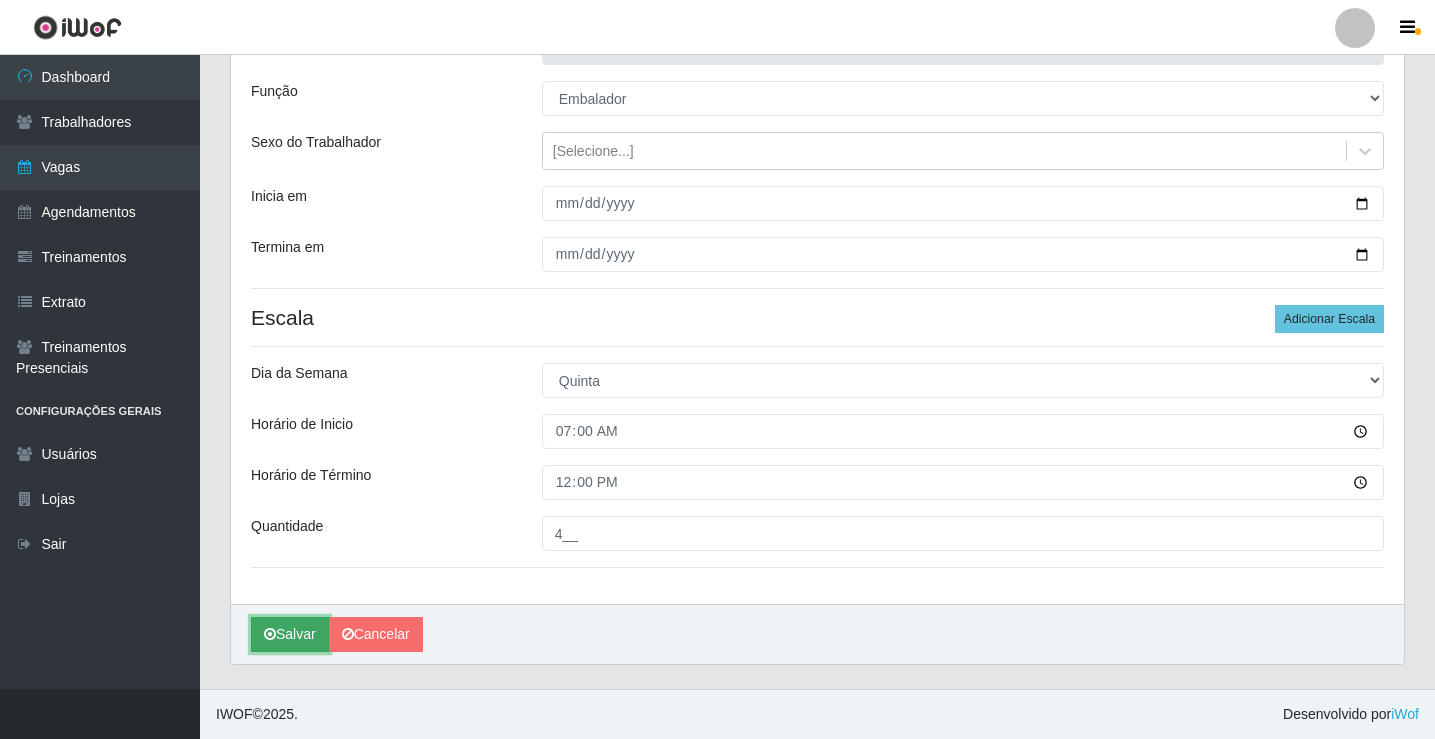 click on "Salvar" at bounding box center [290, 634] 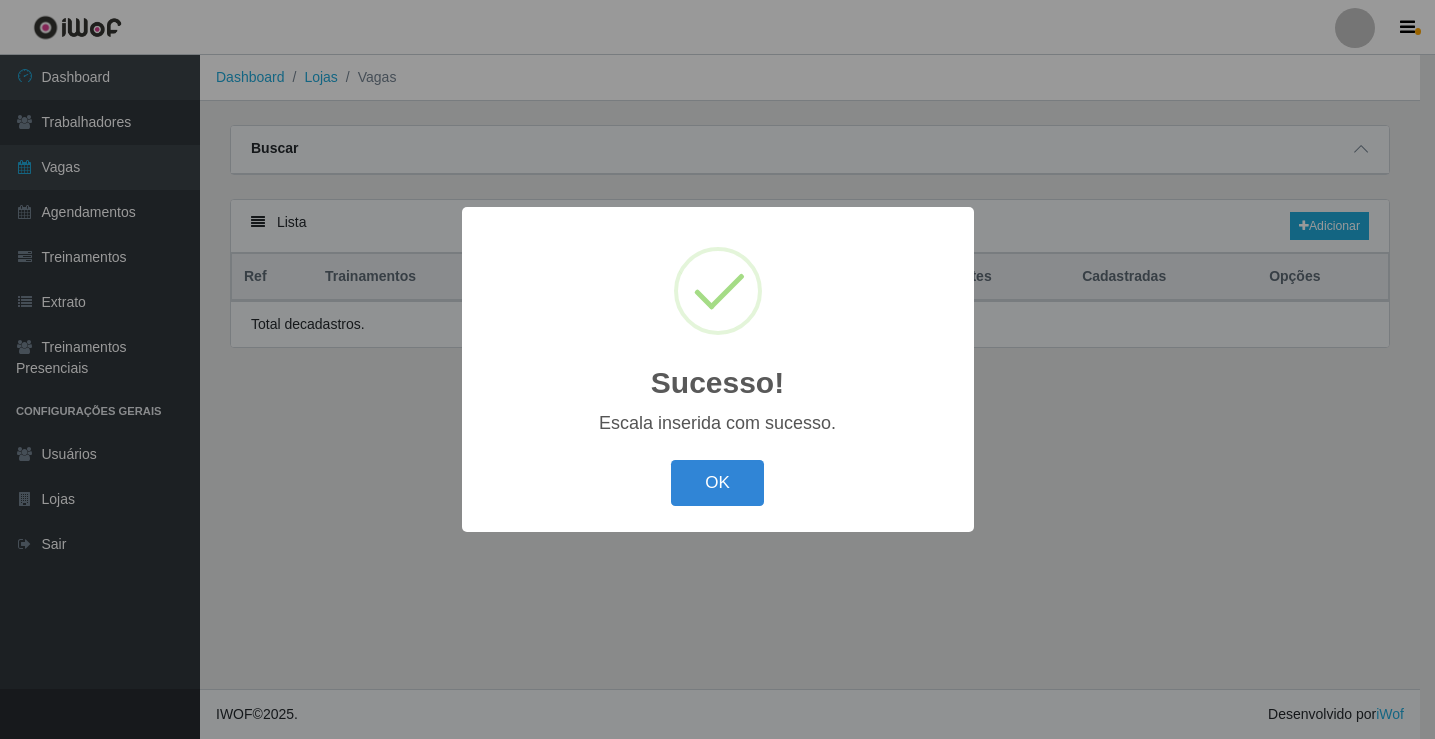 scroll, scrollTop: 0, scrollLeft: 0, axis: both 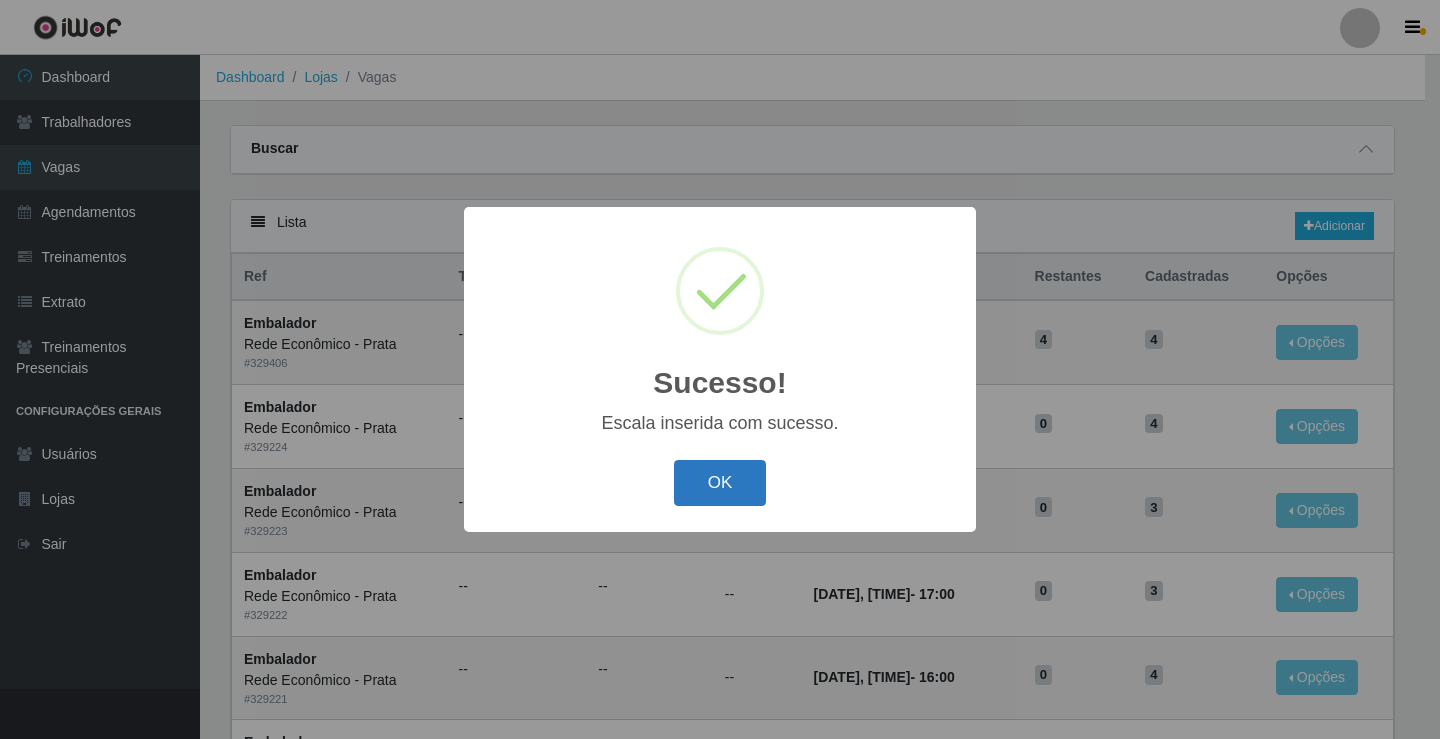 click on "OK" at bounding box center (720, 483) 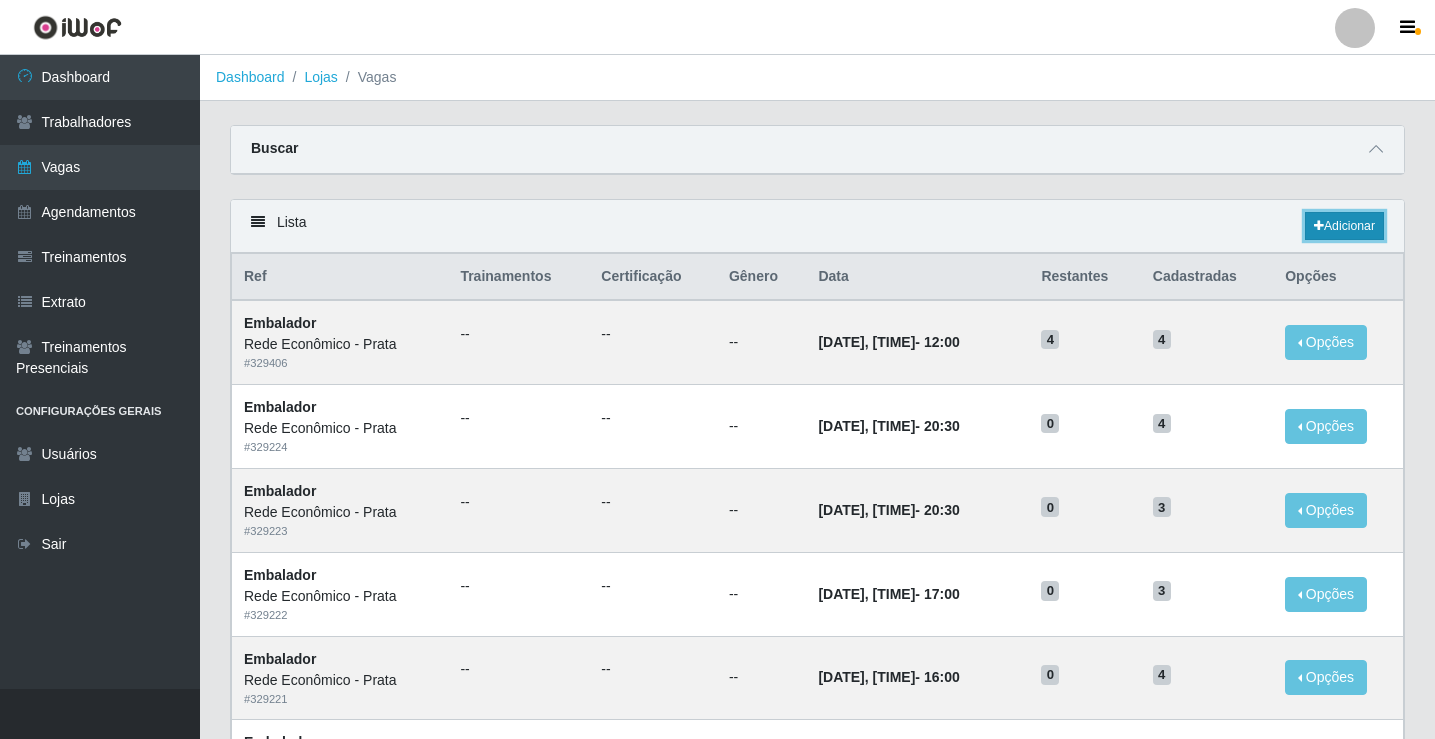 click on "Adicionar" at bounding box center [1344, 226] 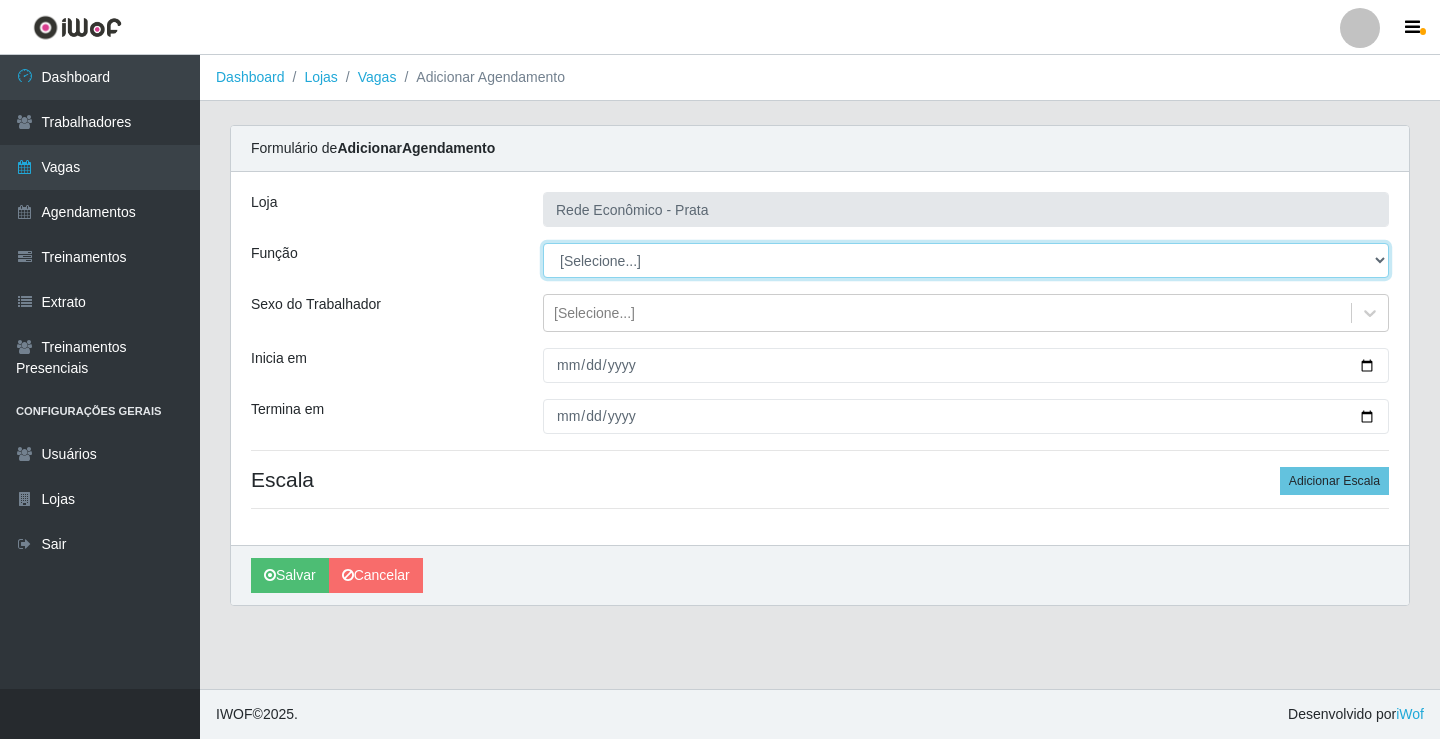 click on "[Selecione...] ASG ASG + ASG ++ Embalador Embalador + Embalador ++ Operador de Caixa Operador de Caixa + Operador de Caixa ++" at bounding box center [966, 260] 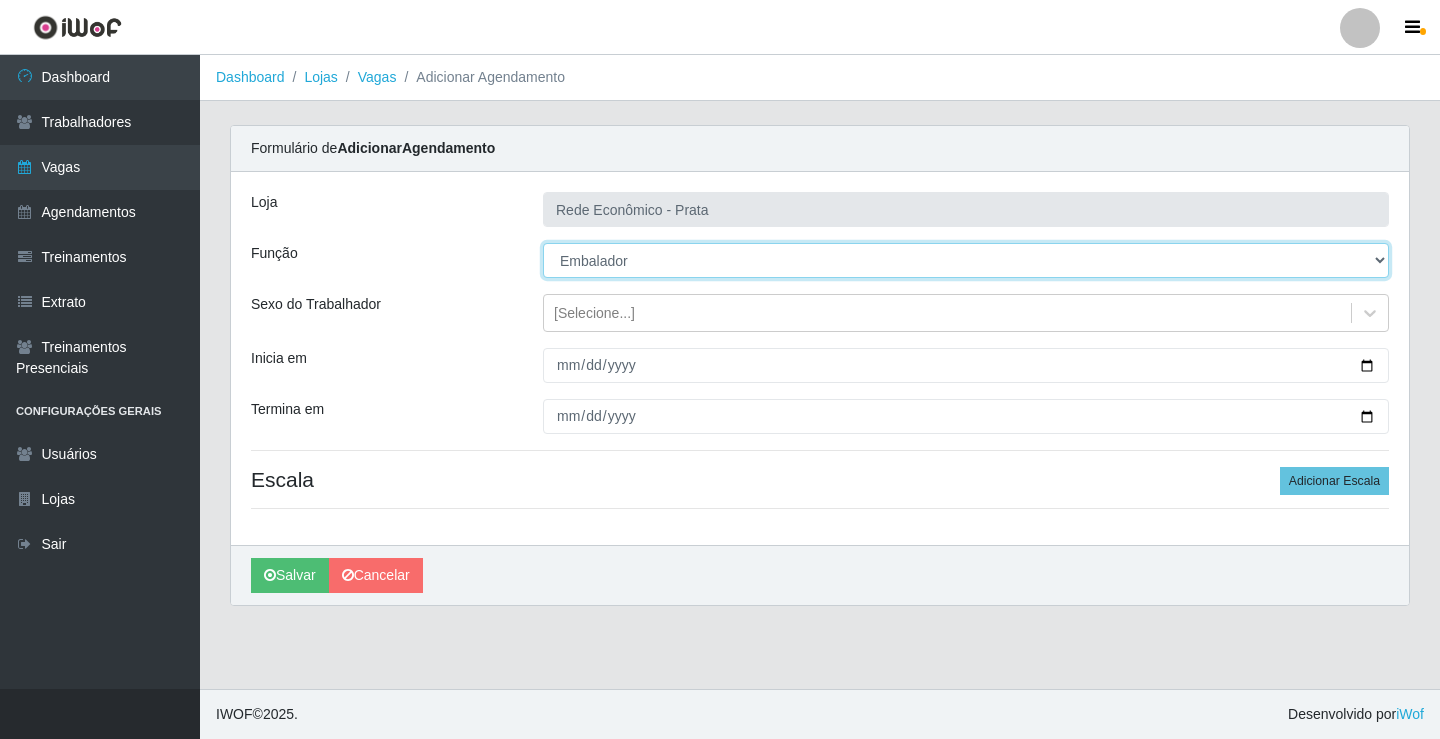 click on "[Selecione...] ASG ASG + ASG ++ Embalador Embalador + Embalador ++ Operador de Caixa Operador de Caixa + Operador de Caixa ++" at bounding box center [966, 260] 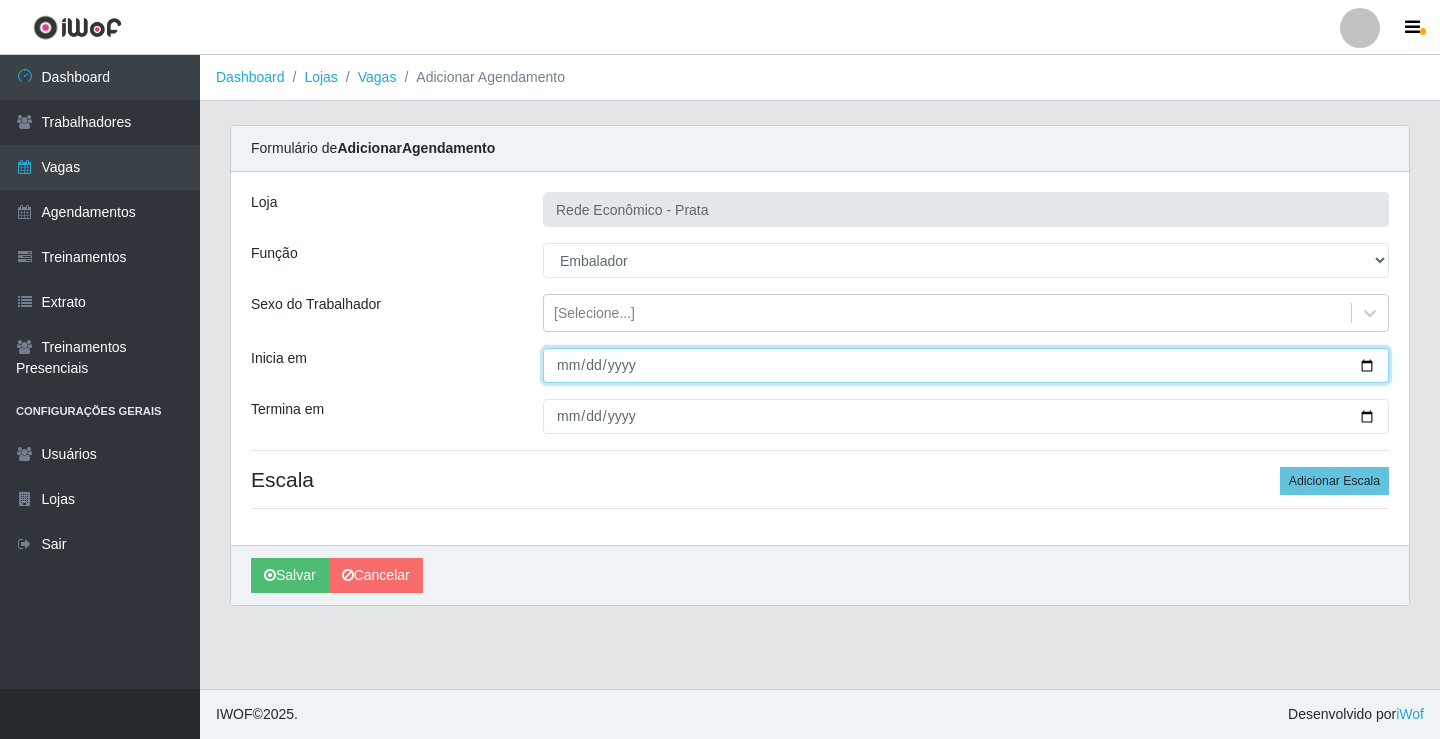 drag, startPoint x: 1374, startPoint y: 368, endPoint x: 1333, endPoint y: 369, distance: 41.01219 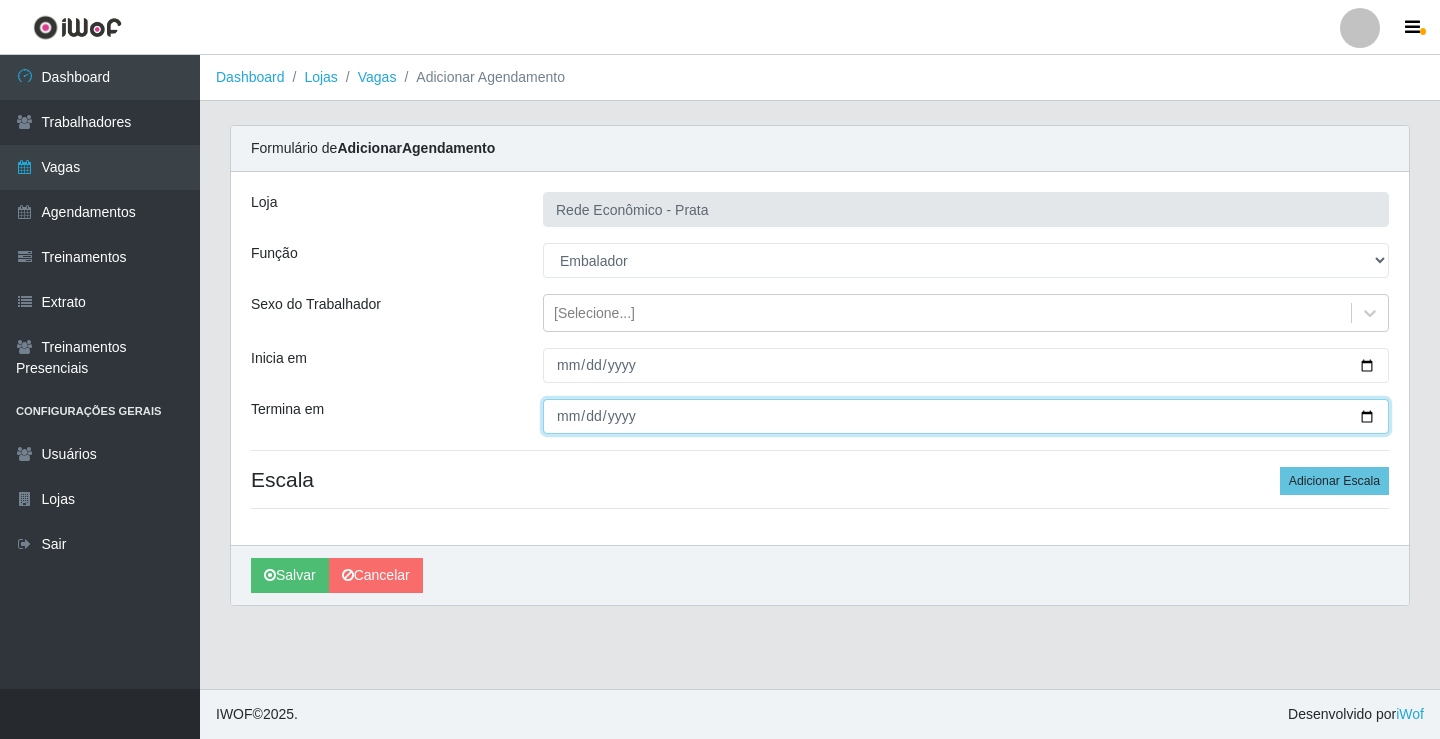 click on "Termina em" at bounding box center [966, 416] 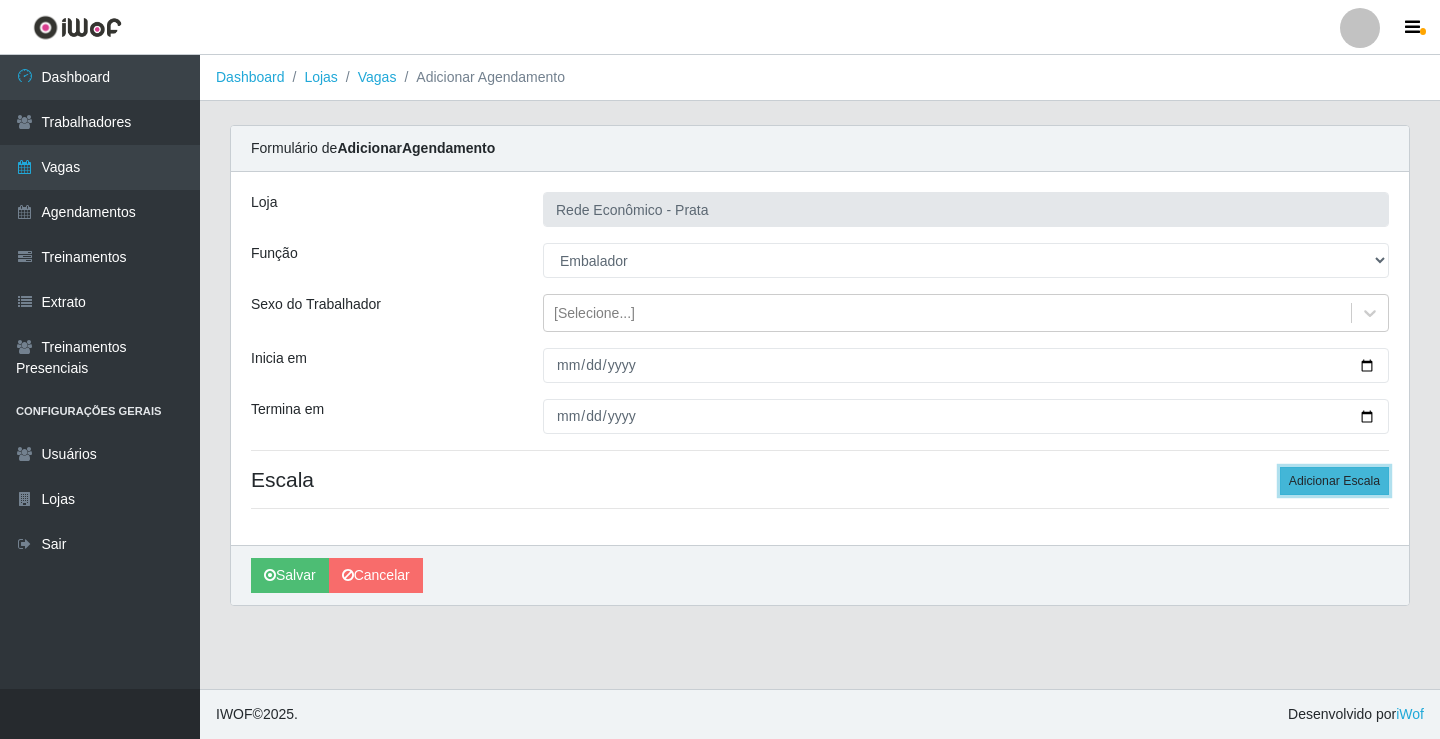 click on "Adicionar Escala" at bounding box center [1334, 481] 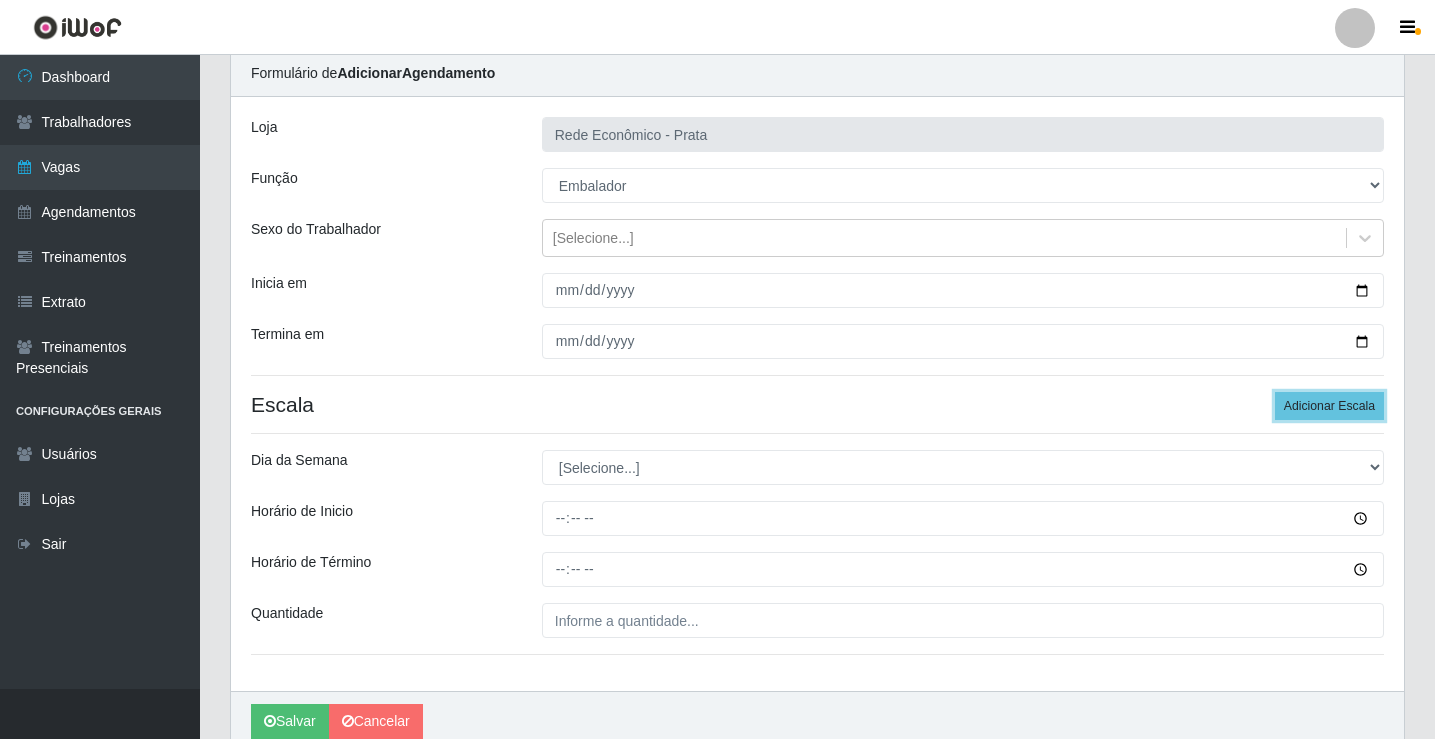 scroll, scrollTop: 162, scrollLeft: 0, axis: vertical 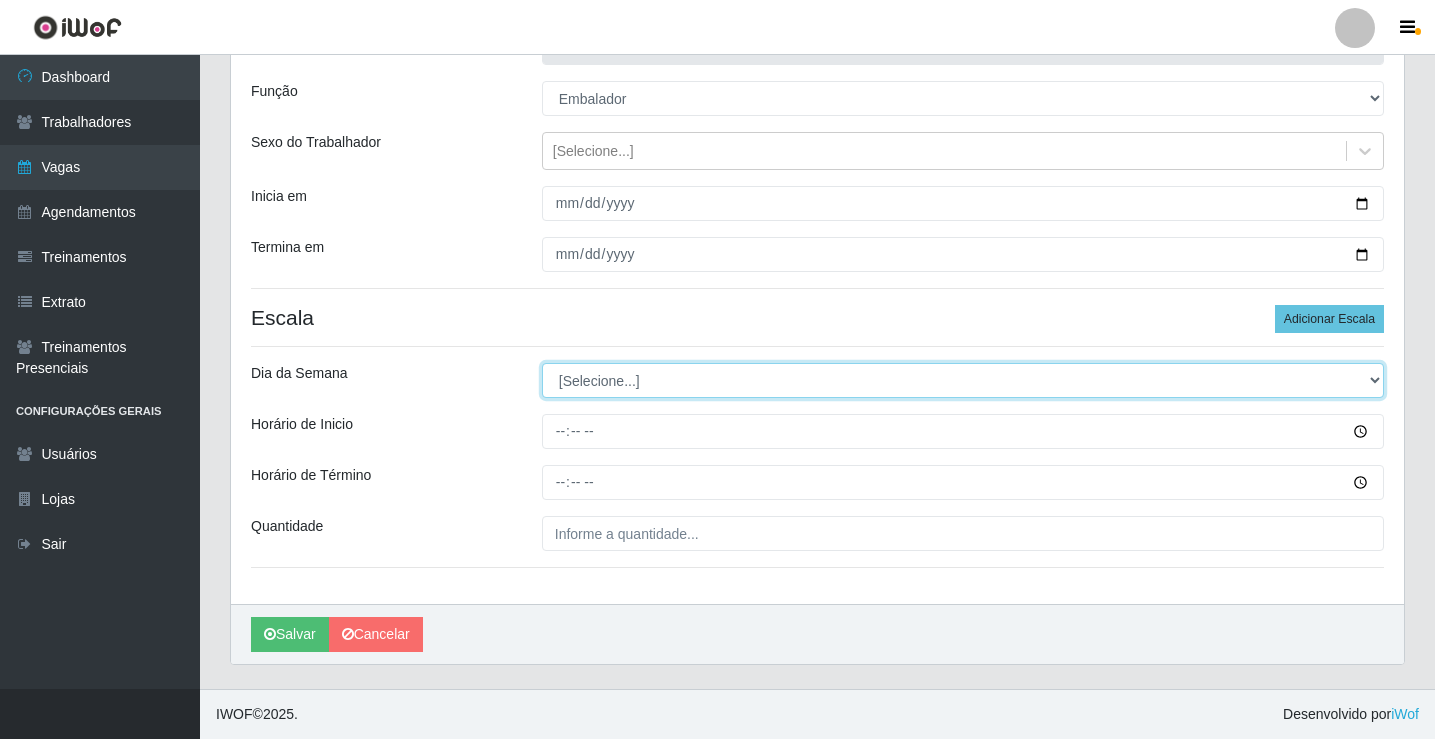click on "[Selecione...] Segunda Terça Quarta Quinta Sexta Sábado Domingo" at bounding box center [963, 380] 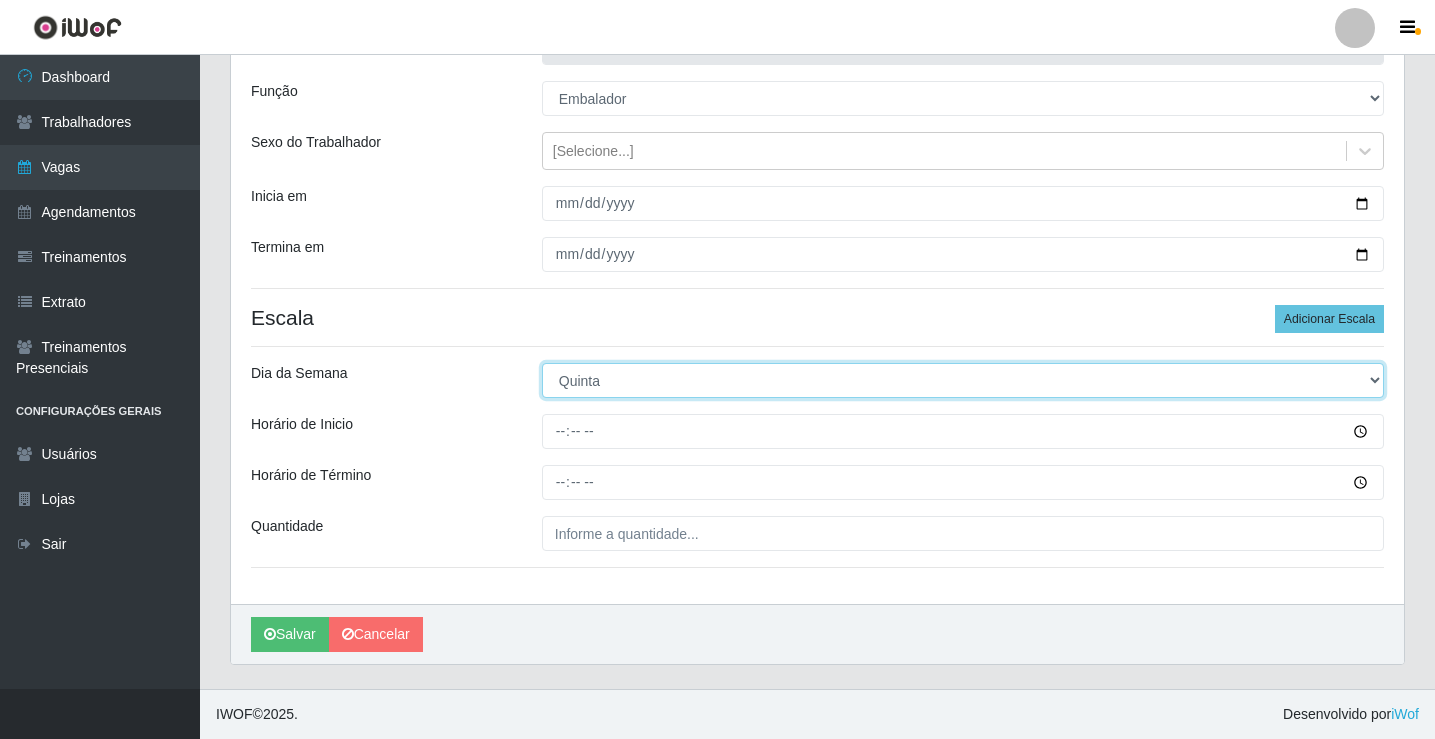 click on "[Selecione...] Segunda Terça Quarta Quinta Sexta Sábado Domingo" at bounding box center (963, 380) 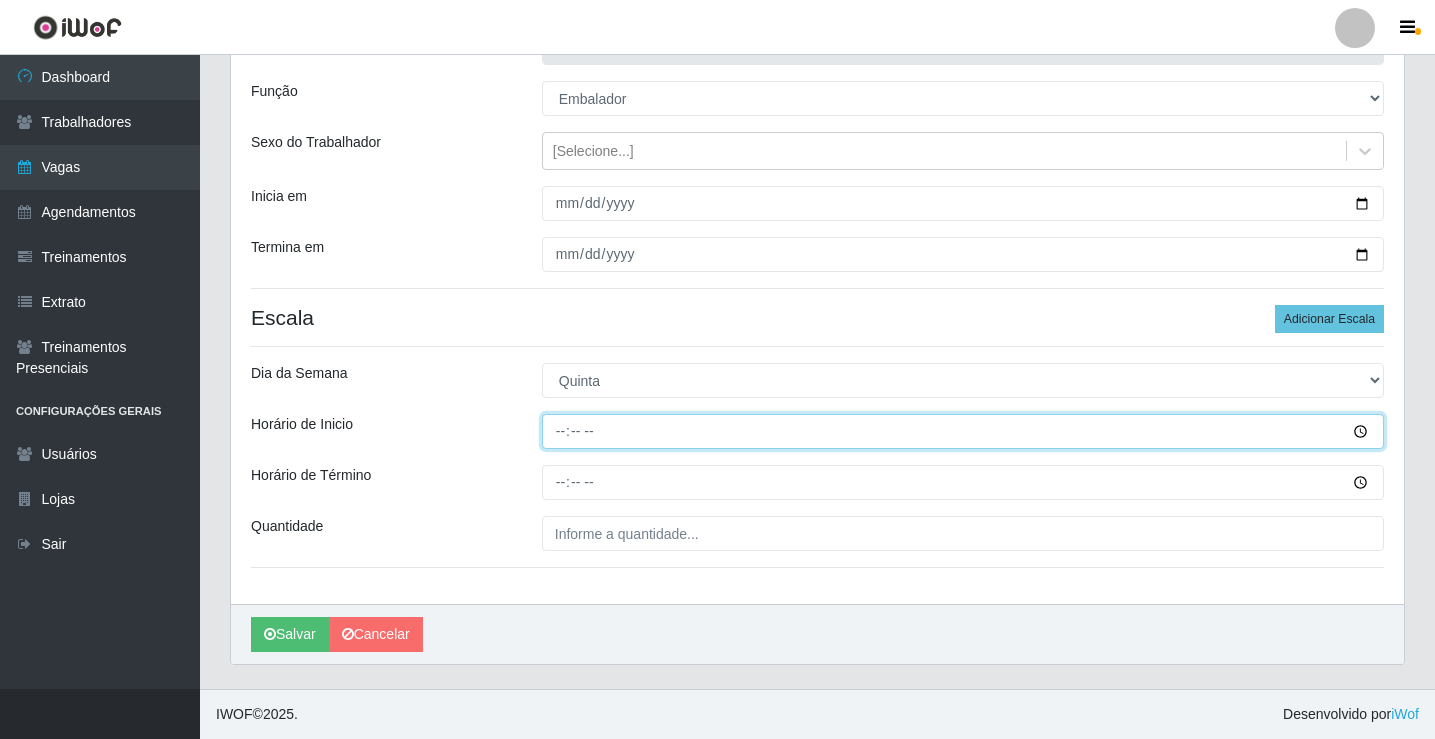 click on "Horário de Inicio" at bounding box center [963, 431] 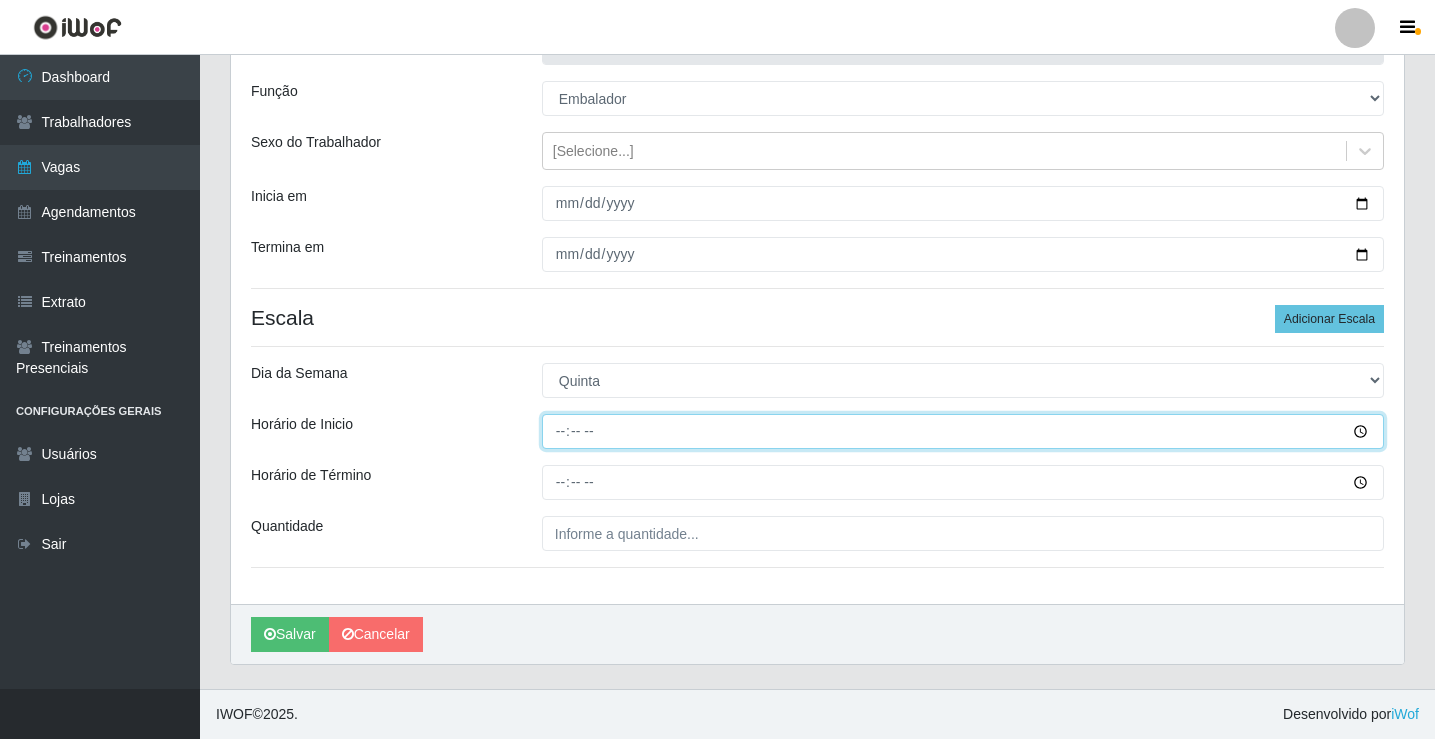 type on "09:00" 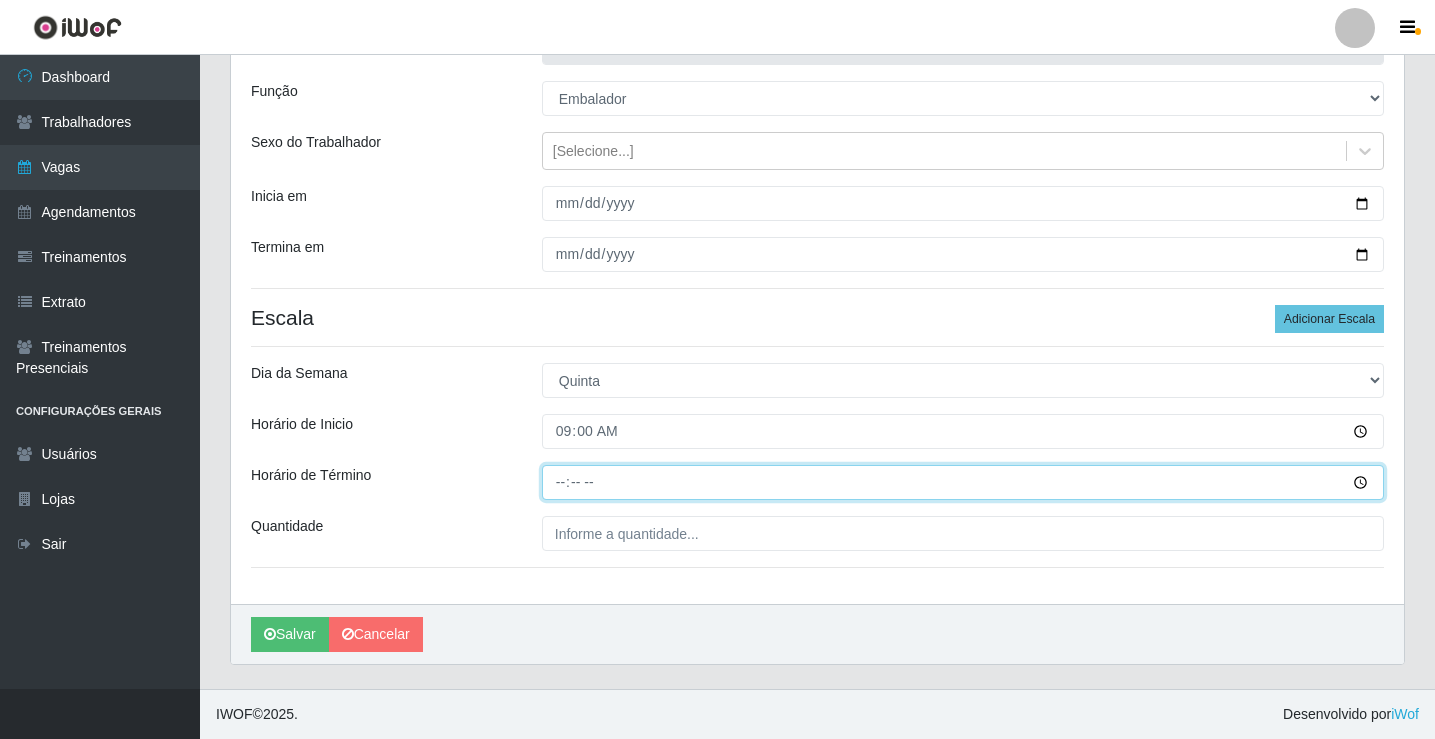 click on "Horário de Término" at bounding box center (963, 482) 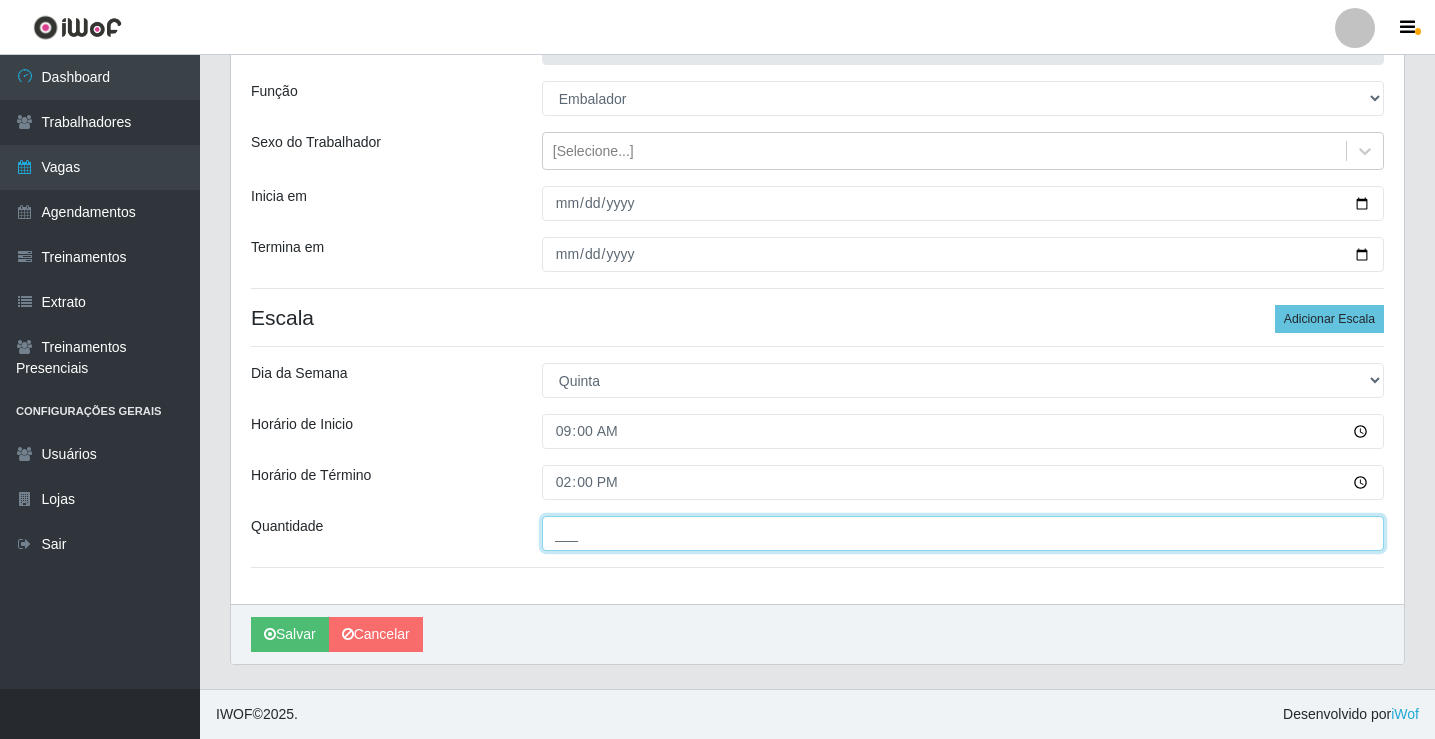 click on "___" at bounding box center [963, 533] 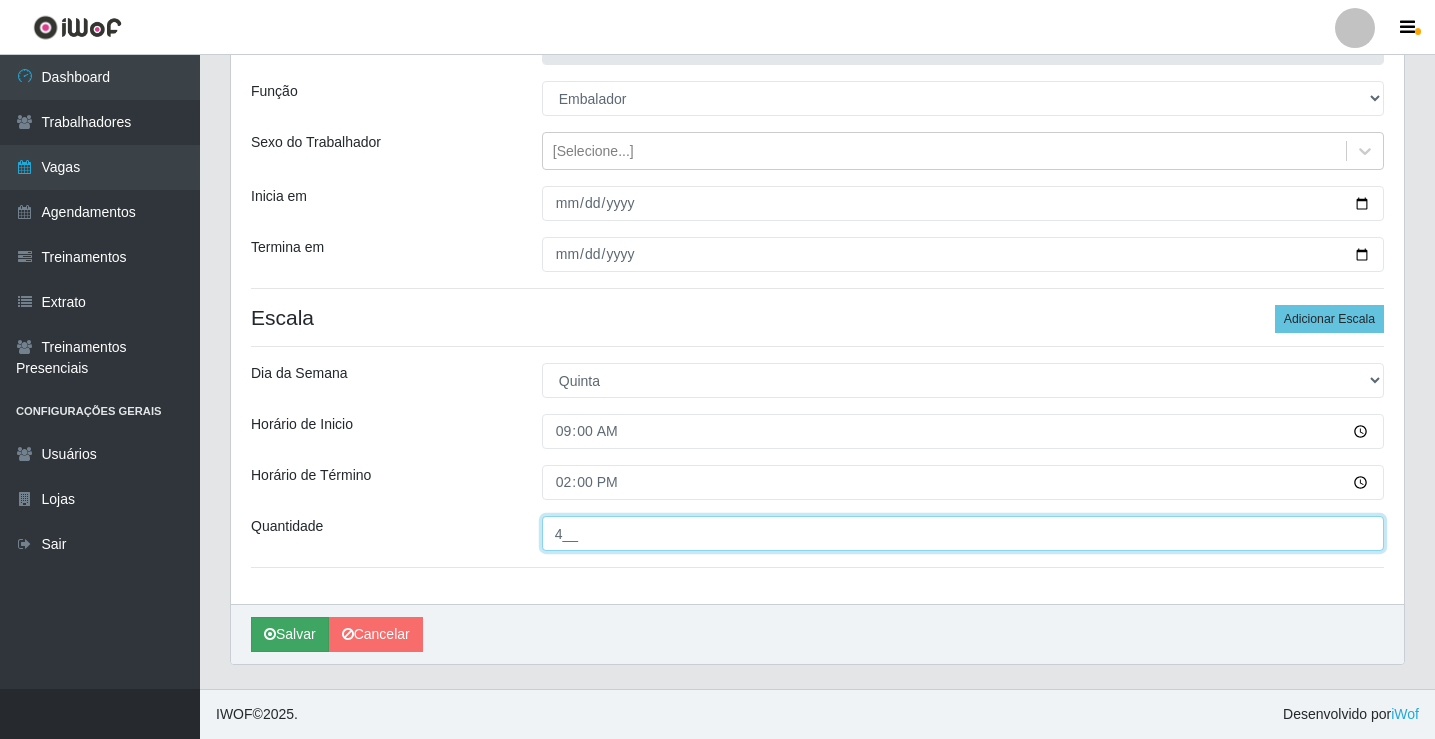type on "4__" 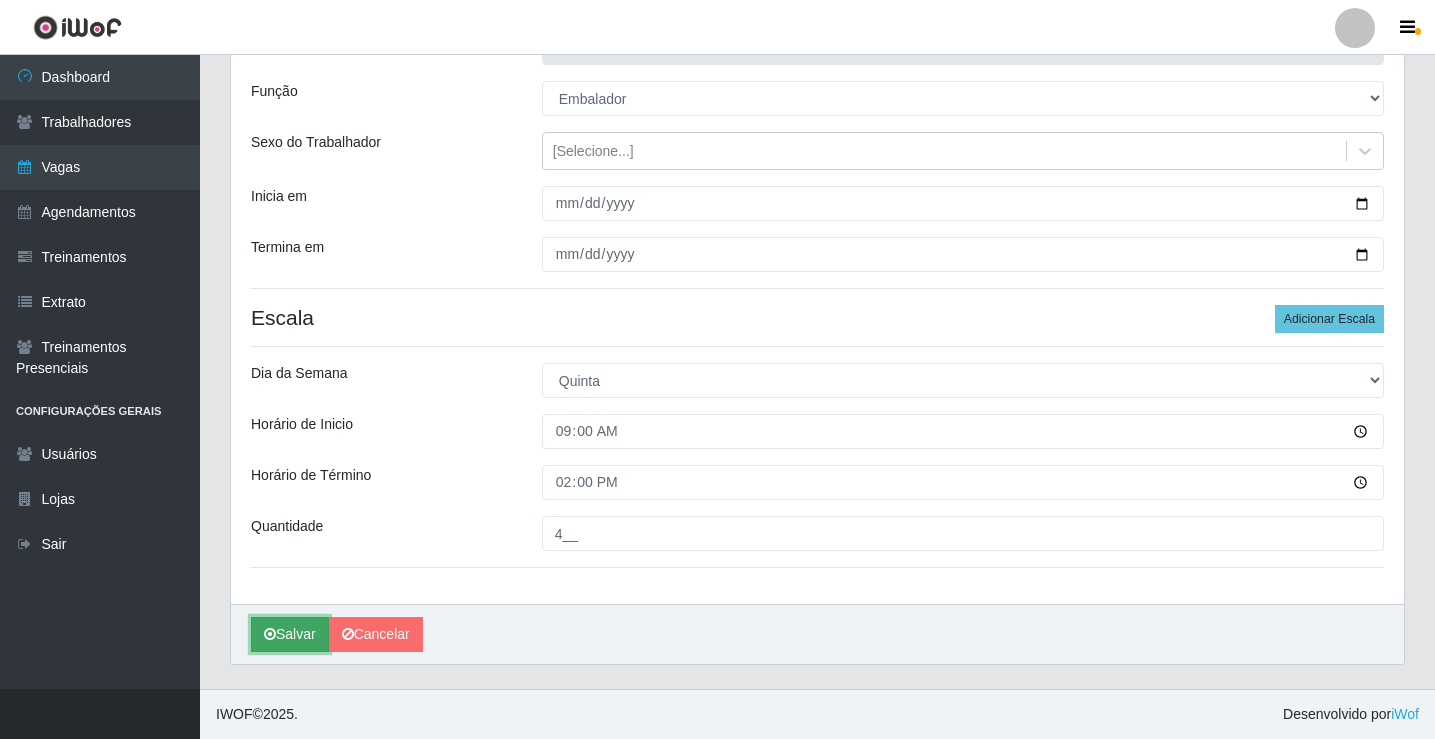 click on "Salvar" at bounding box center (290, 634) 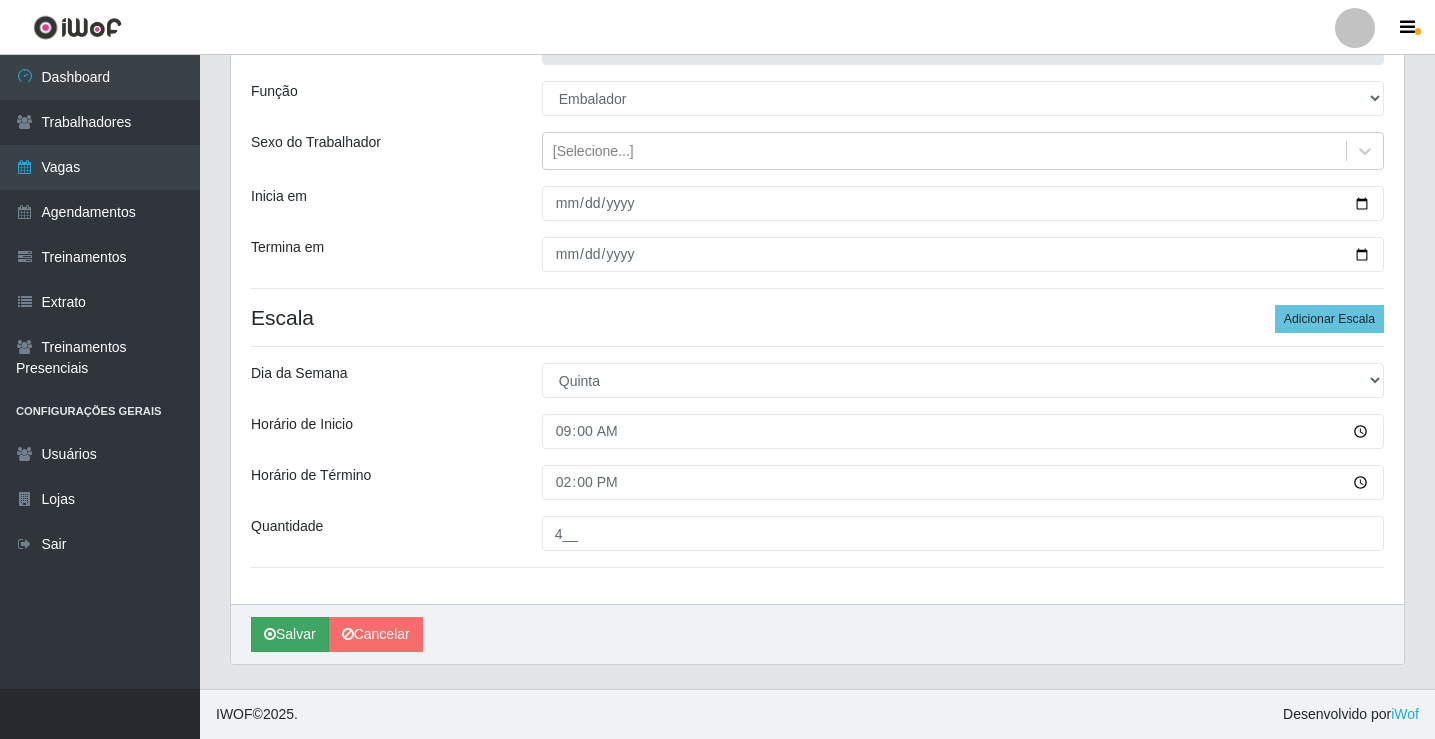 scroll, scrollTop: 0, scrollLeft: 0, axis: both 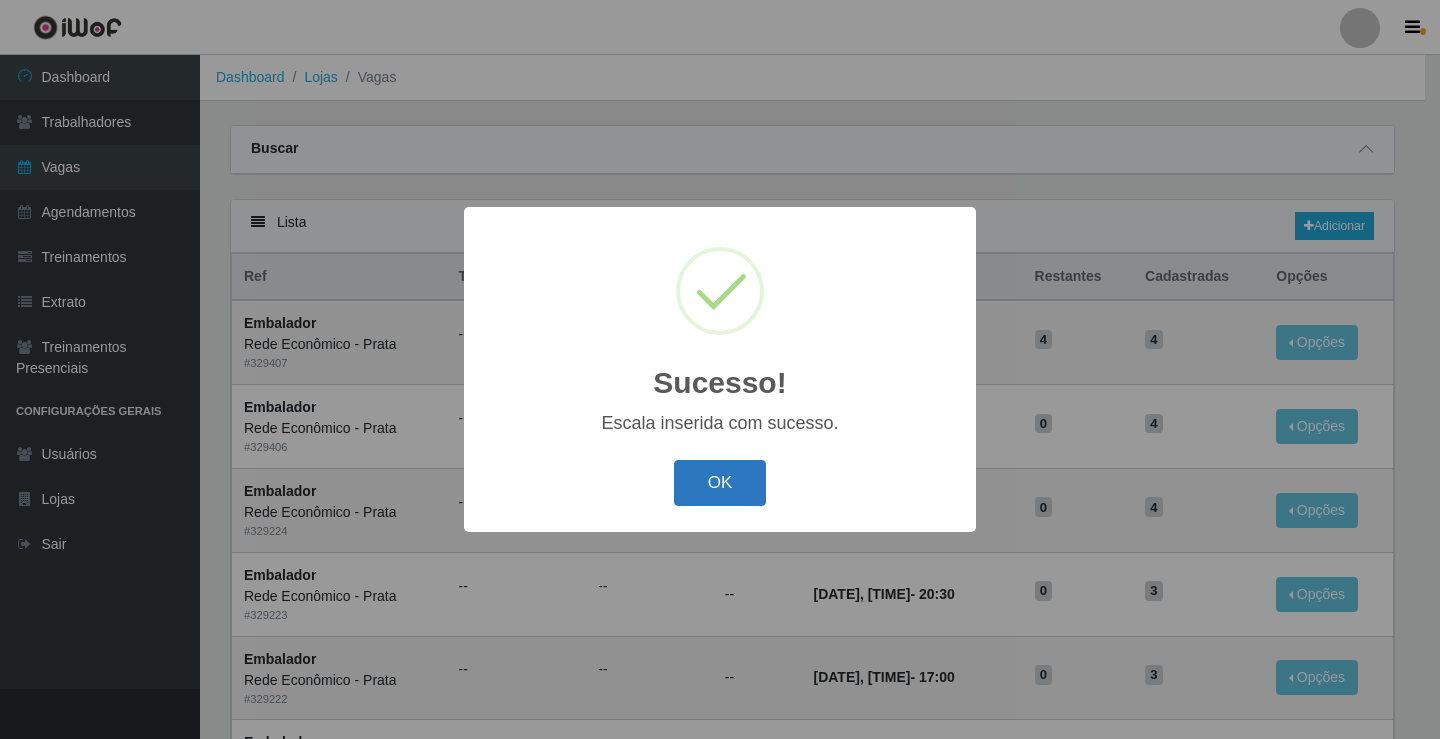 click on "OK" at bounding box center (720, 483) 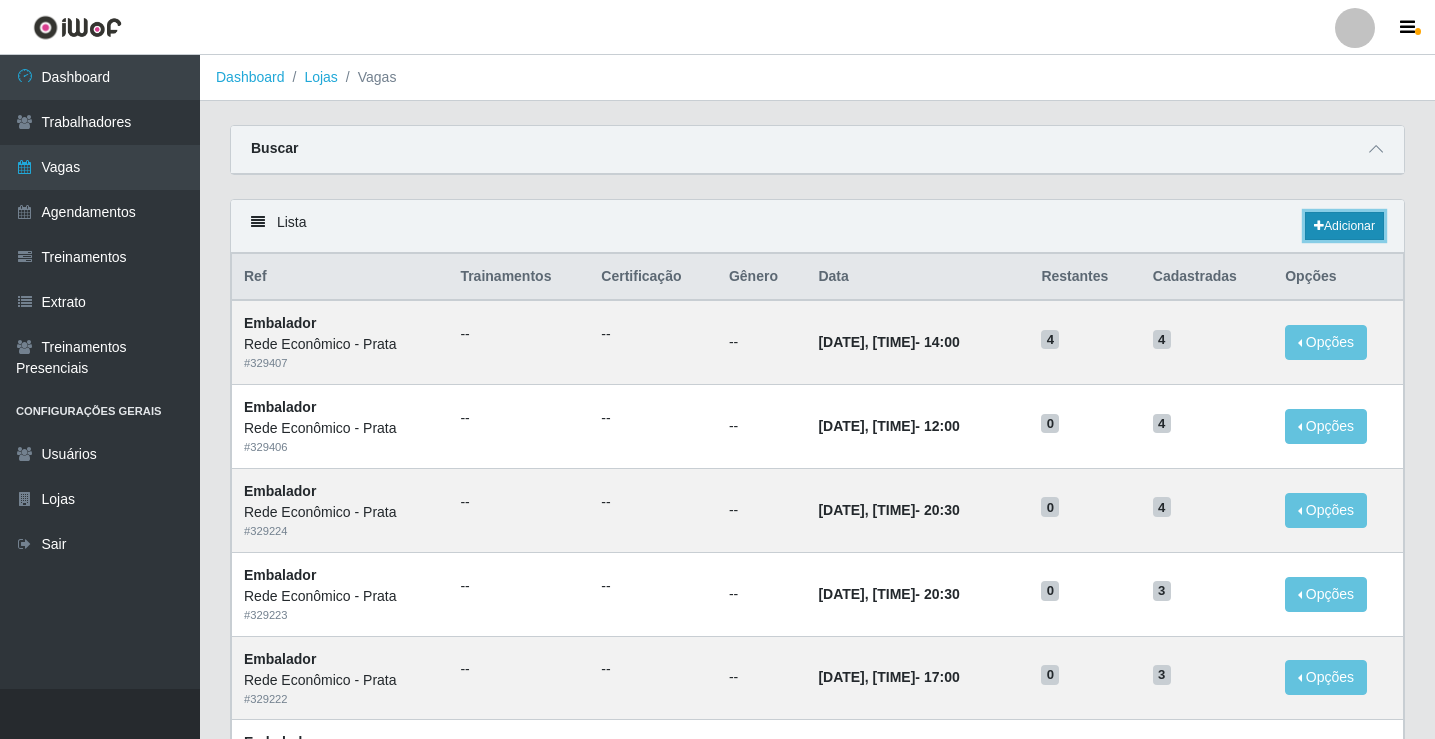 click on "Adicionar" at bounding box center [1344, 226] 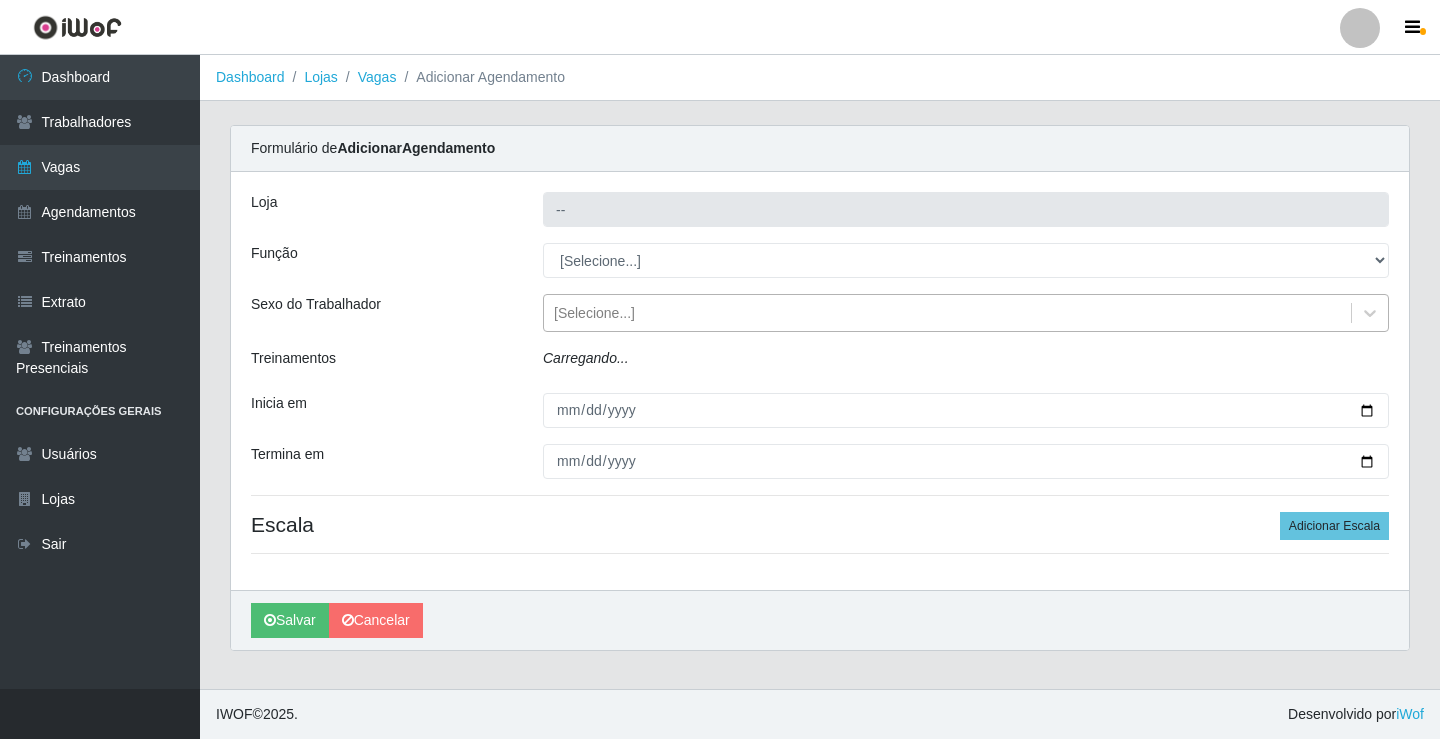 type on "Rede Econômico - Prata" 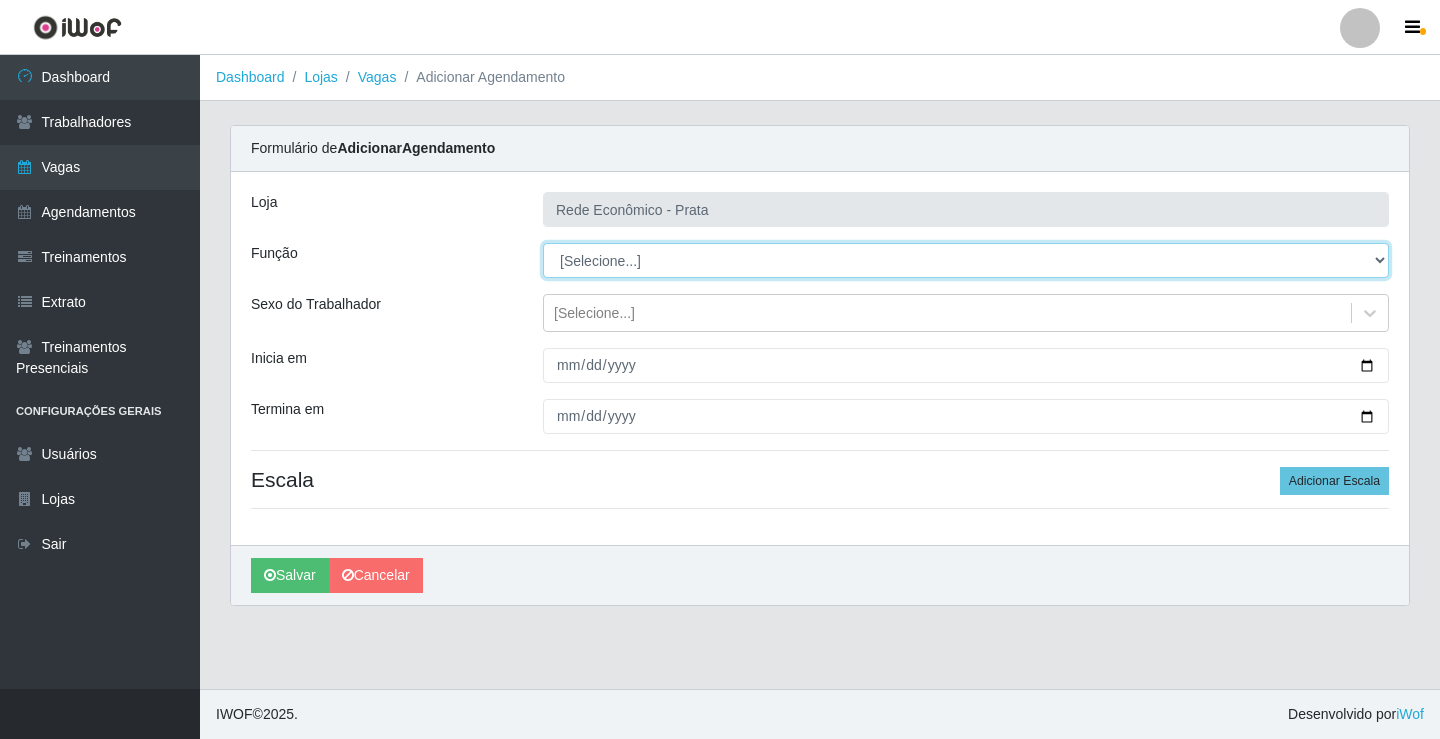 click on "[Selecione...] ASG ASG + ASG ++ Embalador Embalador + Embalador ++ Operador de Caixa Operador de Caixa + Operador de Caixa ++" at bounding box center (966, 260) 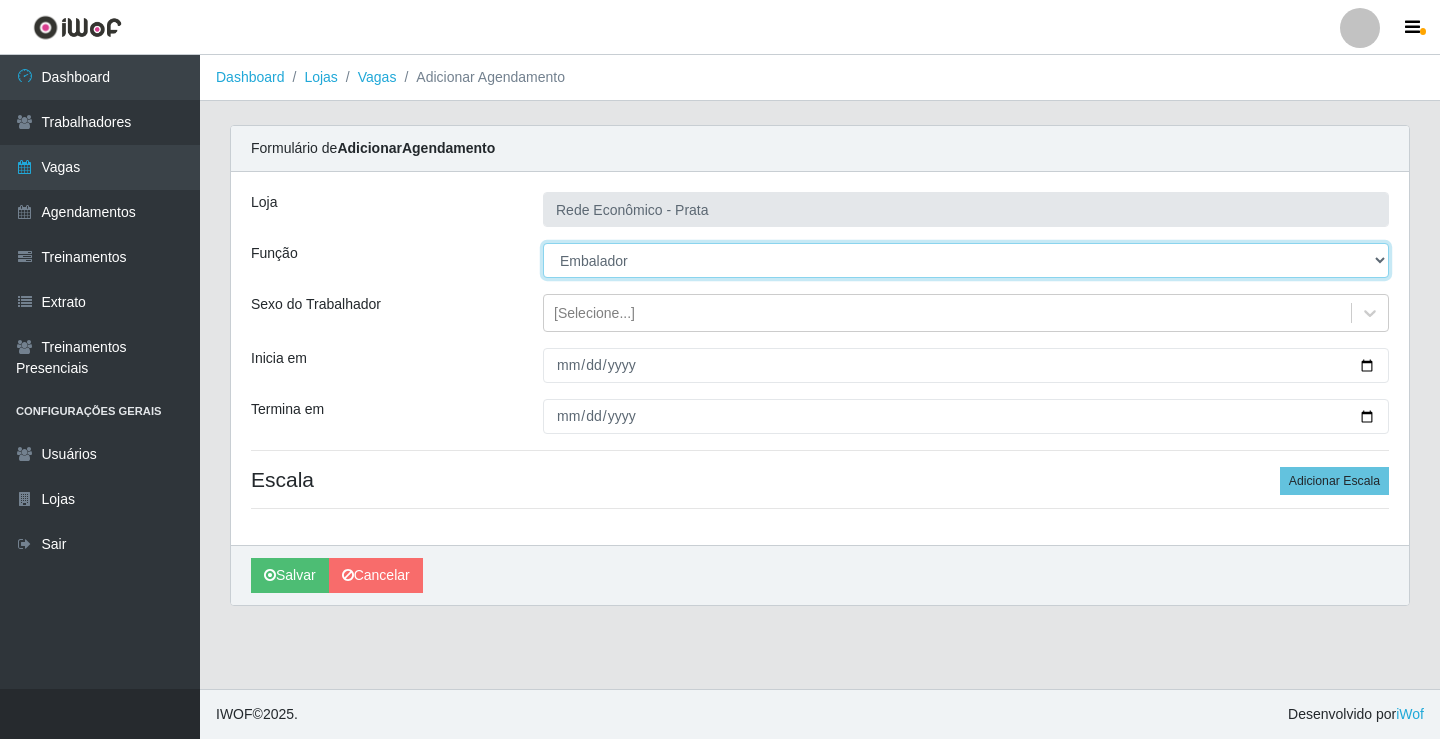 click on "[Selecione...] ASG ASG + ASG ++ Embalador Embalador + Embalador ++ Operador de Caixa Operador de Caixa + Operador de Caixa ++" at bounding box center (966, 260) 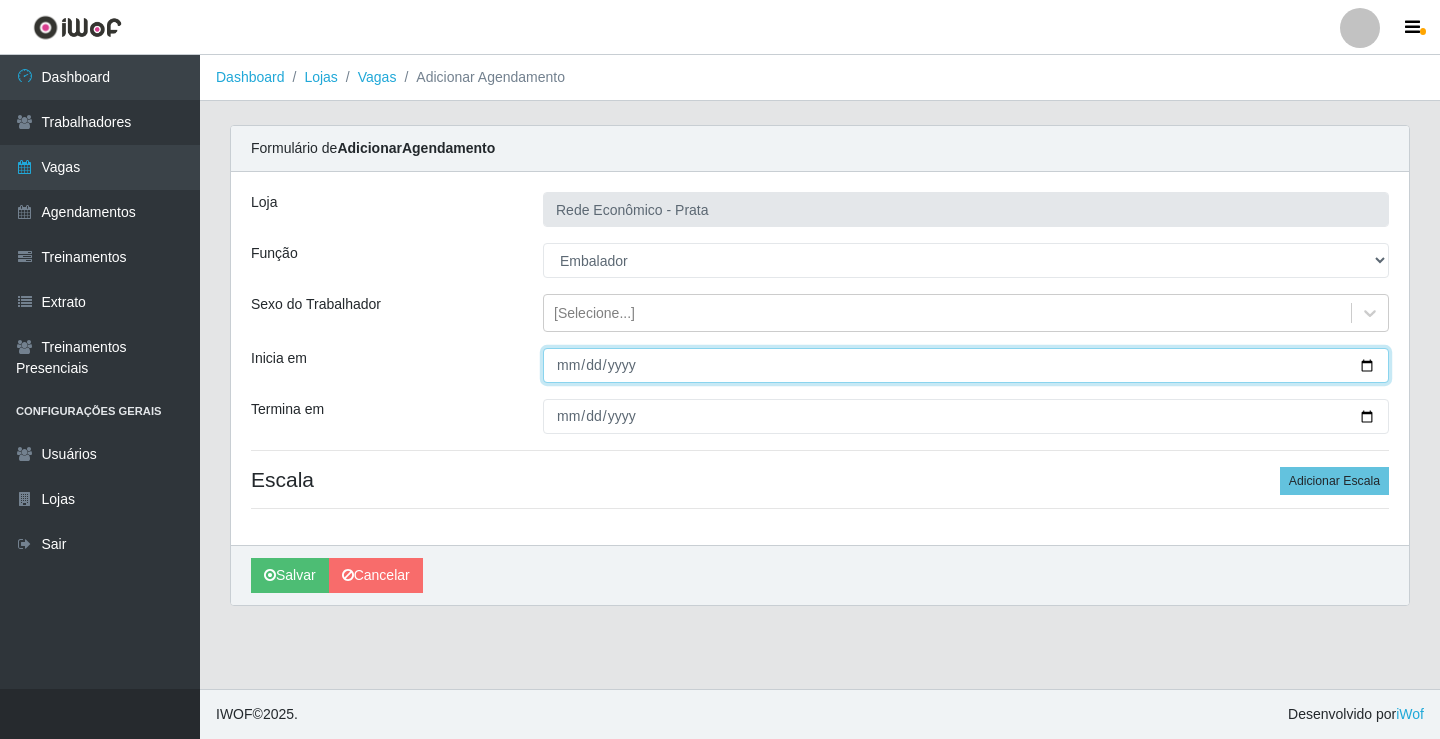 click on "Inicia em" at bounding box center (966, 365) 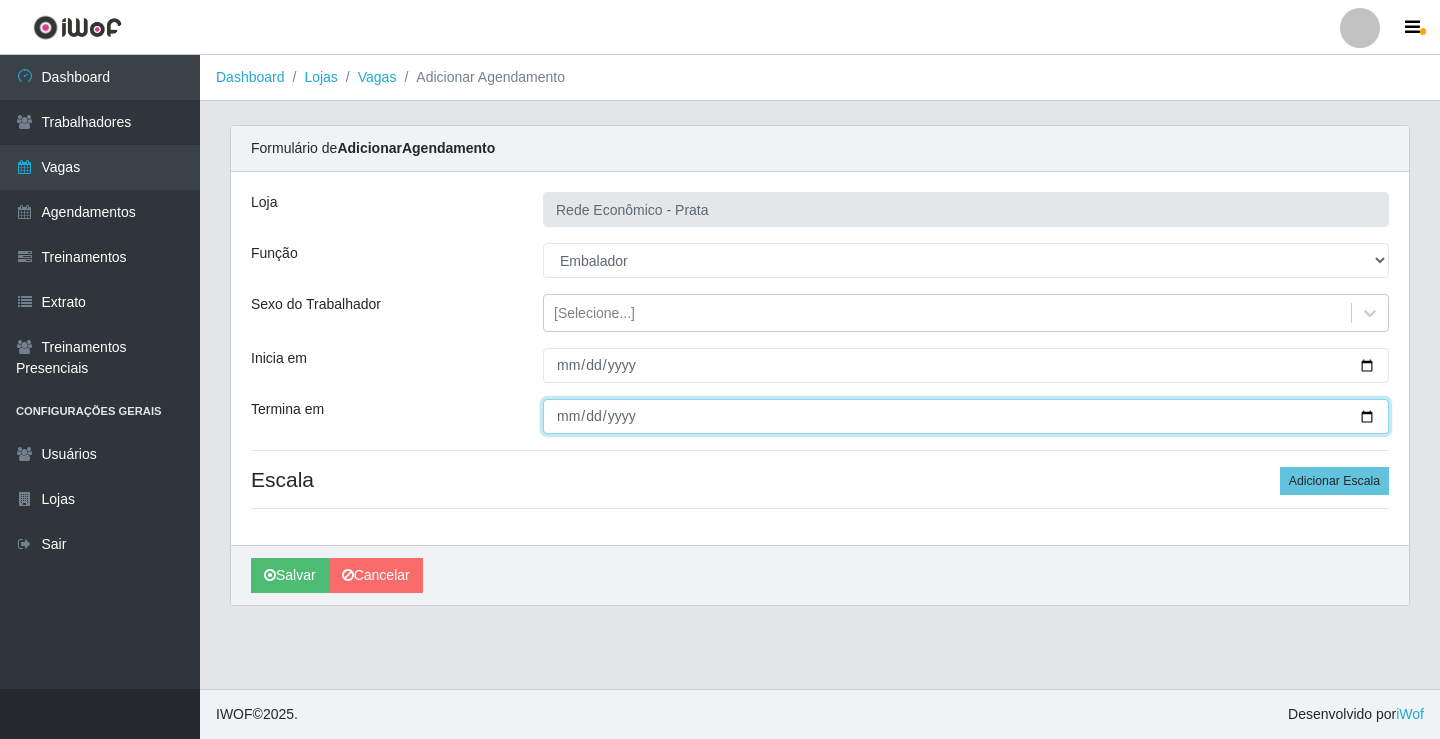 click on "Termina em" at bounding box center [966, 416] 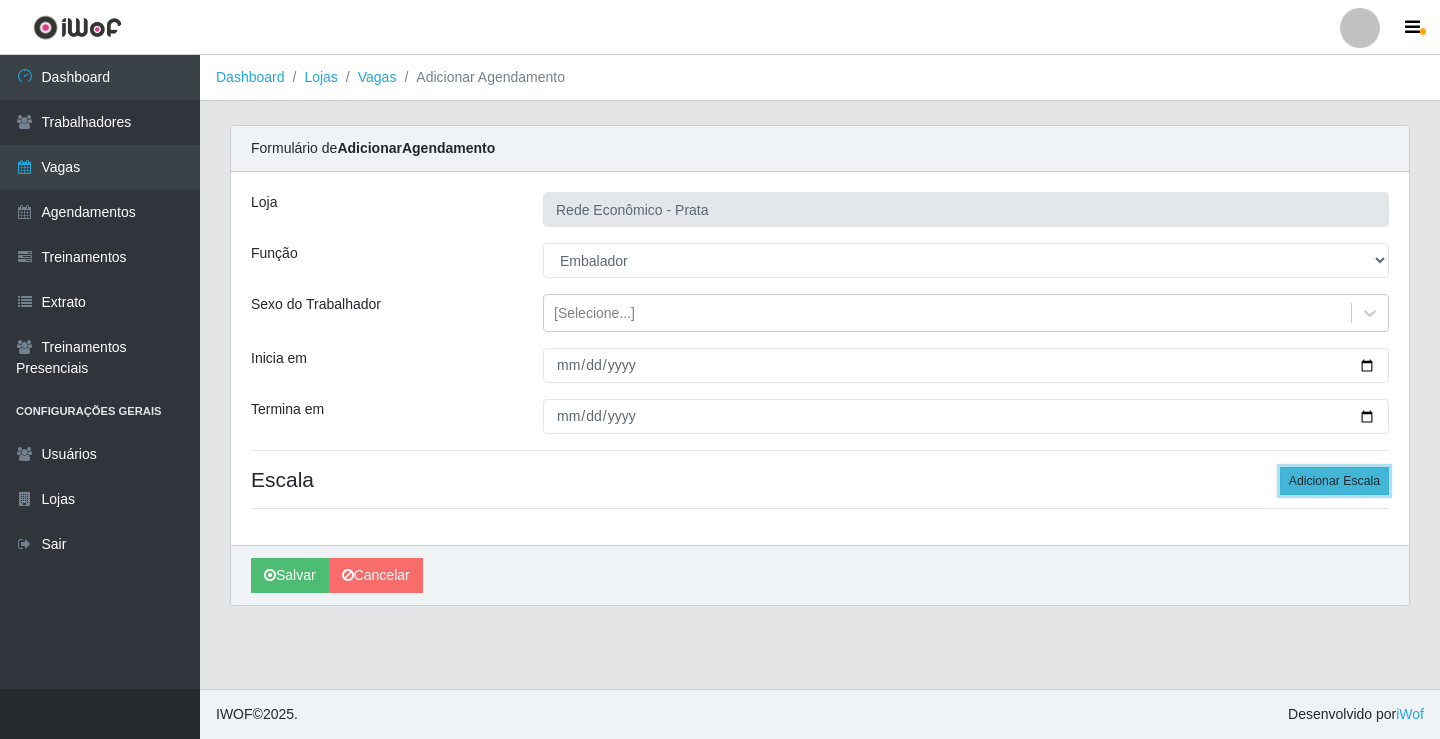 drag, startPoint x: 1356, startPoint y: 488, endPoint x: 1279, endPoint y: 485, distance: 77.05842 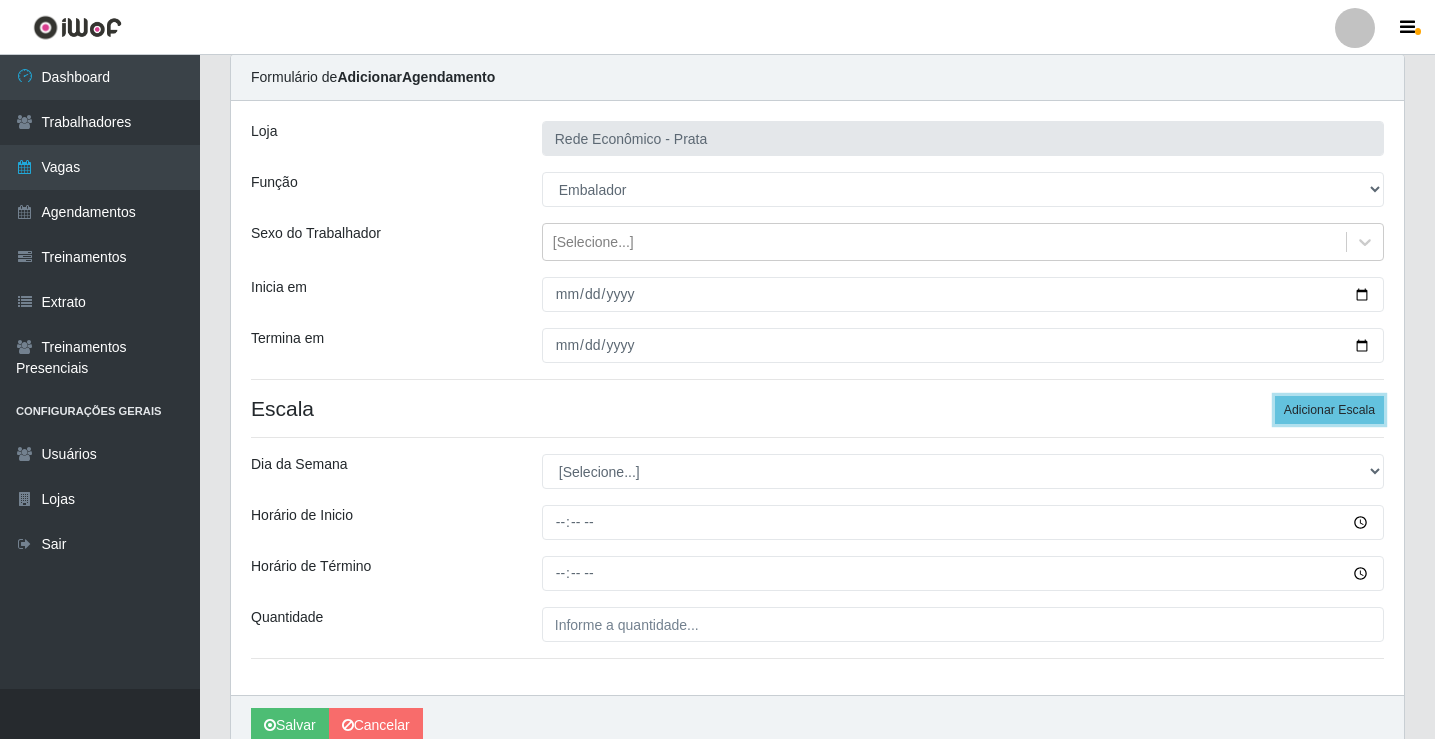 scroll, scrollTop: 162, scrollLeft: 0, axis: vertical 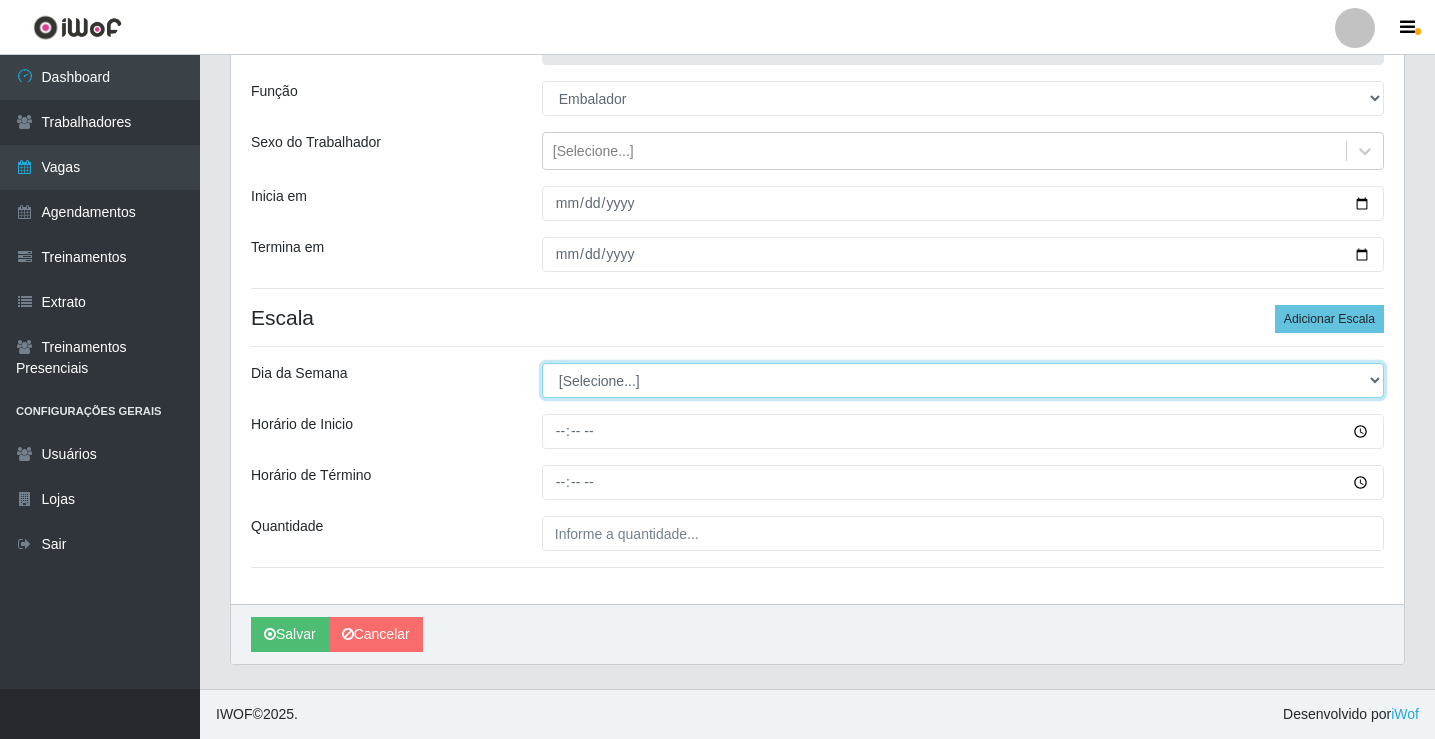 click on "[Selecione...] Segunda Terça Quarta Quinta Sexta Sábado Domingo" at bounding box center [963, 380] 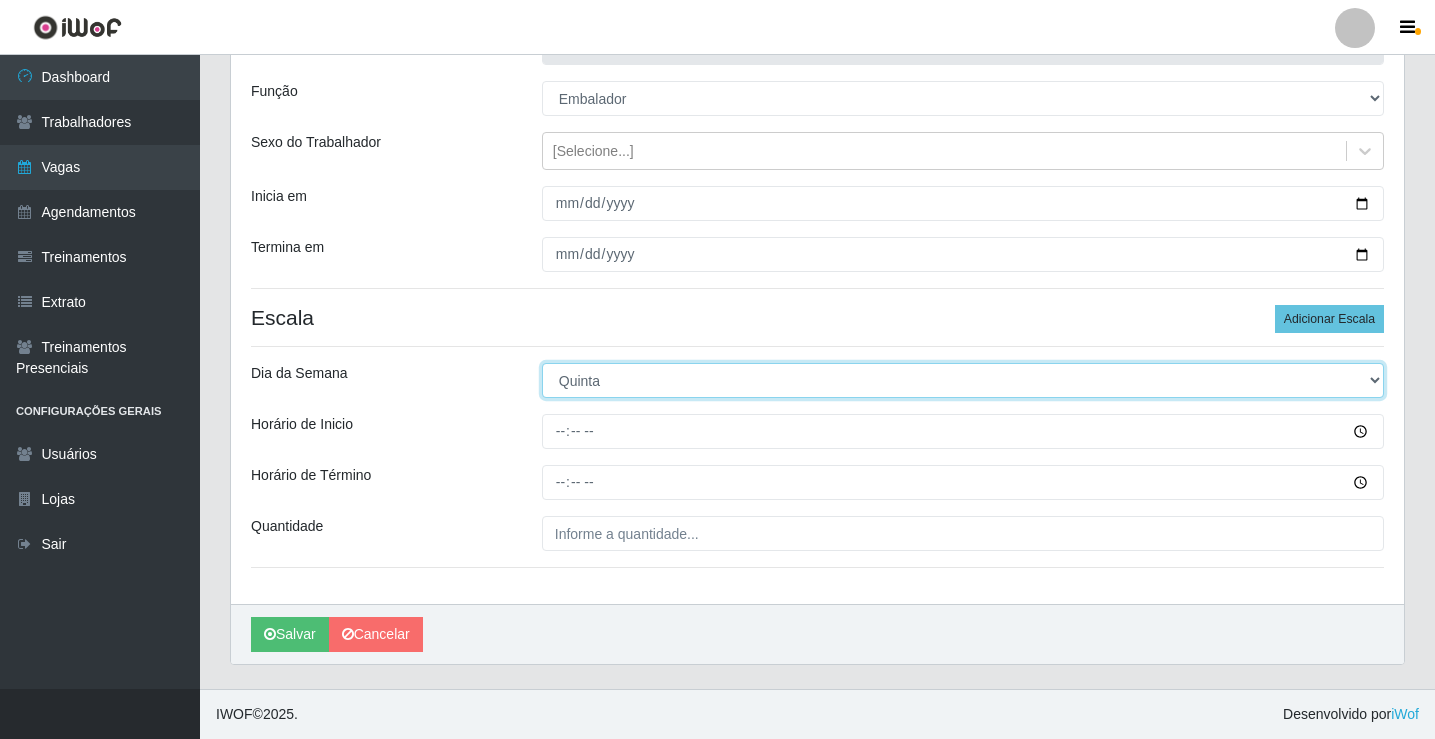 click on "[Selecione...] Segunda Terça Quarta Quinta Sexta Sábado Domingo" at bounding box center (963, 380) 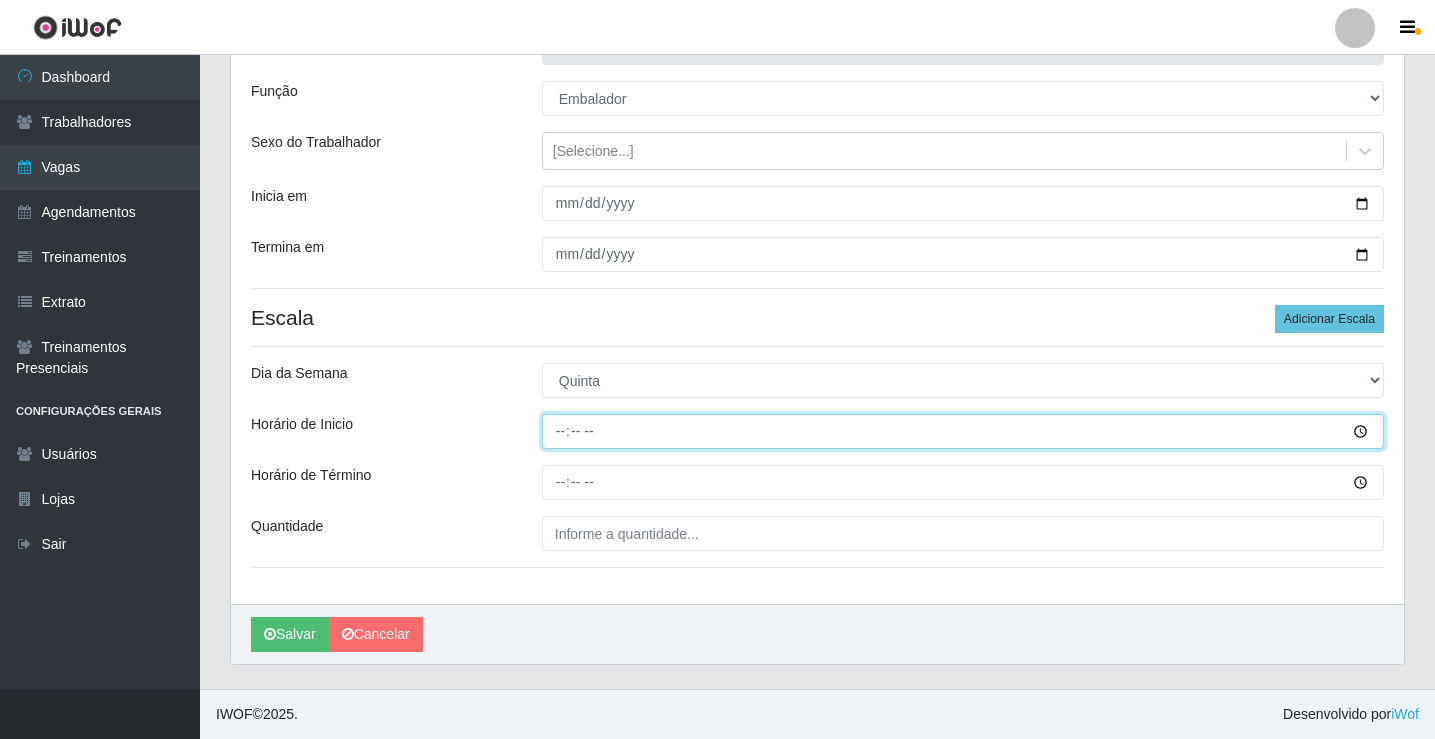 click on "Horário de Inicio" at bounding box center [963, 431] 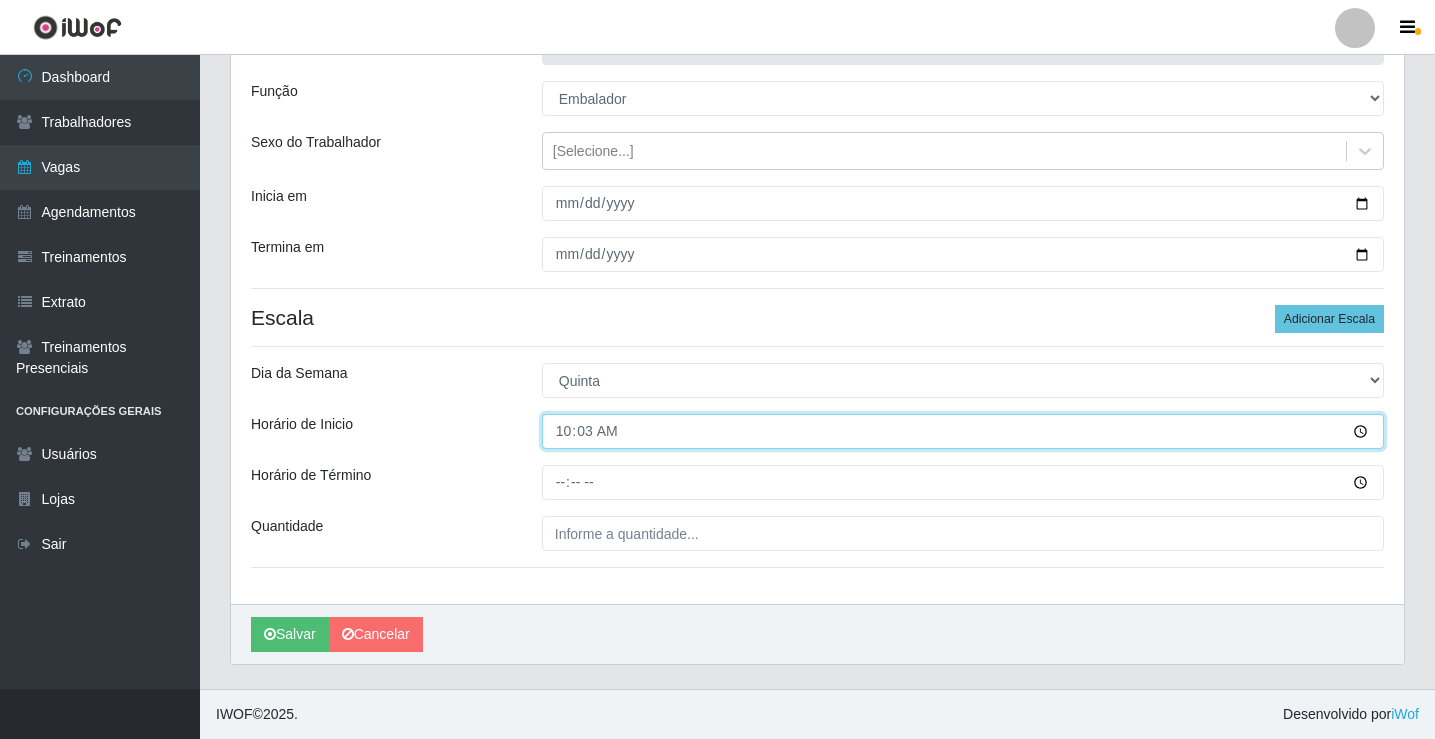type on "10:30" 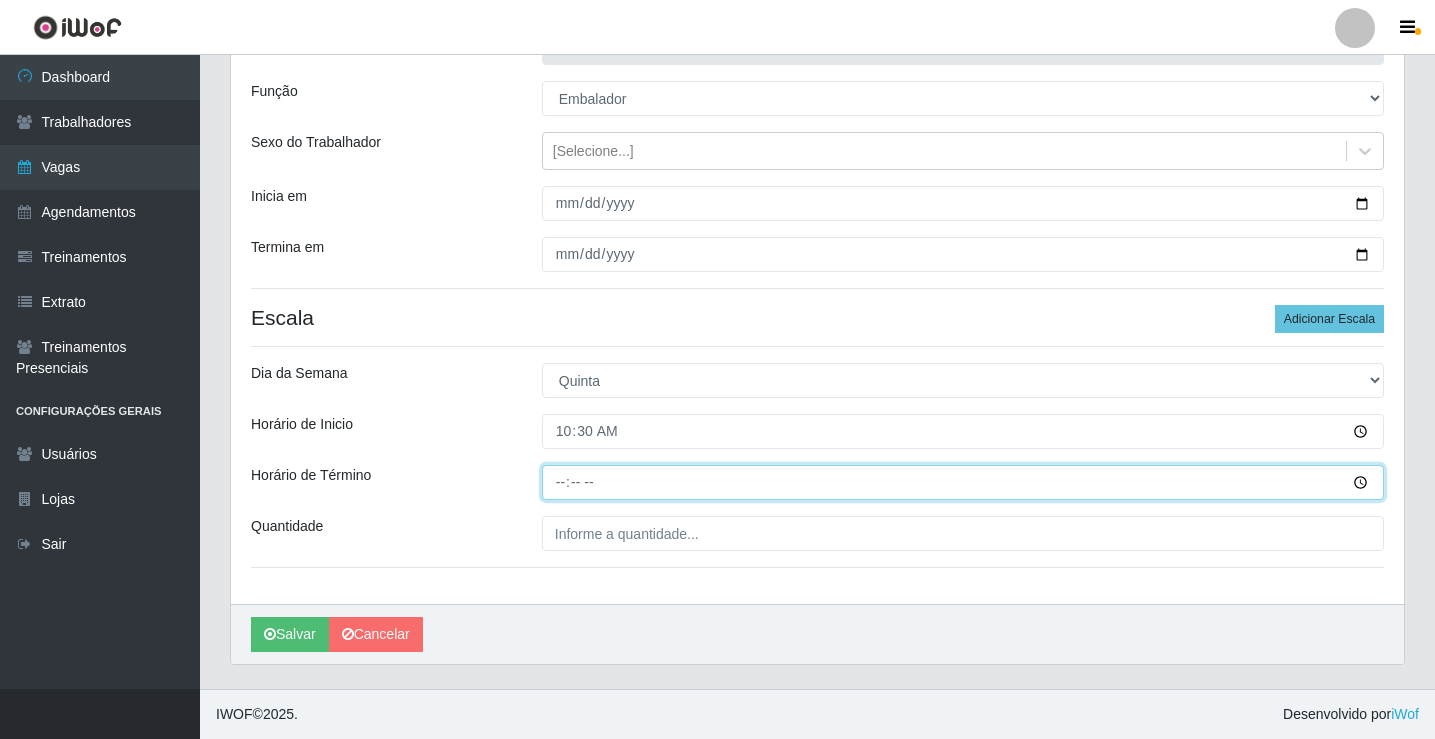 click on "Horário de Término" at bounding box center (963, 482) 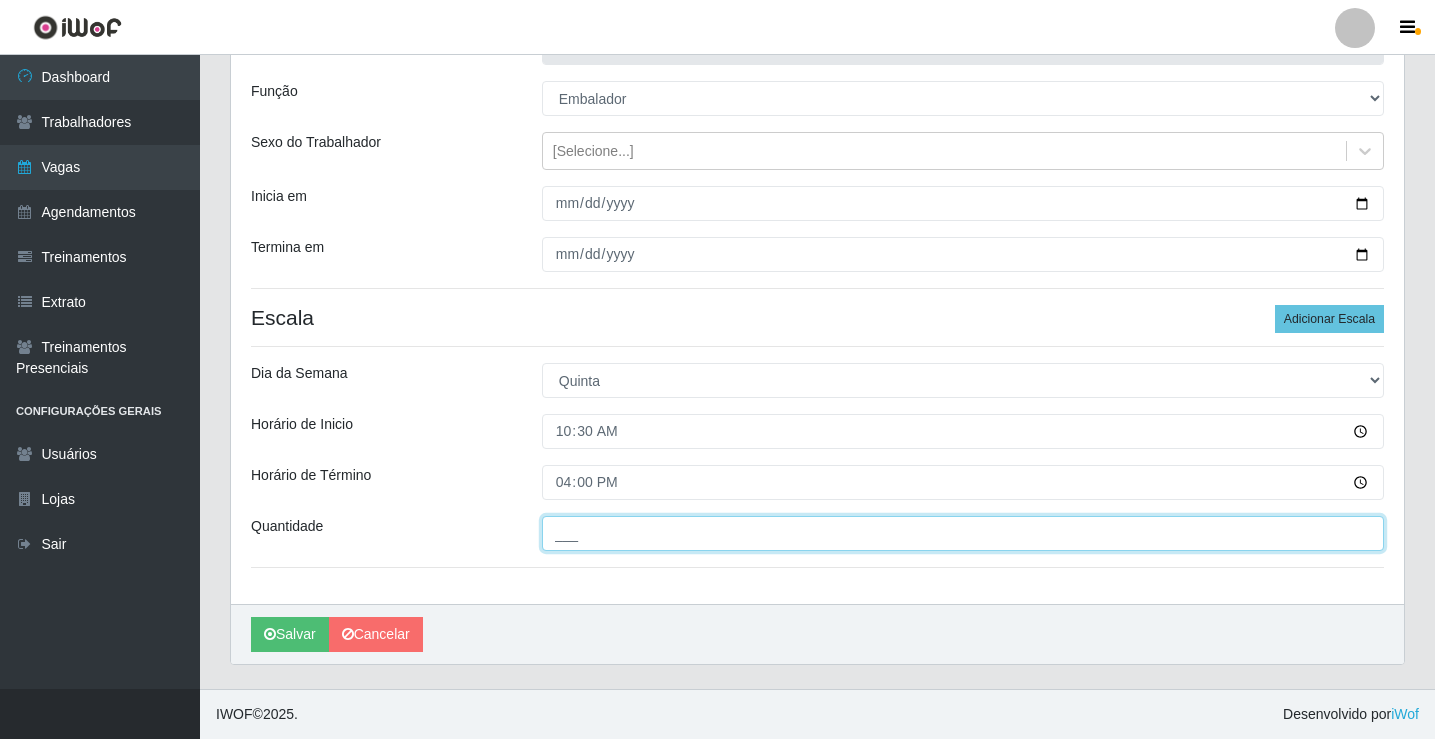click on "___" at bounding box center (963, 533) 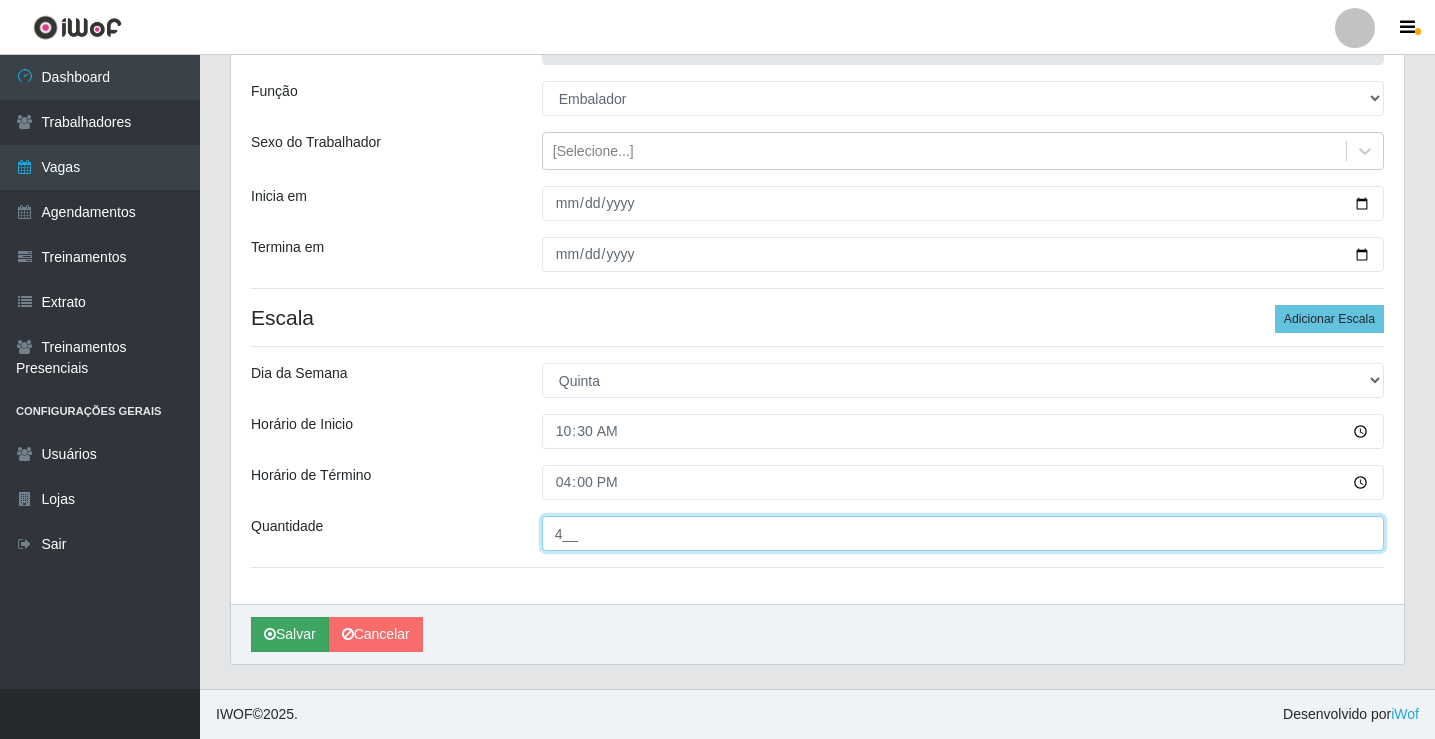 type on "4__" 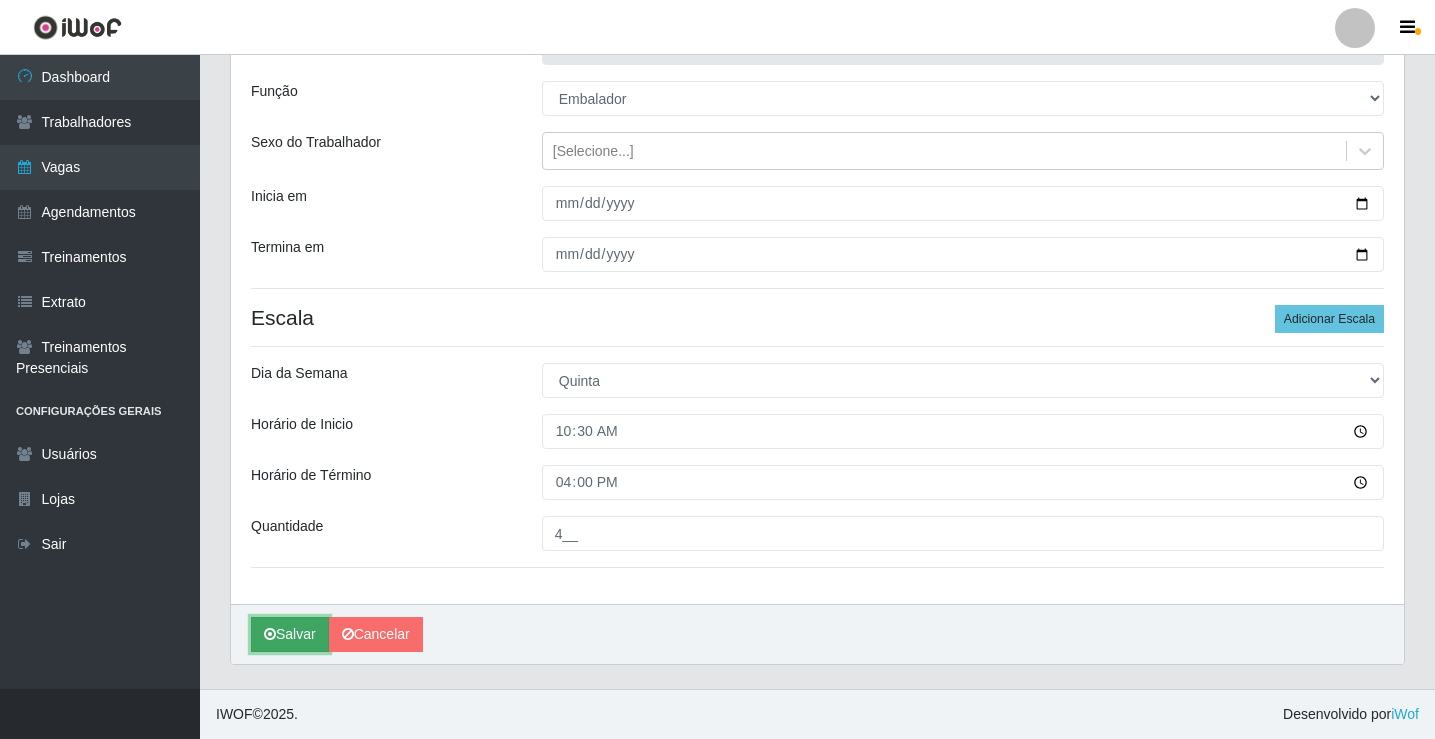 click on "Salvar" at bounding box center [290, 634] 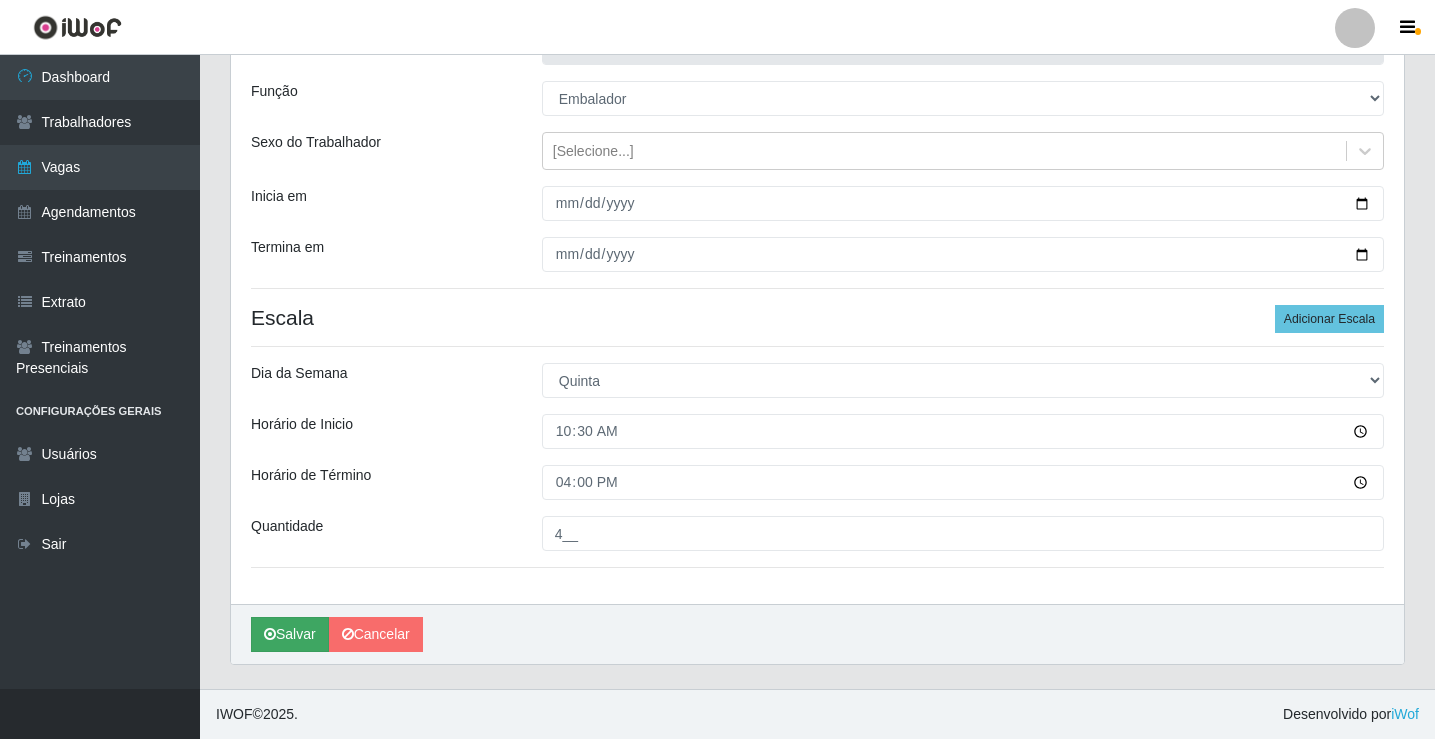 scroll, scrollTop: 0, scrollLeft: 0, axis: both 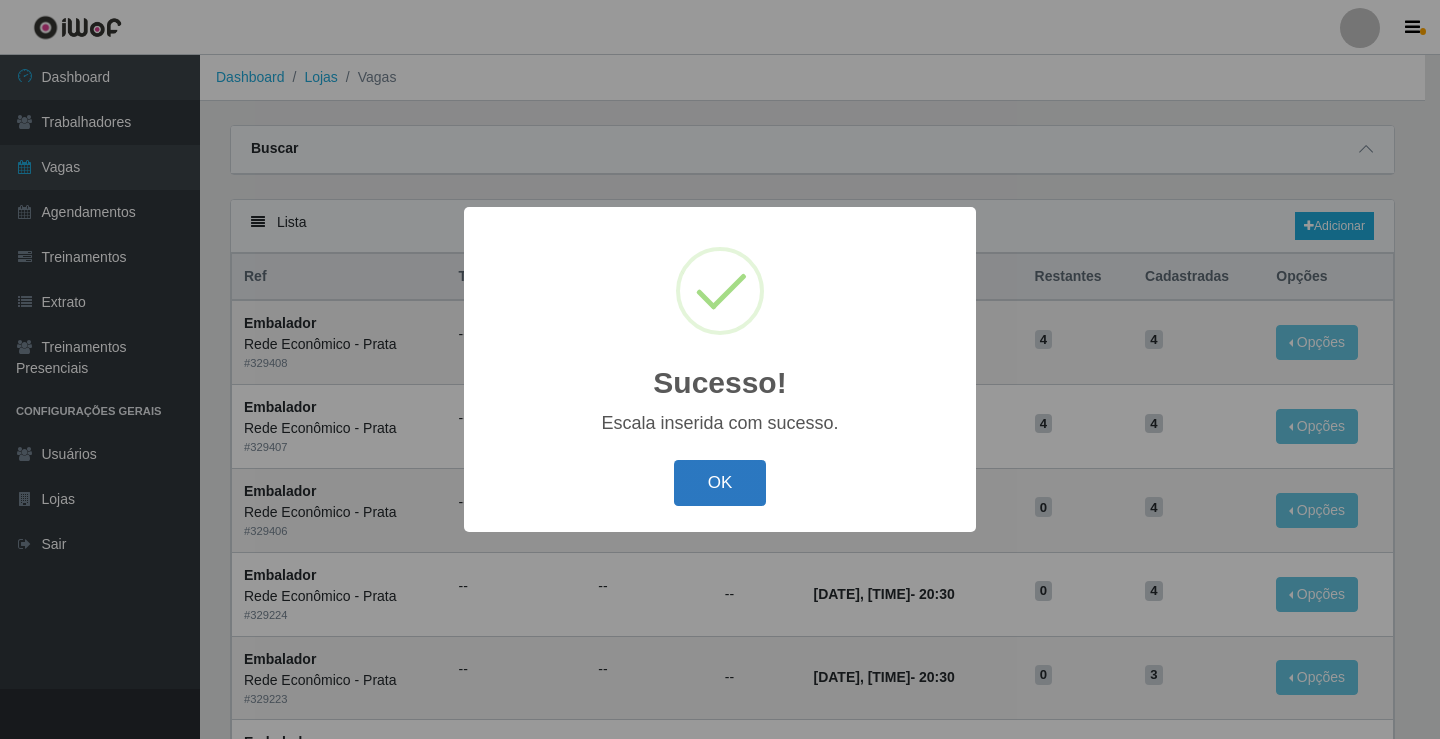 click on "OK" at bounding box center [720, 483] 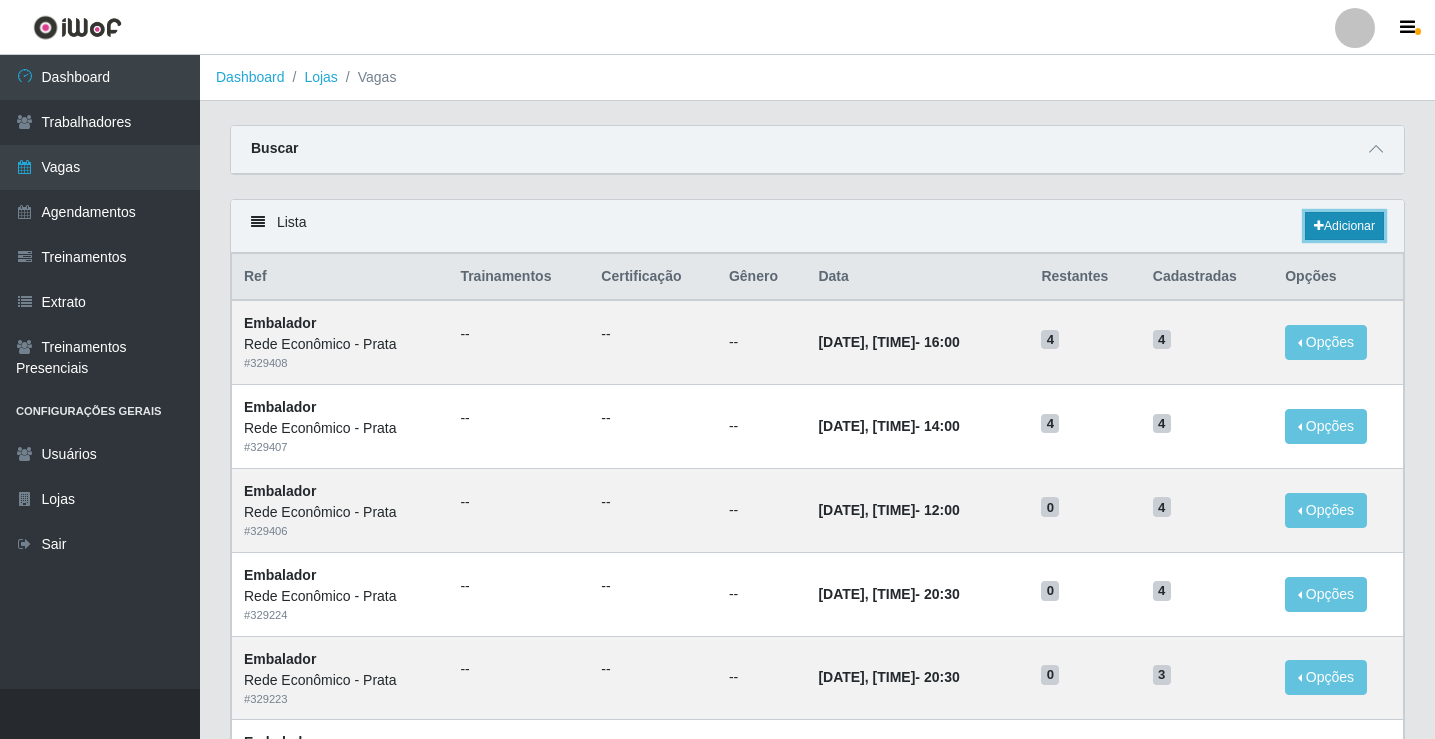 click on "Adicionar" at bounding box center [1344, 226] 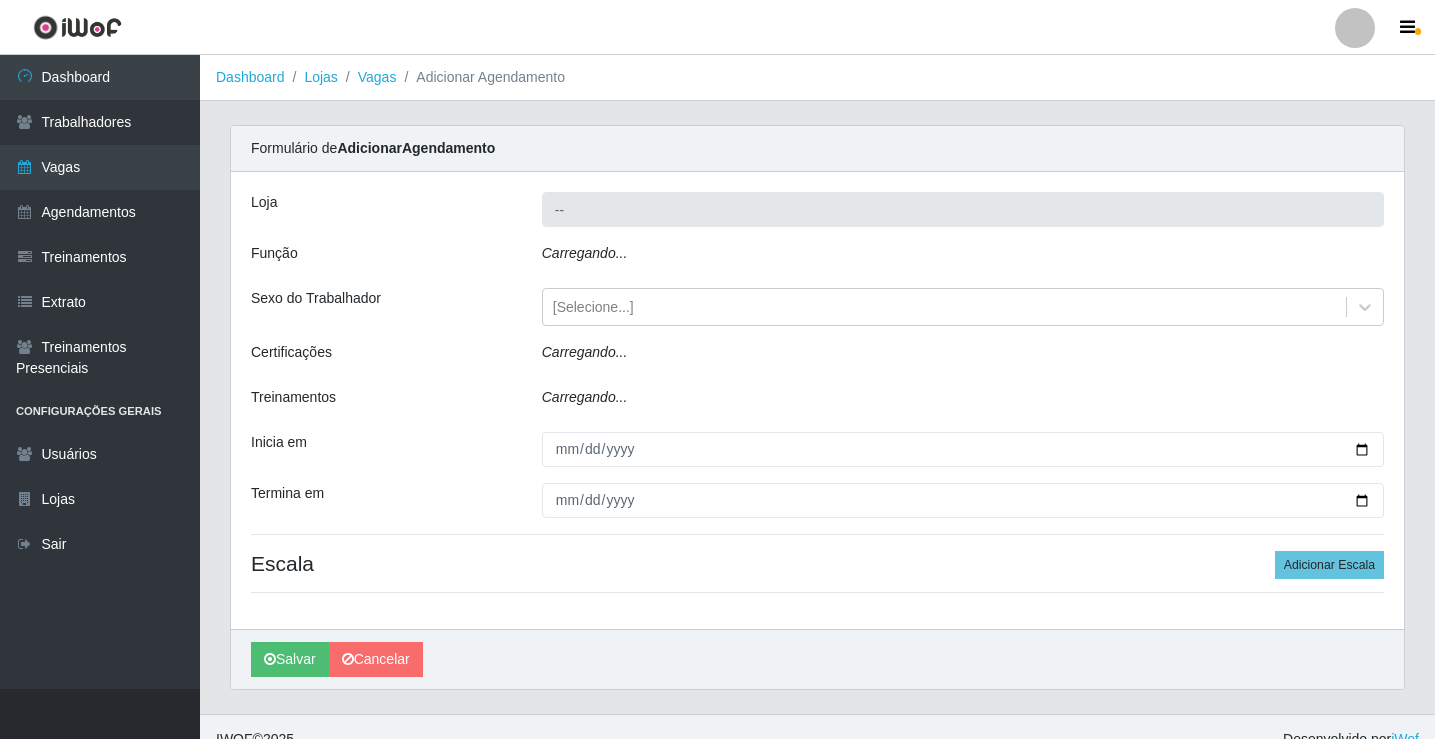 type on "Rede Econômico - Prata" 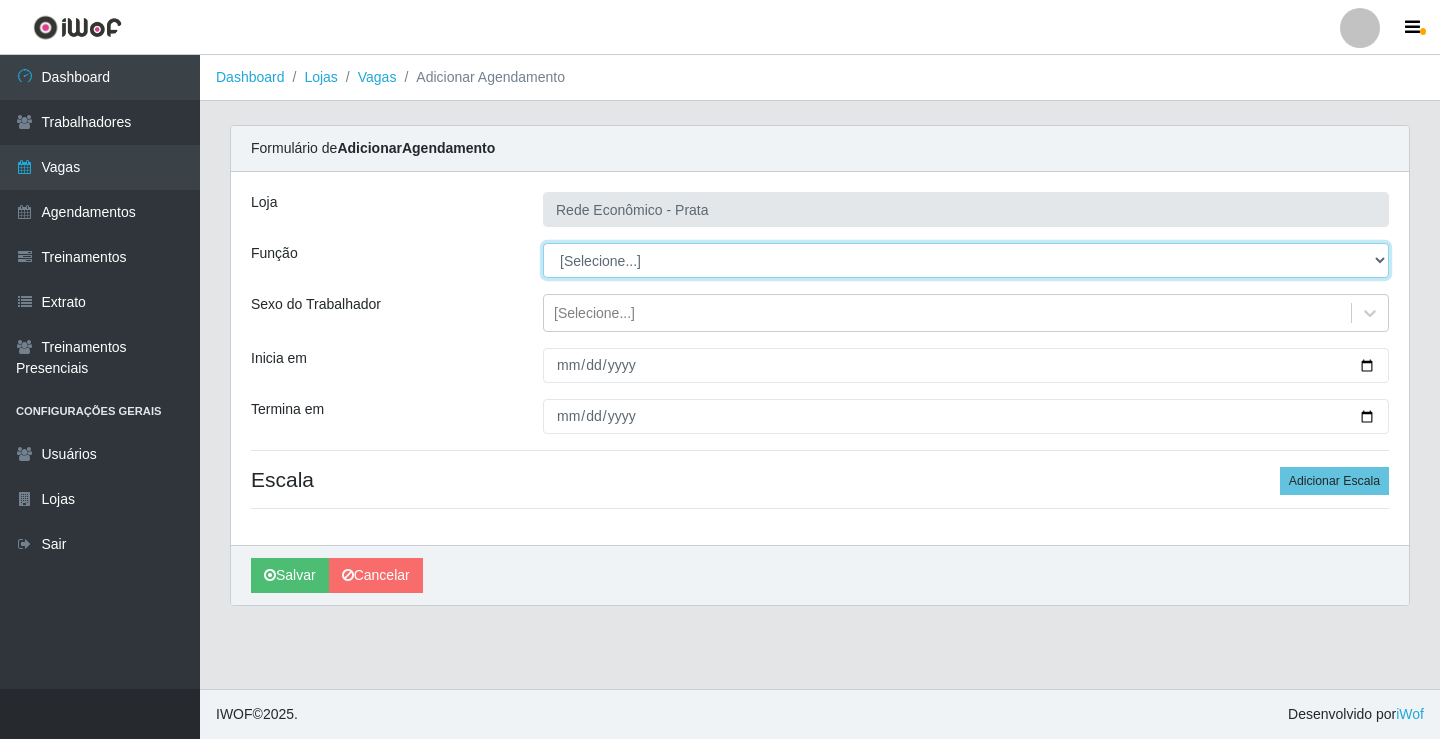 click on "[Selecione...] ASG ASG + ASG ++ Embalador Embalador + Embalador ++ Operador de Caixa Operador de Caixa + Operador de Caixa ++" at bounding box center [966, 260] 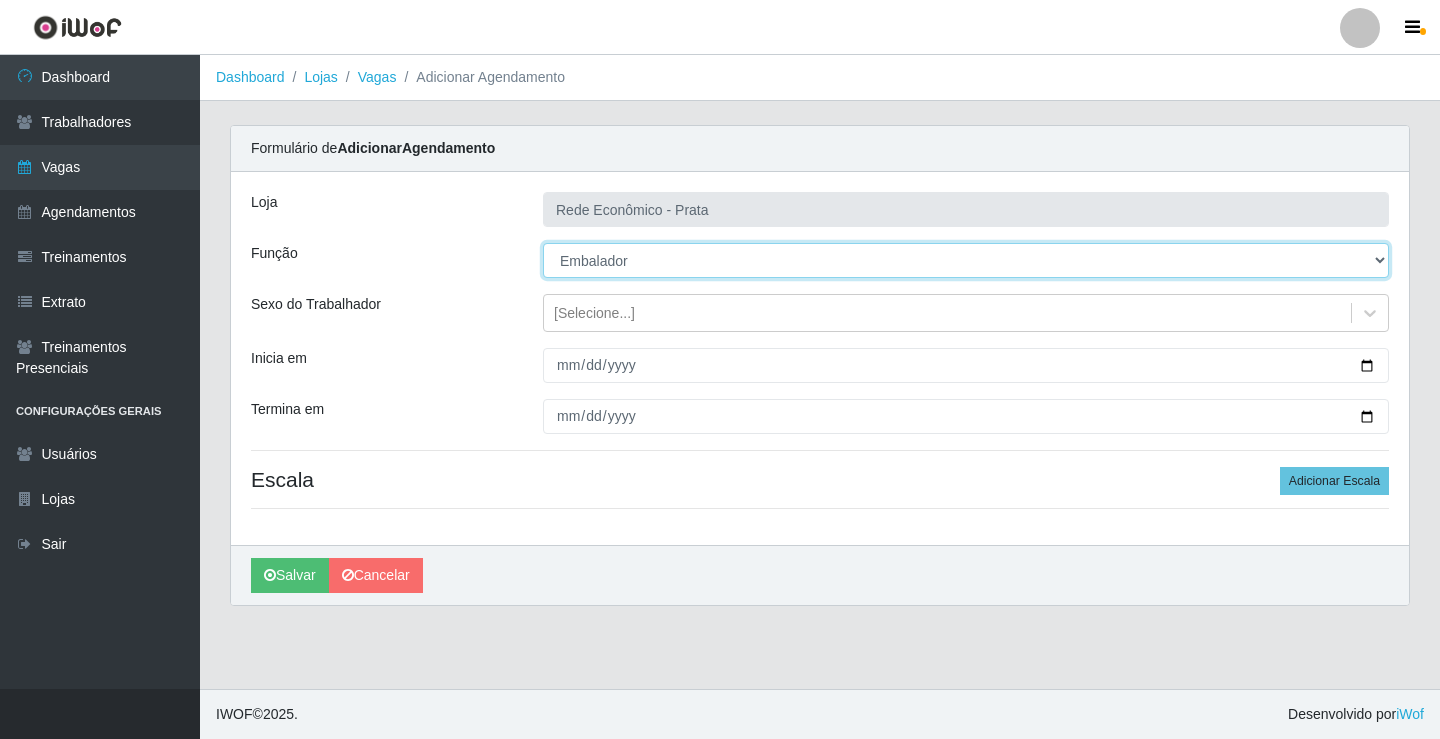 click on "[Selecione...] ASG ASG + ASG ++ Embalador Embalador + Embalador ++ Operador de Caixa Operador de Caixa + Operador de Caixa ++" at bounding box center (966, 260) 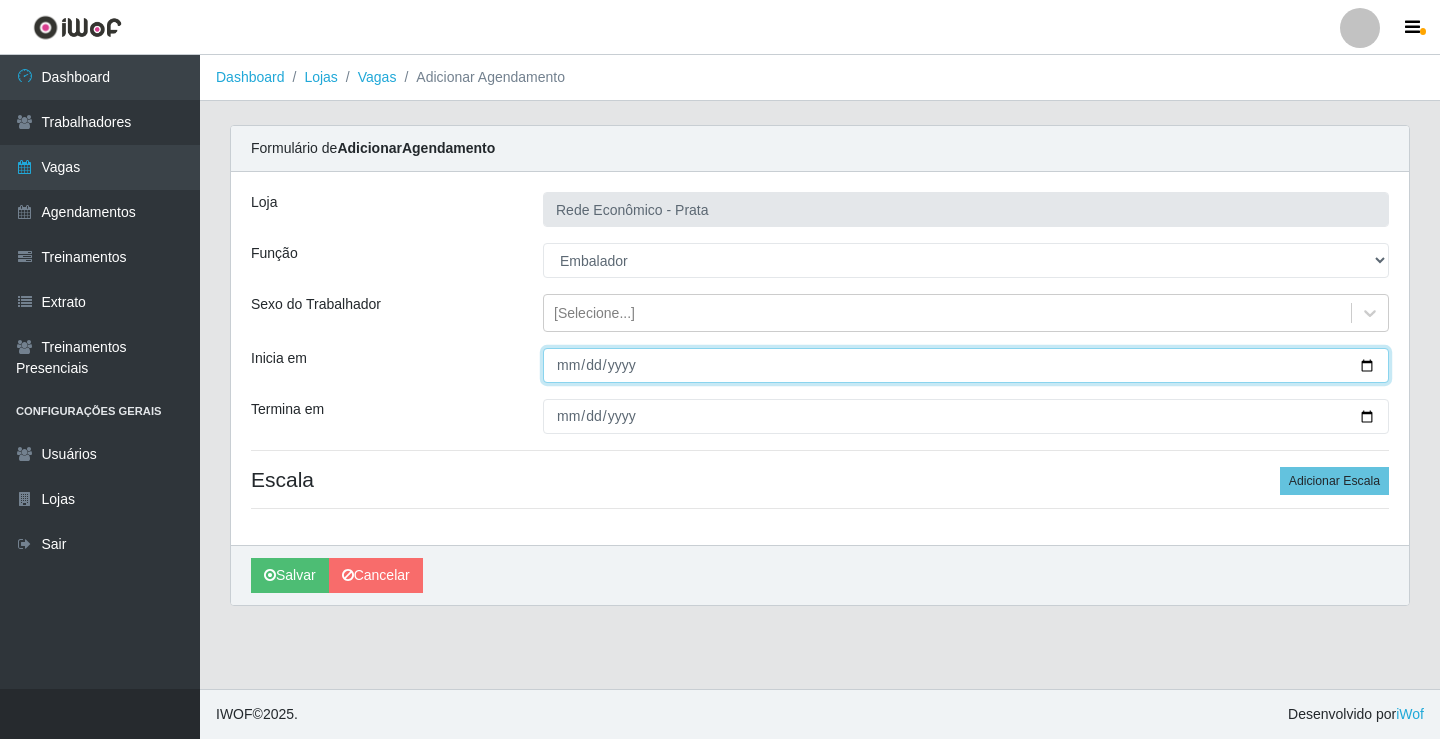 click on "Inicia em" at bounding box center [966, 365] 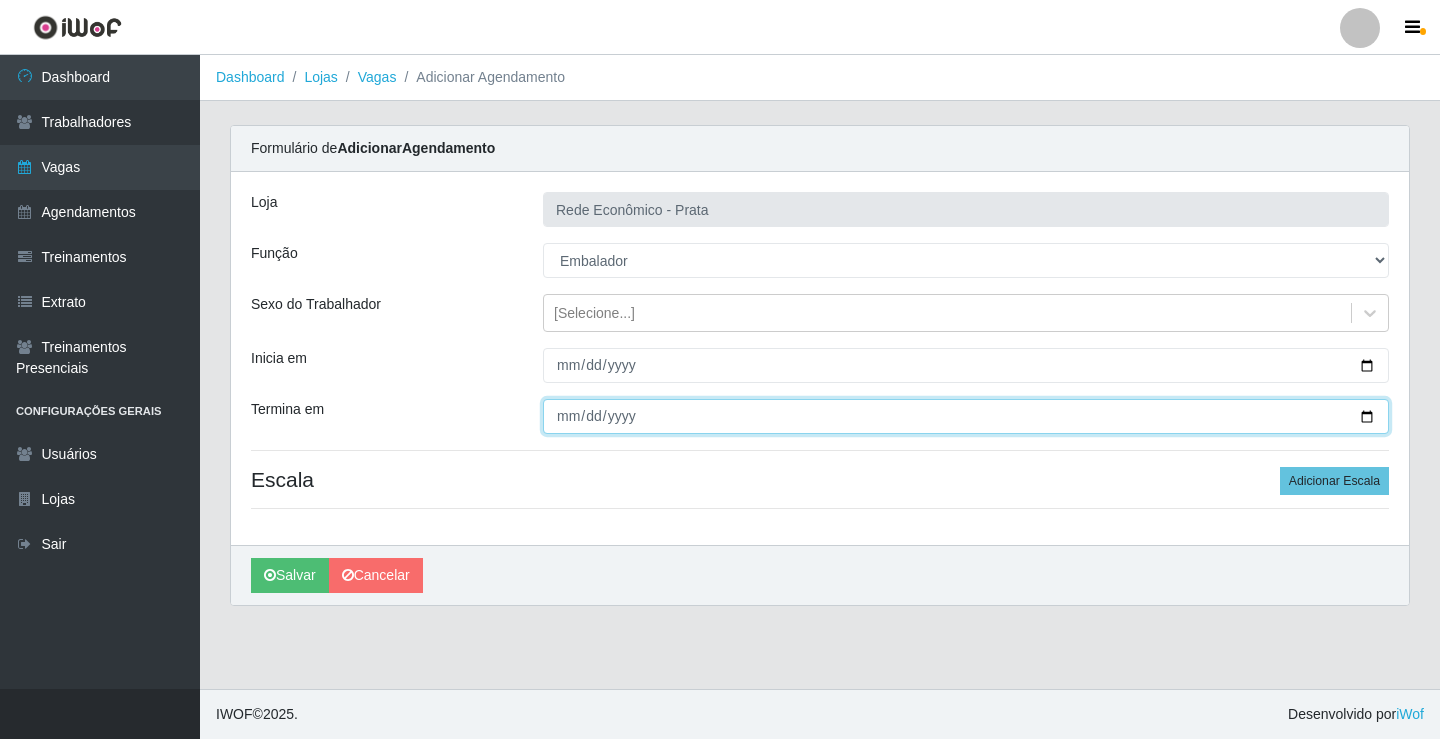 click on "Termina em" at bounding box center (966, 416) 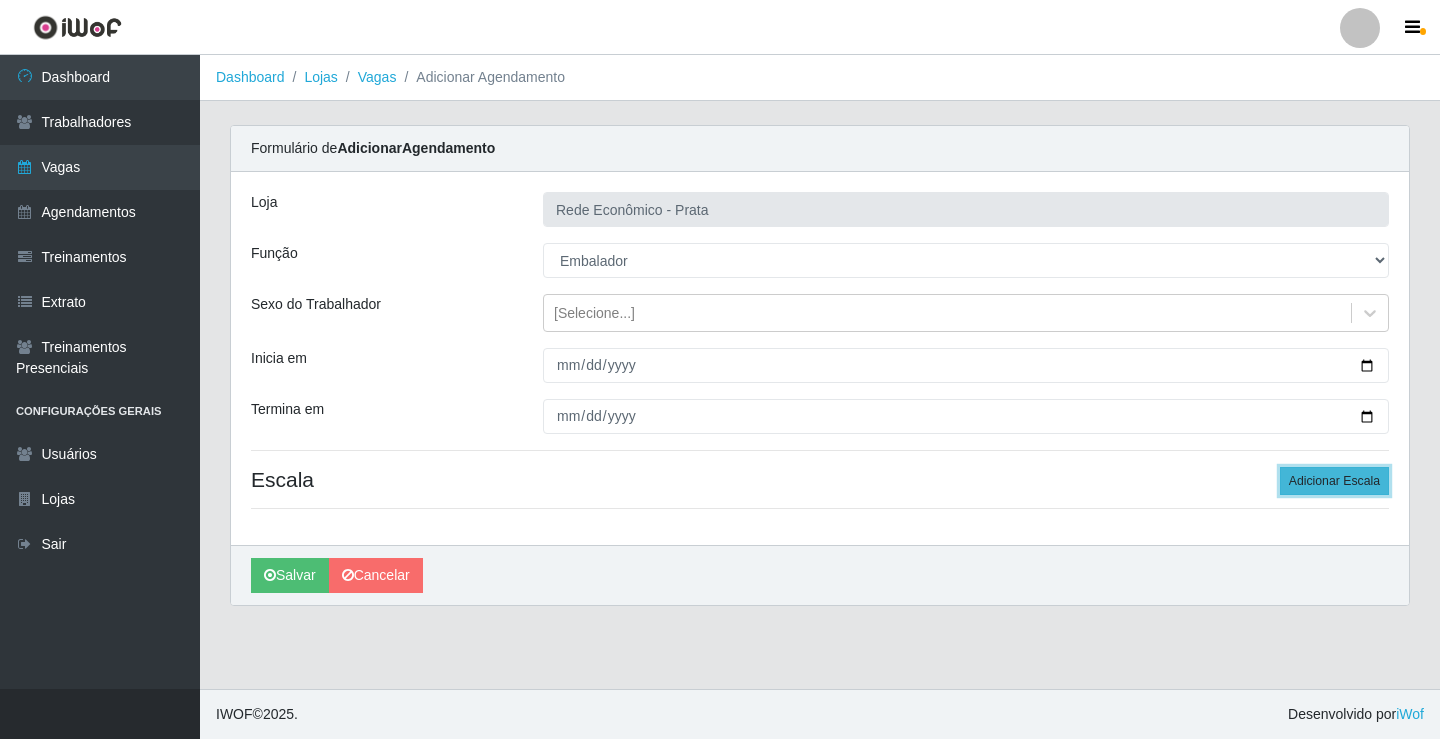 click on "Adicionar Escala" at bounding box center [1334, 481] 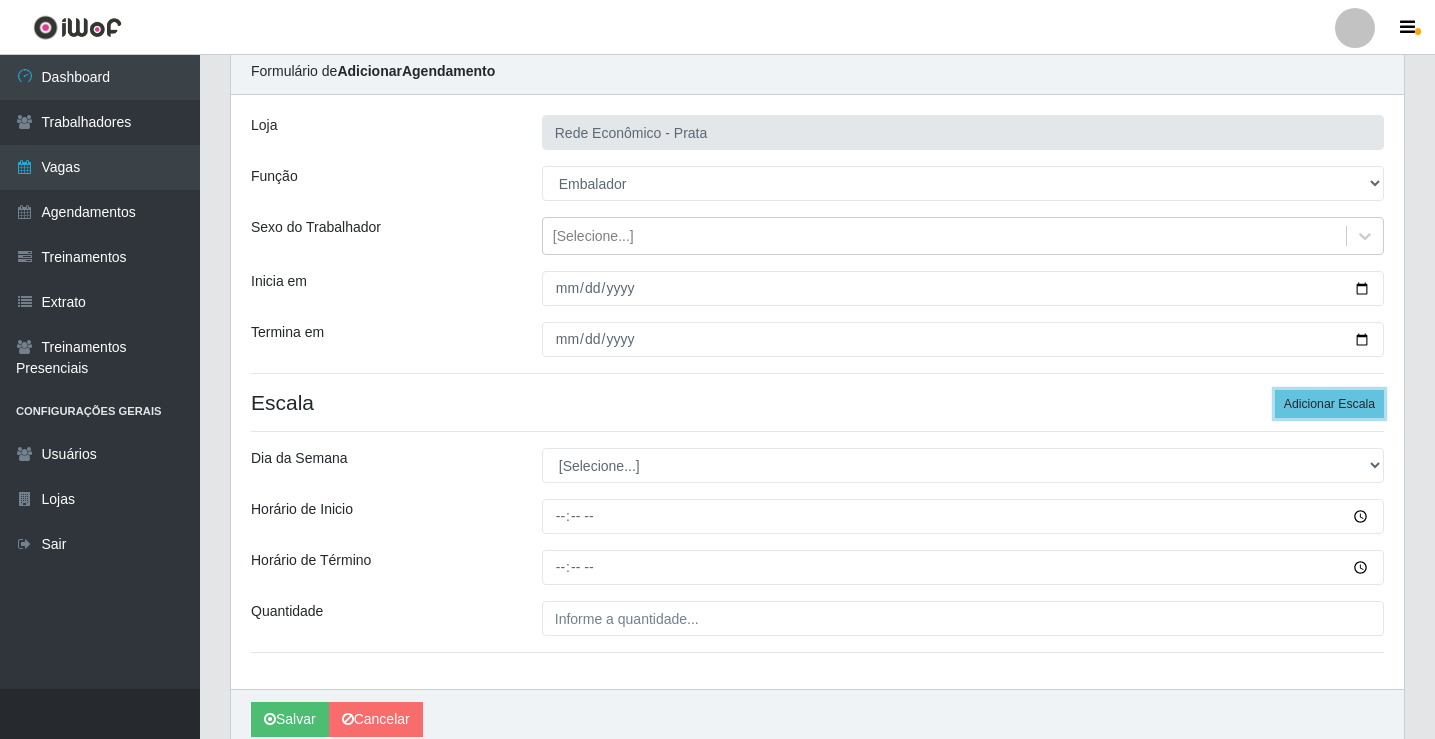 scroll, scrollTop: 162, scrollLeft: 0, axis: vertical 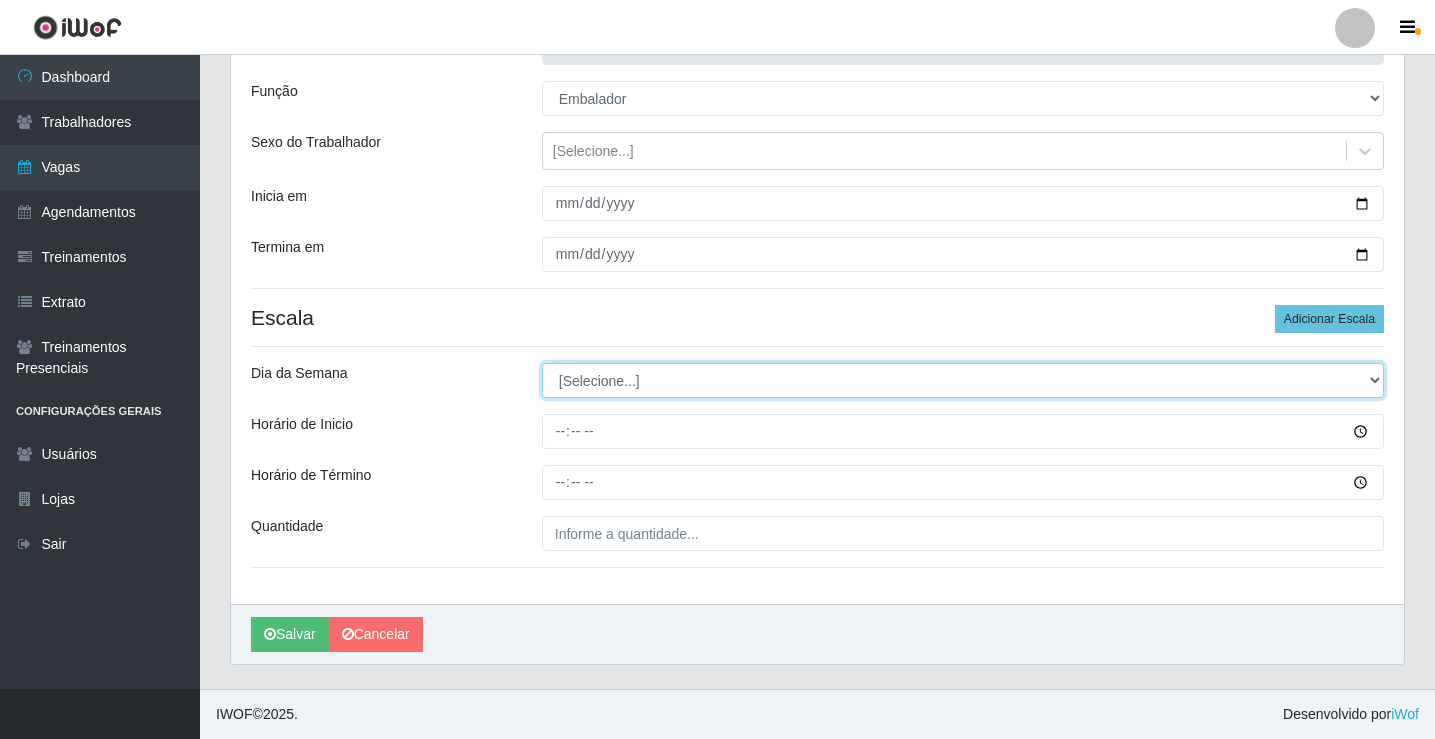 click on "[Selecione...] Segunda Terça Quarta Quinta Sexta Sábado Domingo" at bounding box center [963, 380] 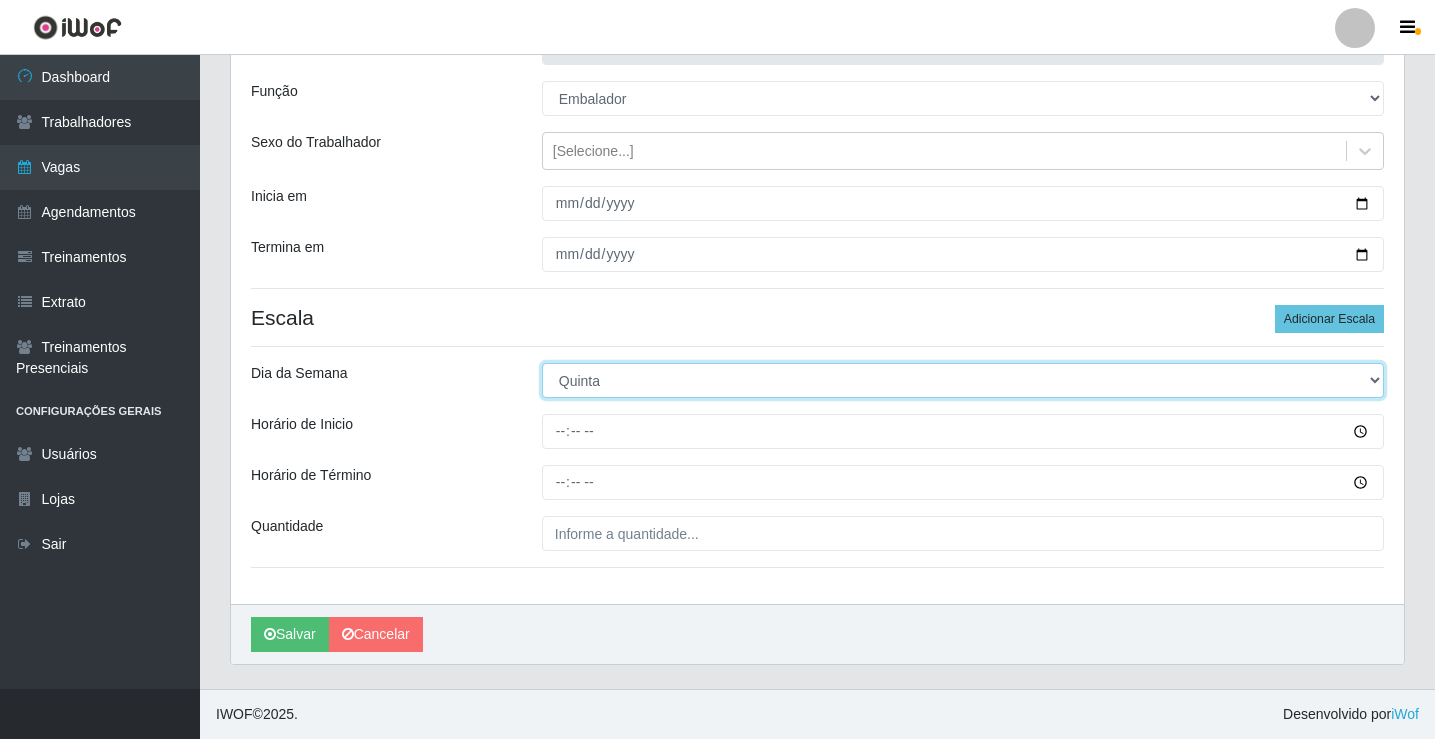 click on "[Selecione...] Segunda Terça Quarta Quinta Sexta Sábado Domingo" at bounding box center (963, 380) 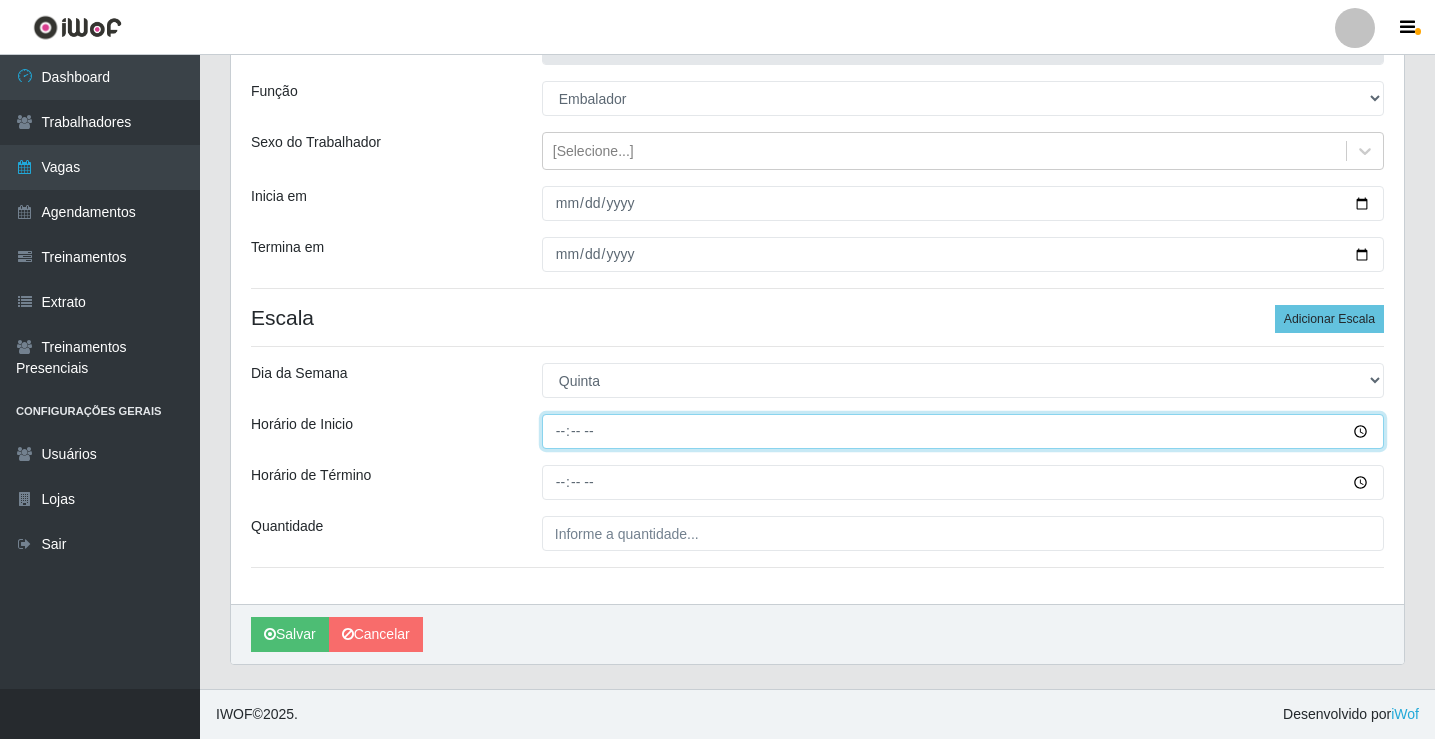 click on "Horário de Inicio" at bounding box center [963, 431] 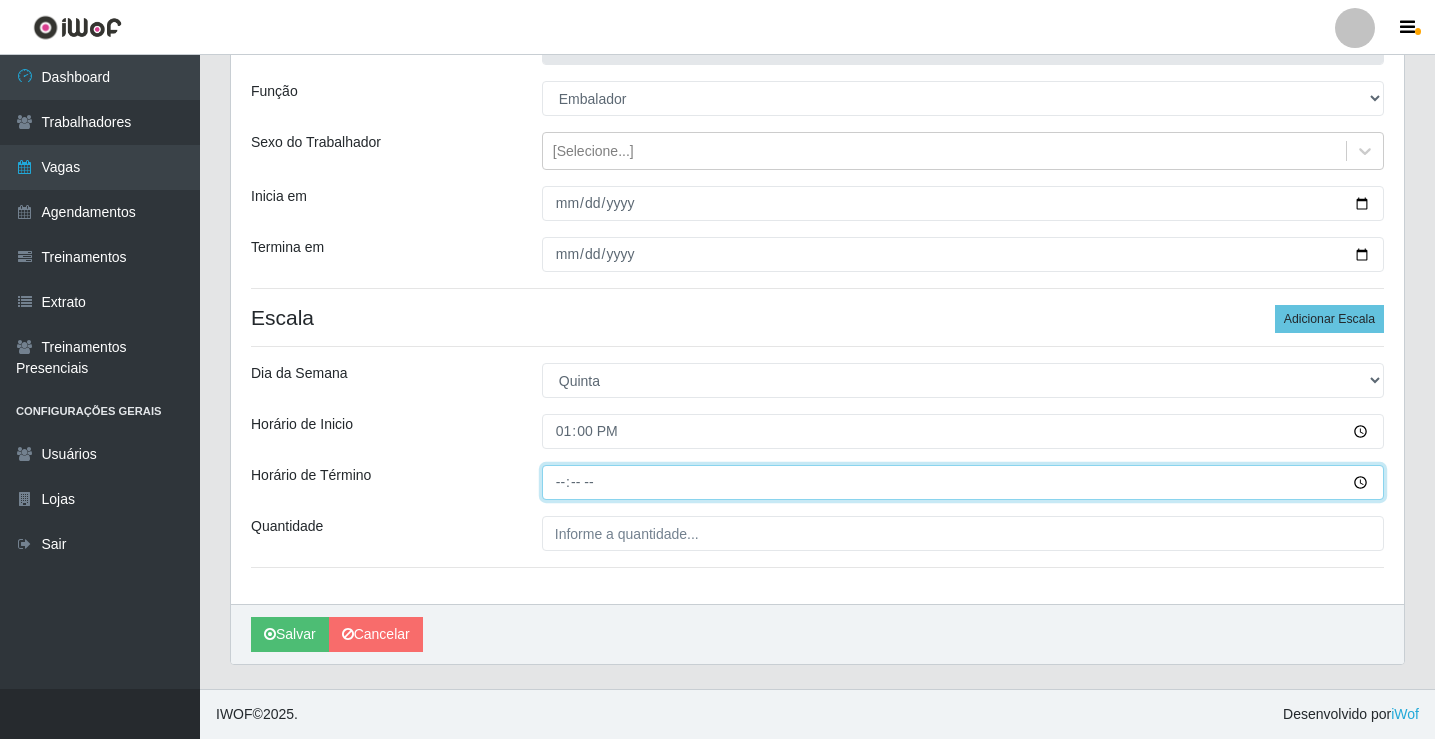 click on "Horário de Término" at bounding box center [963, 482] 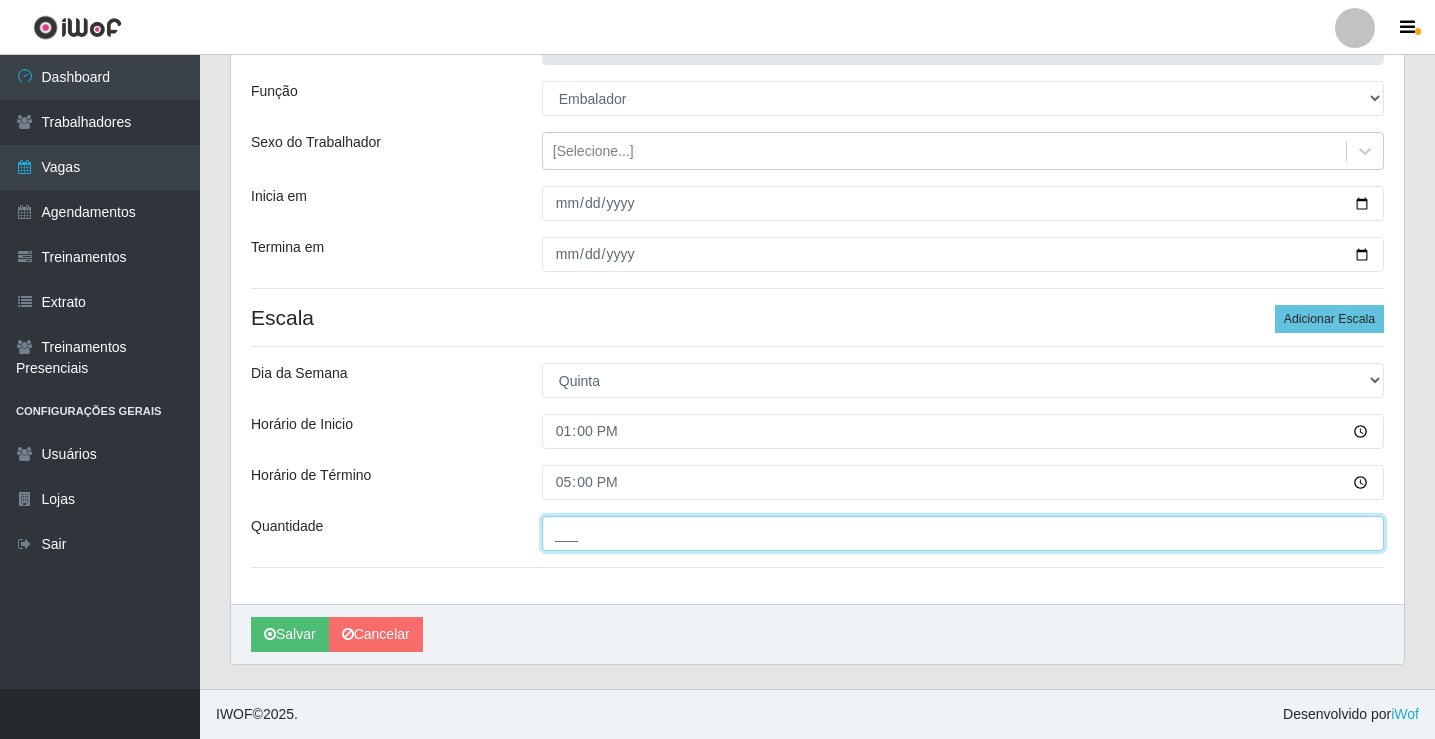 click on "___" at bounding box center (963, 533) 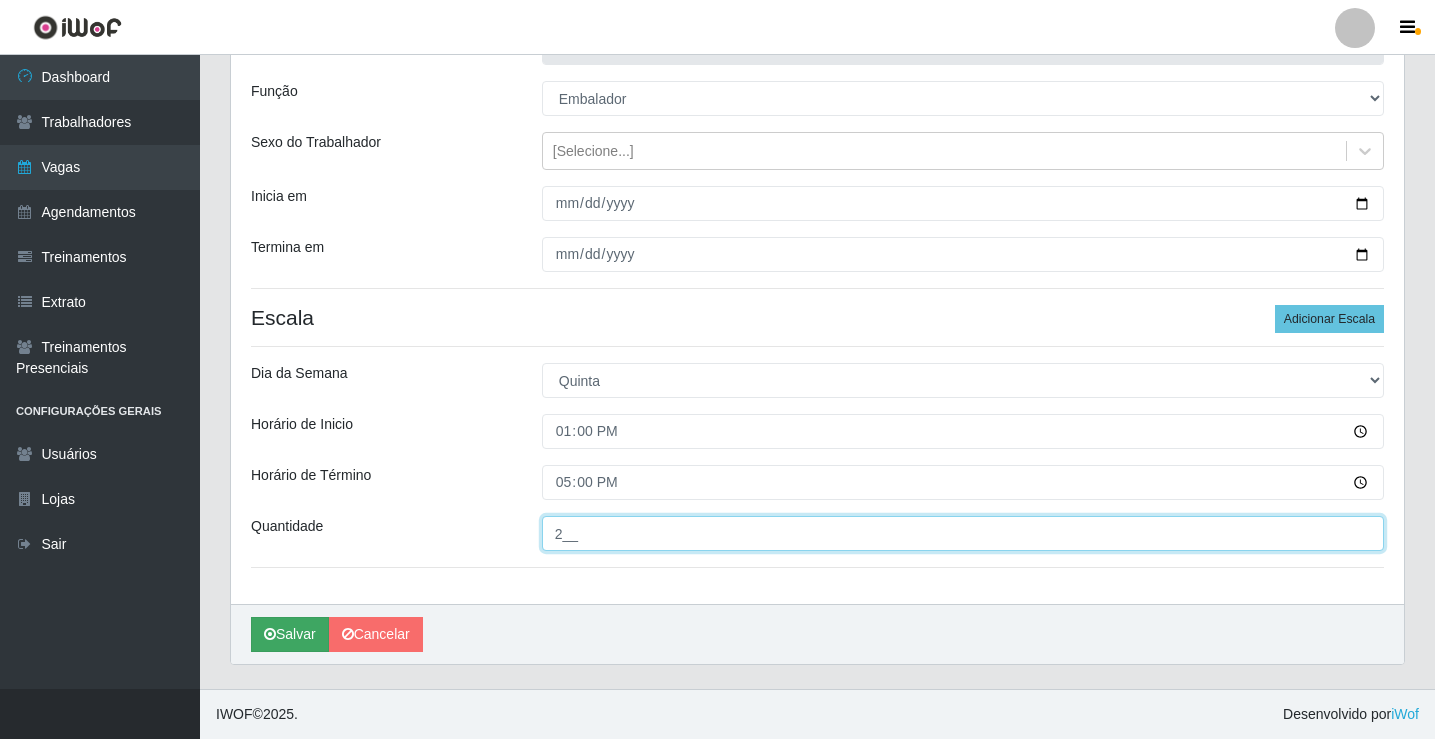 type on "2__" 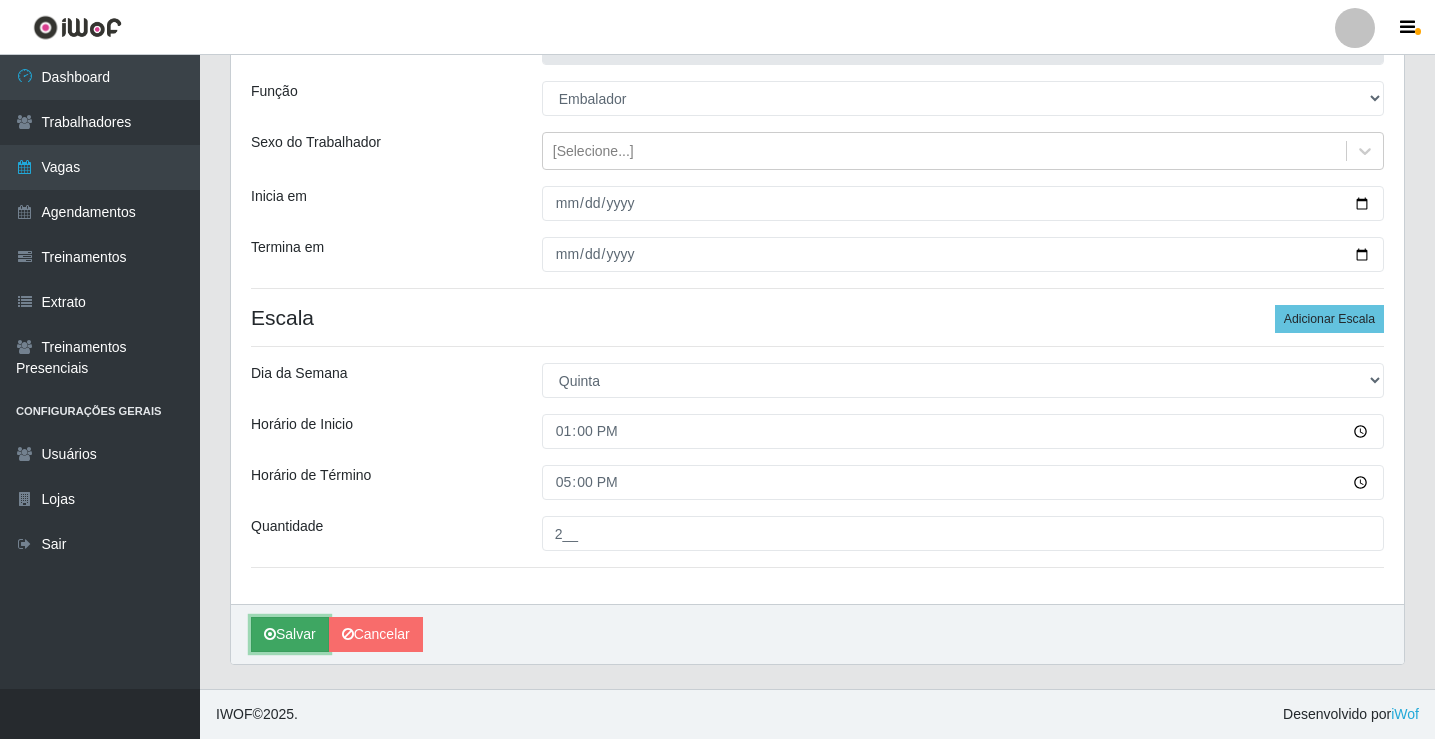 click on "Salvar" at bounding box center (290, 634) 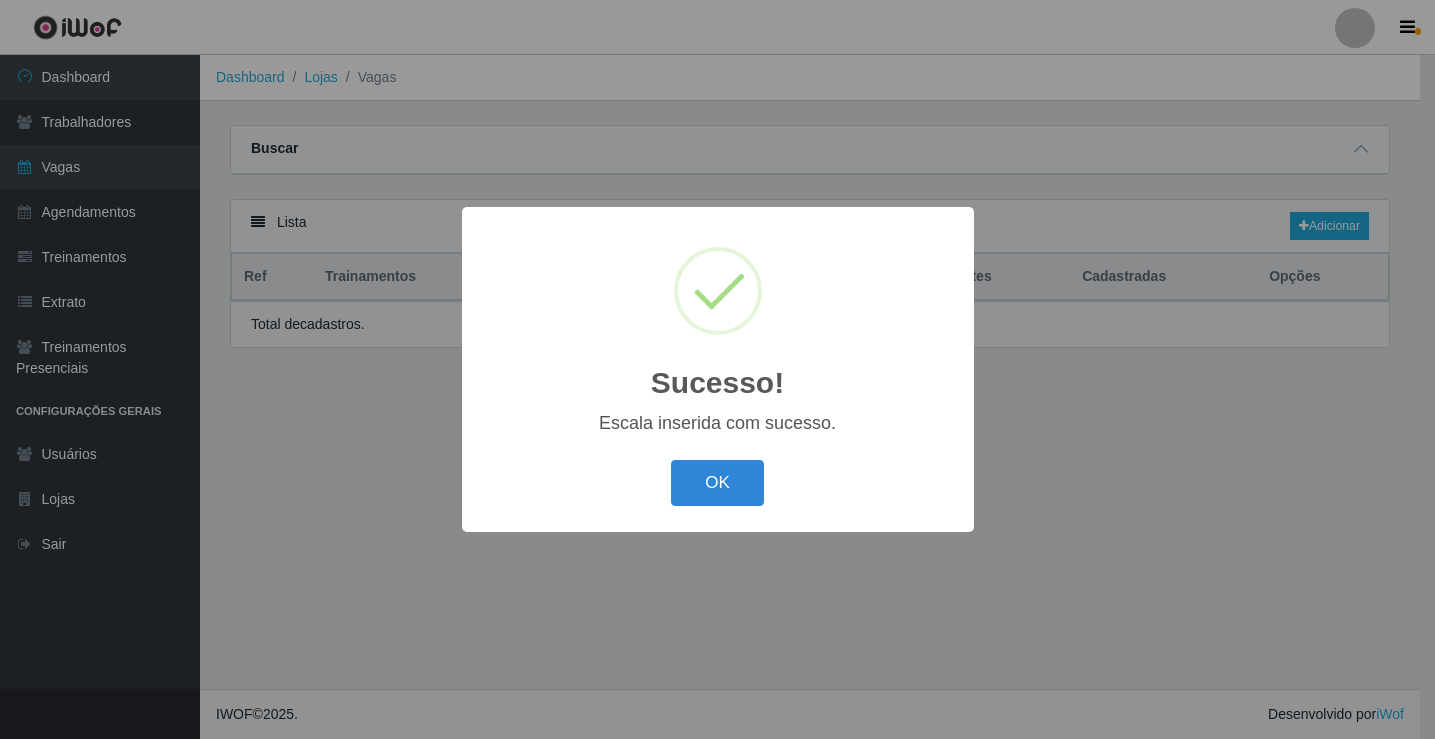 scroll, scrollTop: 0, scrollLeft: 0, axis: both 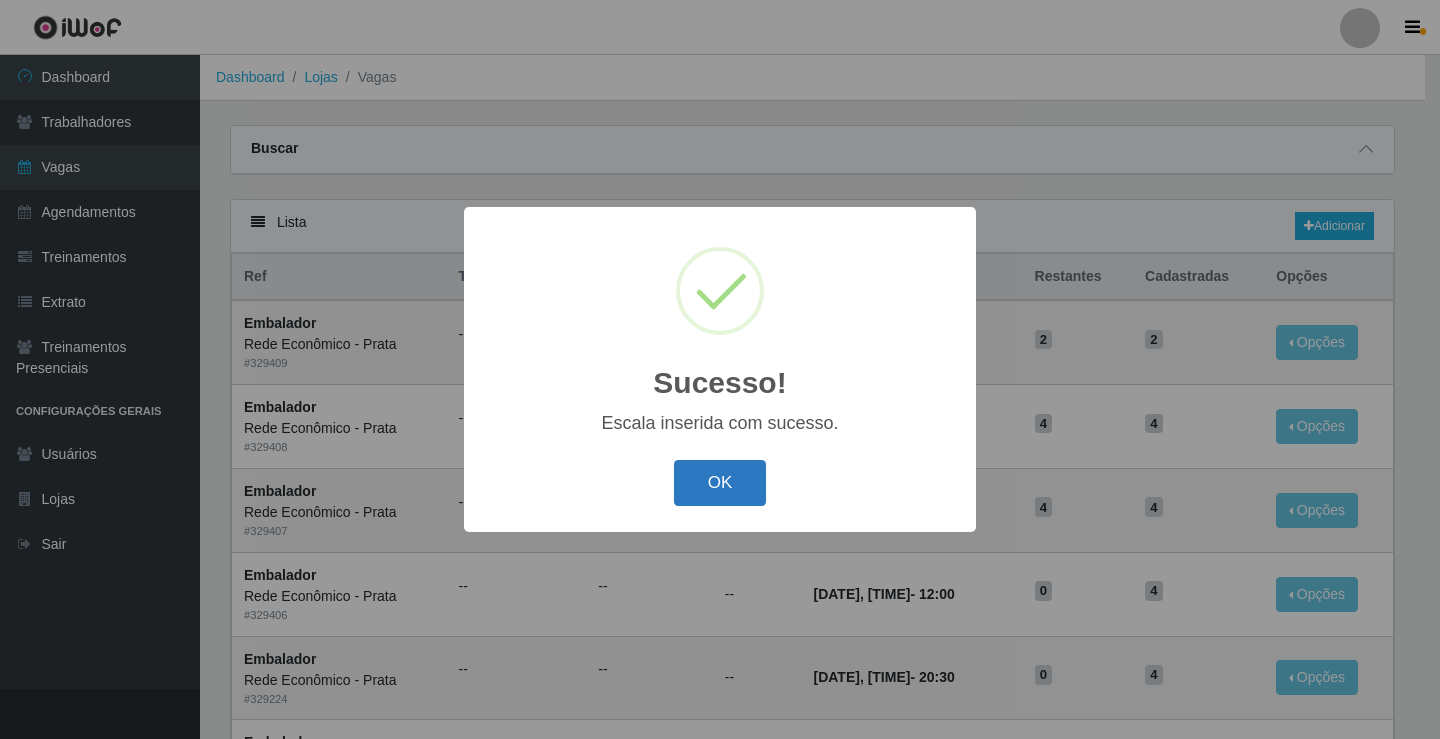 click on "OK" at bounding box center [720, 483] 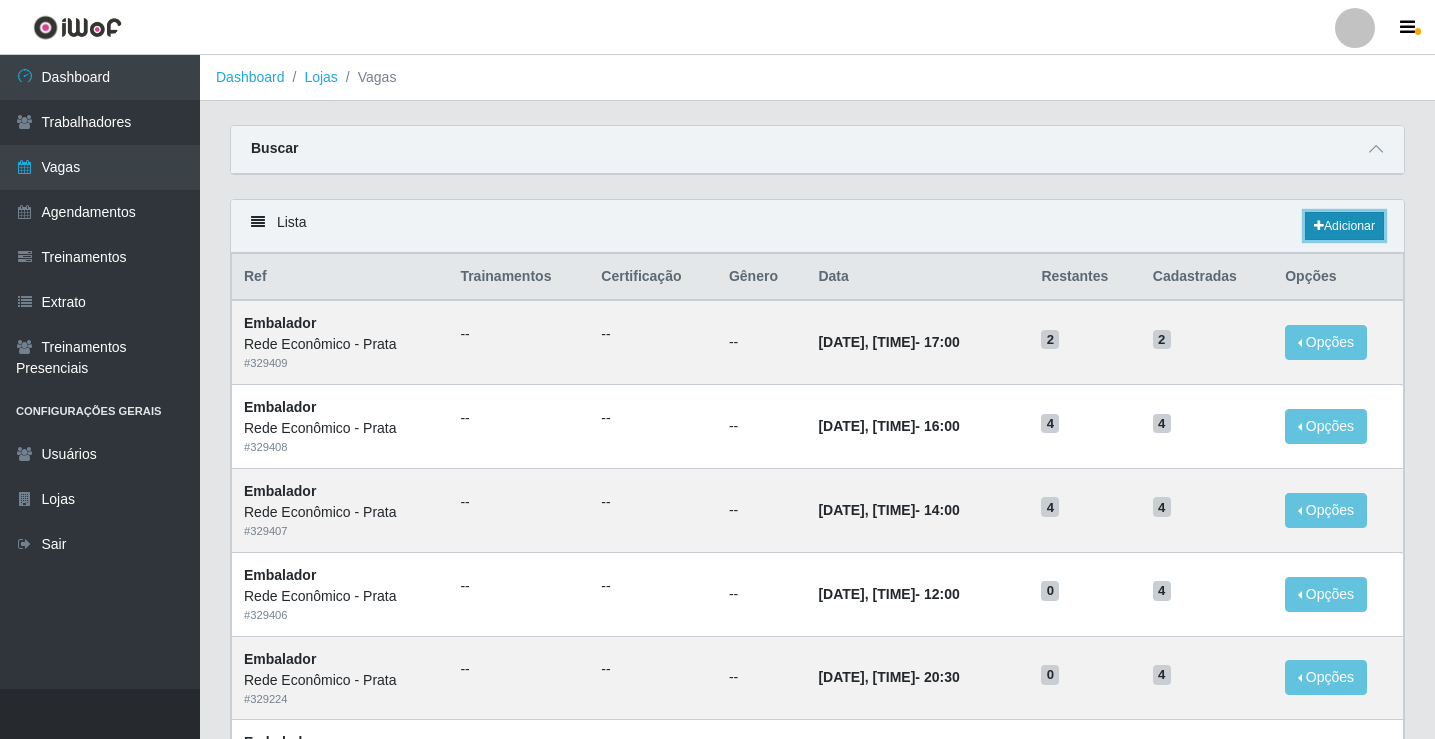 click on "Adicionar" at bounding box center [1344, 226] 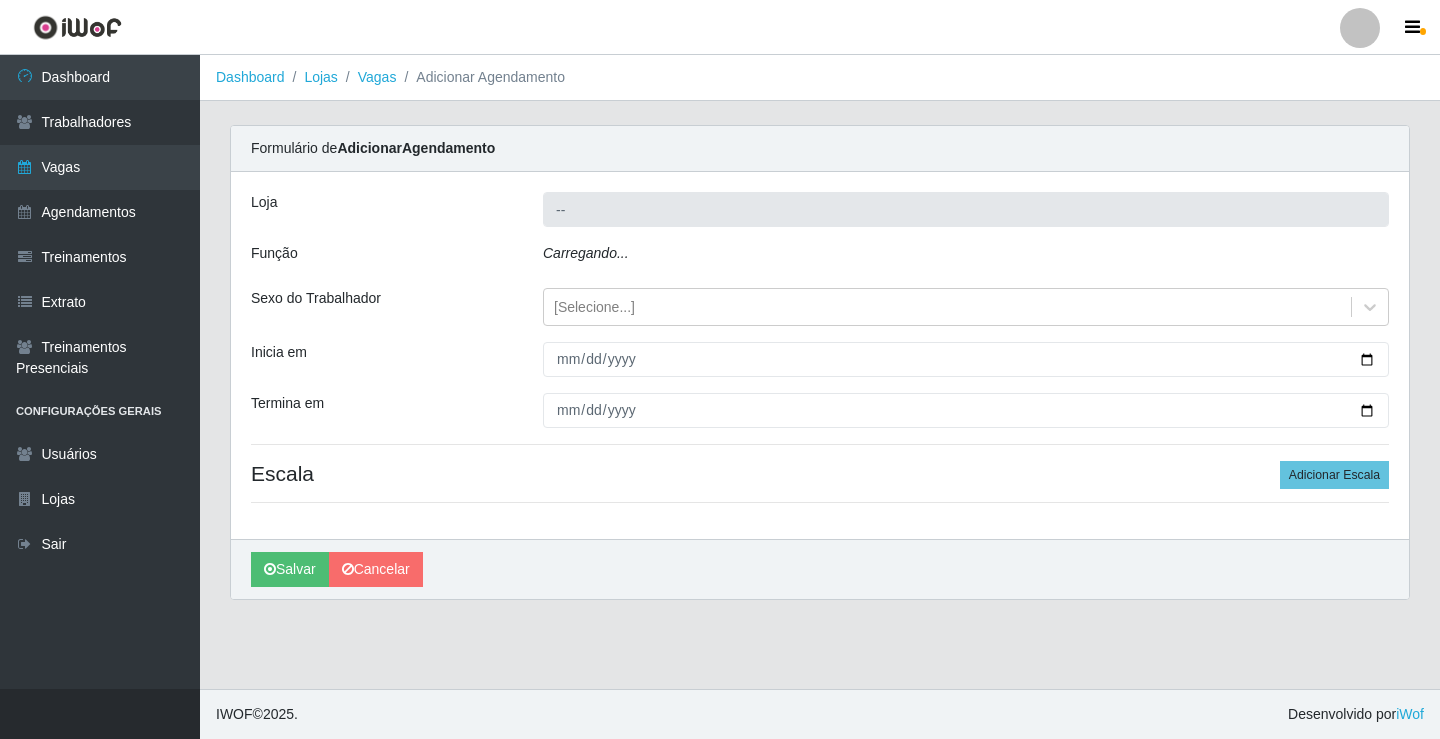 type on "Rede Econômico - Prata" 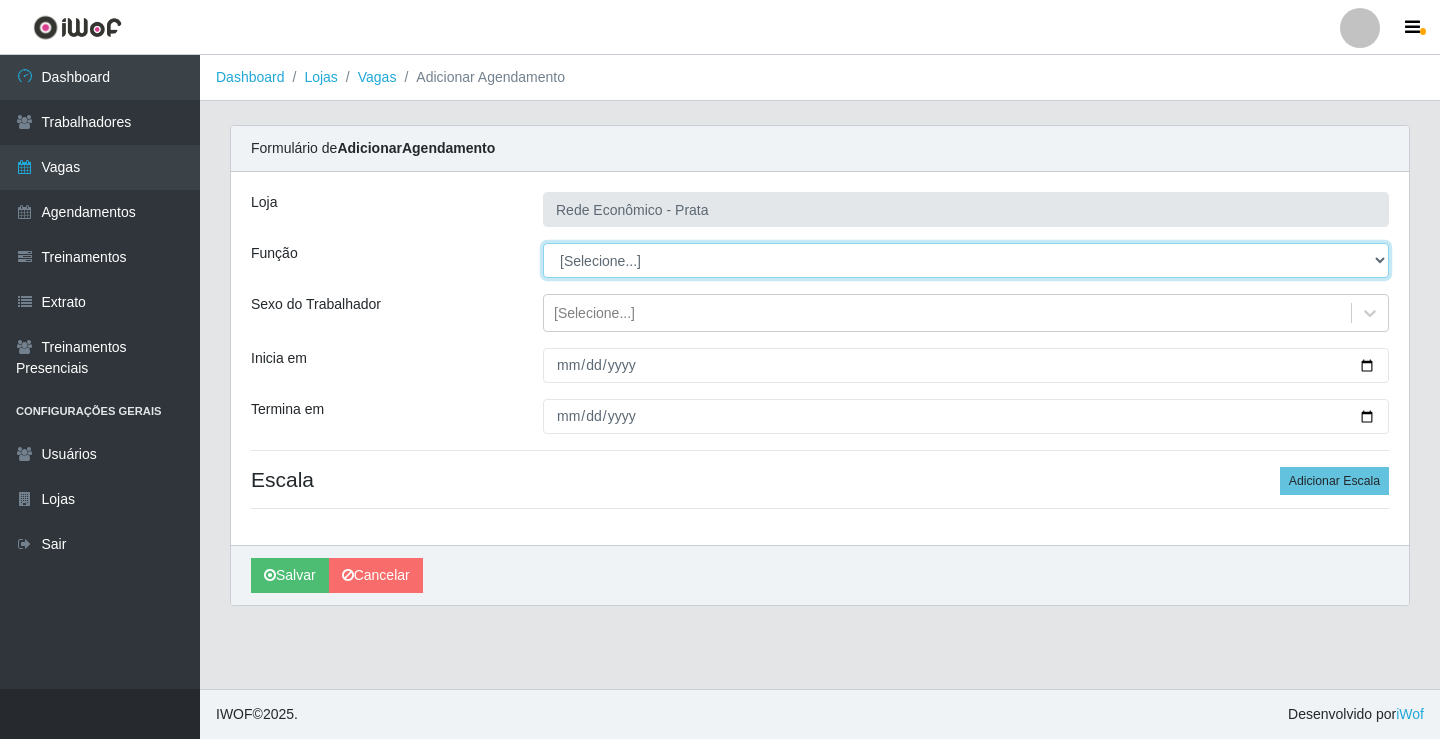 click on "[Selecione...] ASG ASG + ASG ++ Embalador Embalador + Embalador ++ Operador de Caixa Operador de Caixa + Operador de Caixa ++" at bounding box center (966, 260) 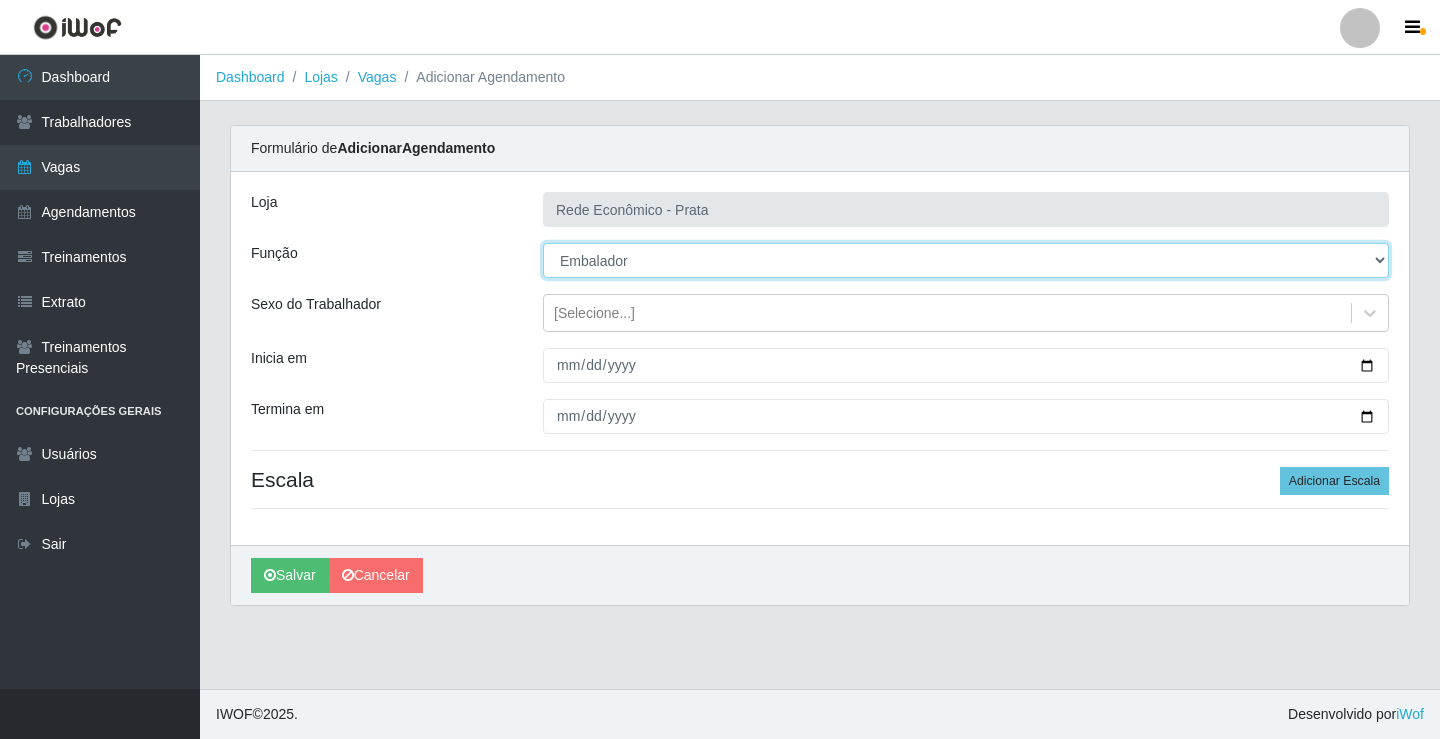 click on "[Selecione...] ASG ASG + ASG ++ Embalador Embalador + Embalador ++ Operador de Caixa Operador de Caixa + Operador de Caixa ++" at bounding box center (966, 260) 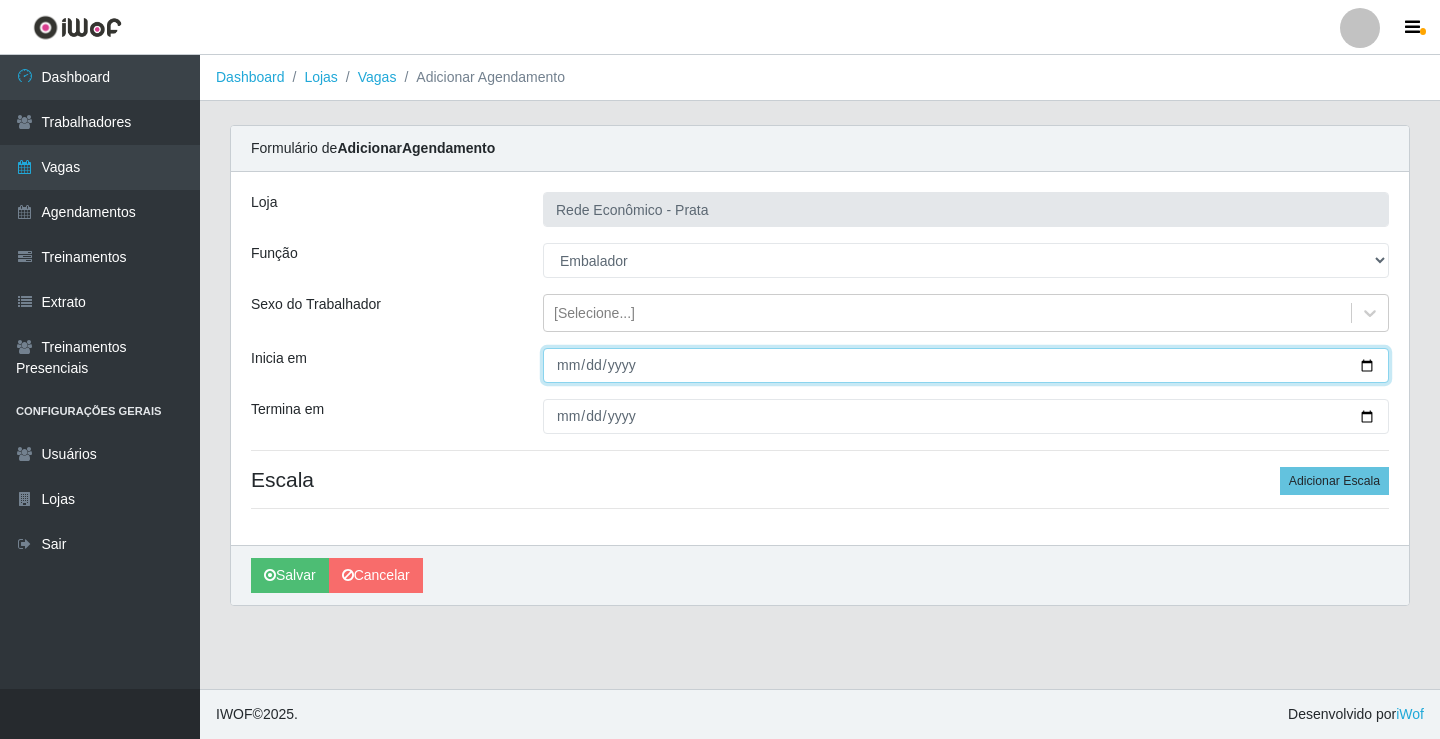 click on "Inicia em" at bounding box center [966, 365] 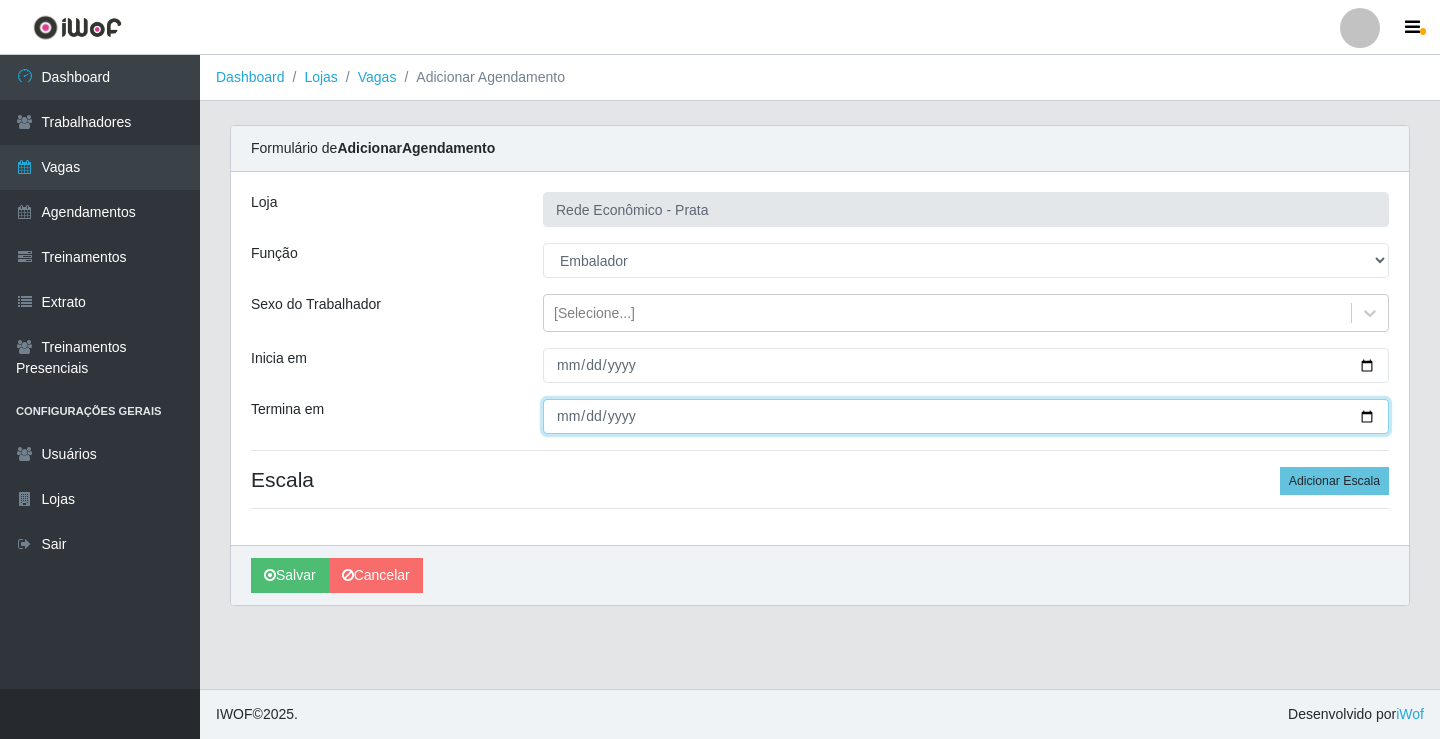 click on "Termina em" at bounding box center (966, 416) 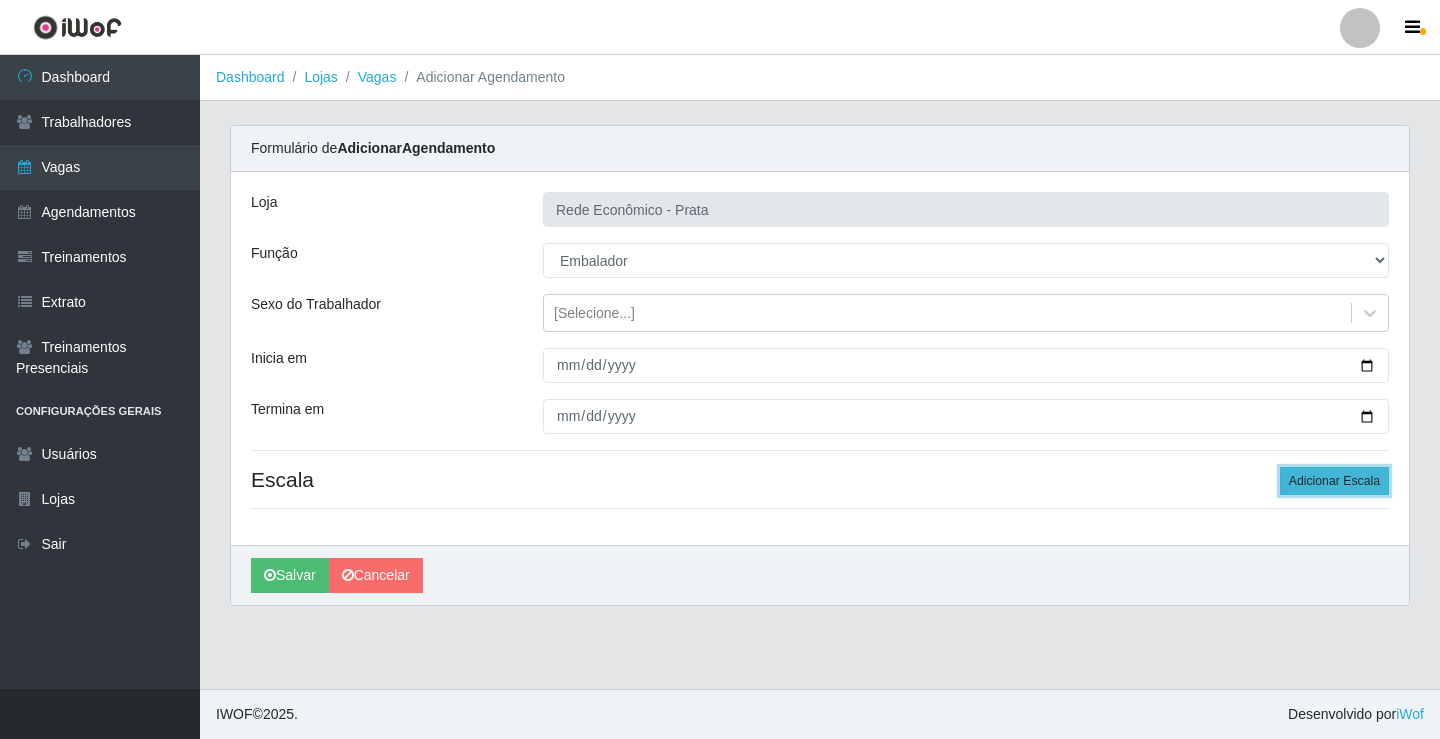 click on "Adicionar Escala" at bounding box center (1334, 481) 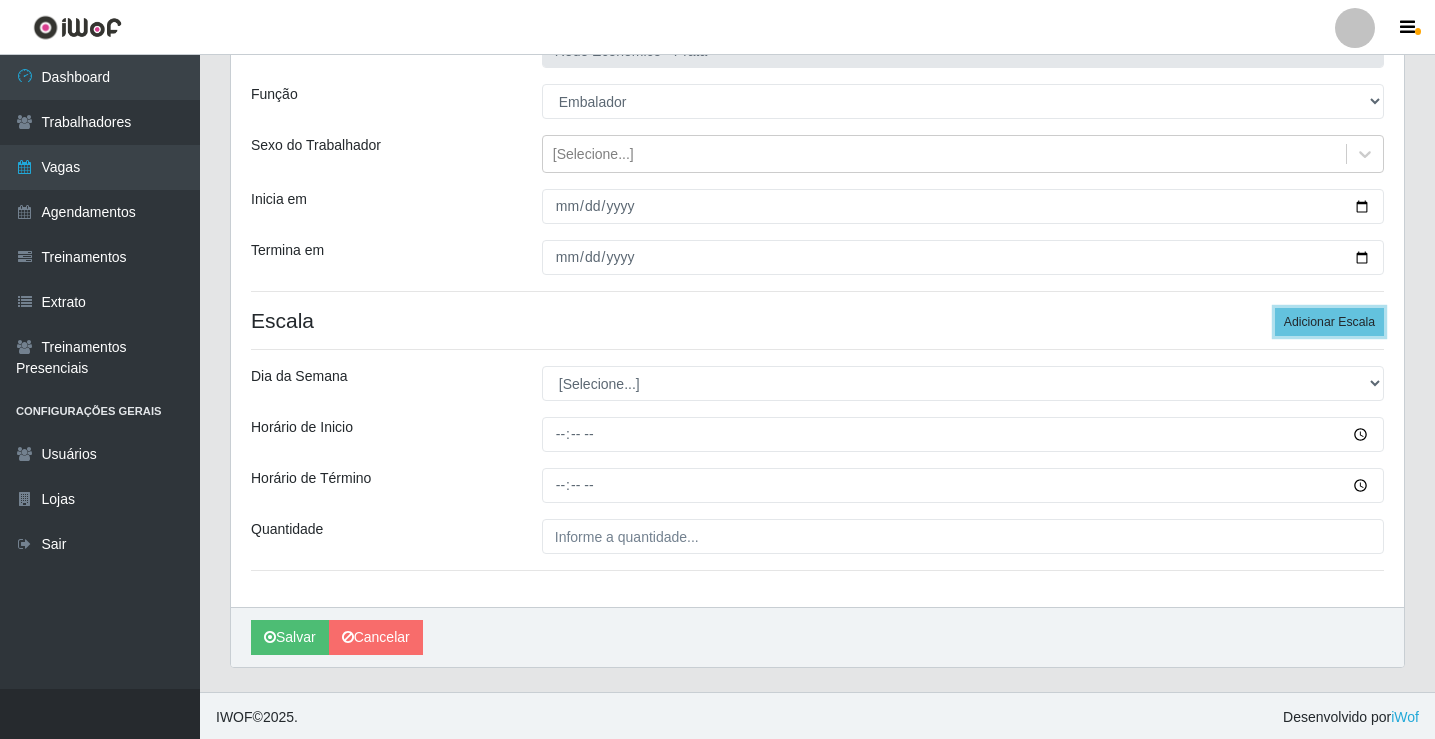 scroll, scrollTop: 162, scrollLeft: 0, axis: vertical 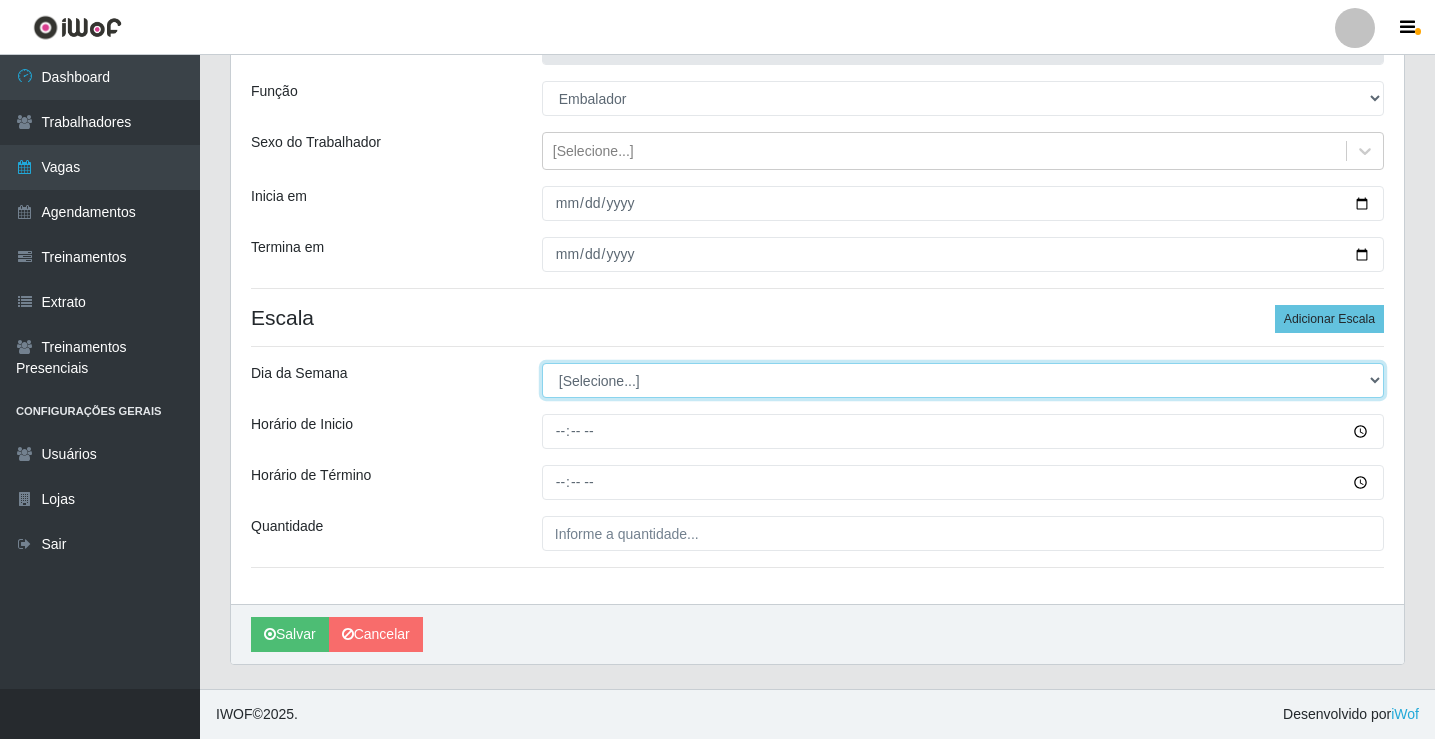 click on "[Selecione...] Segunda Terça Quarta Quinta Sexta Sábado Domingo" at bounding box center (963, 380) 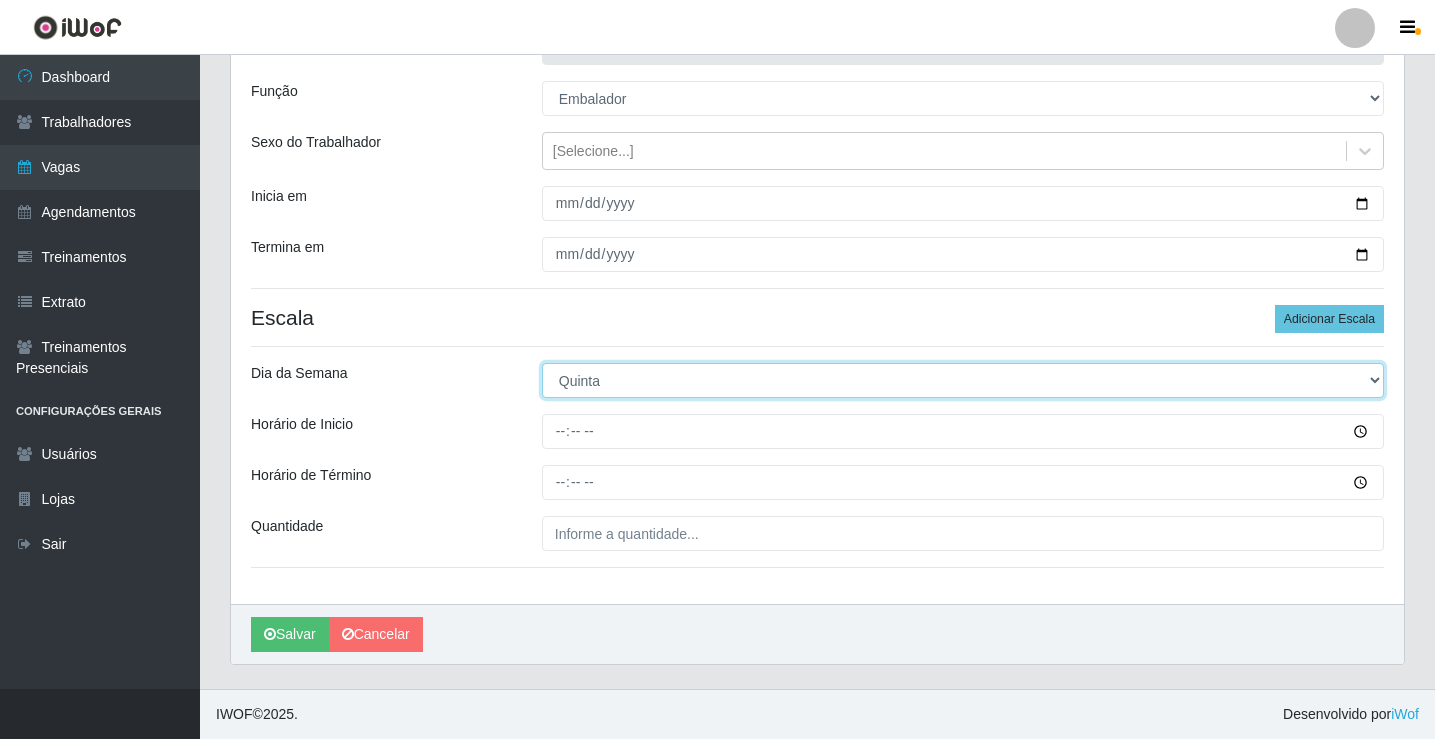 click on "[Selecione...] Segunda Terça Quarta Quinta Sexta Sábado Domingo" at bounding box center [963, 380] 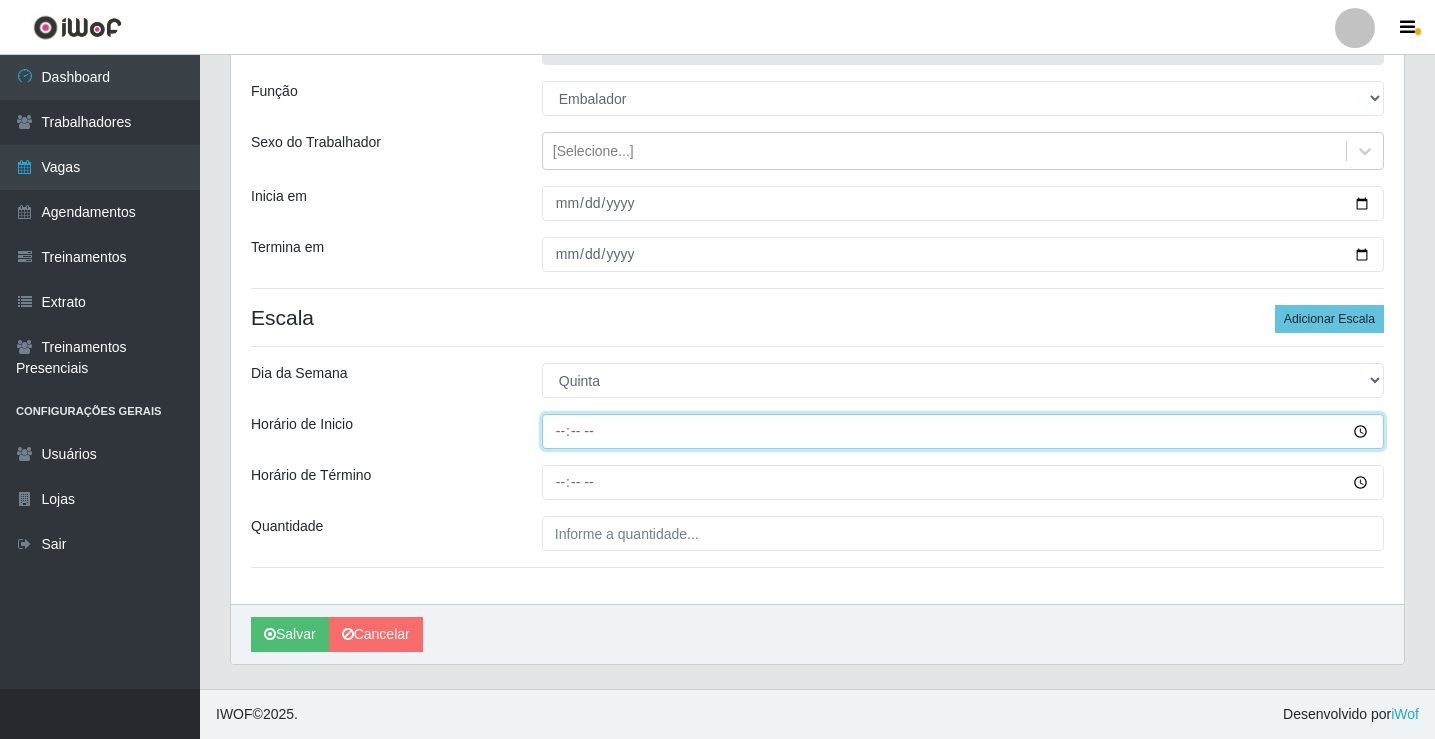 click on "Horário de Inicio" at bounding box center [963, 431] 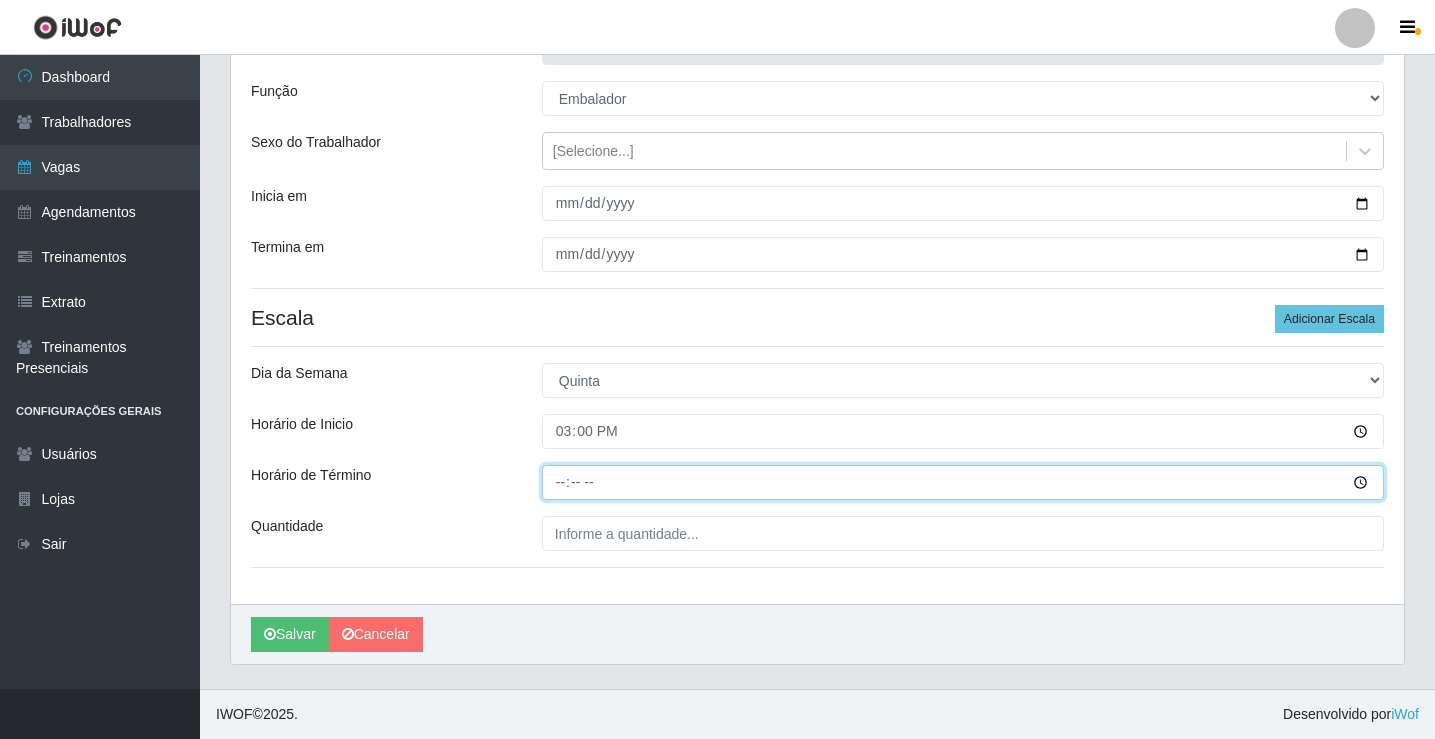 click on "Horário de Término" at bounding box center [963, 482] 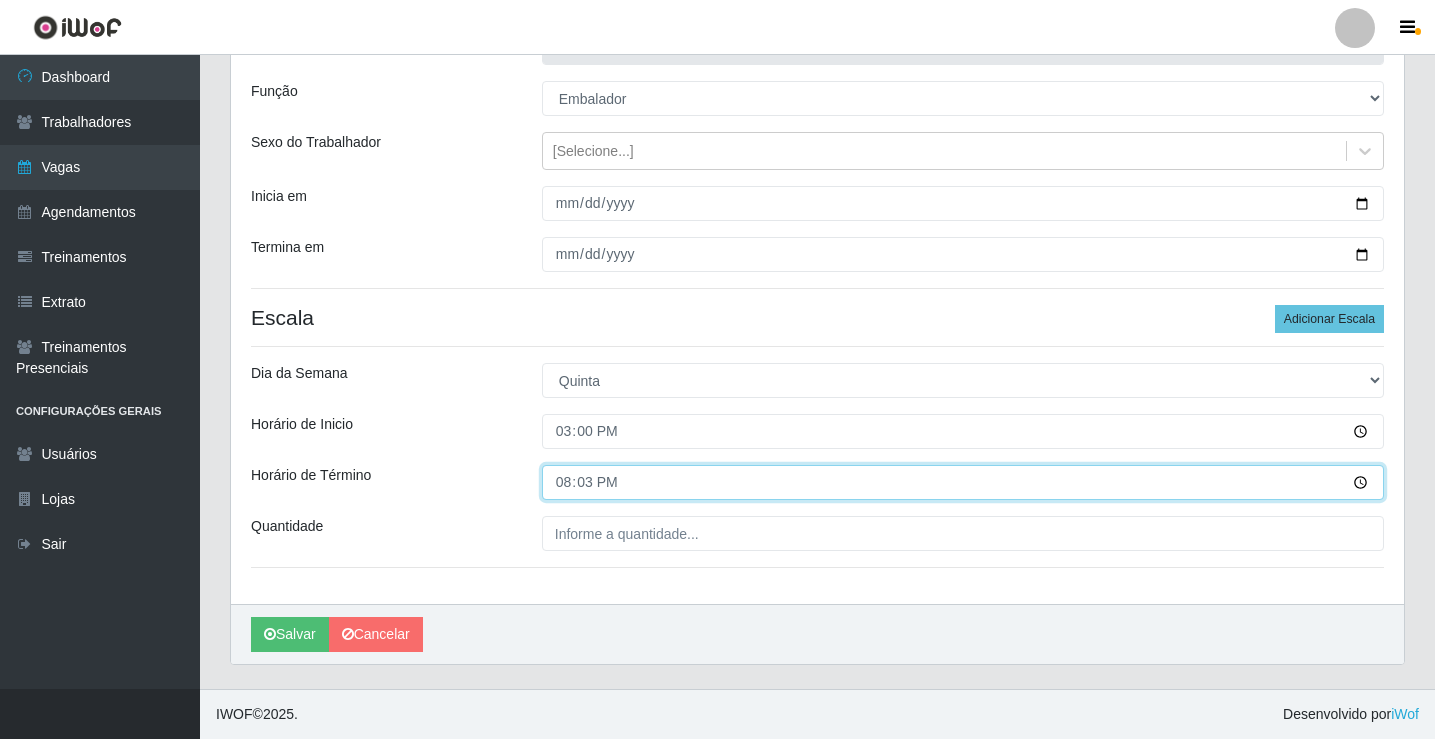 type on "20:30" 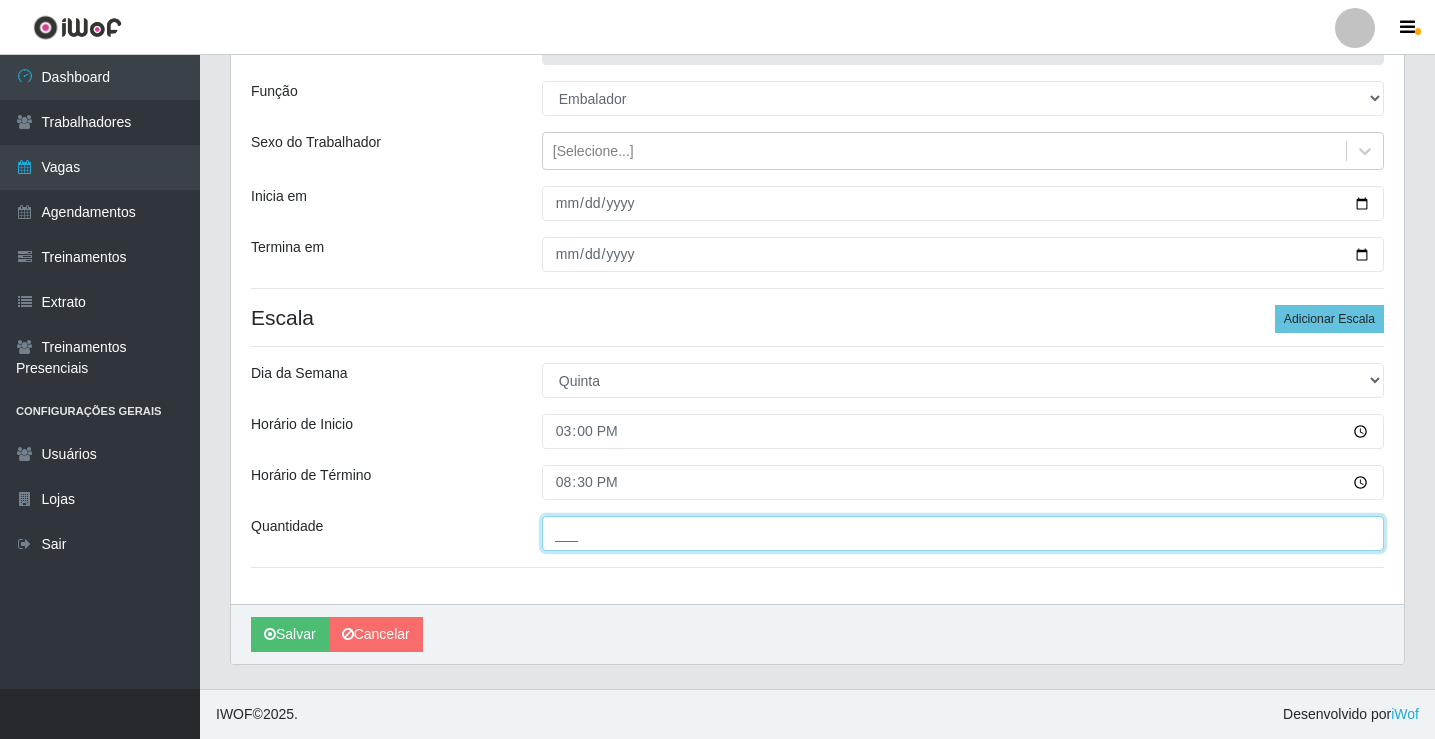 click on "___" at bounding box center (963, 533) 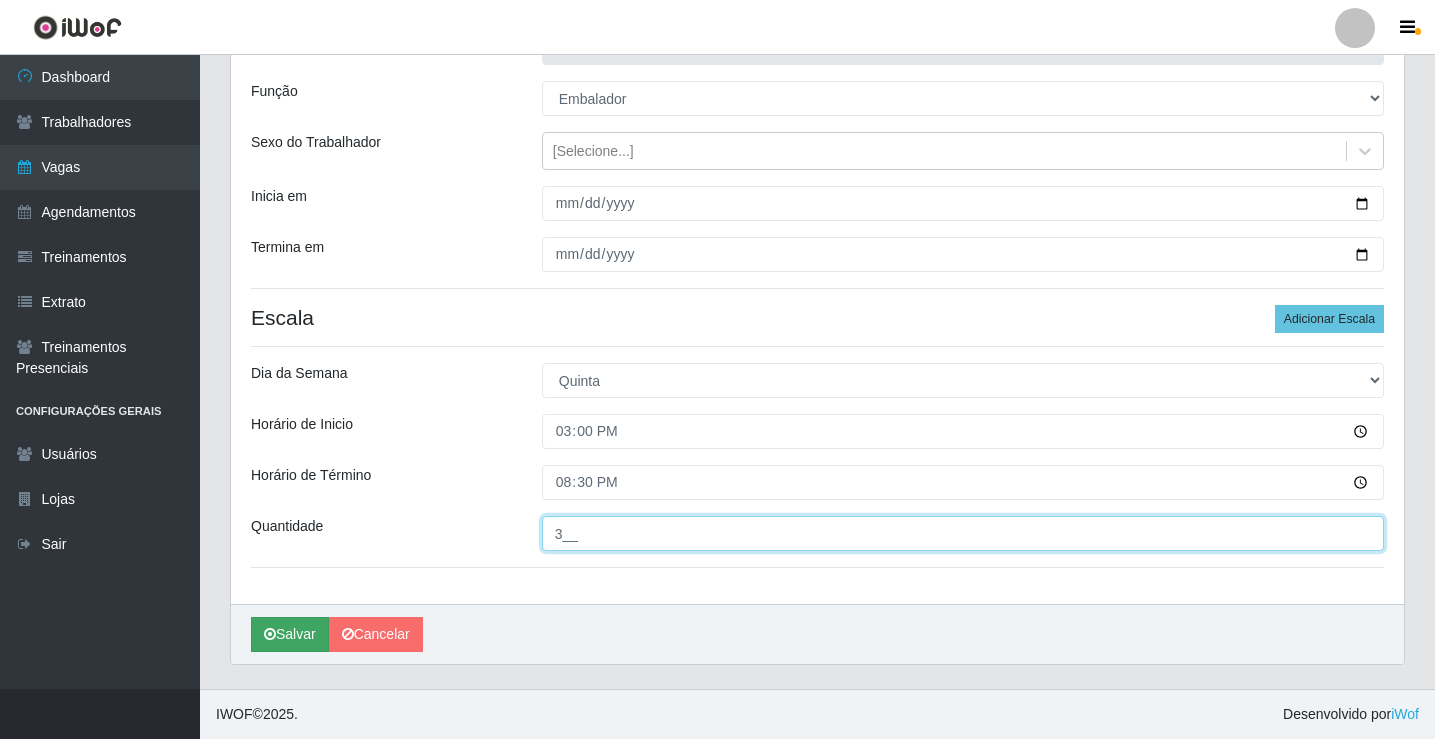 type on "3__" 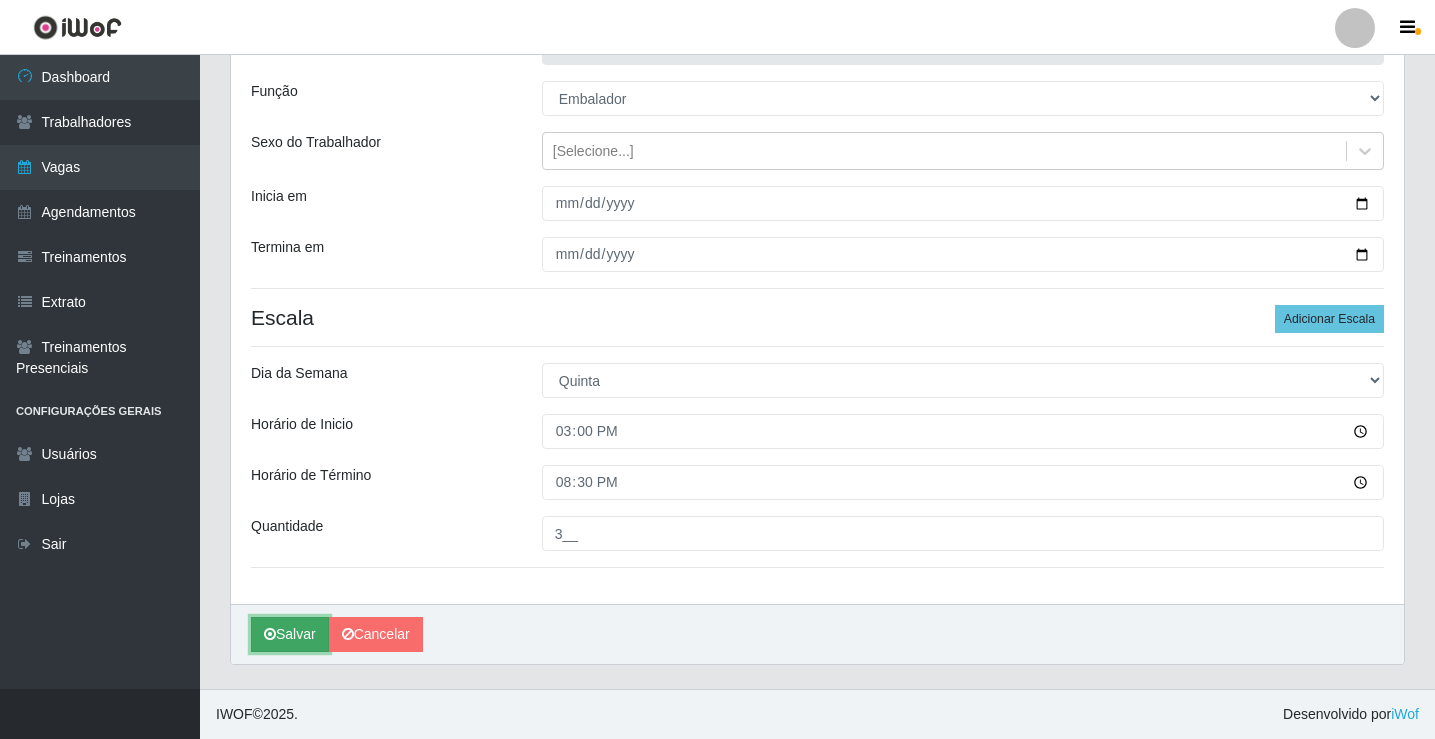 click on "Salvar" at bounding box center [290, 634] 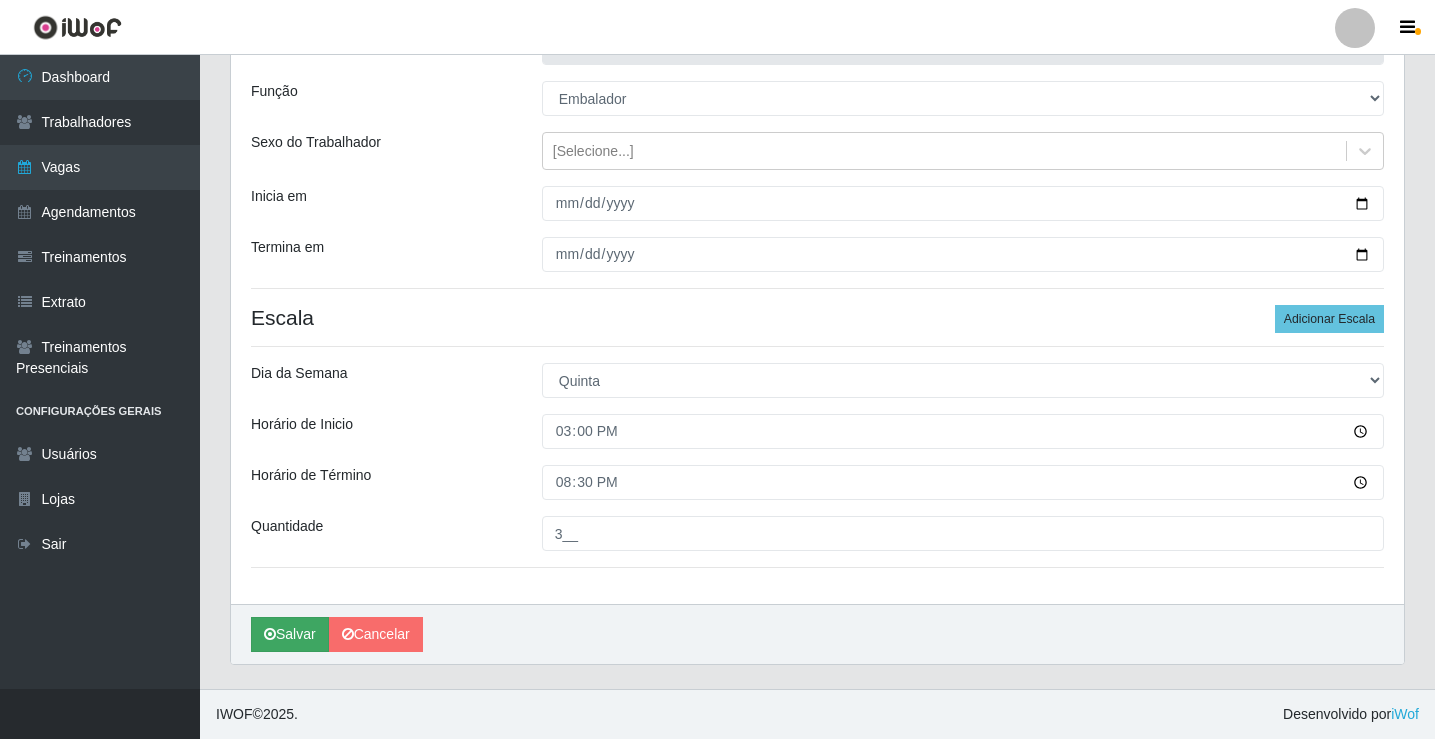 scroll, scrollTop: 0, scrollLeft: 0, axis: both 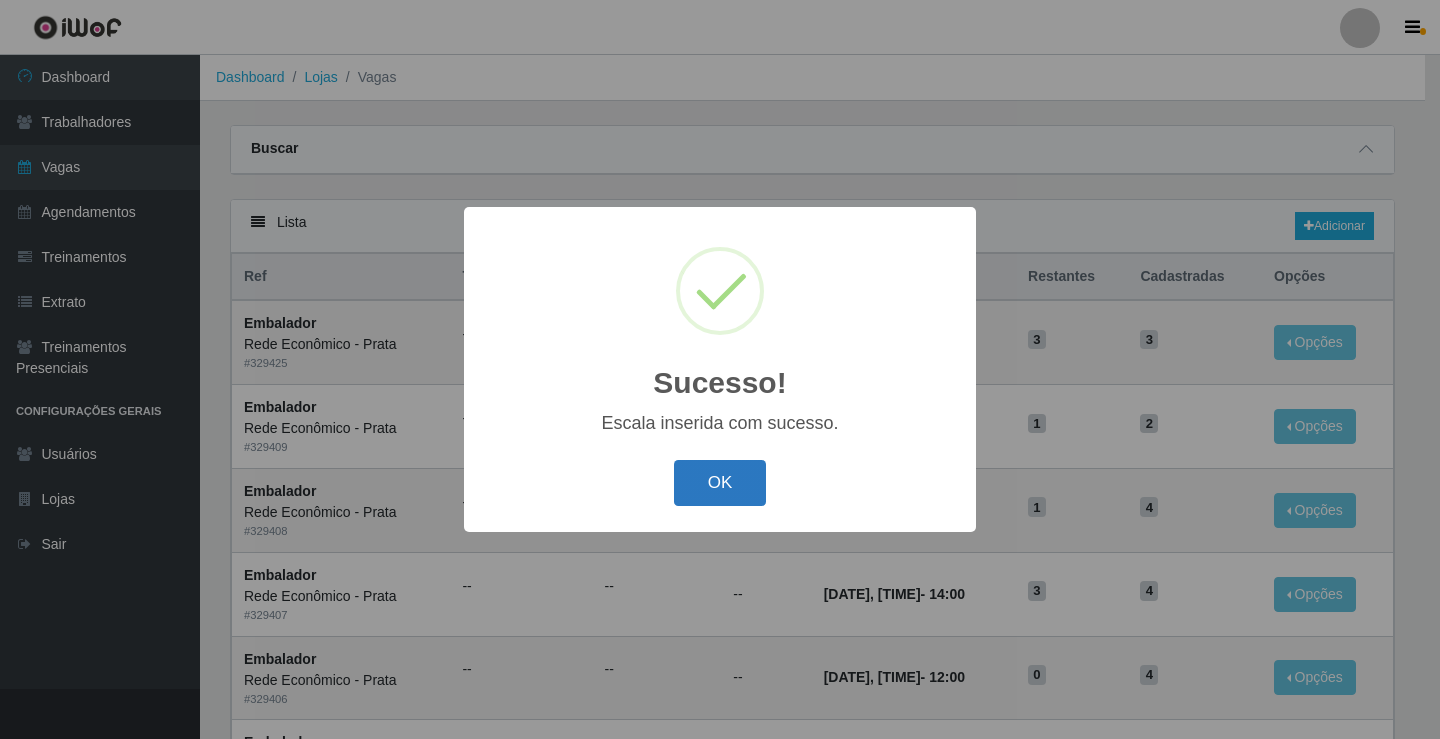 click on "OK" at bounding box center [720, 483] 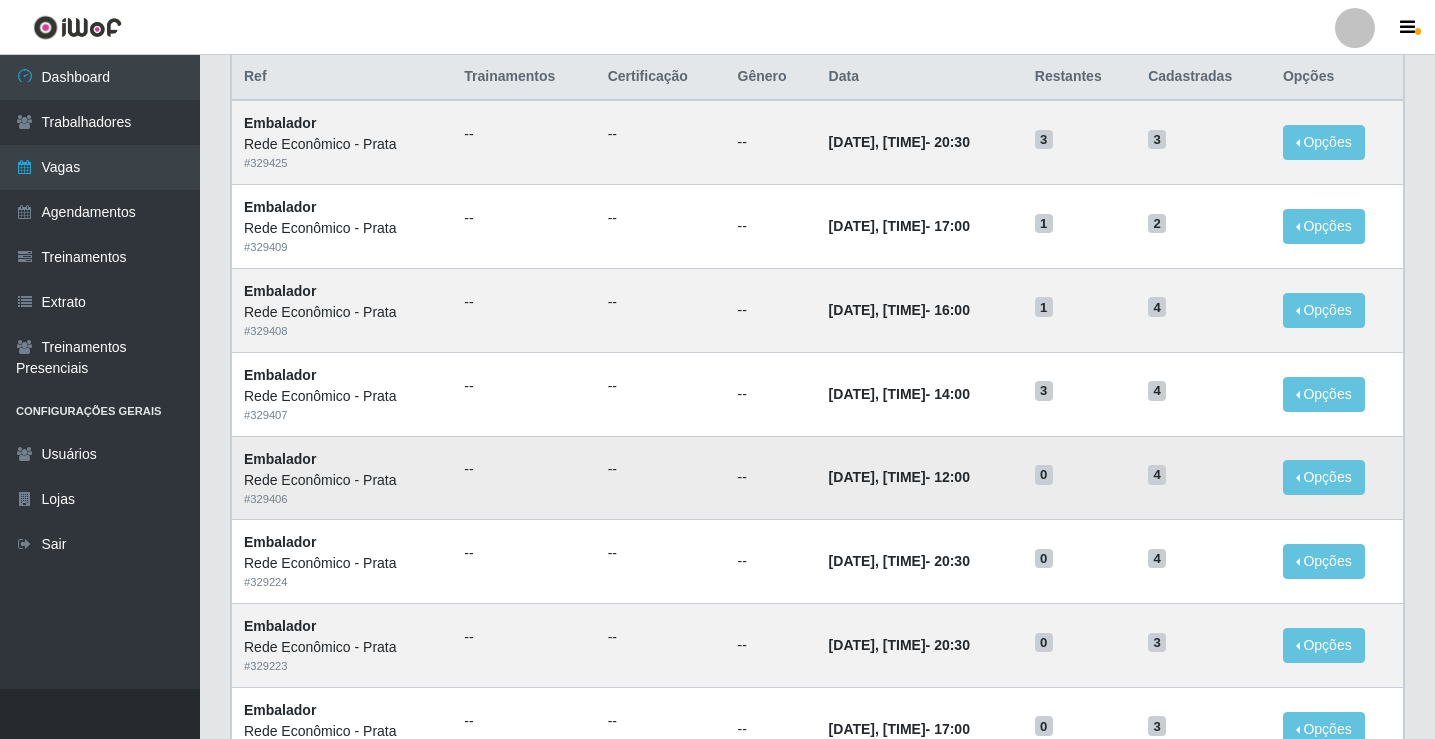scroll, scrollTop: 100, scrollLeft: 0, axis: vertical 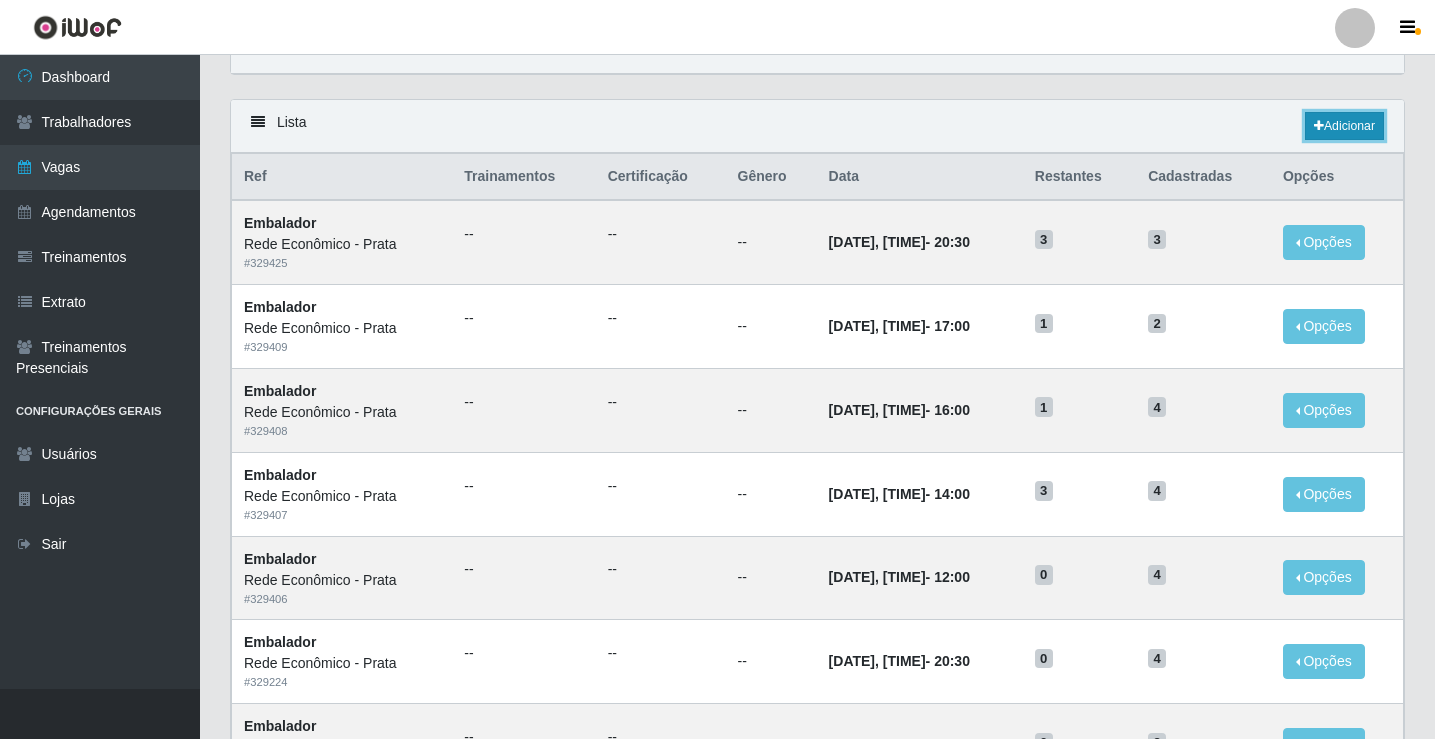 click on "Adicionar" at bounding box center [1344, 126] 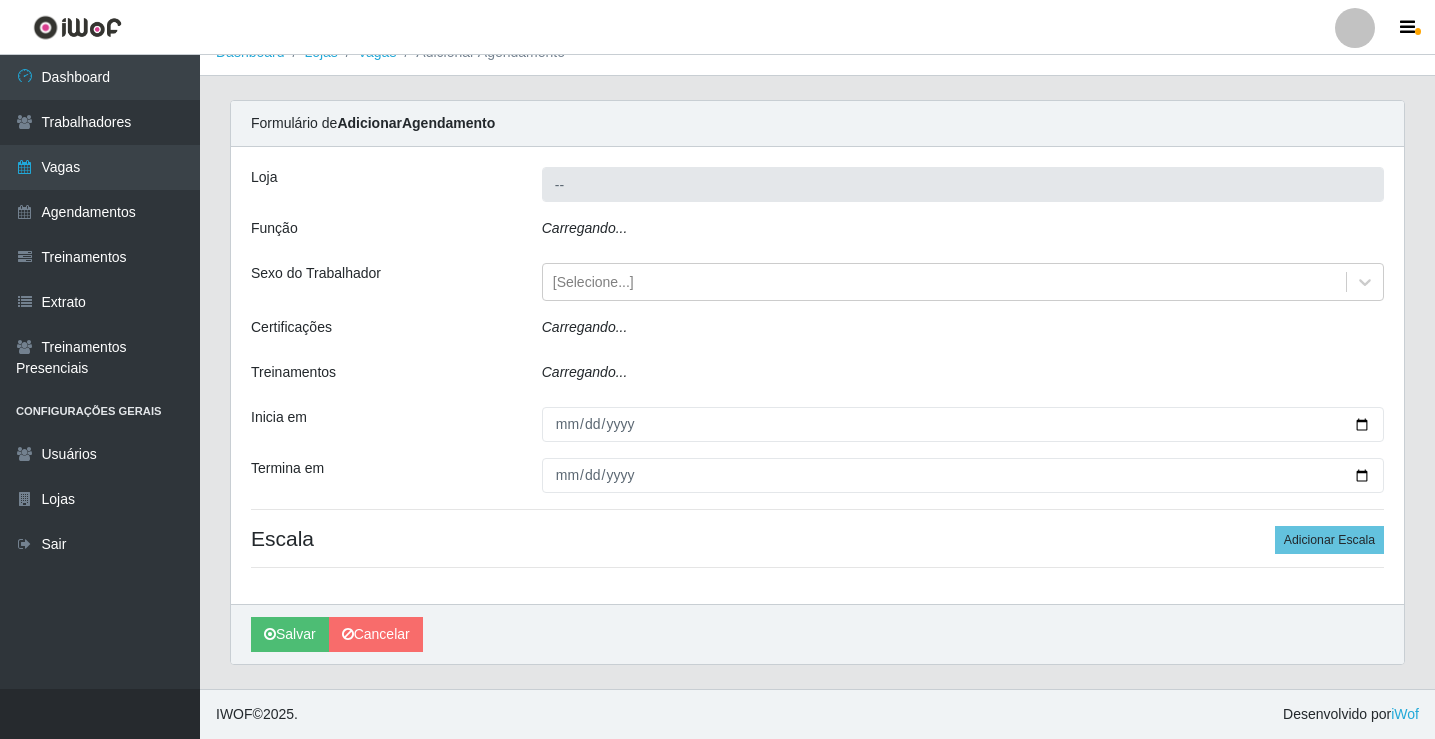 scroll, scrollTop: 0, scrollLeft: 0, axis: both 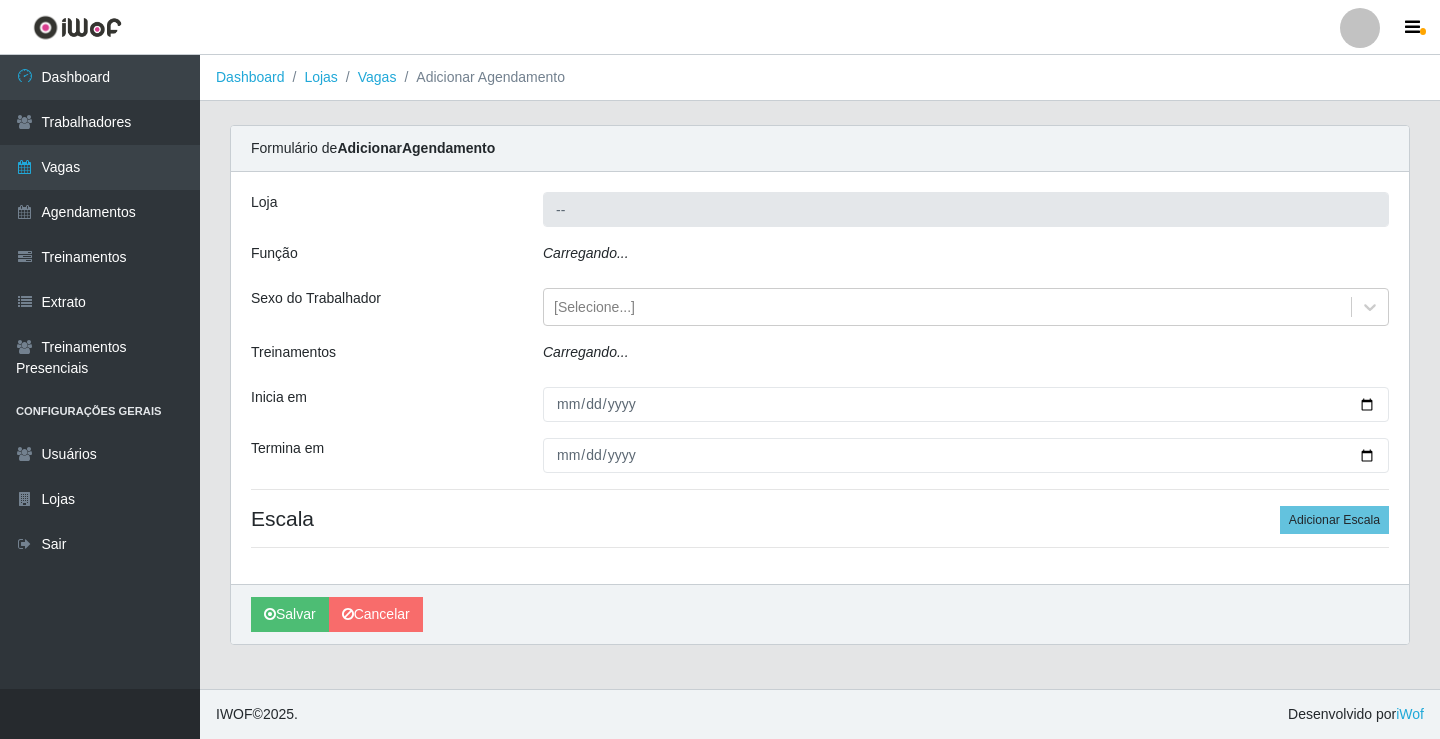 type on "Rede Econômico - Prata" 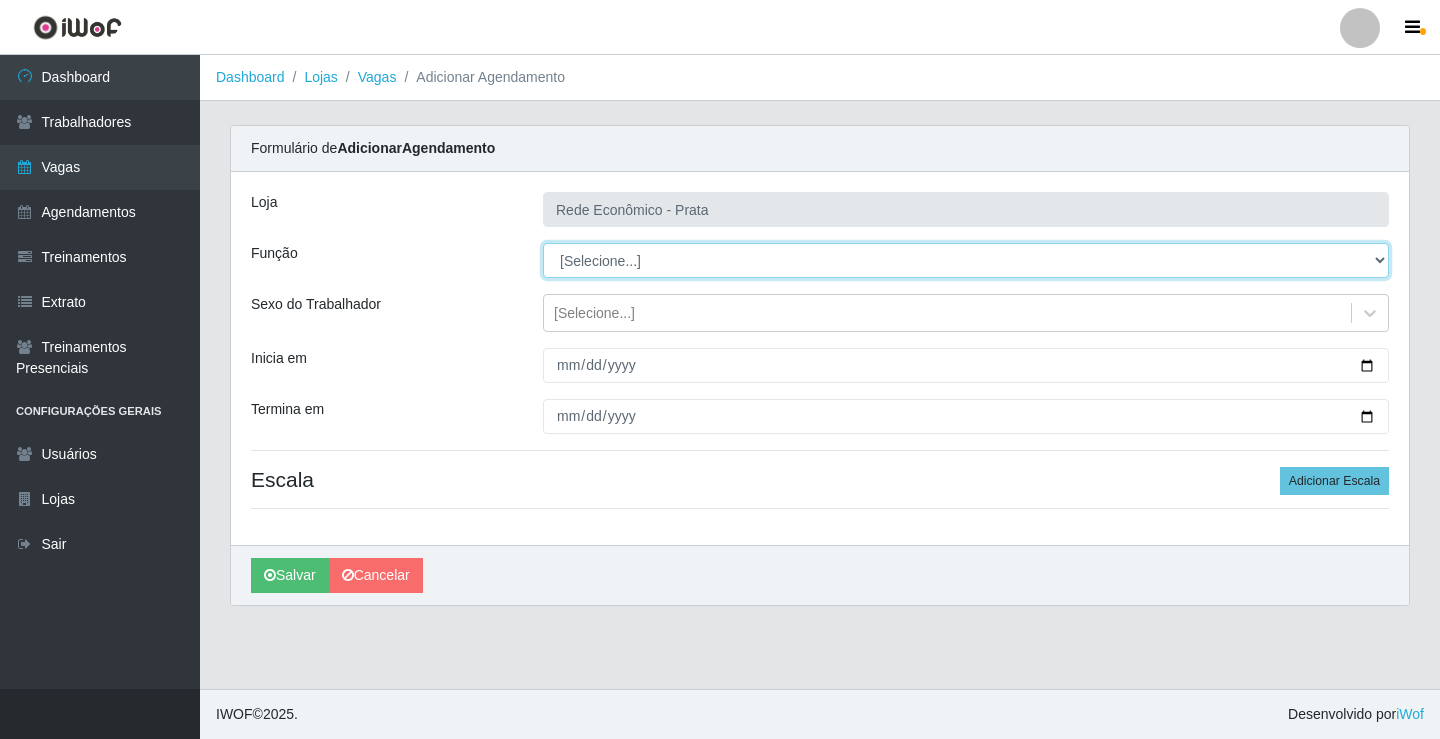 click on "[Selecione...] ASG ASG + ASG ++ Embalador Embalador + Embalador ++ Operador de Caixa Operador de Caixa + Operador de Caixa ++" at bounding box center (966, 260) 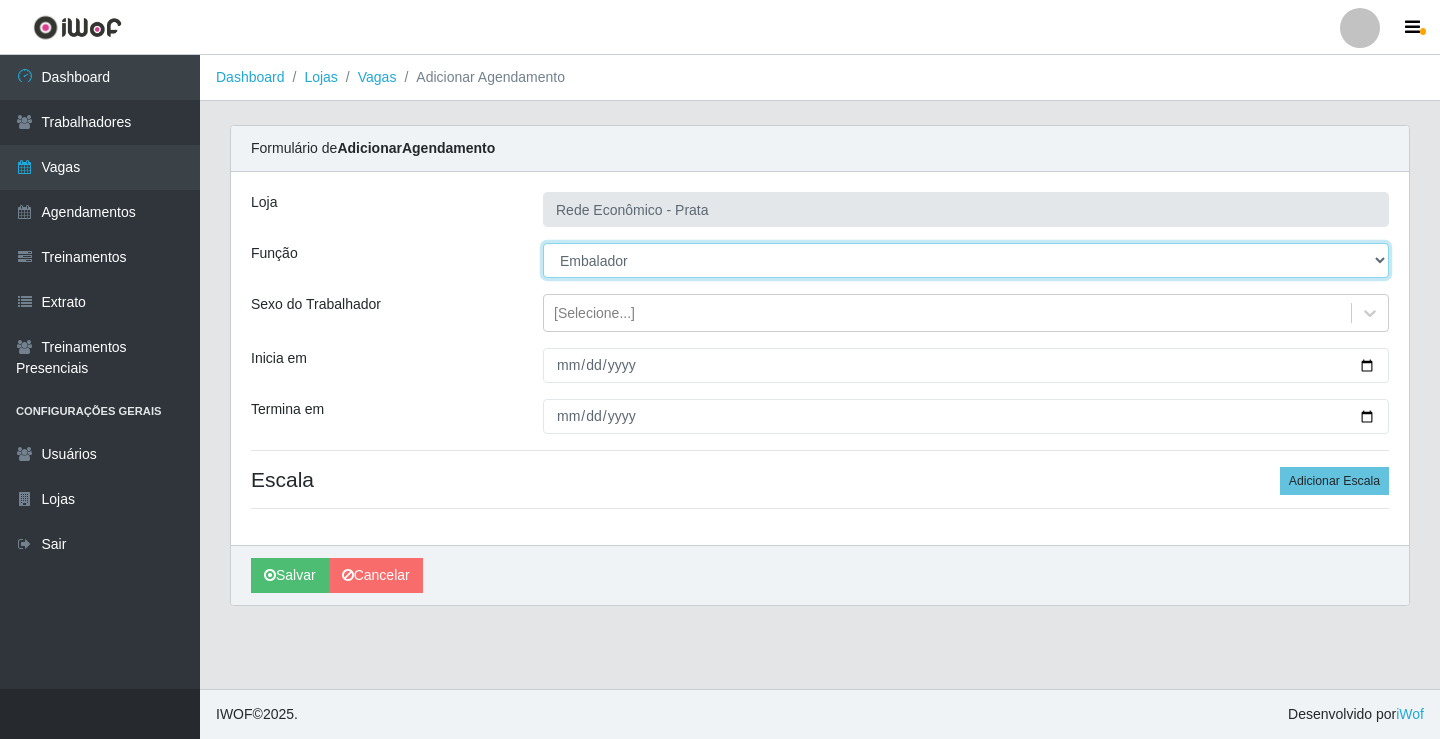 click on "[Selecione...] ASG ASG + ASG ++ Embalador Embalador + Embalador ++ Operador de Caixa Operador de Caixa + Operador de Caixa ++" at bounding box center [966, 260] 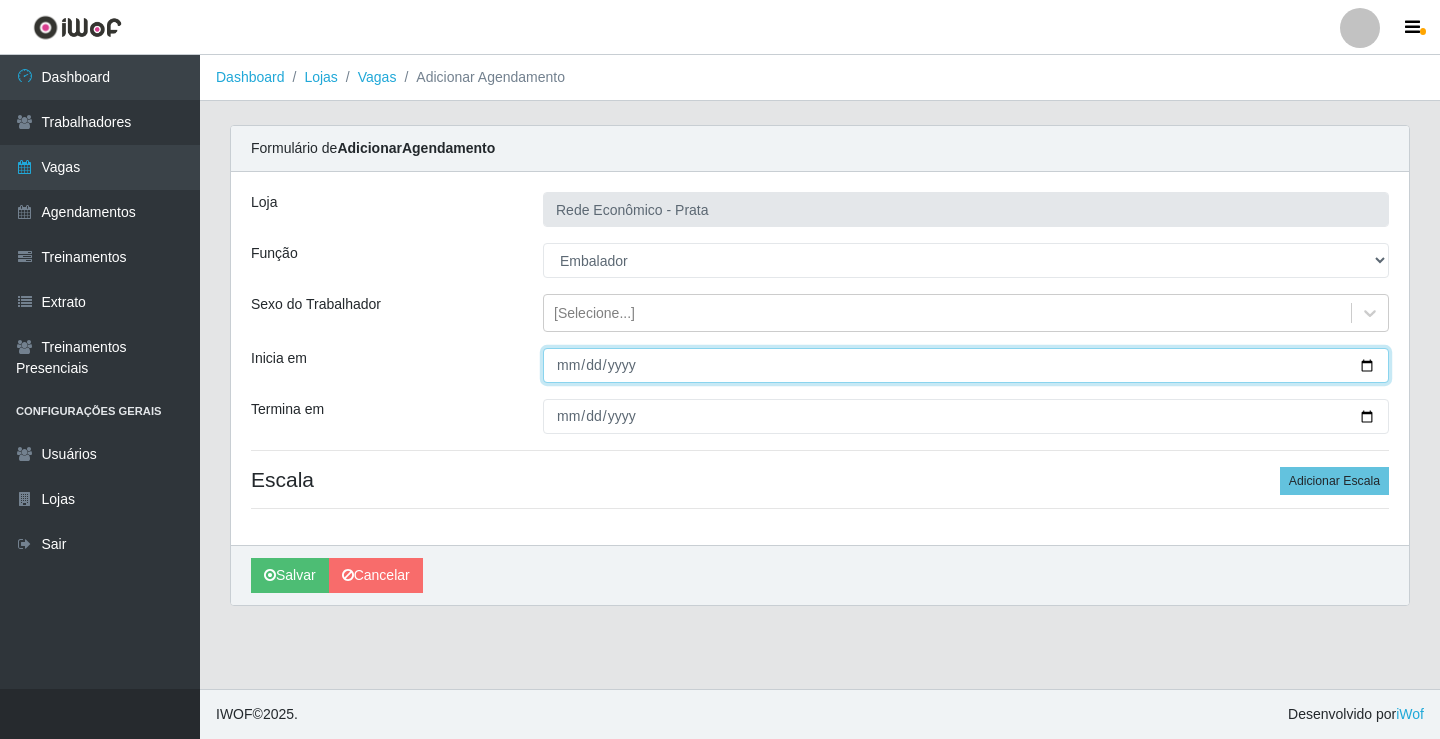 click on "Inicia em" at bounding box center (966, 365) 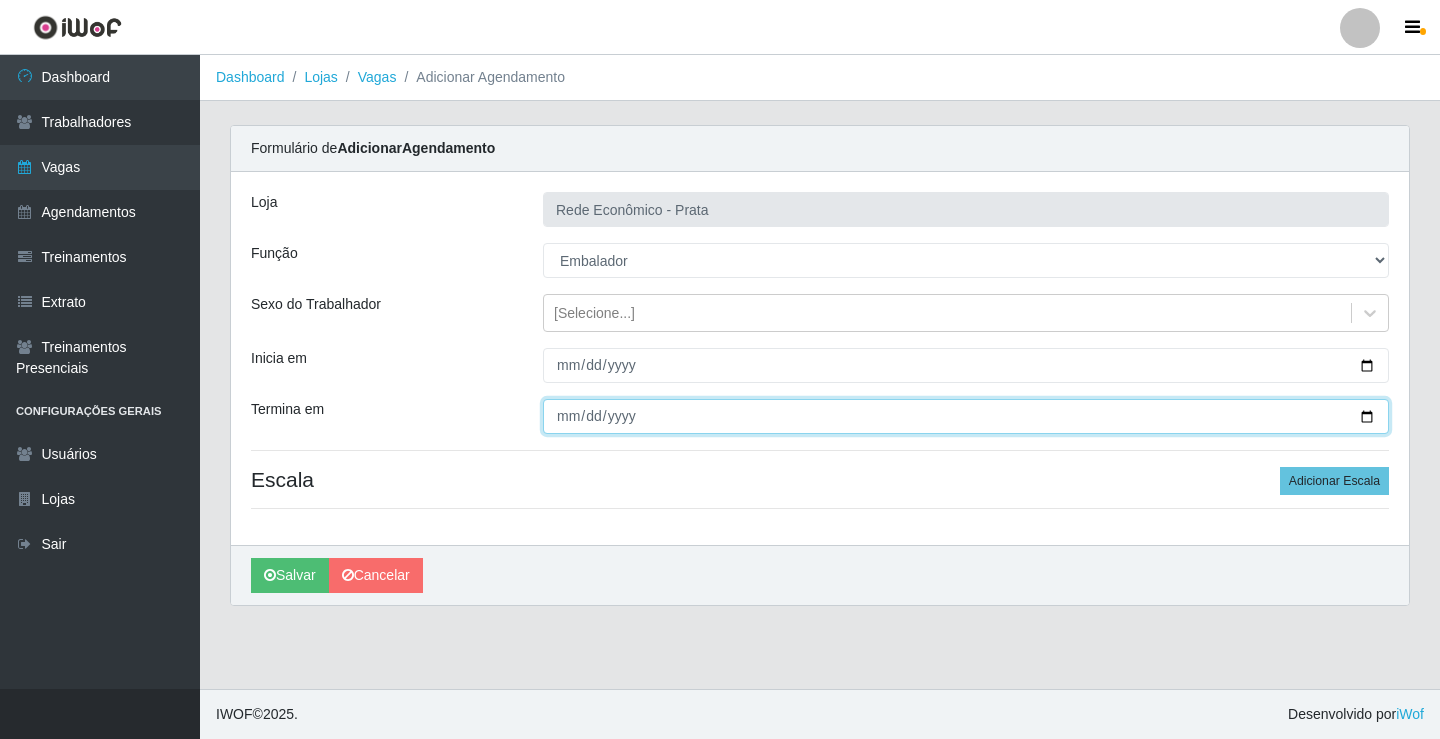 click on "Termina em" at bounding box center (966, 416) 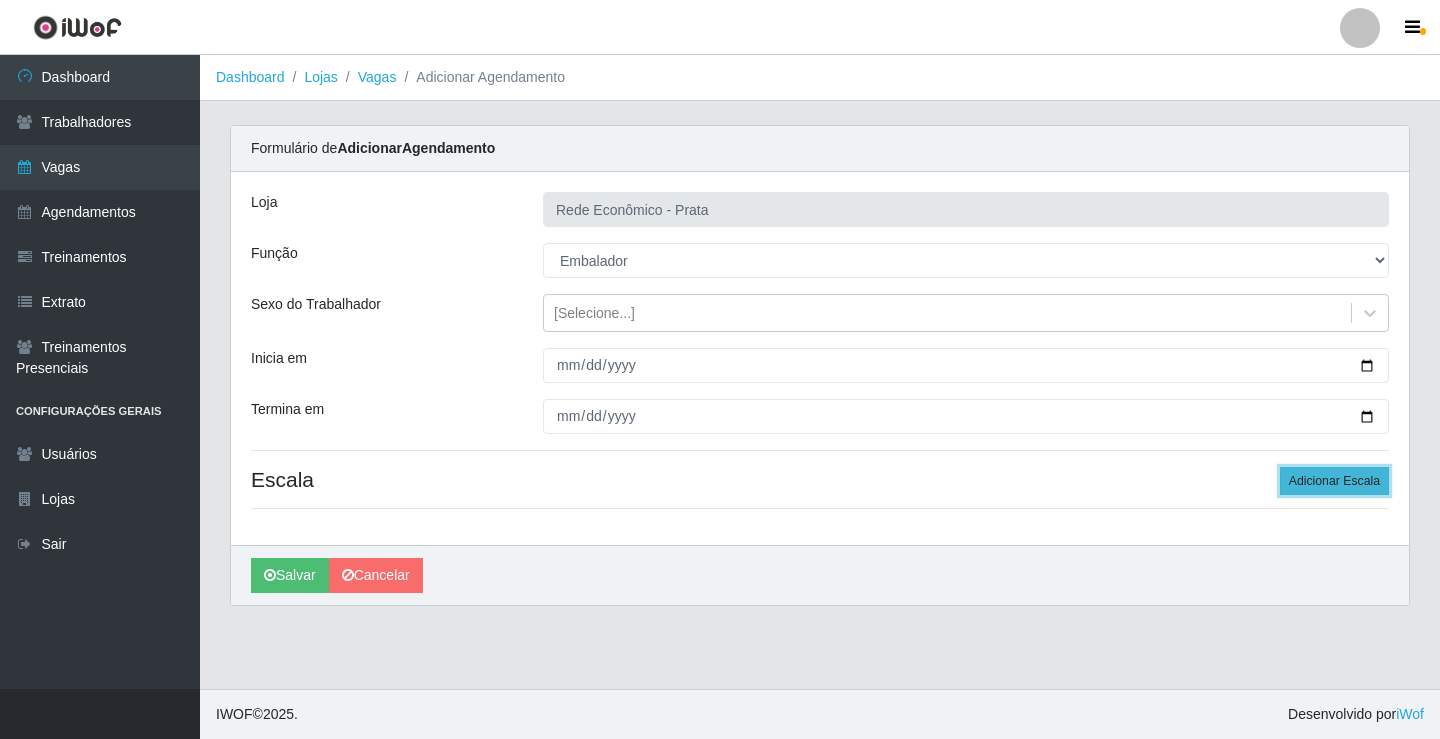 drag, startPoint x: 1349, startPoint y: 488, endPoint x: 1329, endPoint y: 470, distance: 26.907248 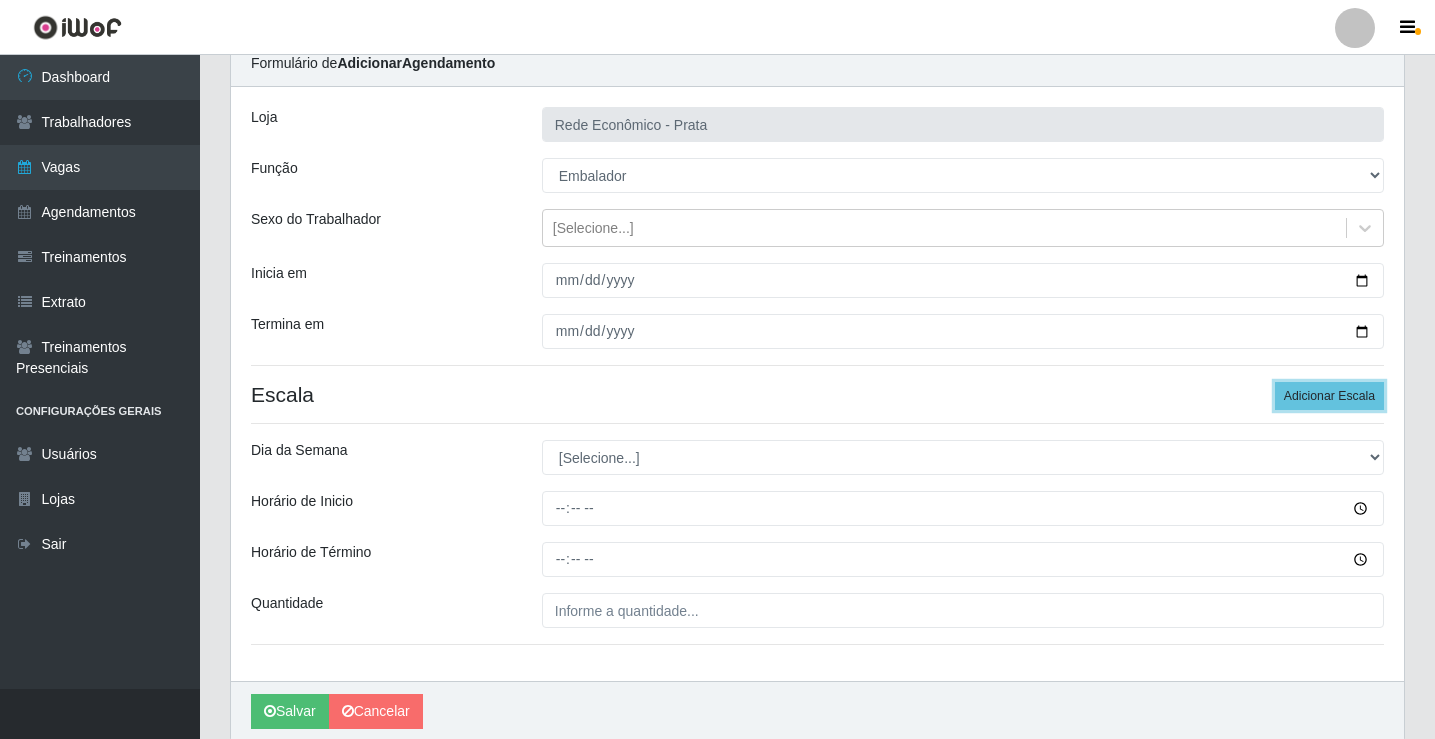 scroll, scrollTop: 162, scrollLeft: 0, axis: vertical 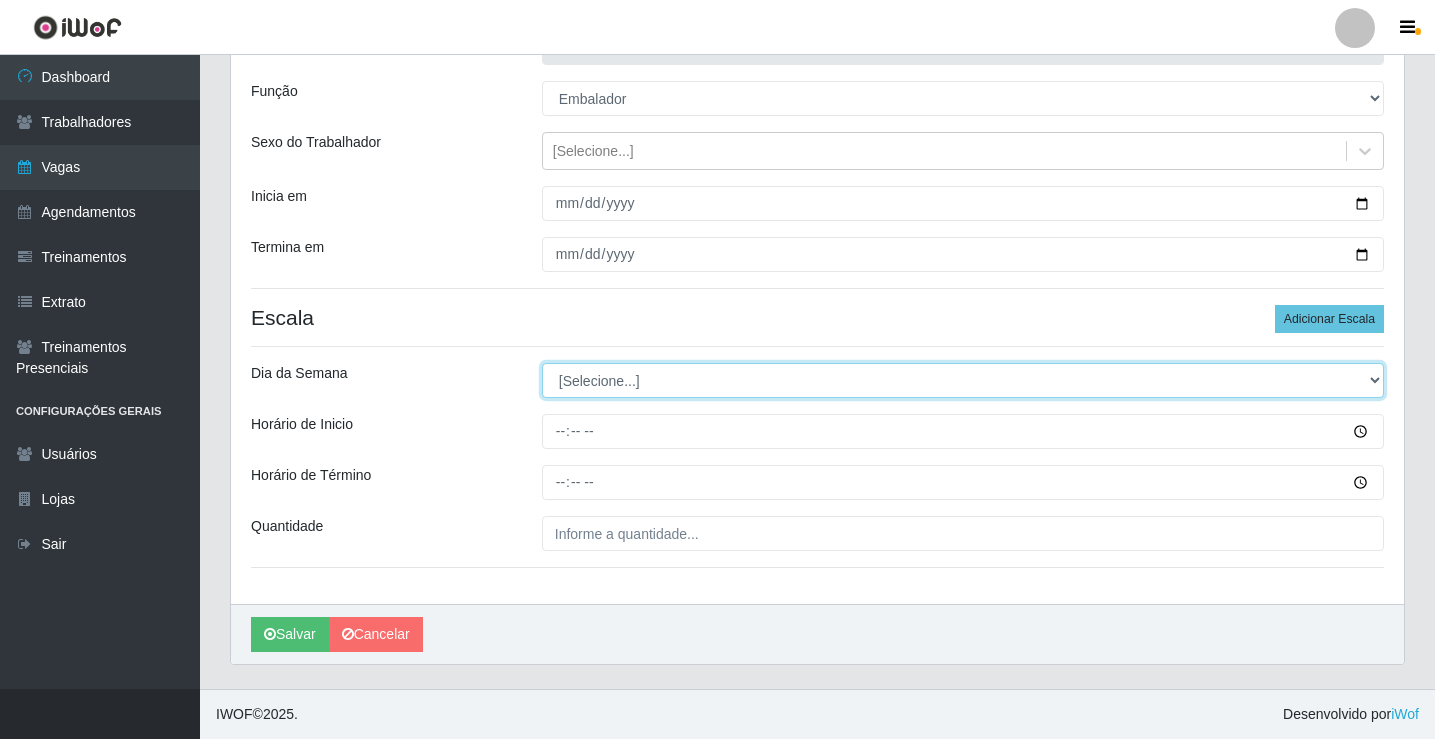 click on "[Selecione...] Segunda Terça Quarta Quinta Sexta Sábado Domingo" at bounding box center (963, 380) 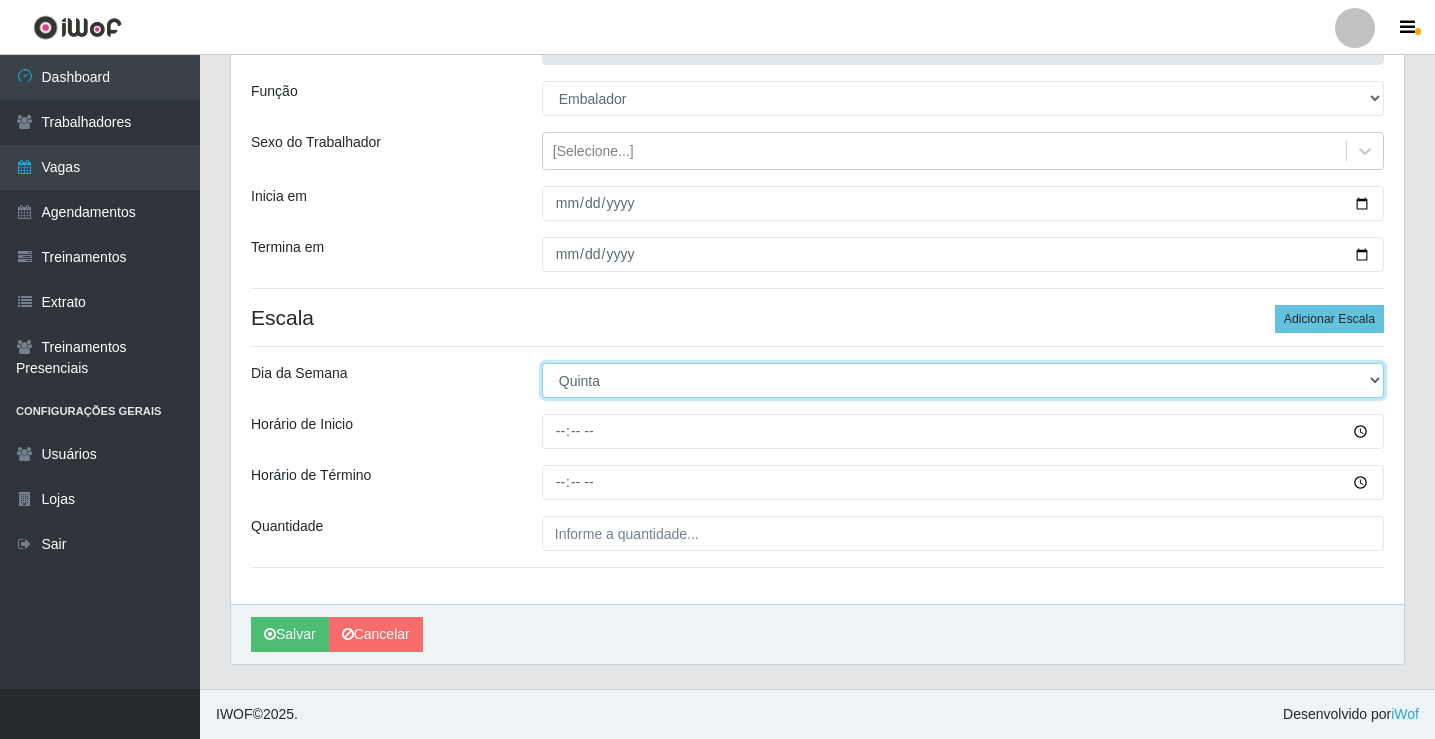 click on "[Selecione...] Segunda Terça Quarta Quinta Sexta Sábado Domingo" at bounding box center [963, 380] 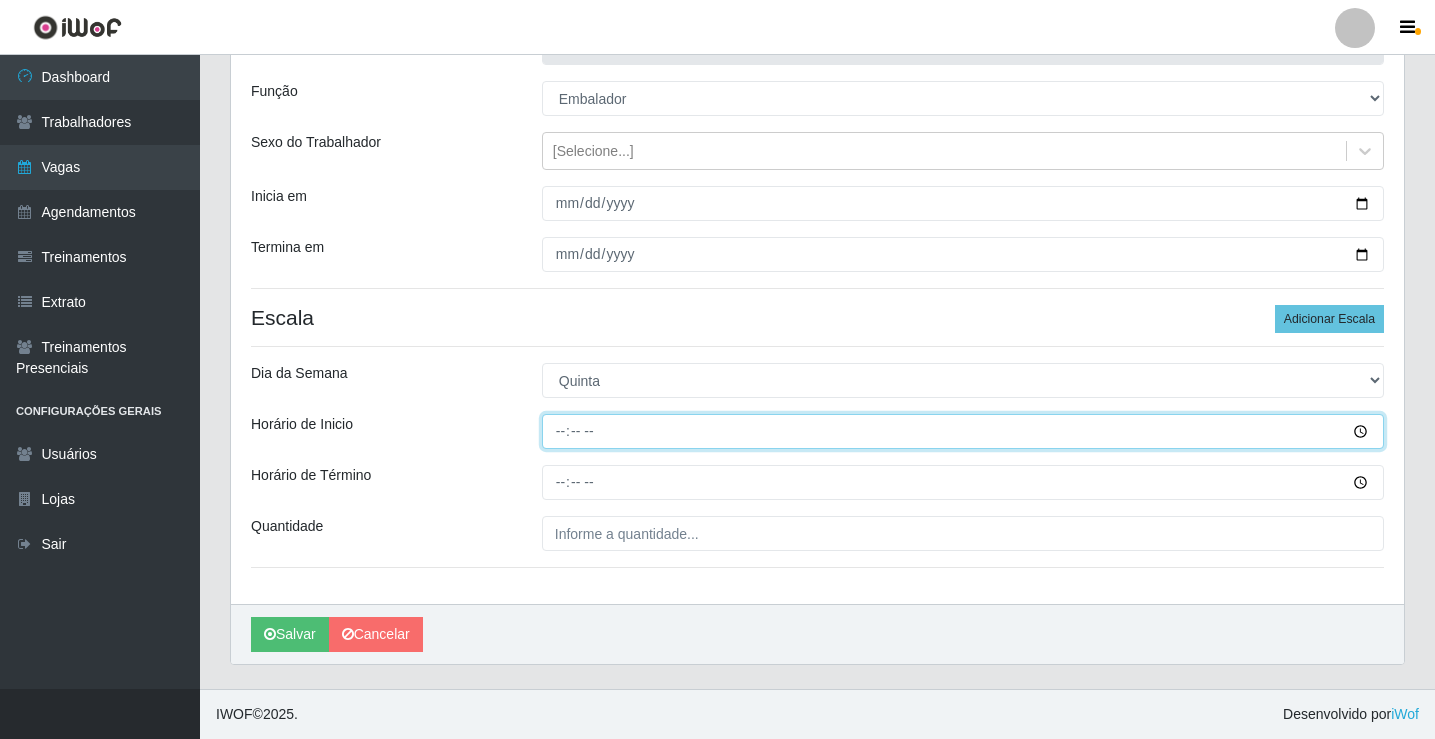 click on "Horário de Inicio" at bounding box center (963, 431) 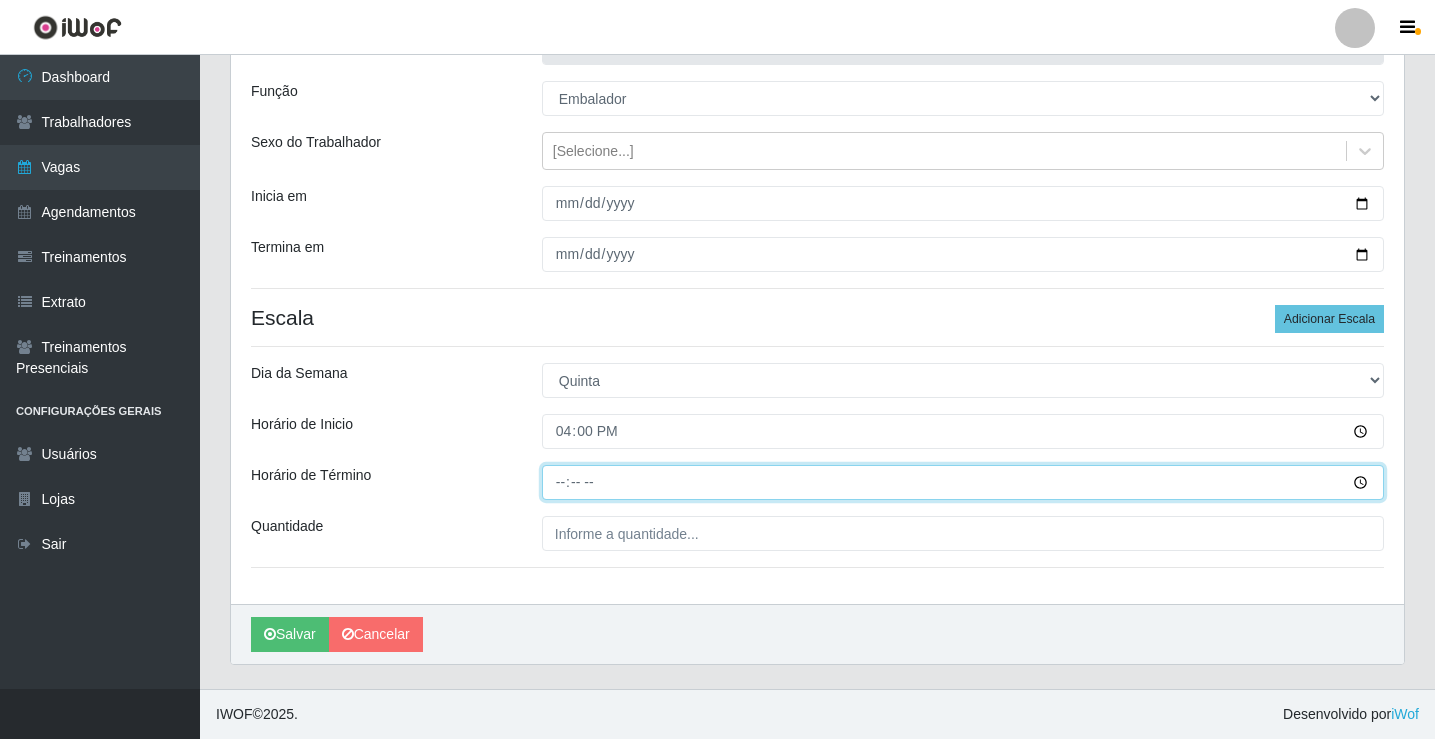 click on "Horário de Término" at bounding box center (963, 482) 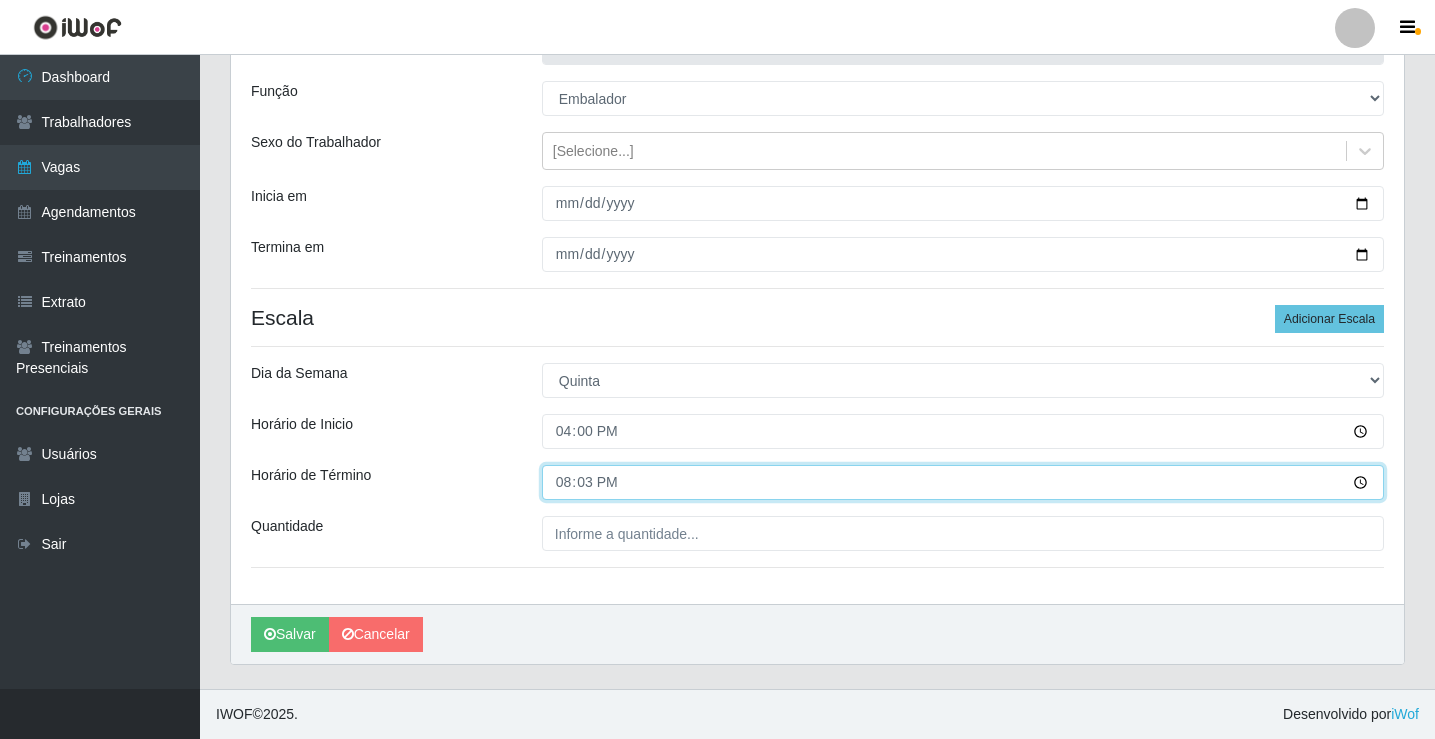 type on "20:30" 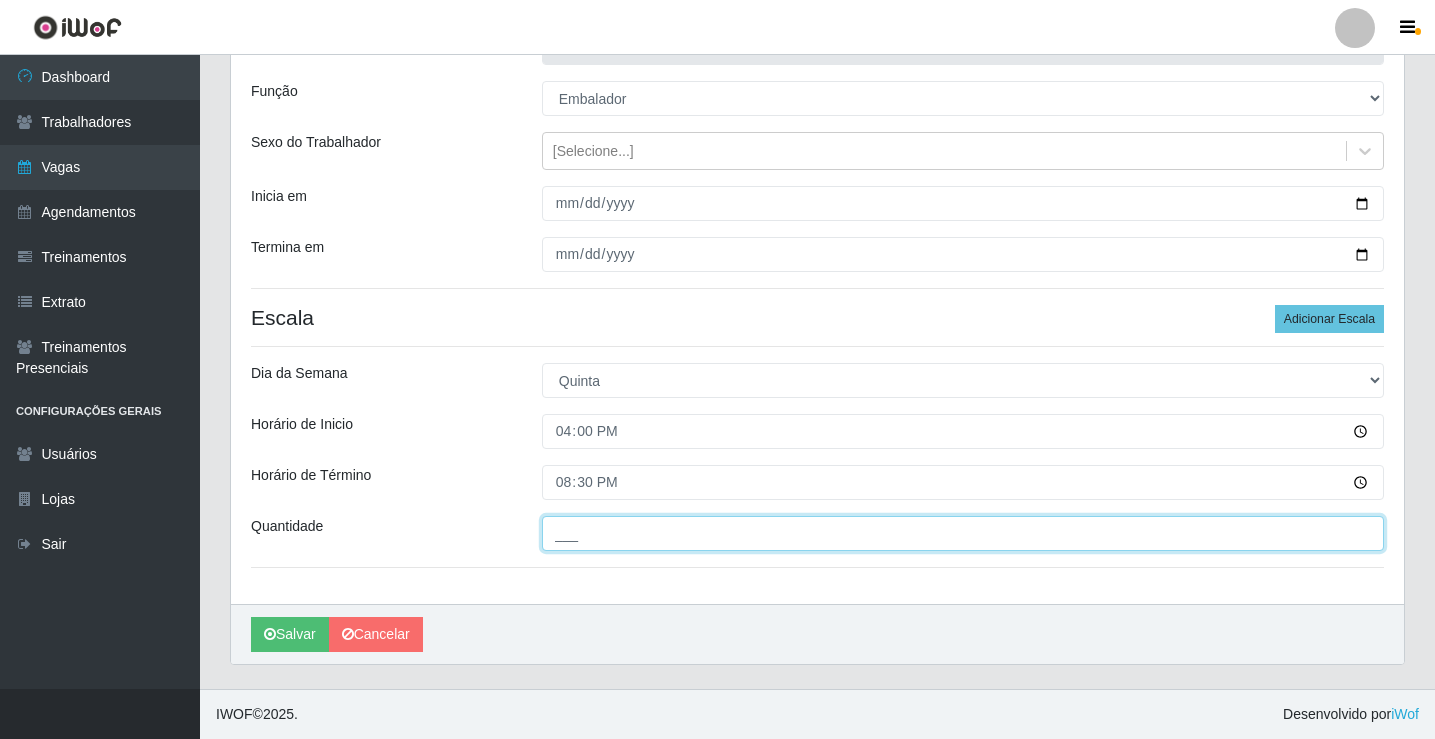click on "___" at bounding box center [963, 533] 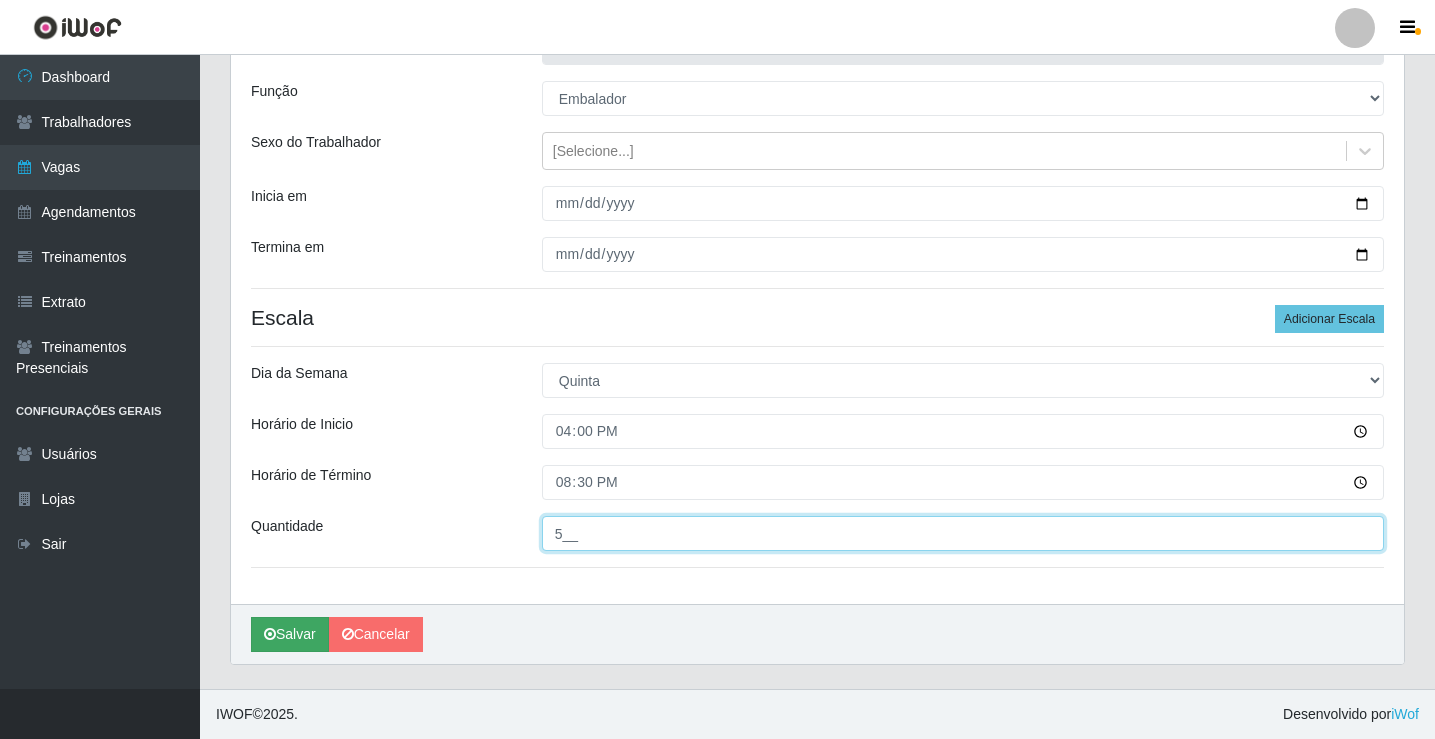 type on "5__" 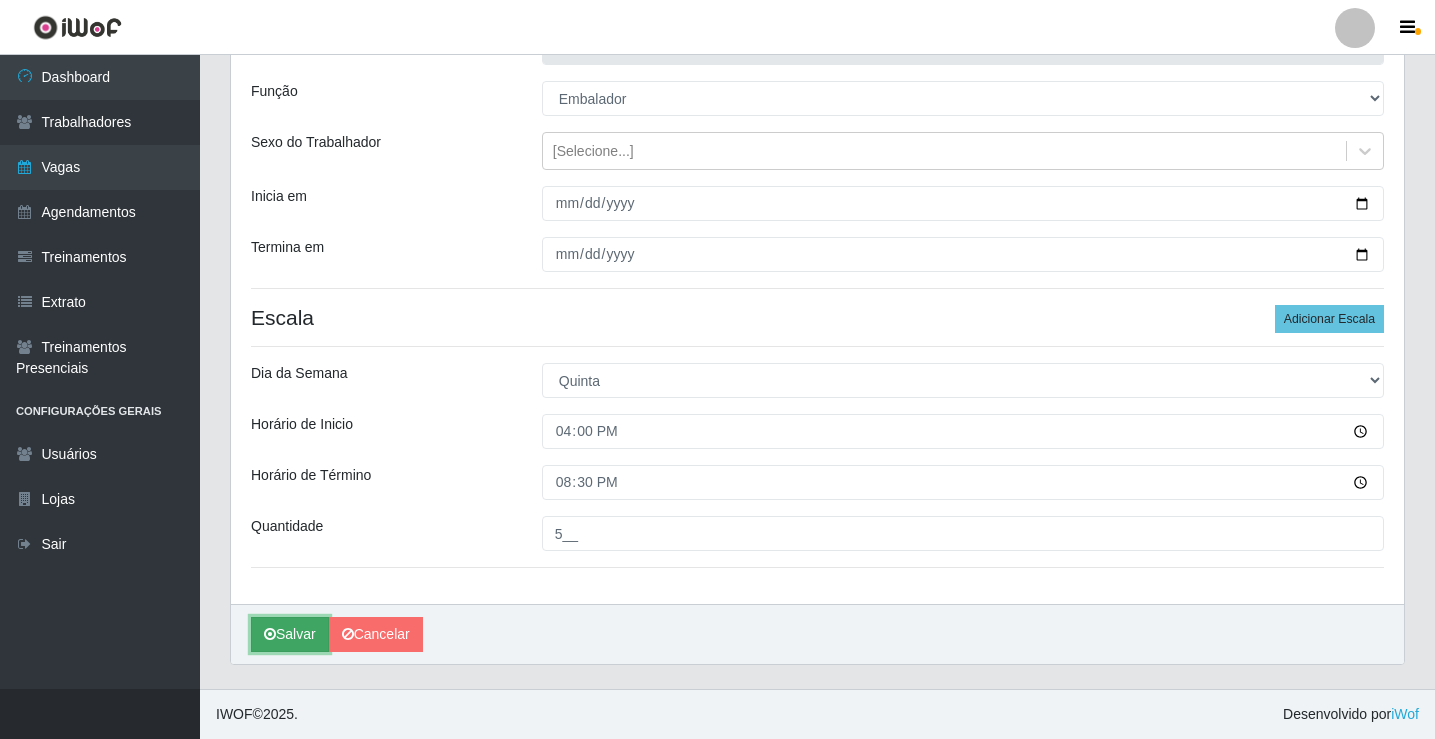 click on "Salvar" at bounding box center (290, 634) 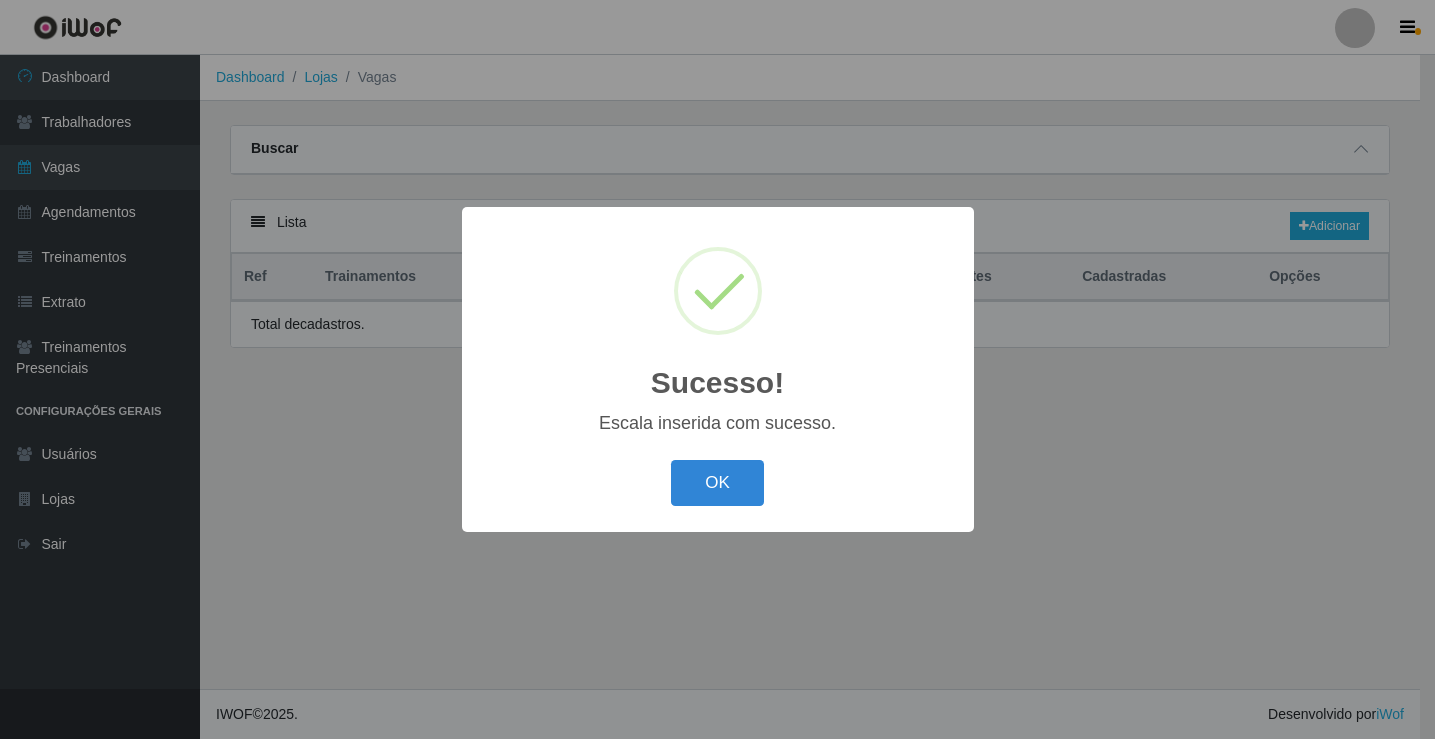 scroll, scrollTop: 0, scrollLeft: 0, axis: both 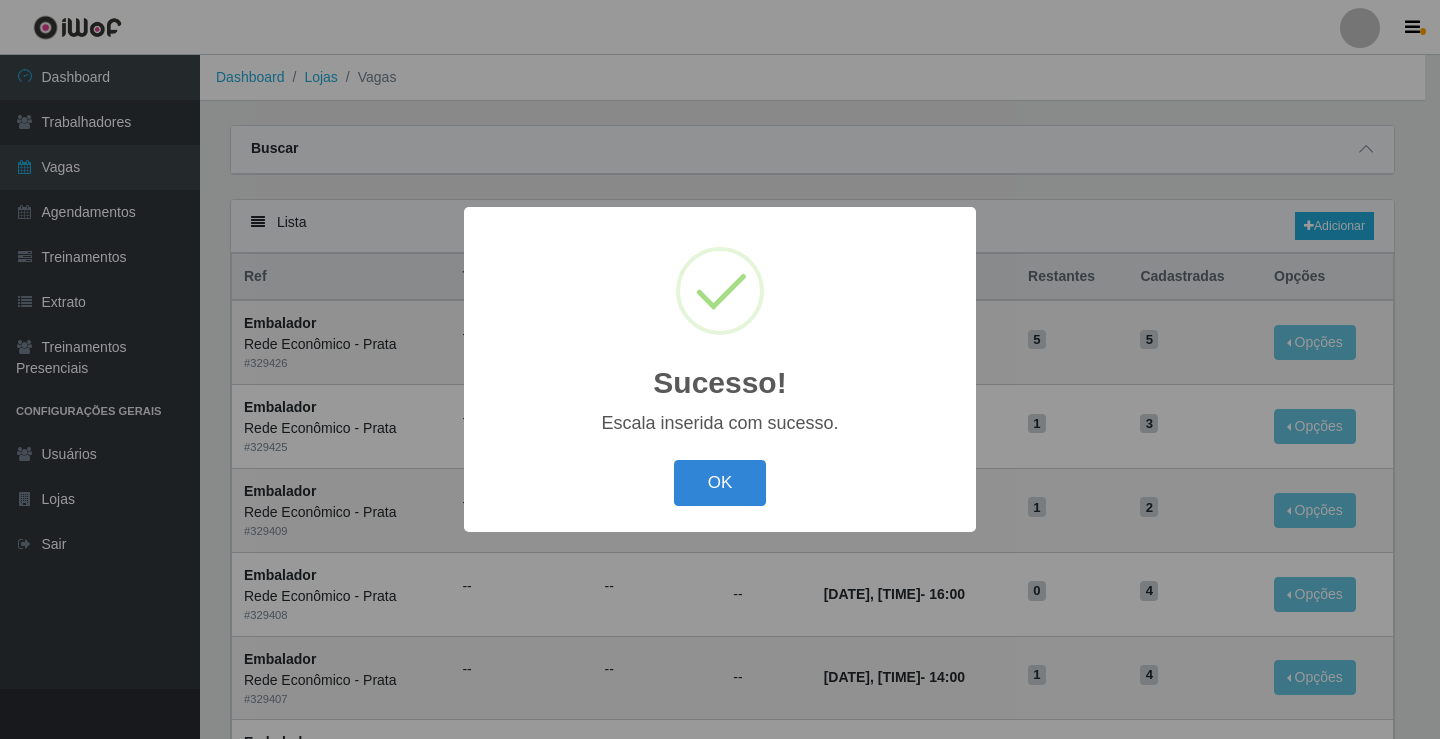 click on "OK" at bounding box center (720, 483) 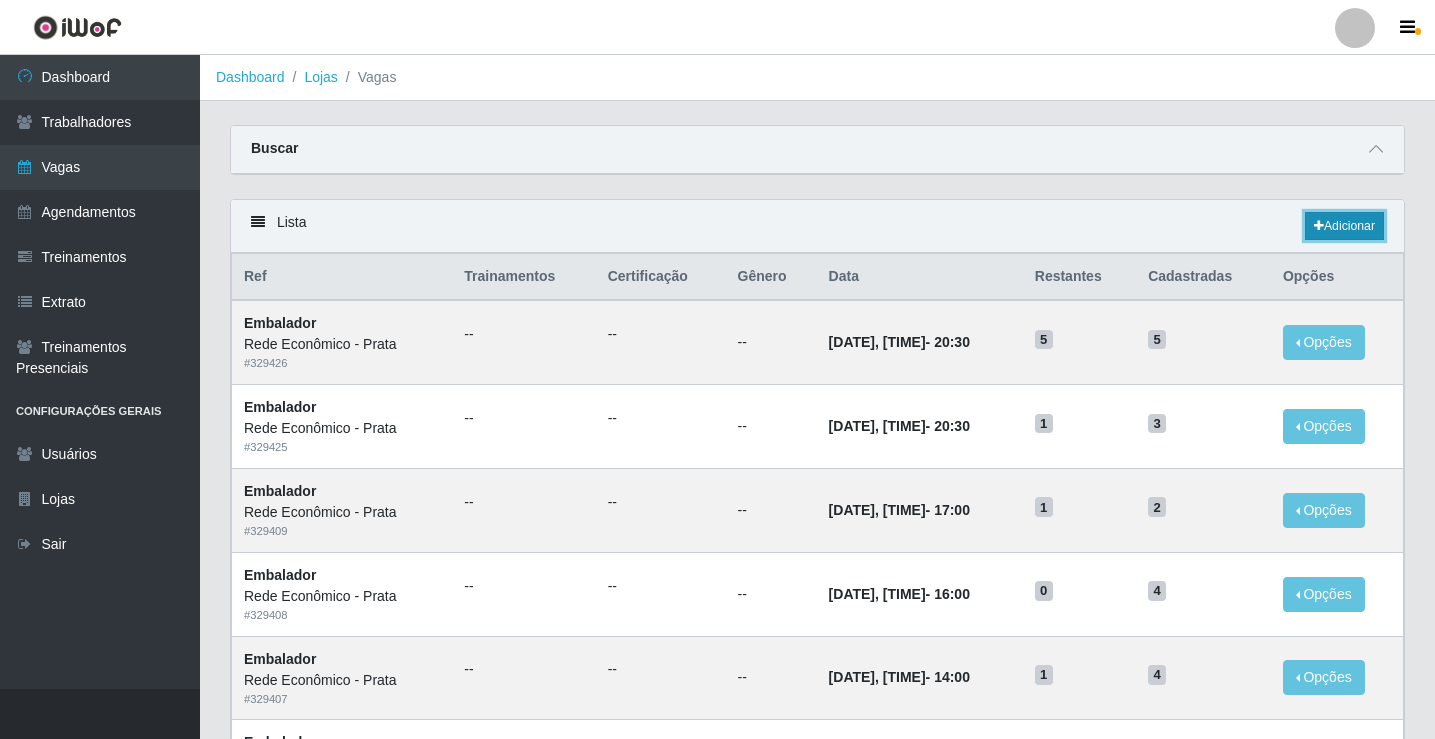 click on "Adicionar" at bounding box center [1344, 226] 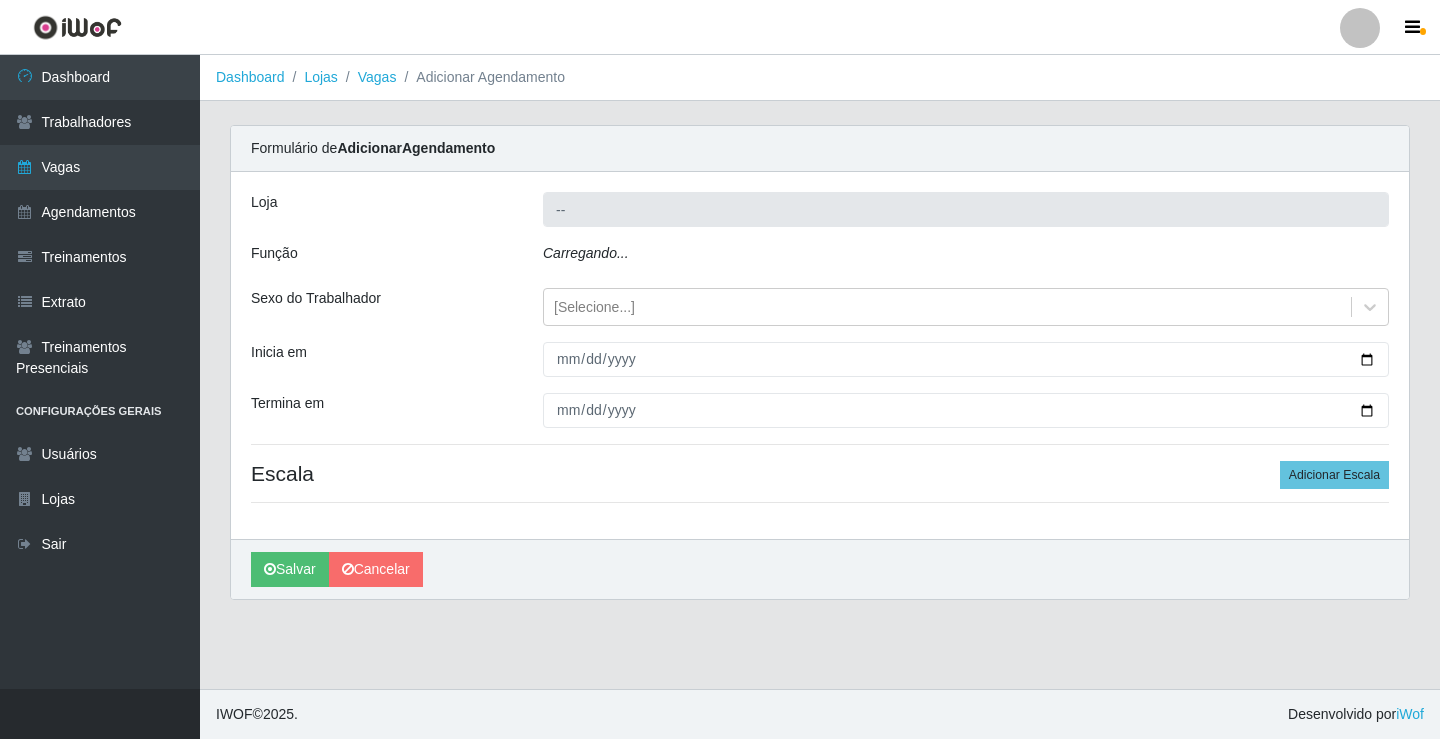 type on "Rede Econômico - Prata" 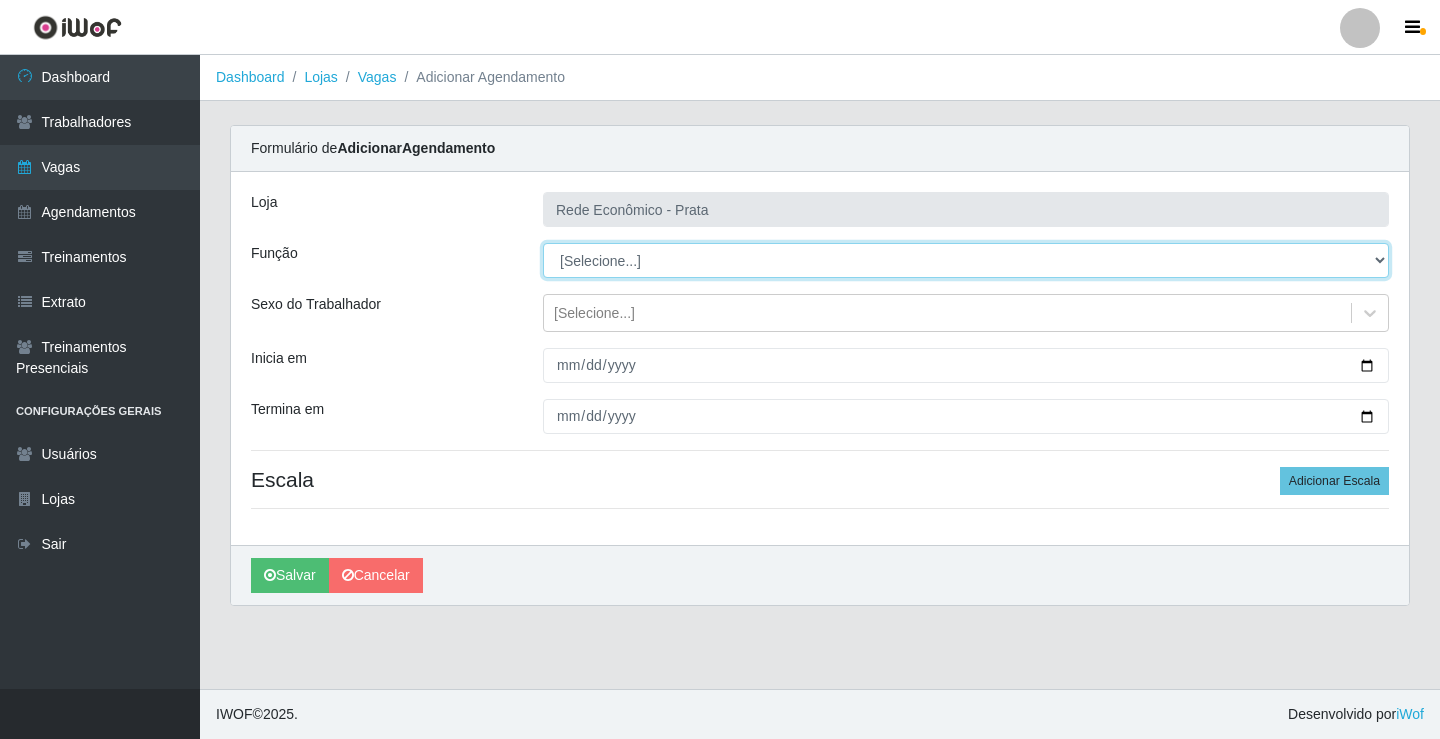 click on "[Selecione...] ASG ASG + ASG ++ Embalador Embalador + Embalador ++ Operador de Caixa Operador de Caixa + Operador de Caixa ++" at bounding box center (966, 260) 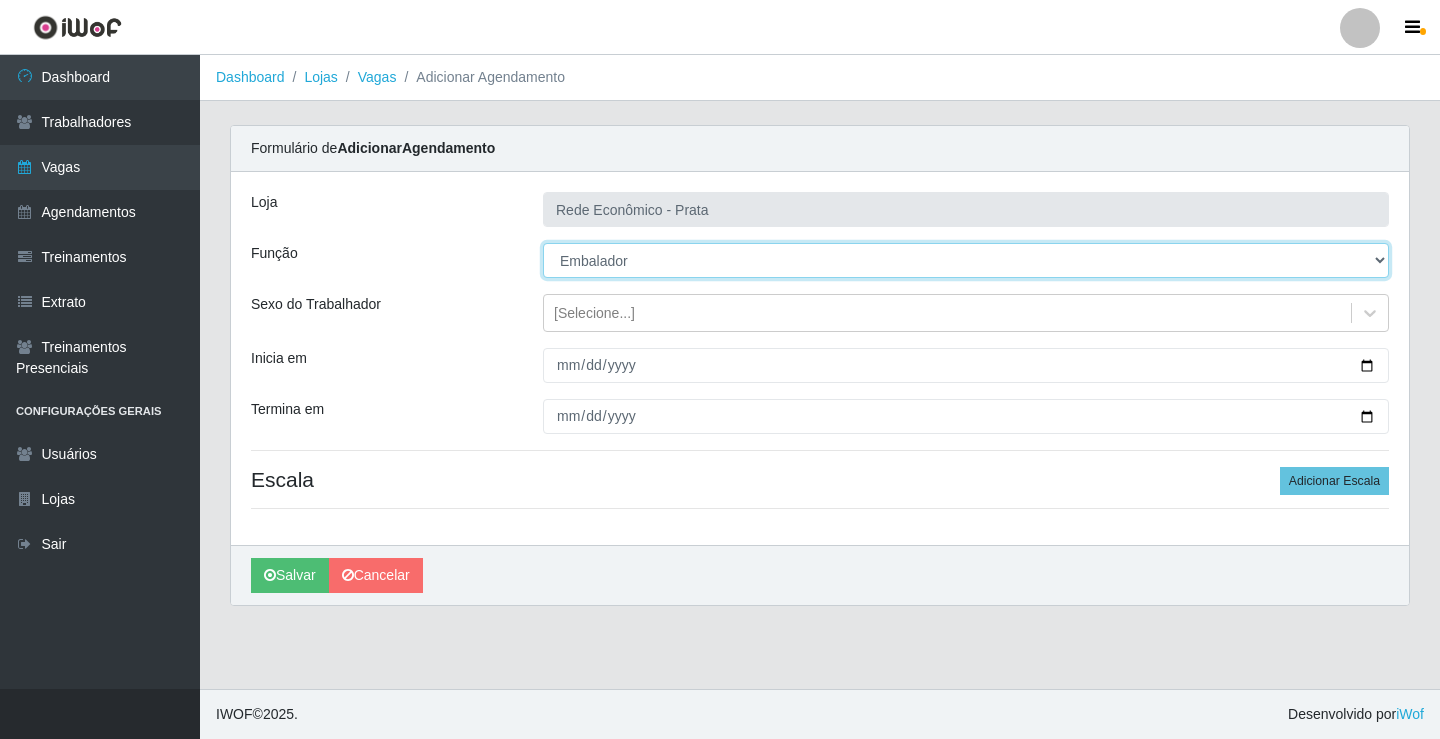 click on "[Selecione...] ASG ASG + ASG ++ Embalador Embalador + Embalador ++ Operador de Caixa Operador de Caixa + Operador de Caixa ++" at bounding box center (966, 260) 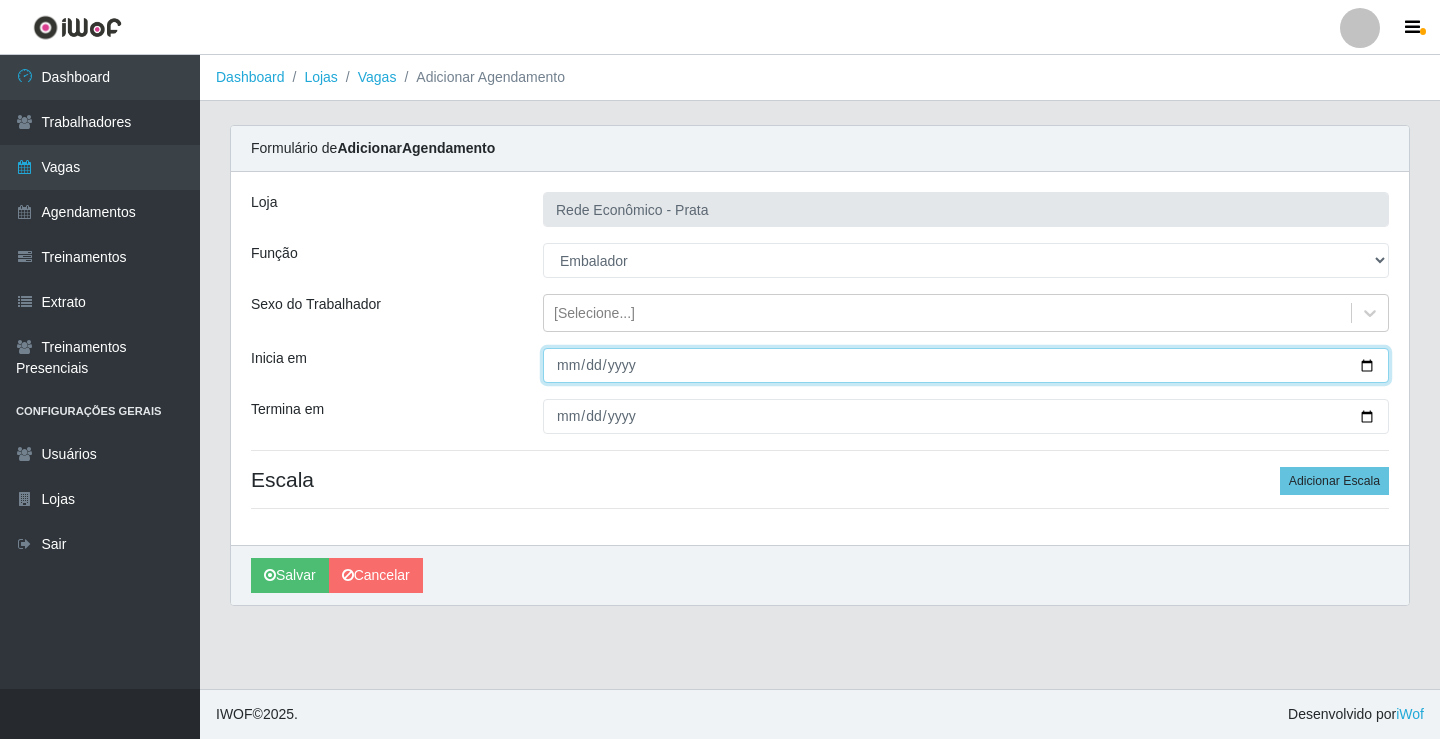click on "Inicia em" at bounding box center (966, 365) 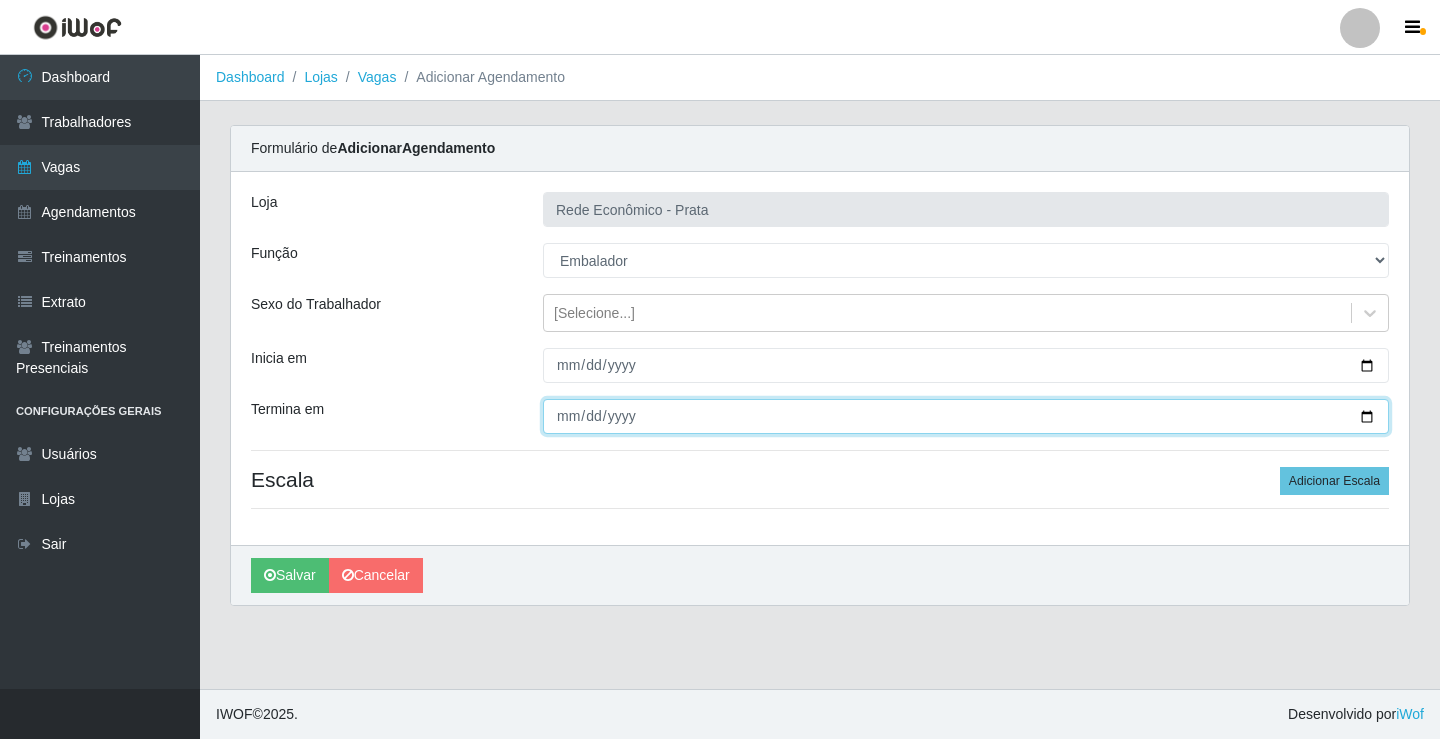 click on "Termina em" at bounding box center [966, 416] 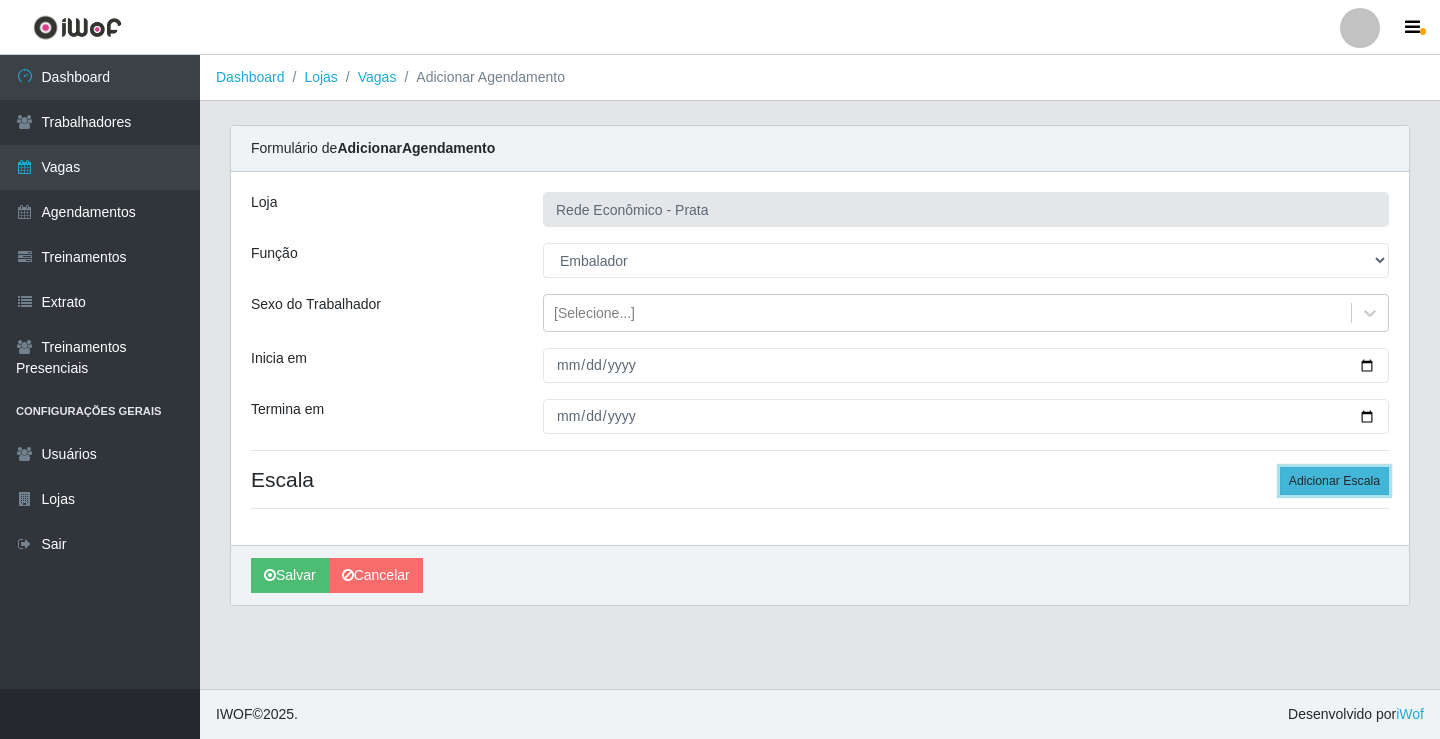click on "Adicionar Escala" at bounding box center (1334, 481) 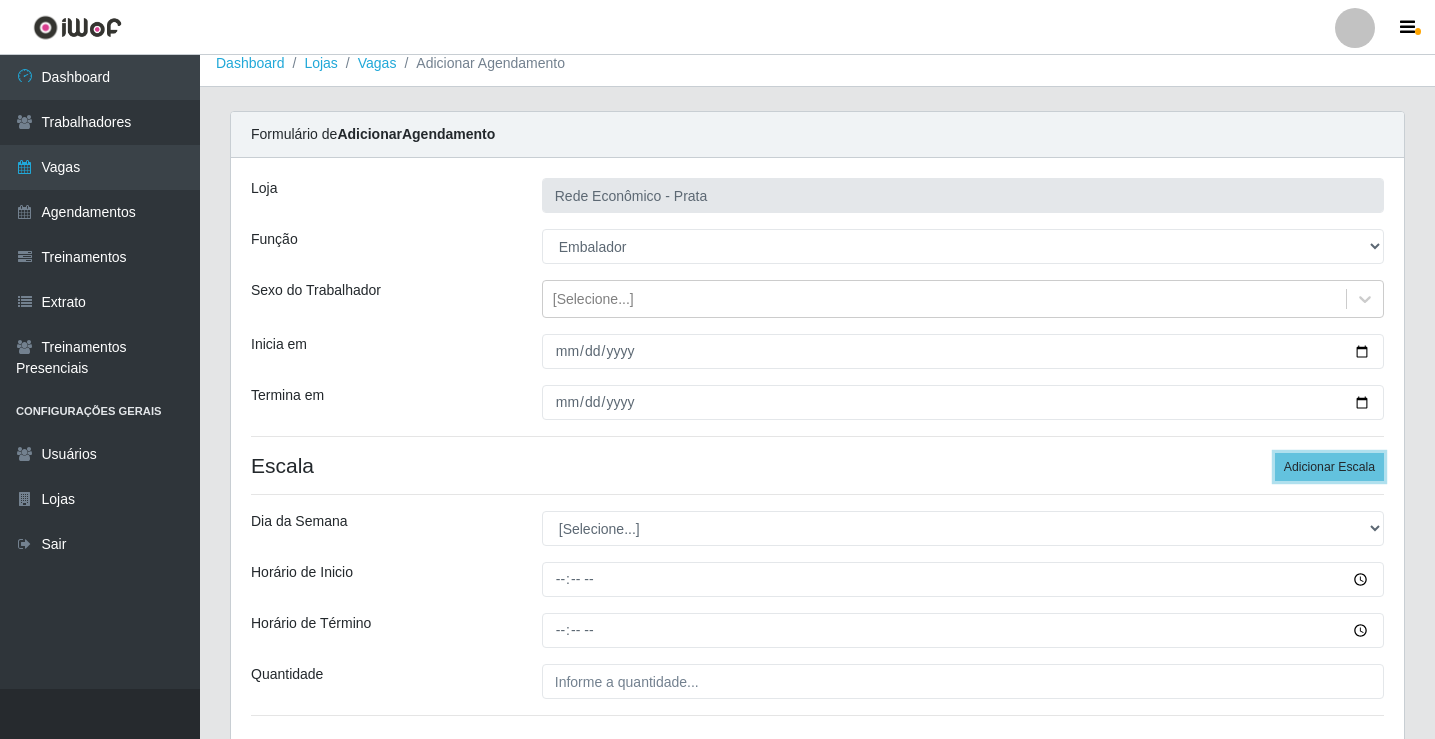 scroll, scrollTop: 162, scrollLeft: 0, axis: vertical 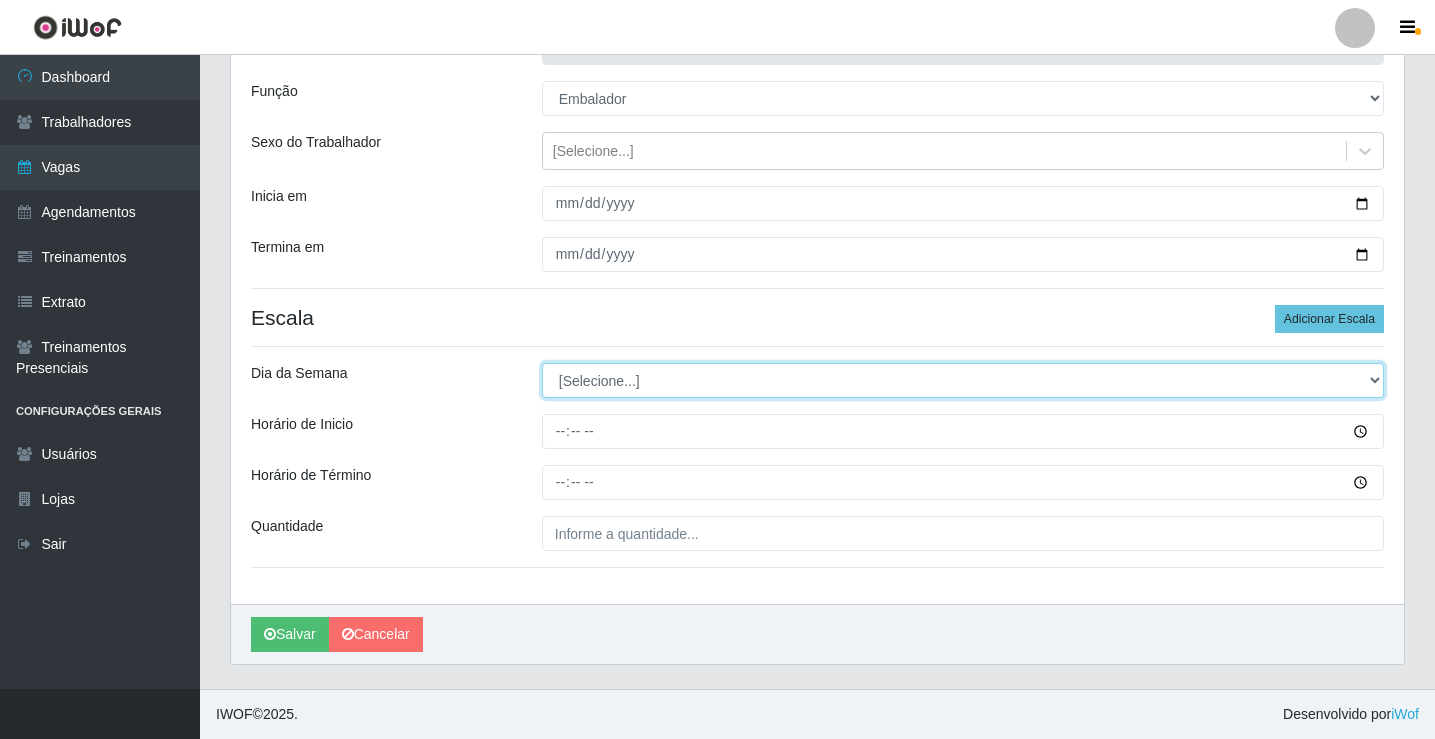 click on "[Selecione...] Segunda Terça Quarta Quinta Sexta Sábado Domingo" at bounding box center (963, 380) 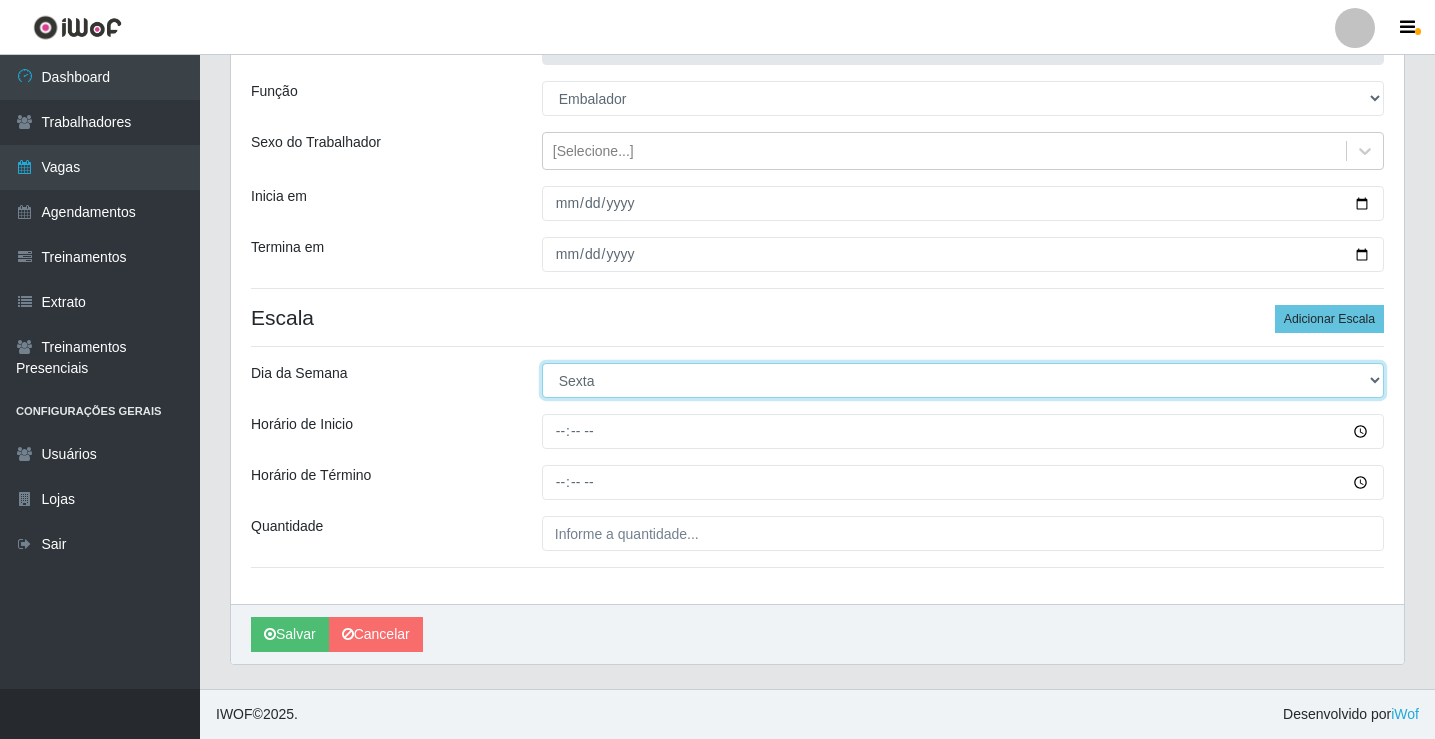 click on "[Selecione...] Segunda Terça Quarta Quinta Sexta Sábado Domingo" at bounding box center (963, 380) 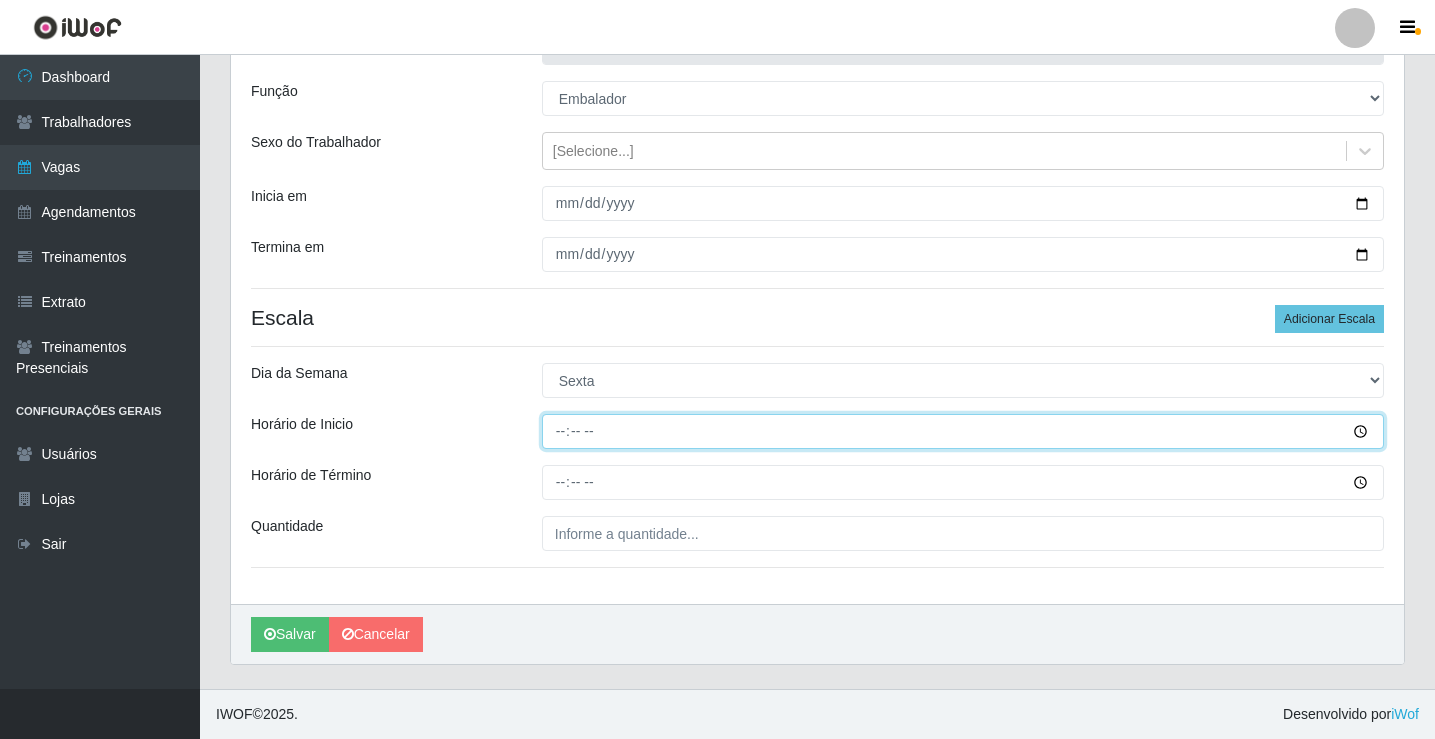 click on "Horário de Inicio" at bounding box center (963, 431) 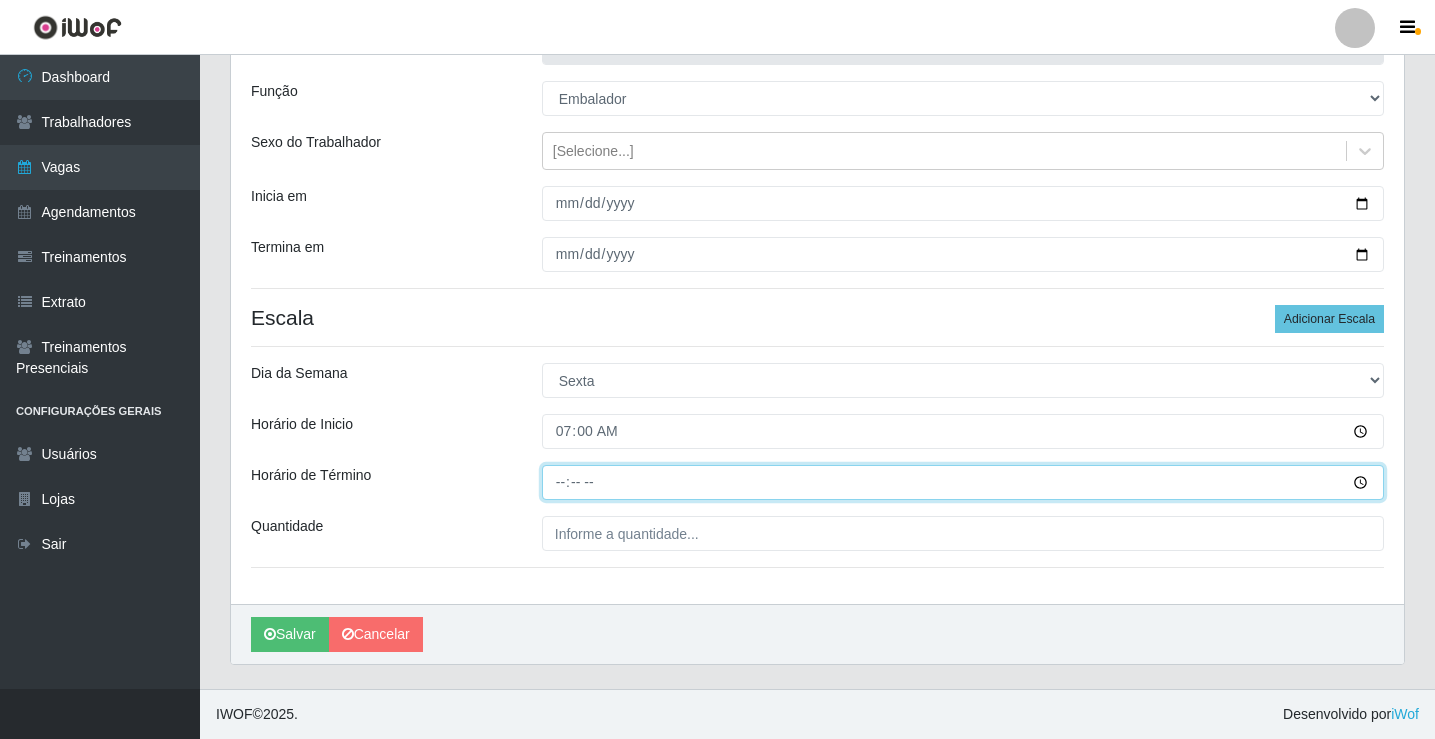 click on "Horário de Término" at bounding box center [963, 482] 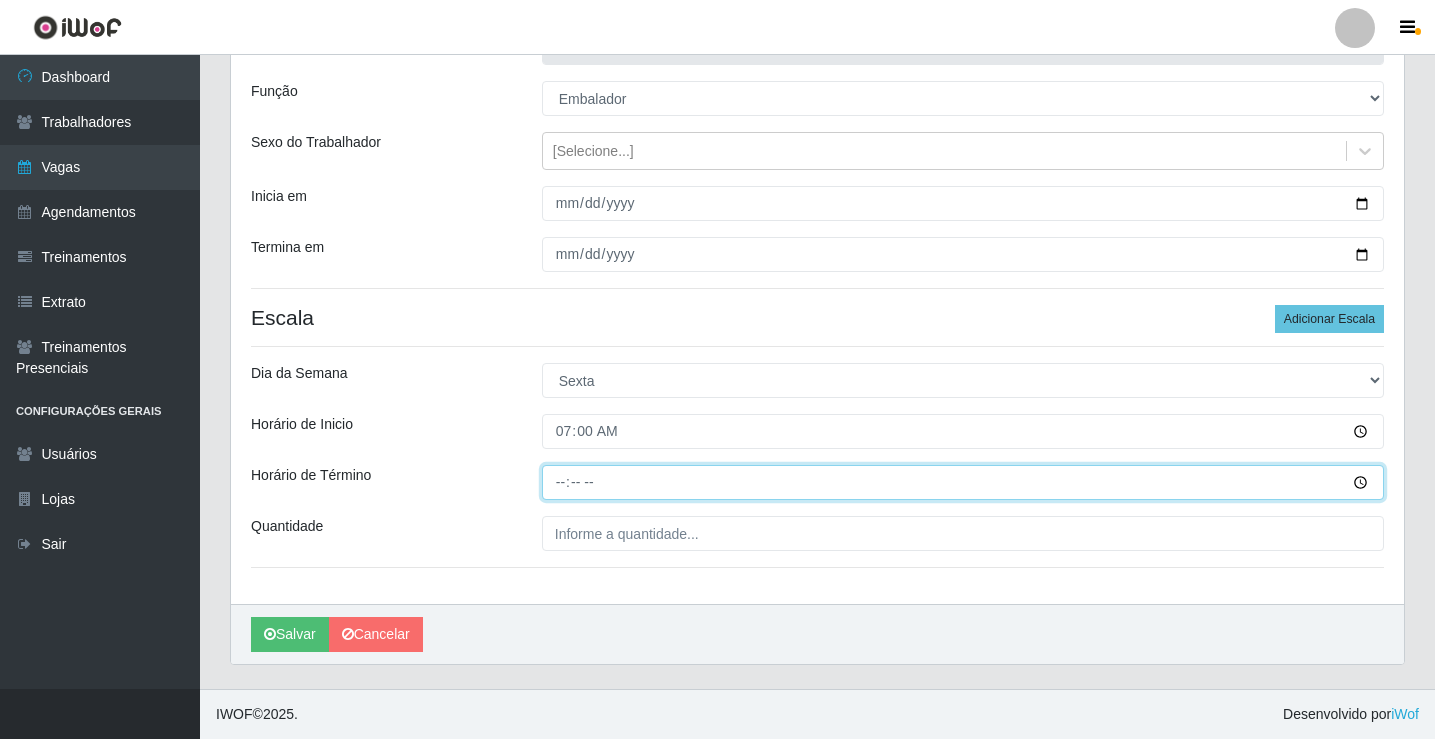 type on "12:00" 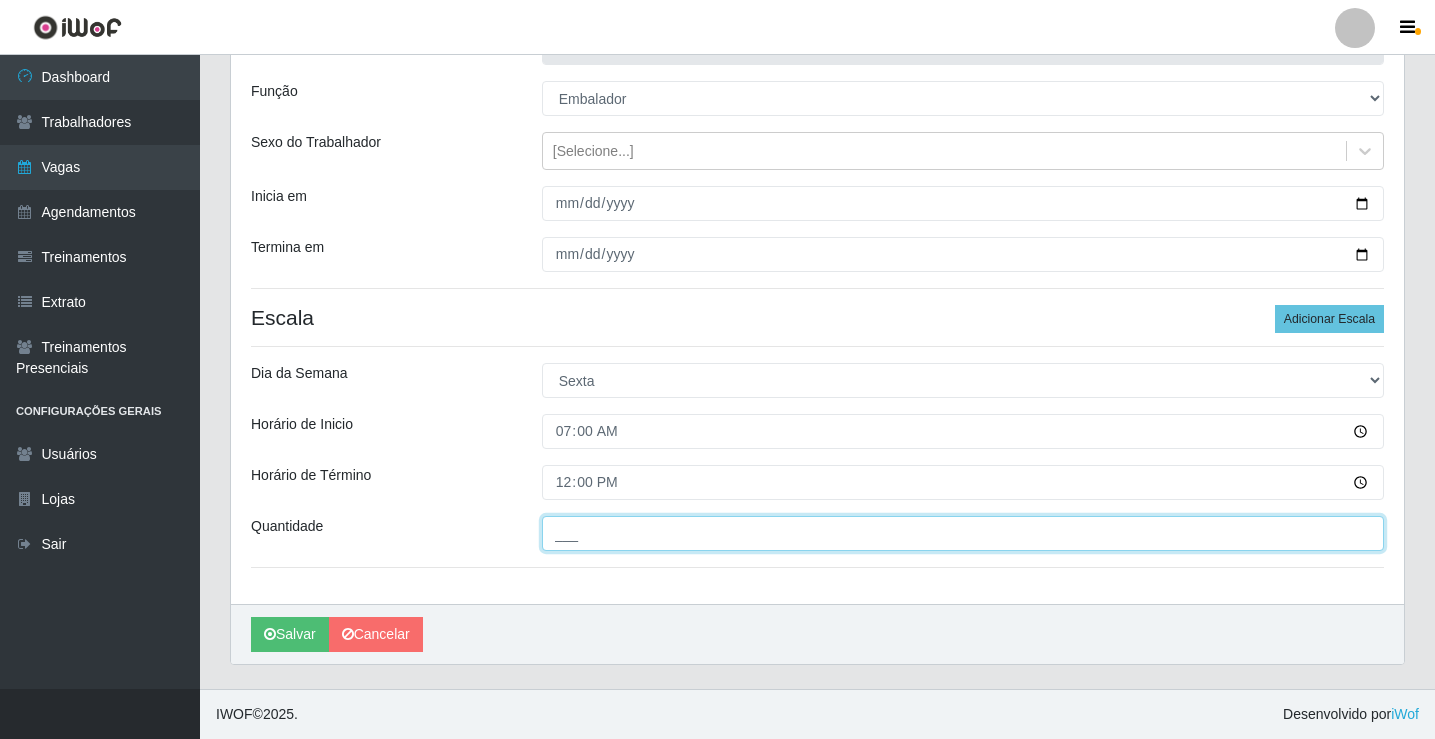 click on "___" at bounding box center [963, 533] 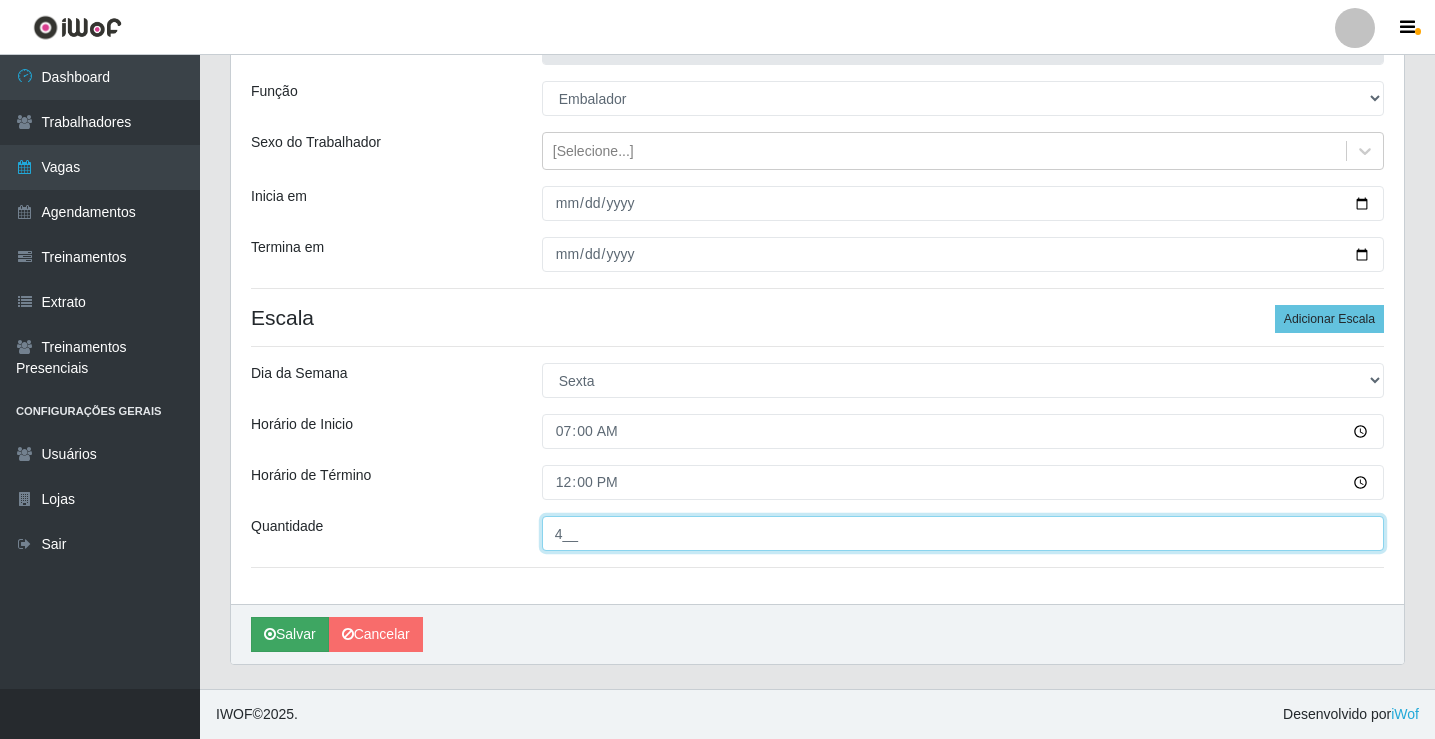type on "4__" 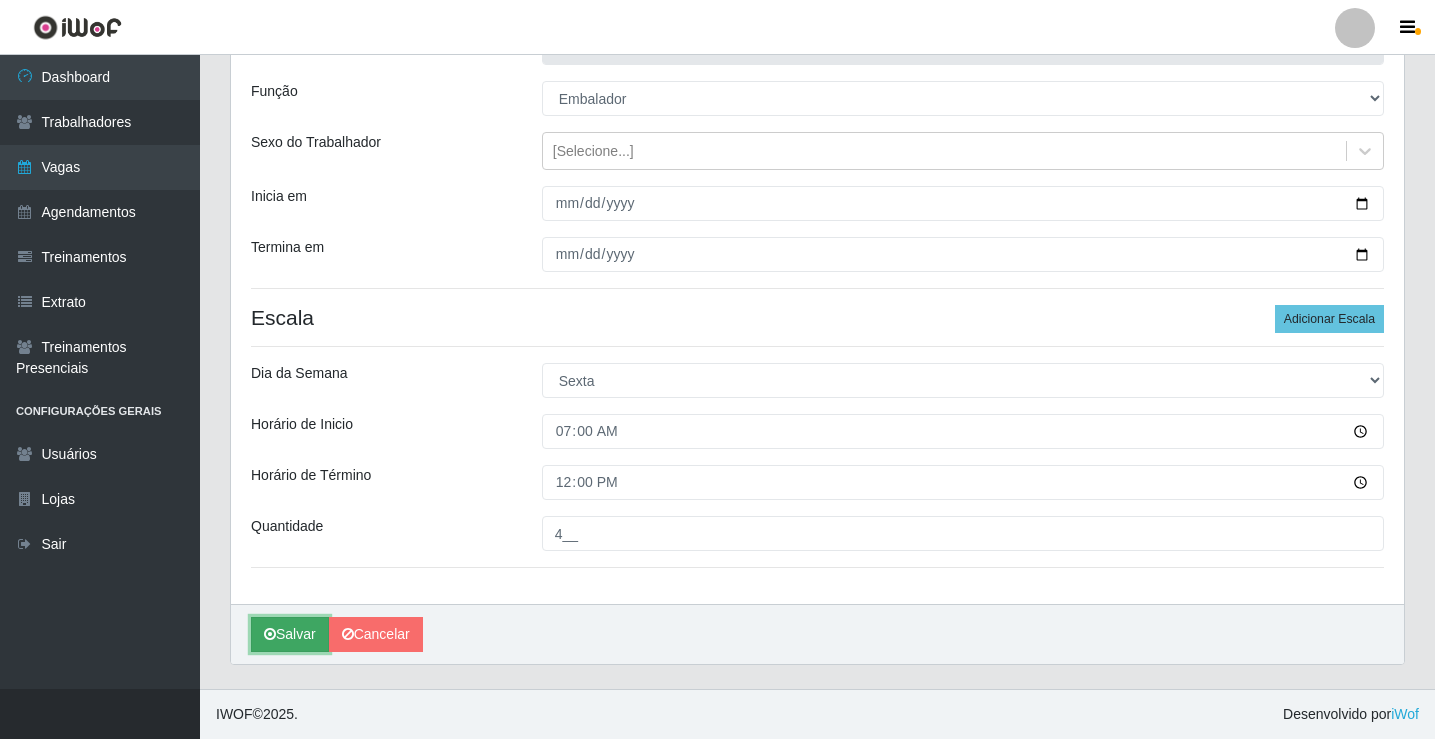 click on "Salvar" at bounding box center (290, 634) 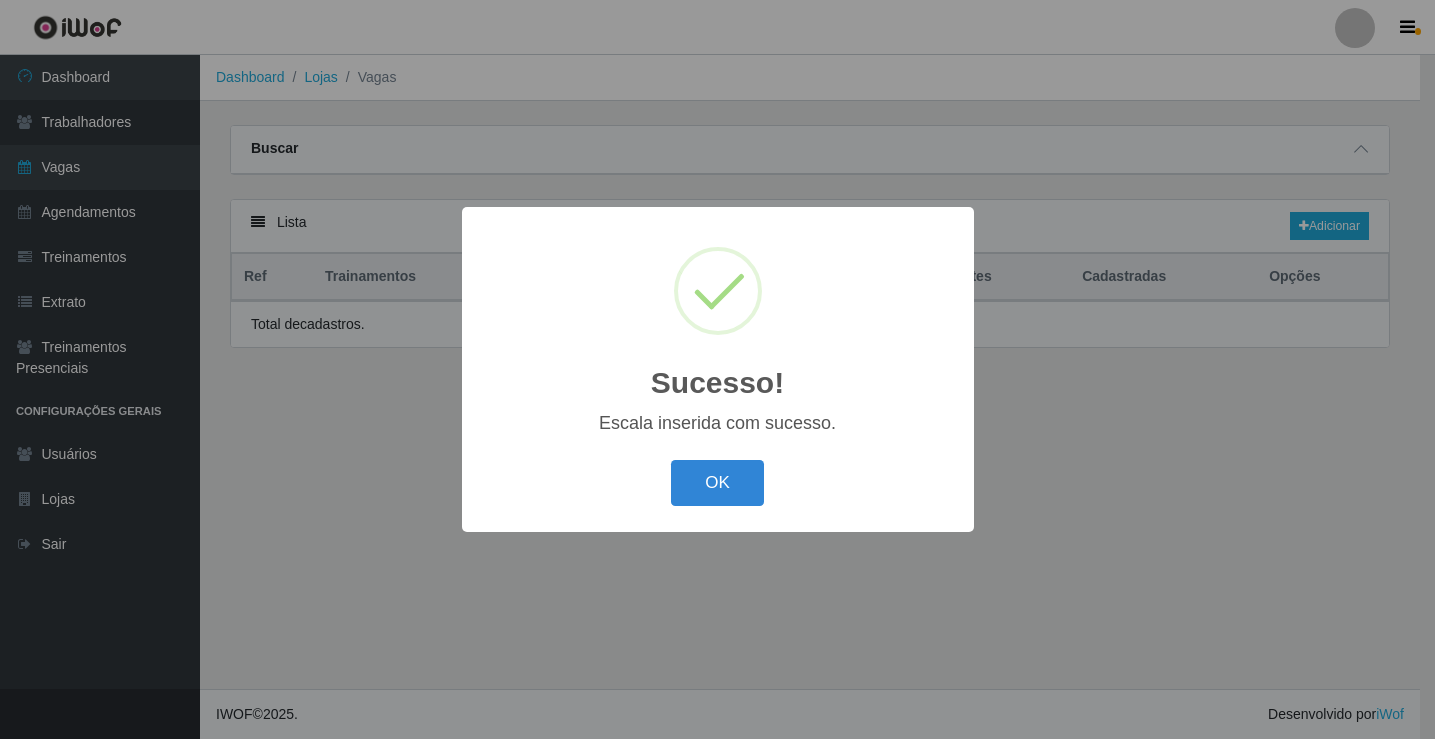 scroll, scrollTop: 0, scrollLeft: 0, axis: both 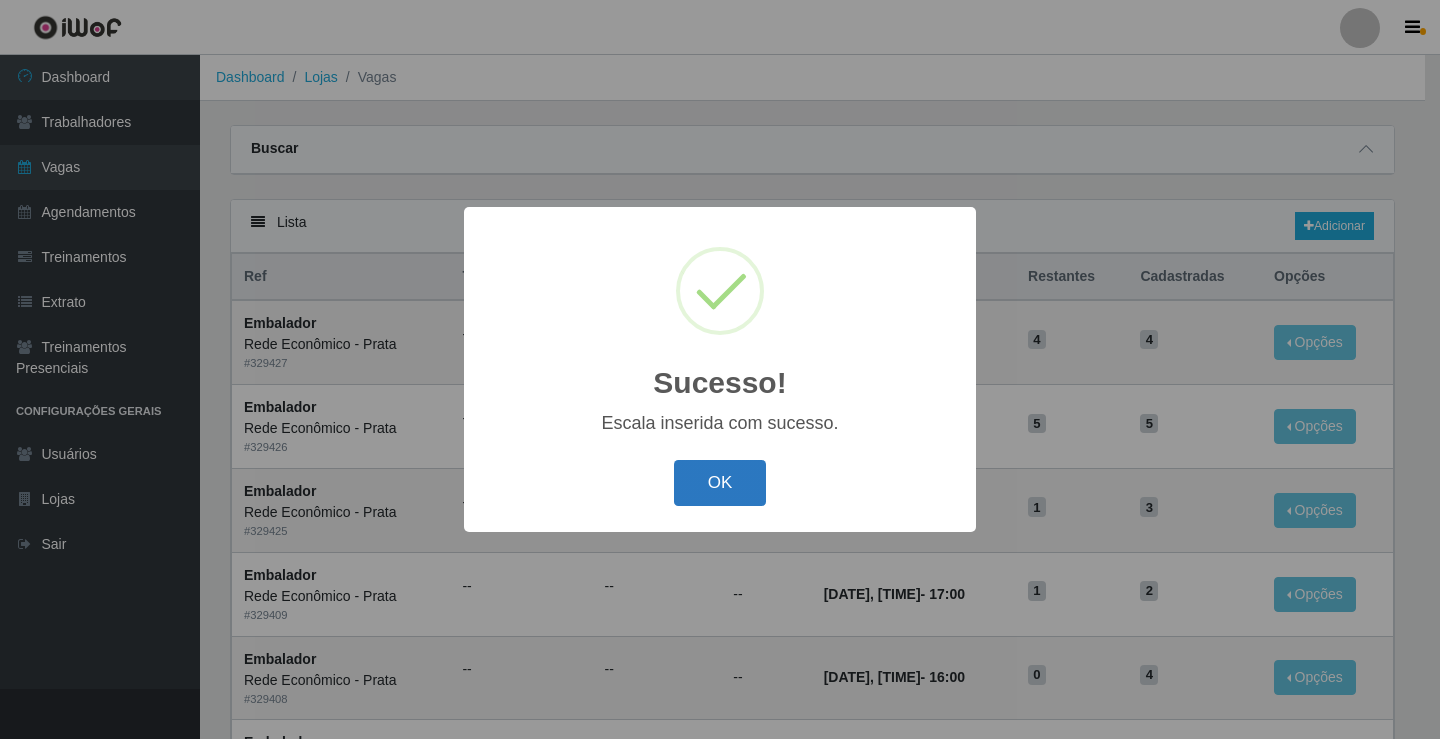 click on "OK" at bounding box center (720, 483) 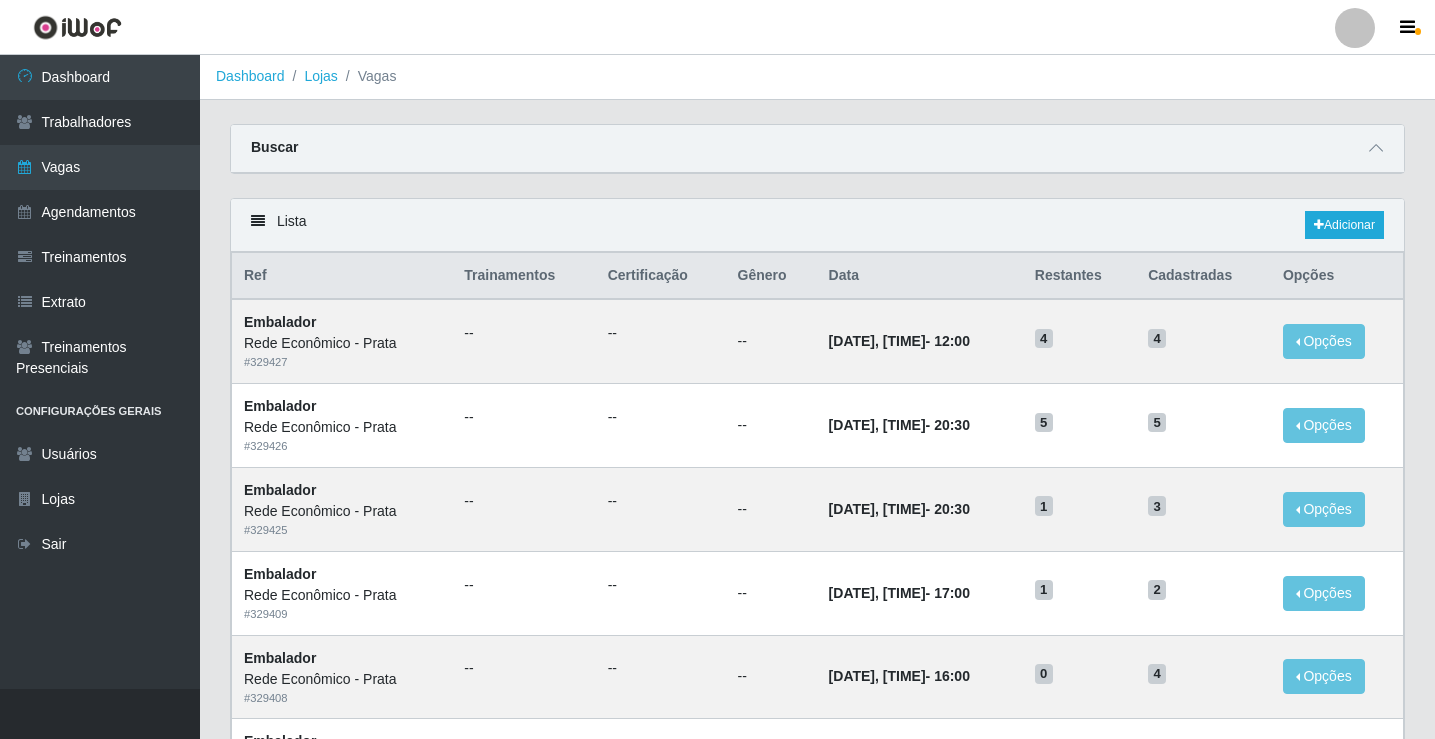 scroll, scrollTop: 0, scrollLeft: 0, axis: both 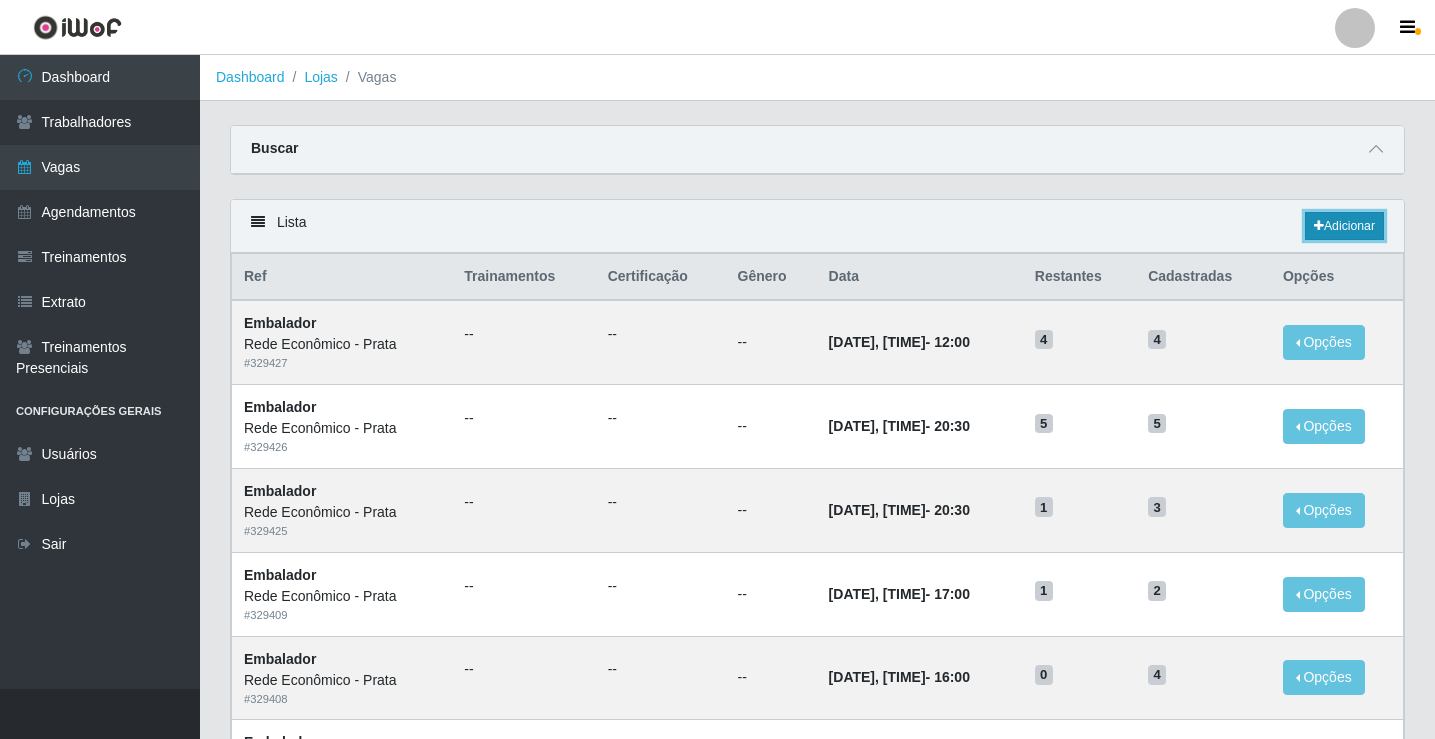 click on "Adicionar" at bounding box center [1344, 226] 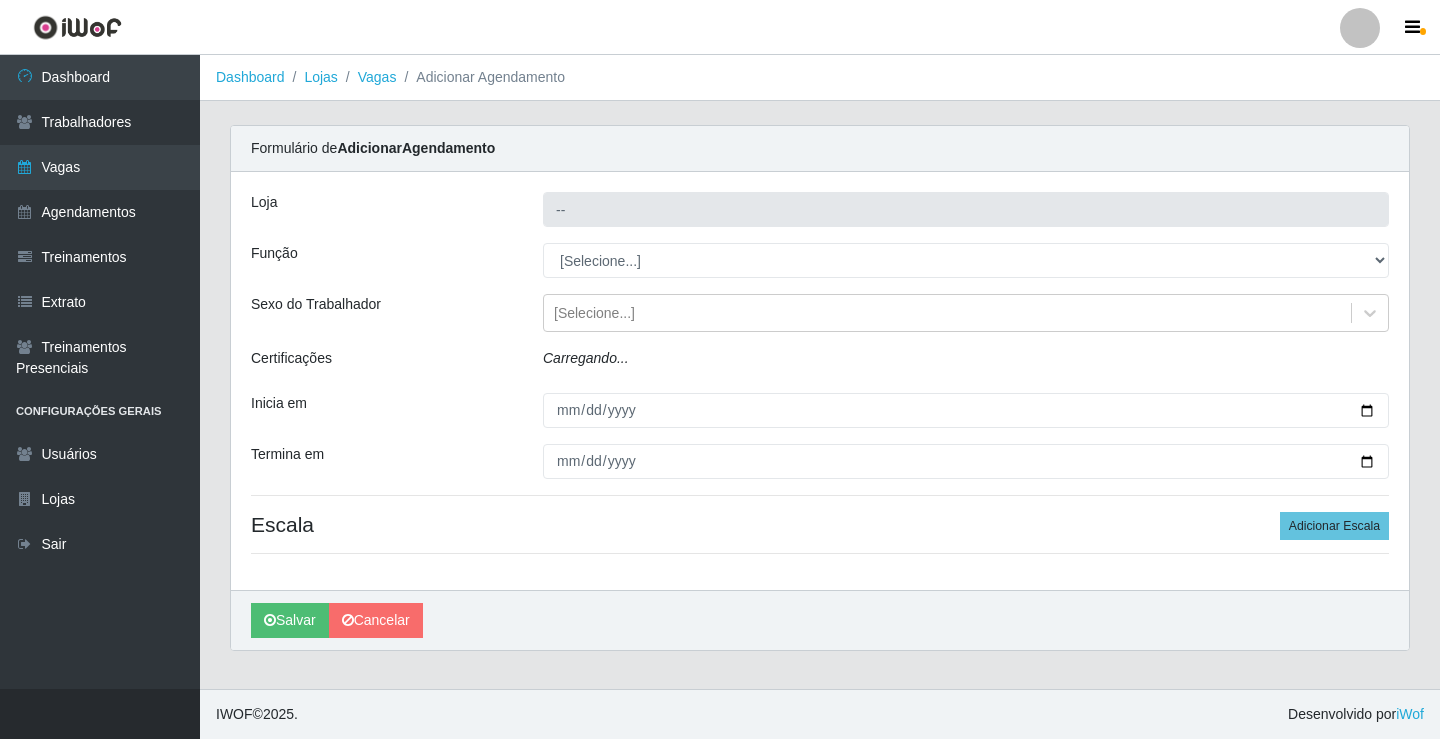 type on "Rede Econômico - Prata" 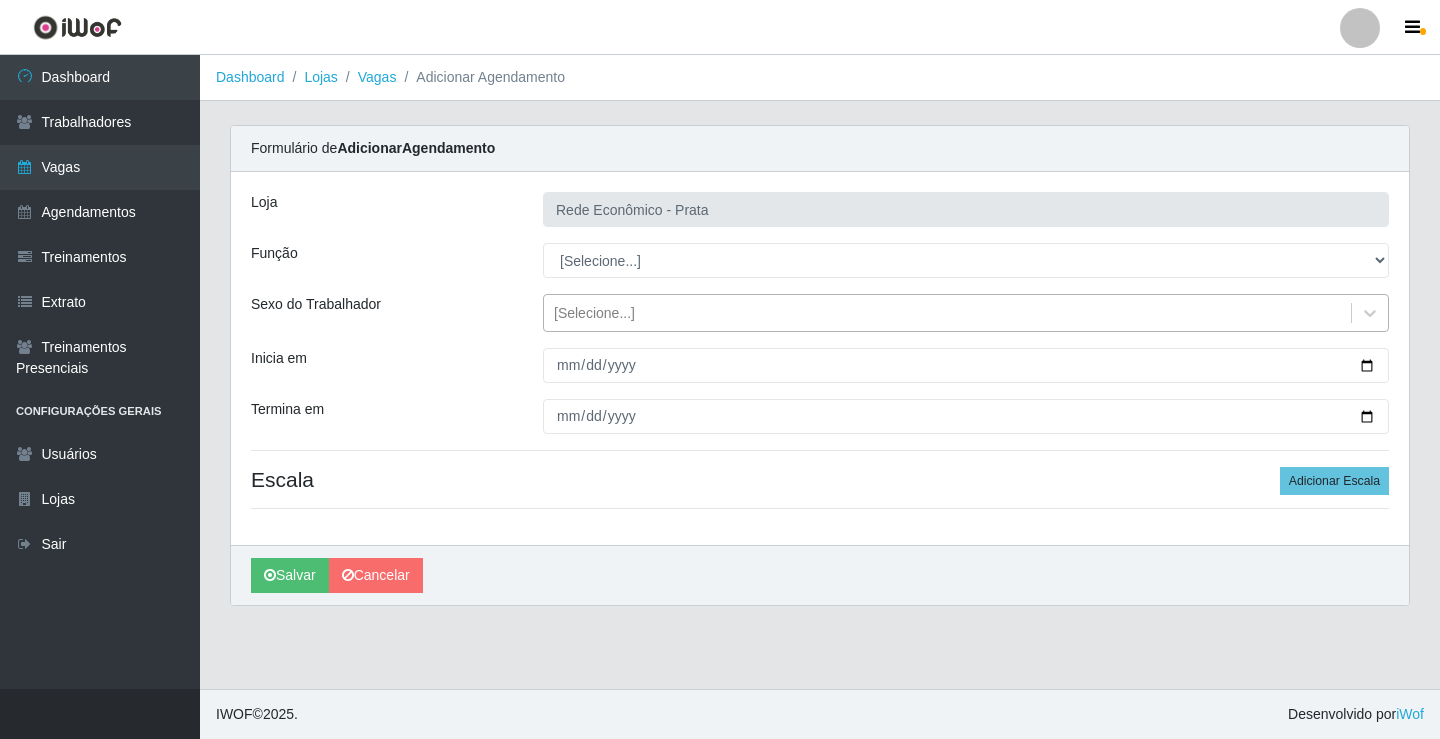 click on "[Selecione...]" at bounding box center (594, 313) 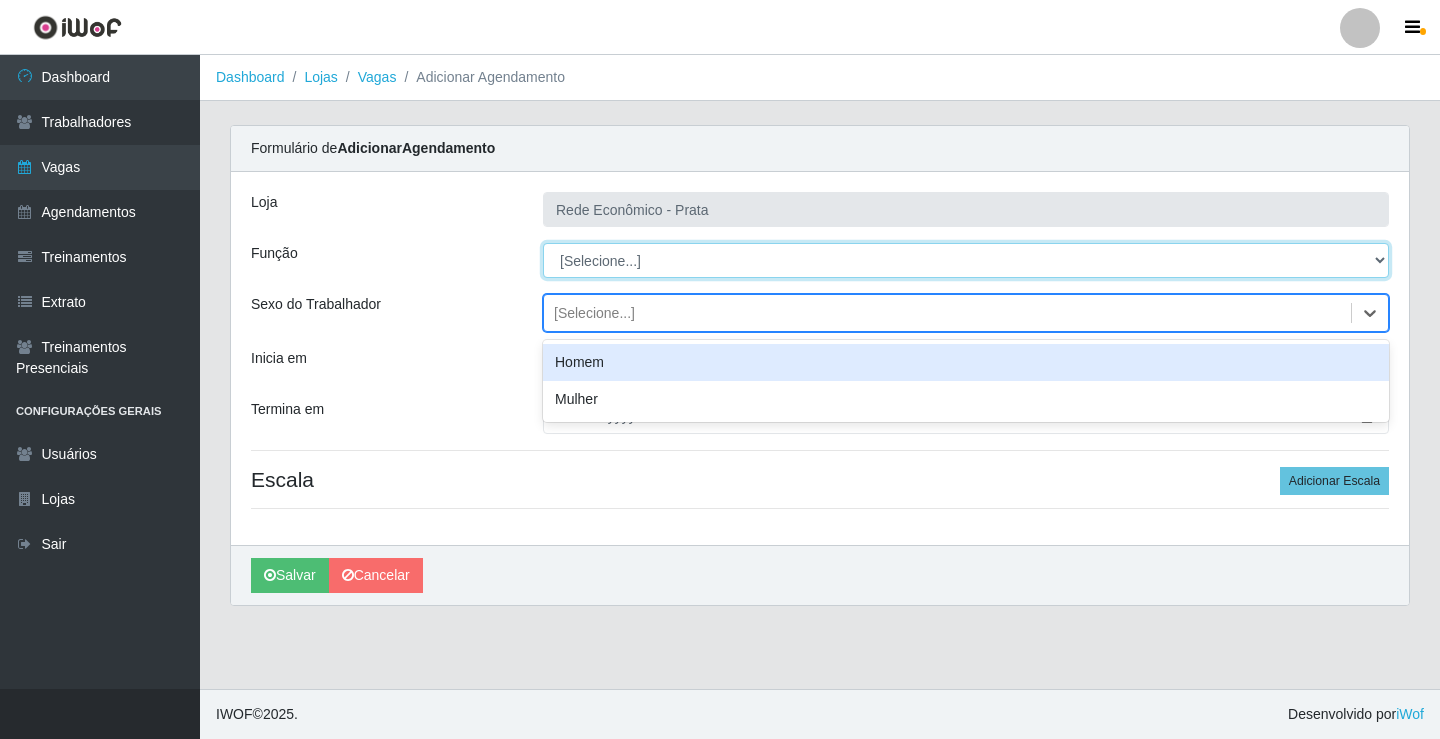 click on "[Selecione...] ASG ASG + ASG ++ Embalador Embalador + Embalador ++ Operador de Caixa Operador de Caixa + Operador de Caixa ++" at bounding box center (966, 260) 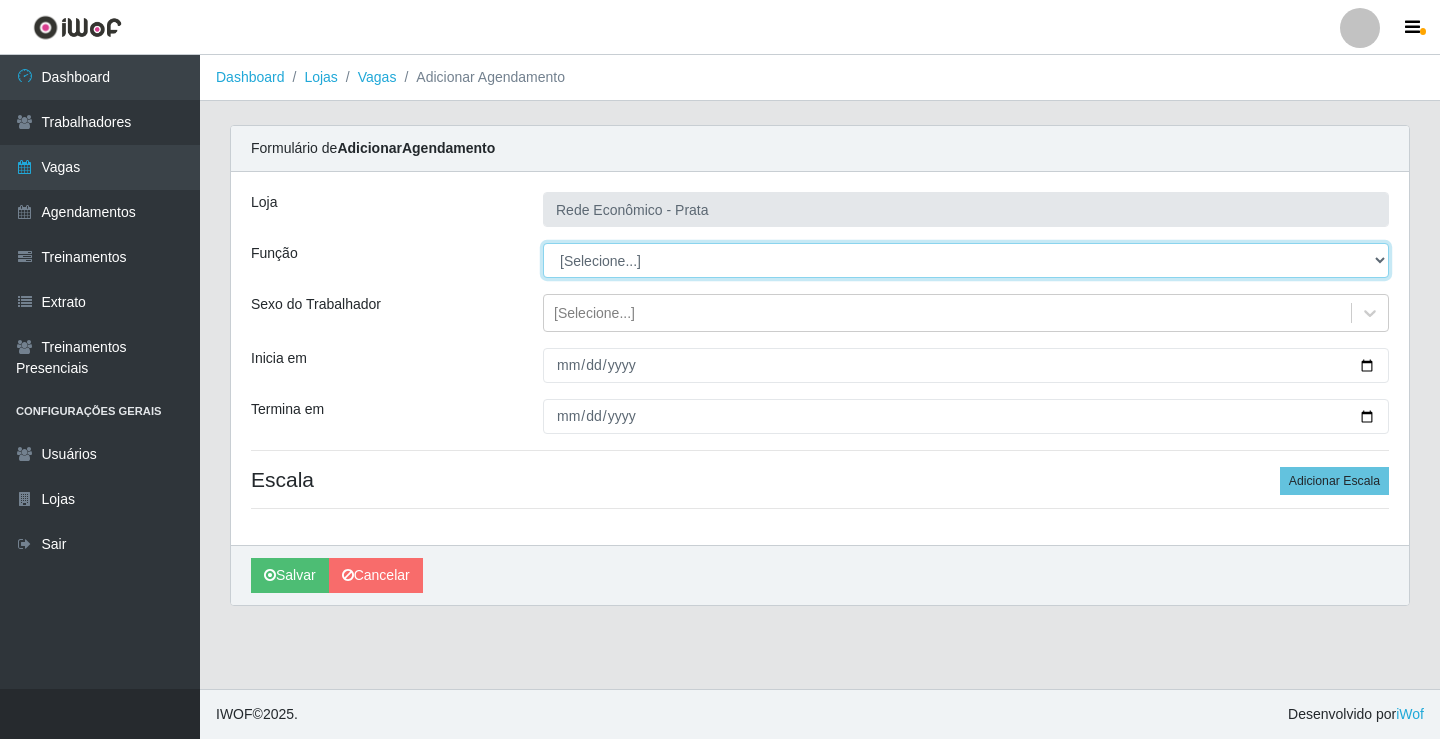 select on "1" 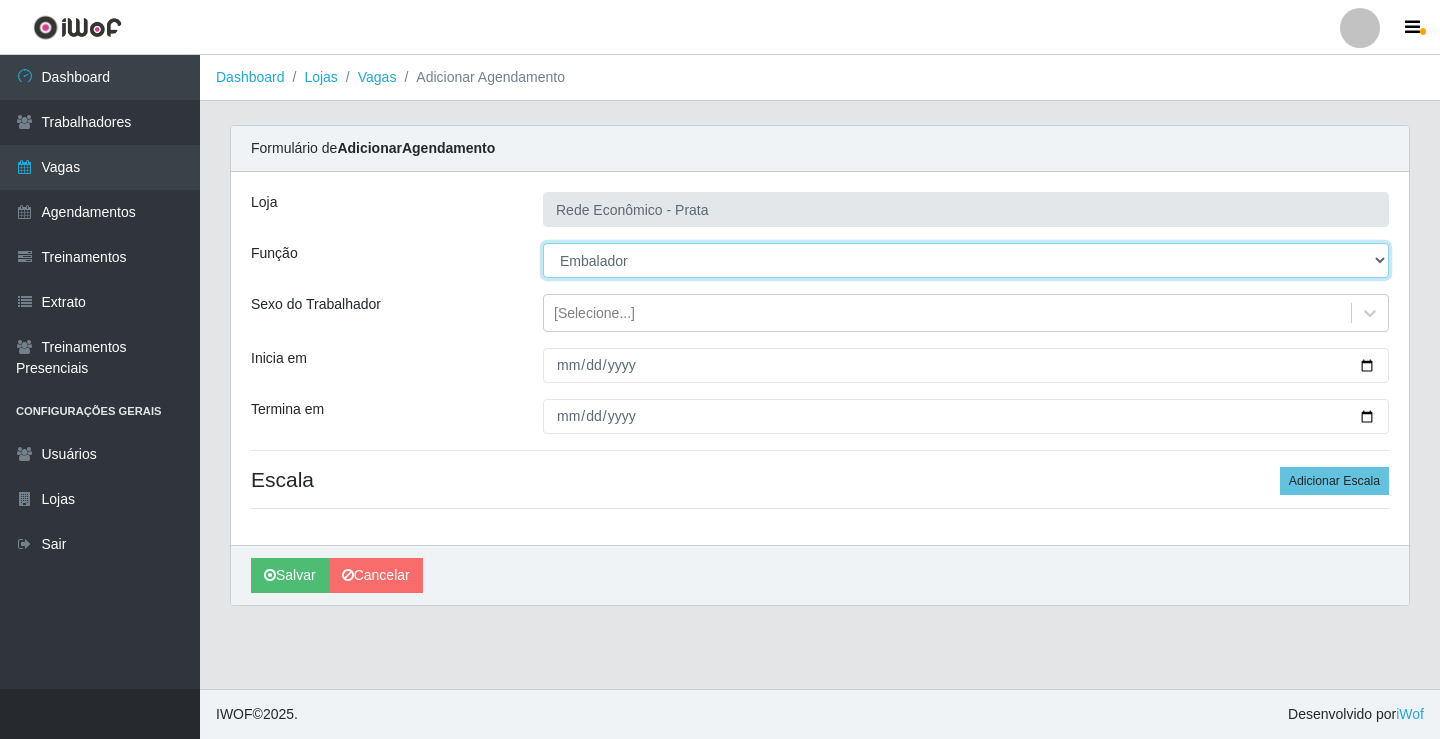 click on "[Selecione...] ASG ASG + ASG ++ Embalador Embalador + Embalador ++ Operador de Caixa Operador de Caixa + Operador de Caixa ++" at bounding box center (966, 260) 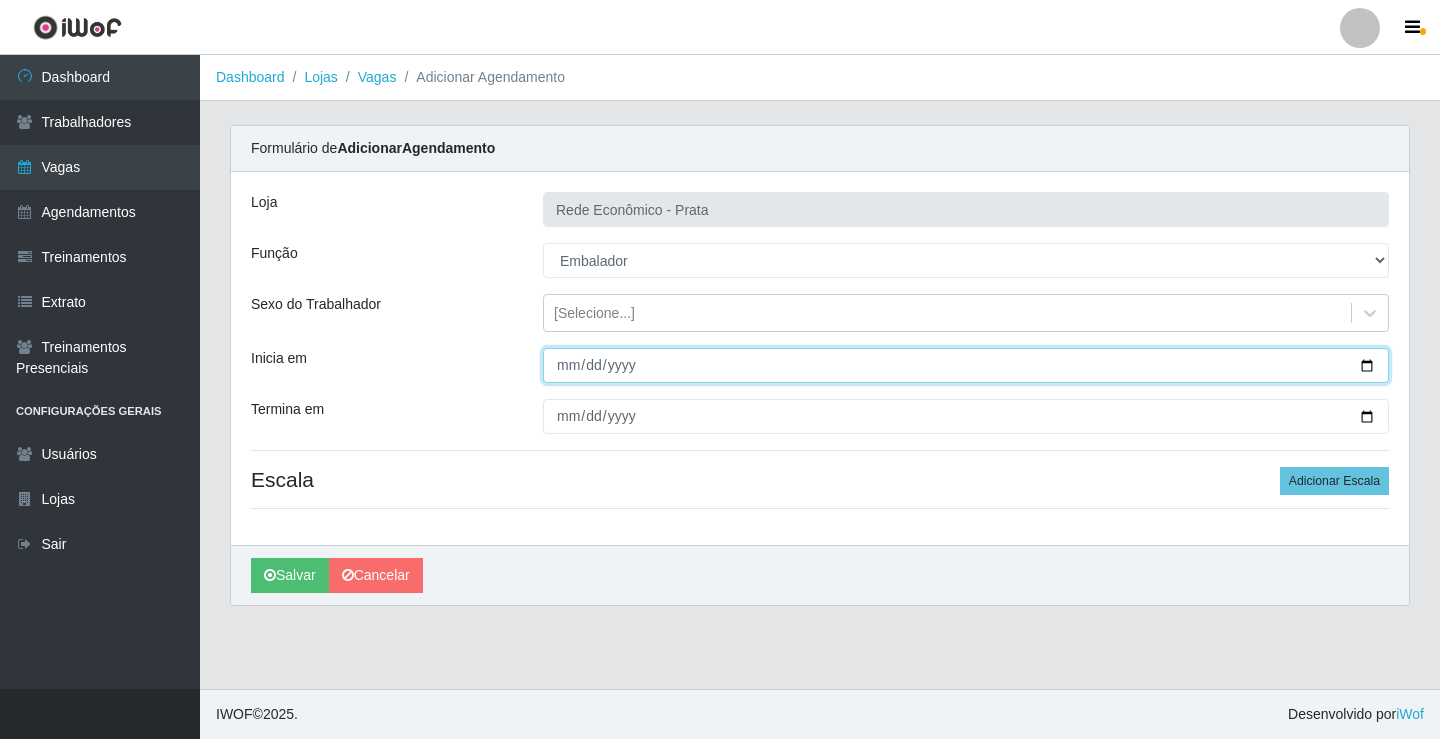 click on "Inicia em" at bounding box center (966, 365) 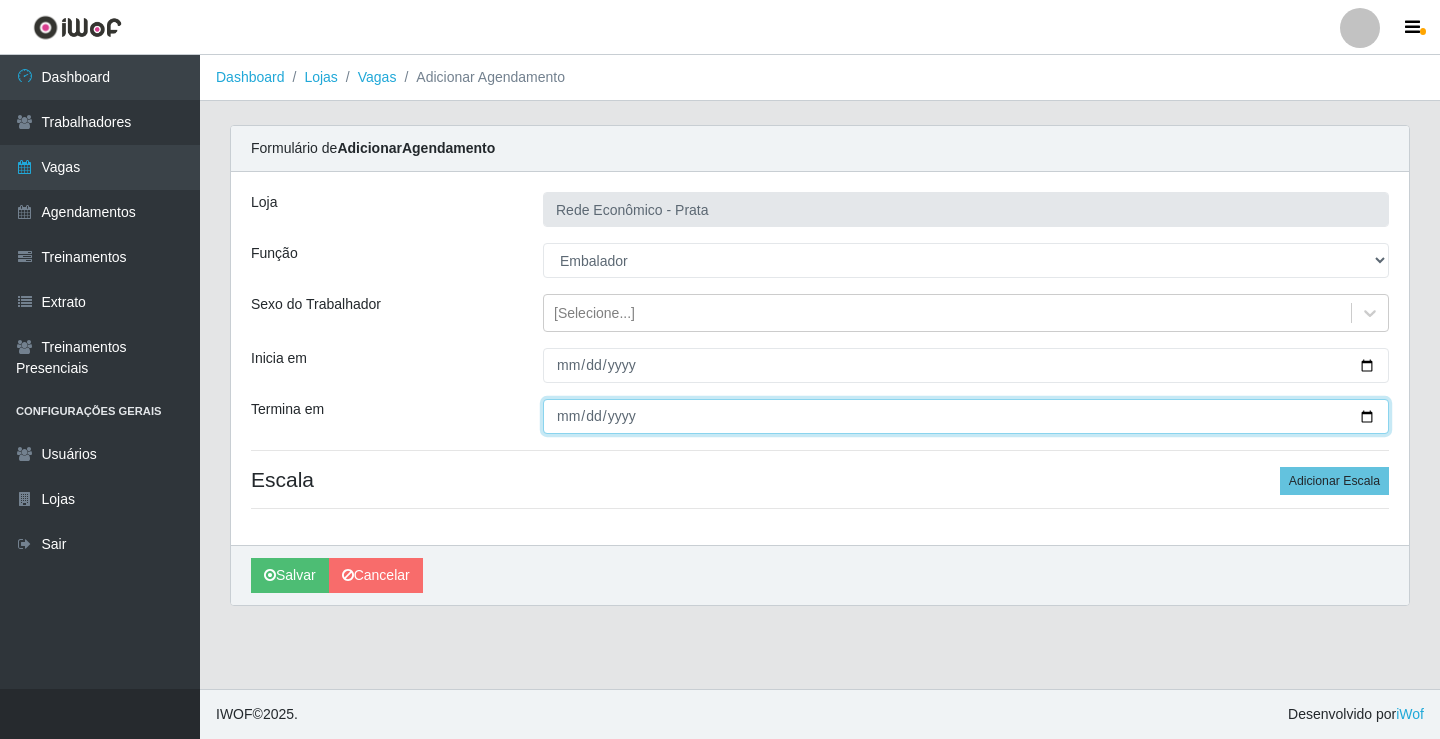 click on "Termina em" at bounding box center (966, 416) 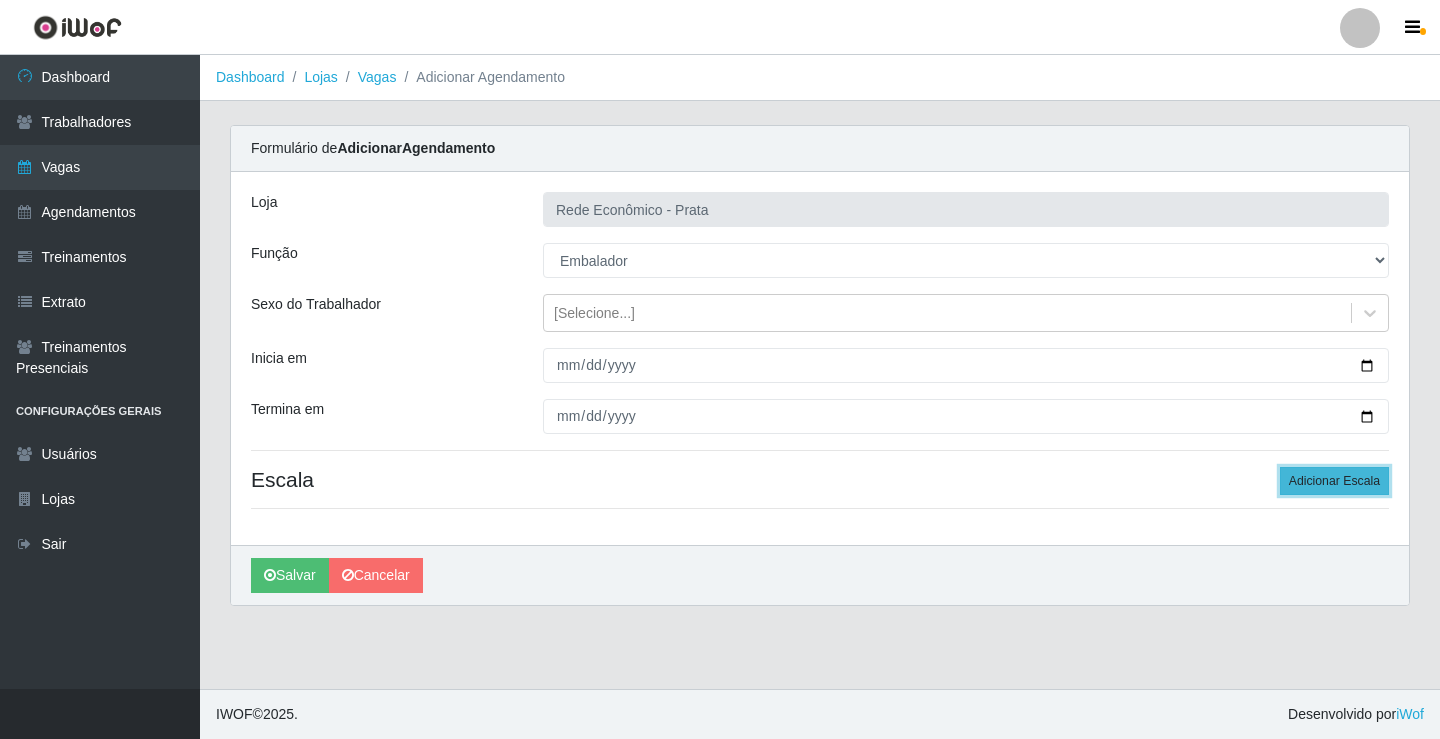 click on "Adicionar Escala" at bounding box center [1334, 481] 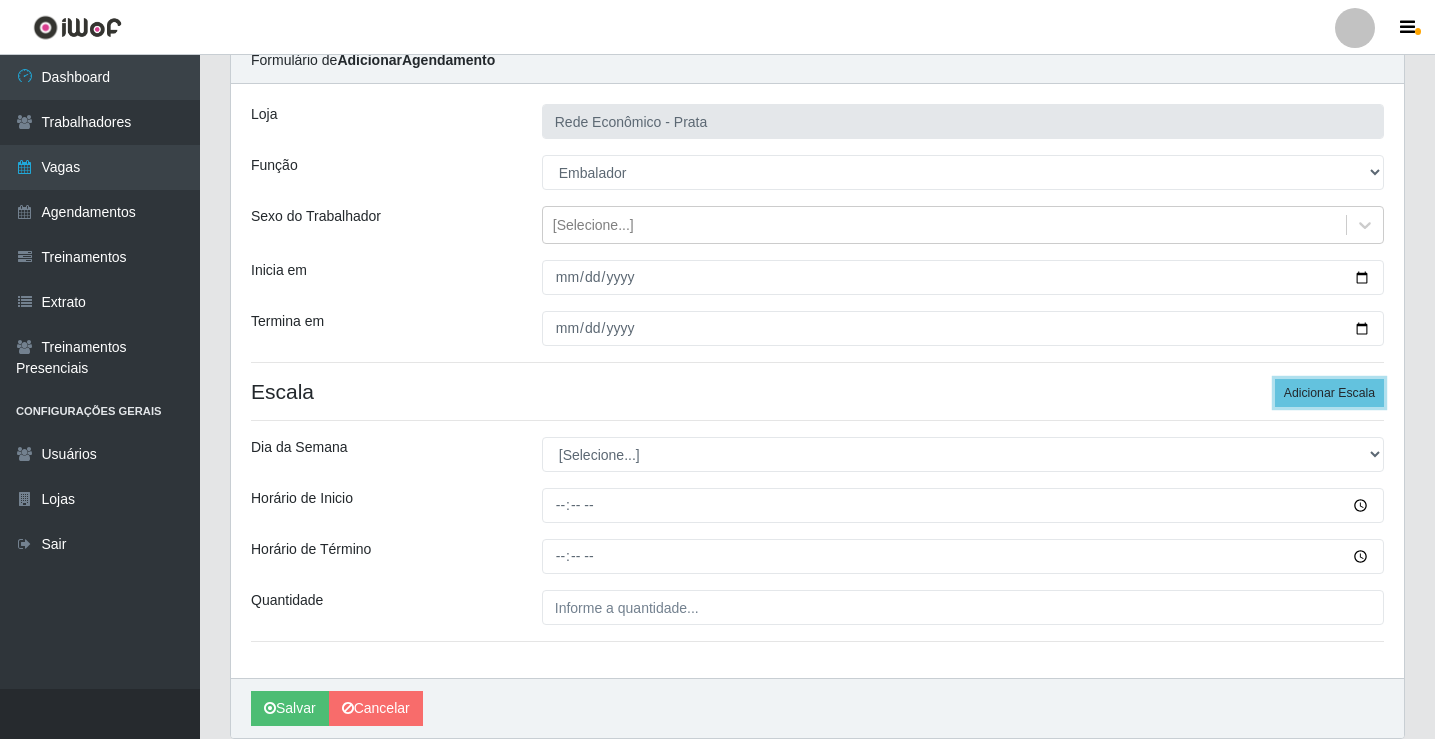scroll, scrollTop: 162, scrollLeft: 0, axis: vertical 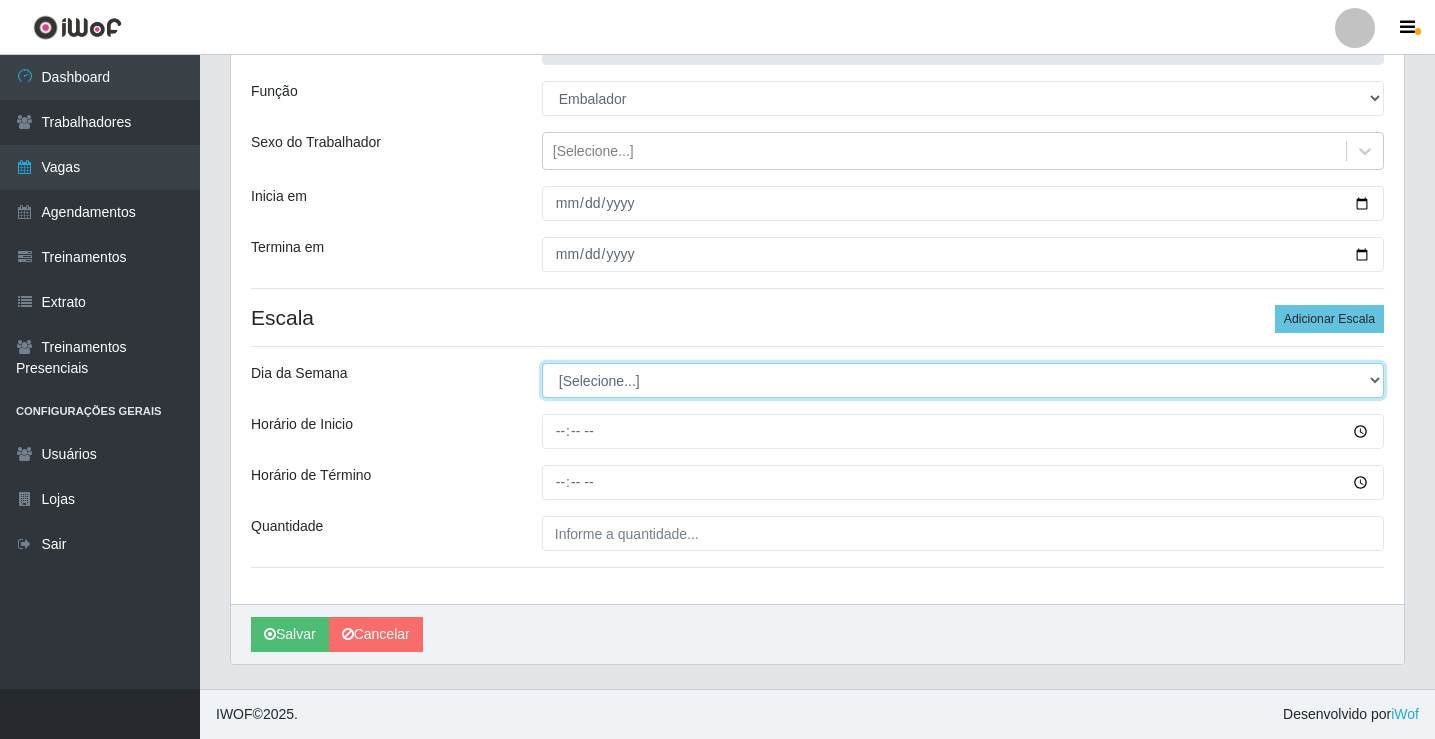click on "[Selecione...] Segunda Terça Quarta Quinta Sexta Sábado Domingo" at bounding box center [963, 380] 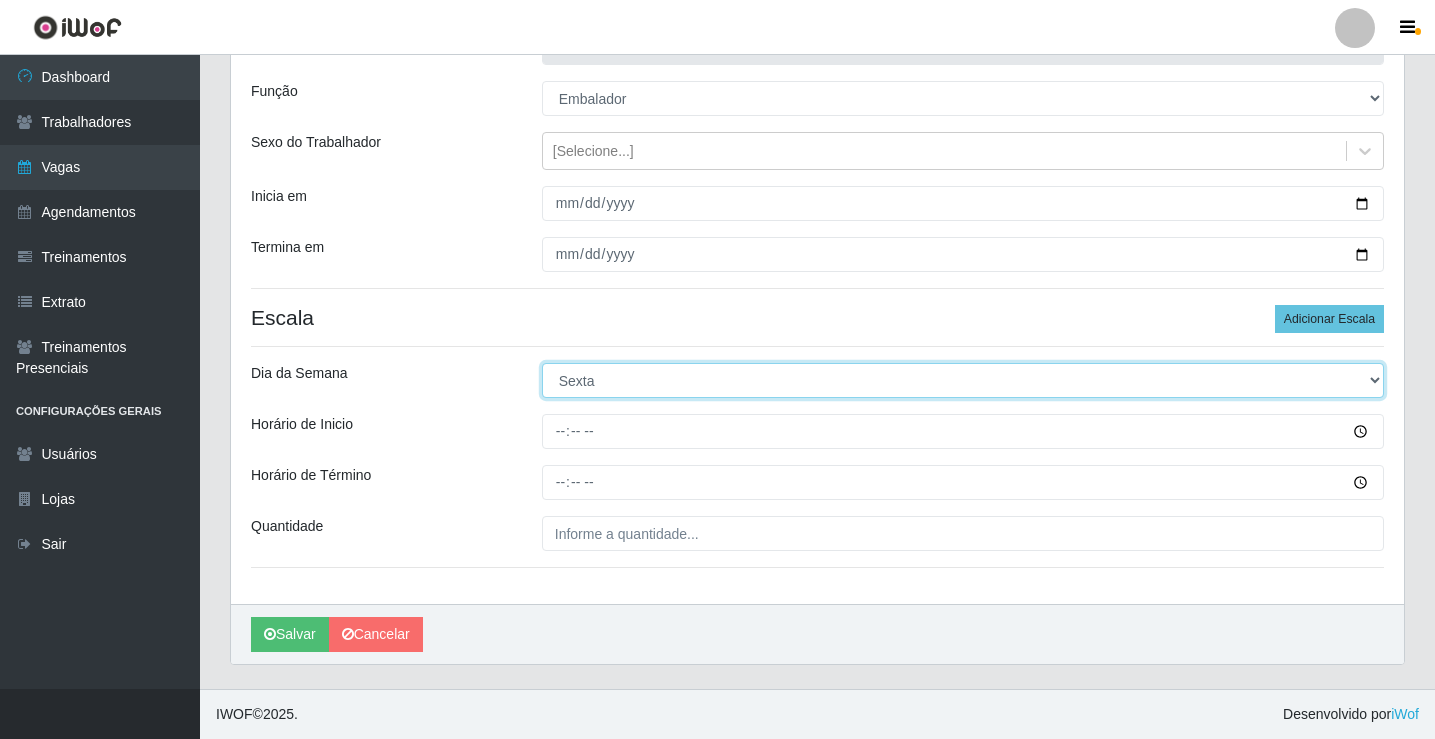 click on "[Selecione...] Segunda Terça Quarta Quinta Sexta Sábado Domingo" at bounding box center [963, 380] 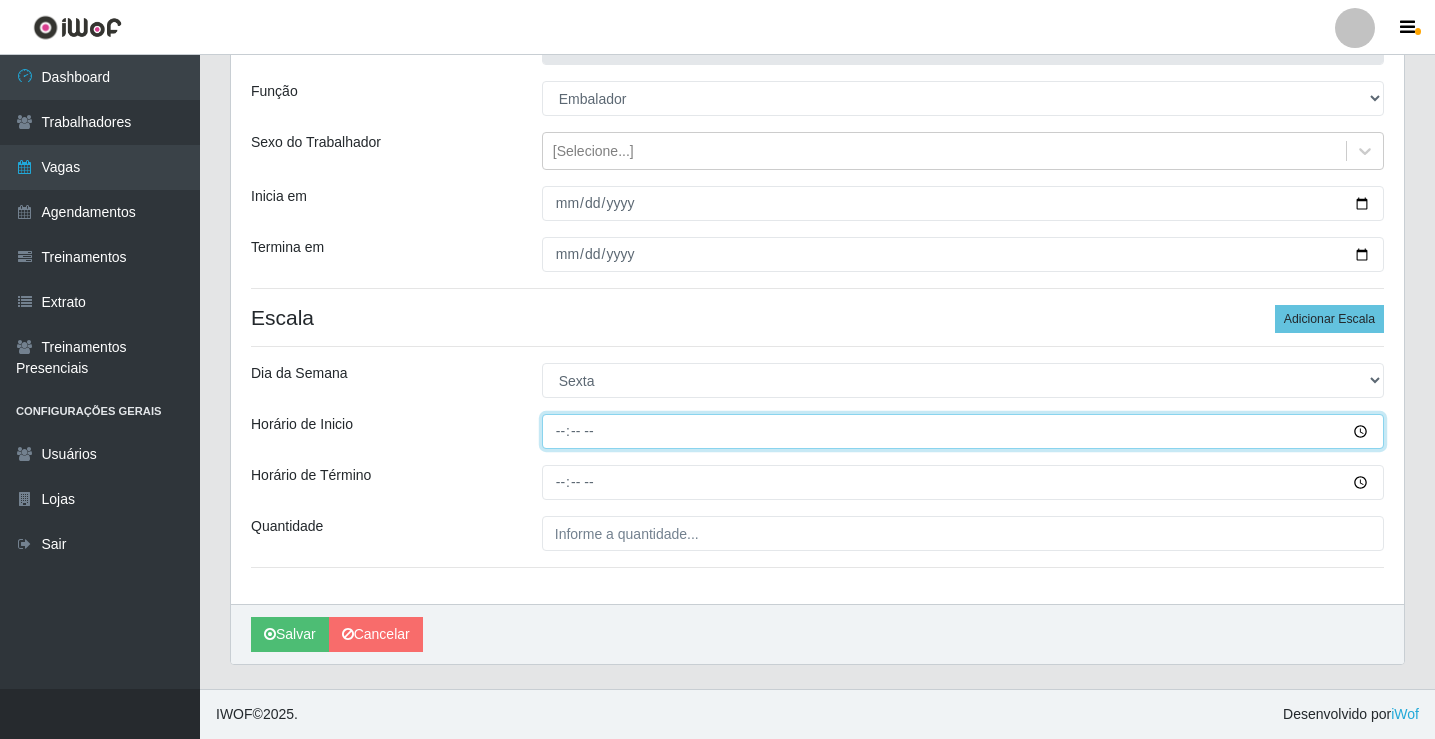 click on "Horário de Inicio" at bounding box center (963, 431) 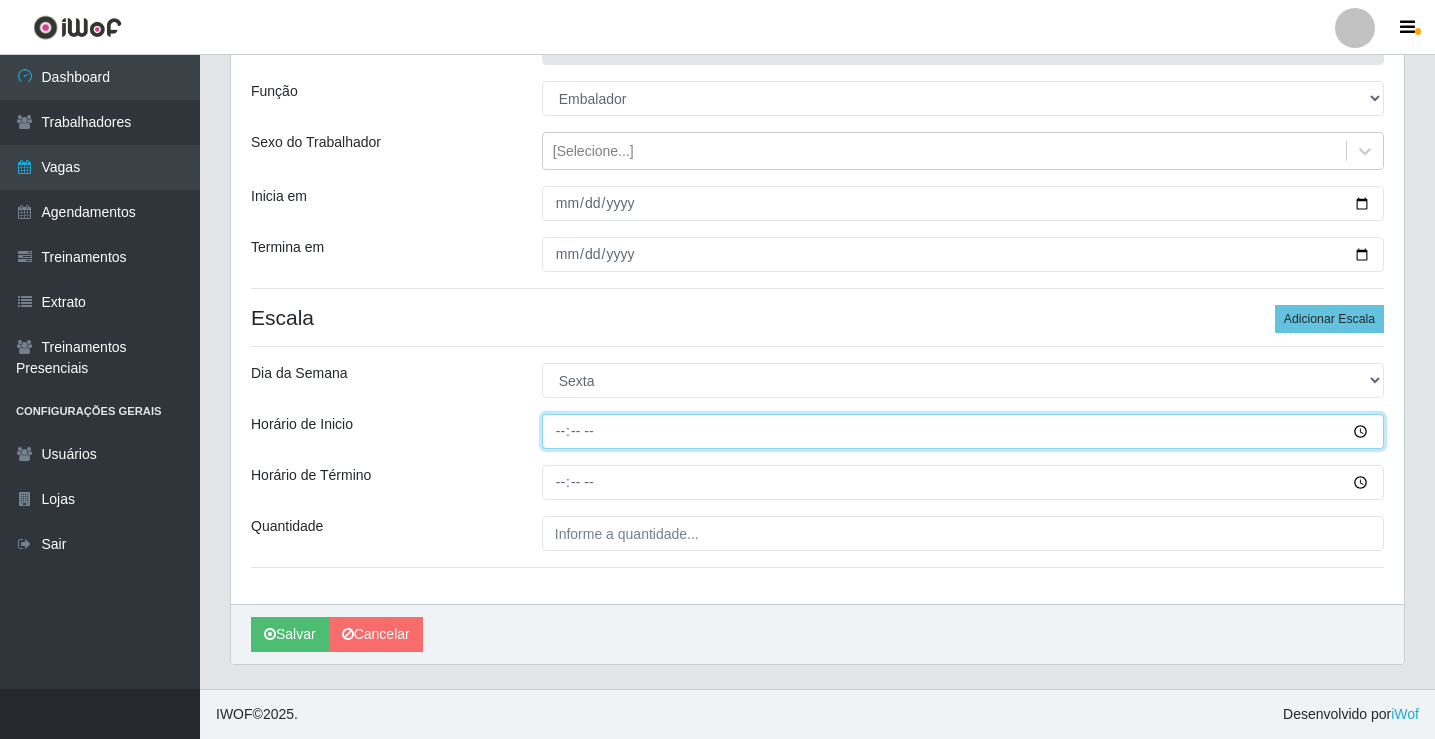 type on "09:00" 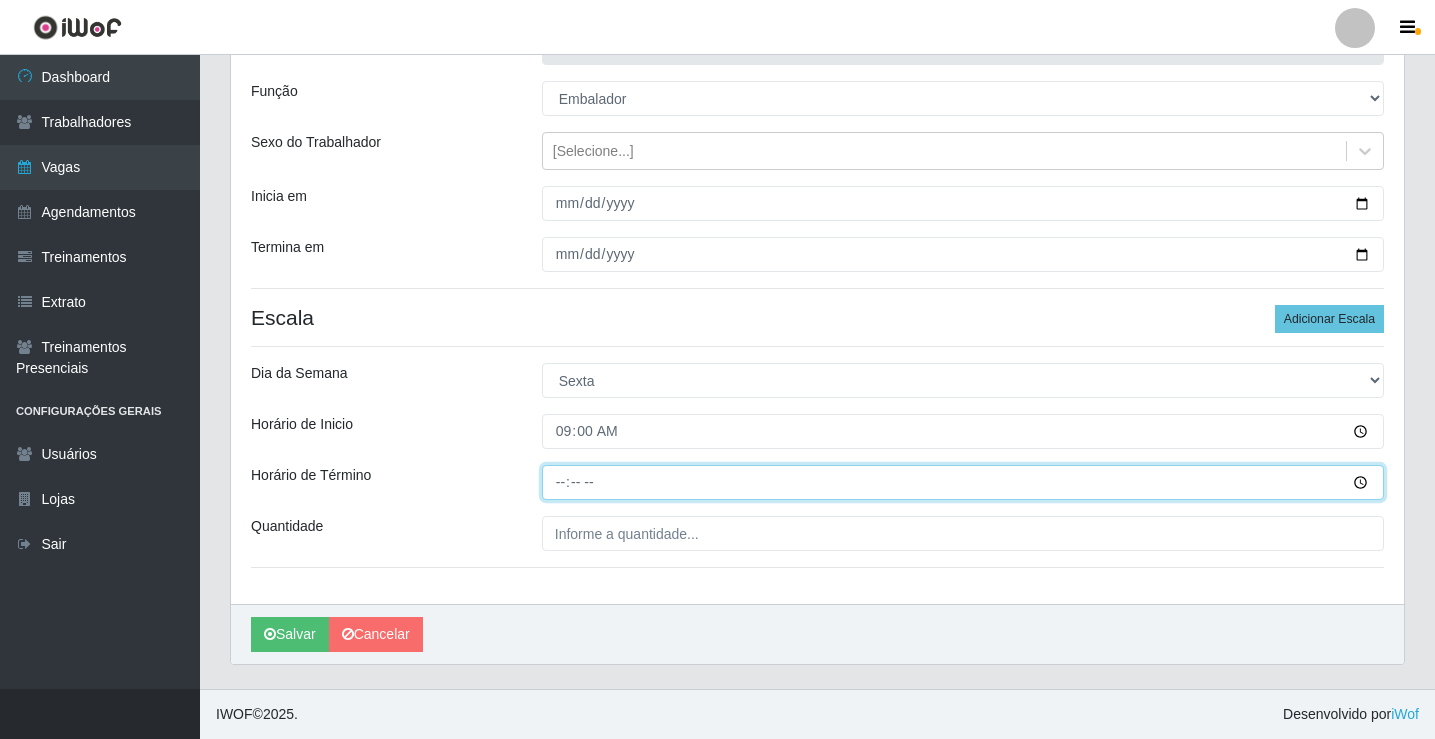 click on "Horário de Término" at bounding box center [963, 482] 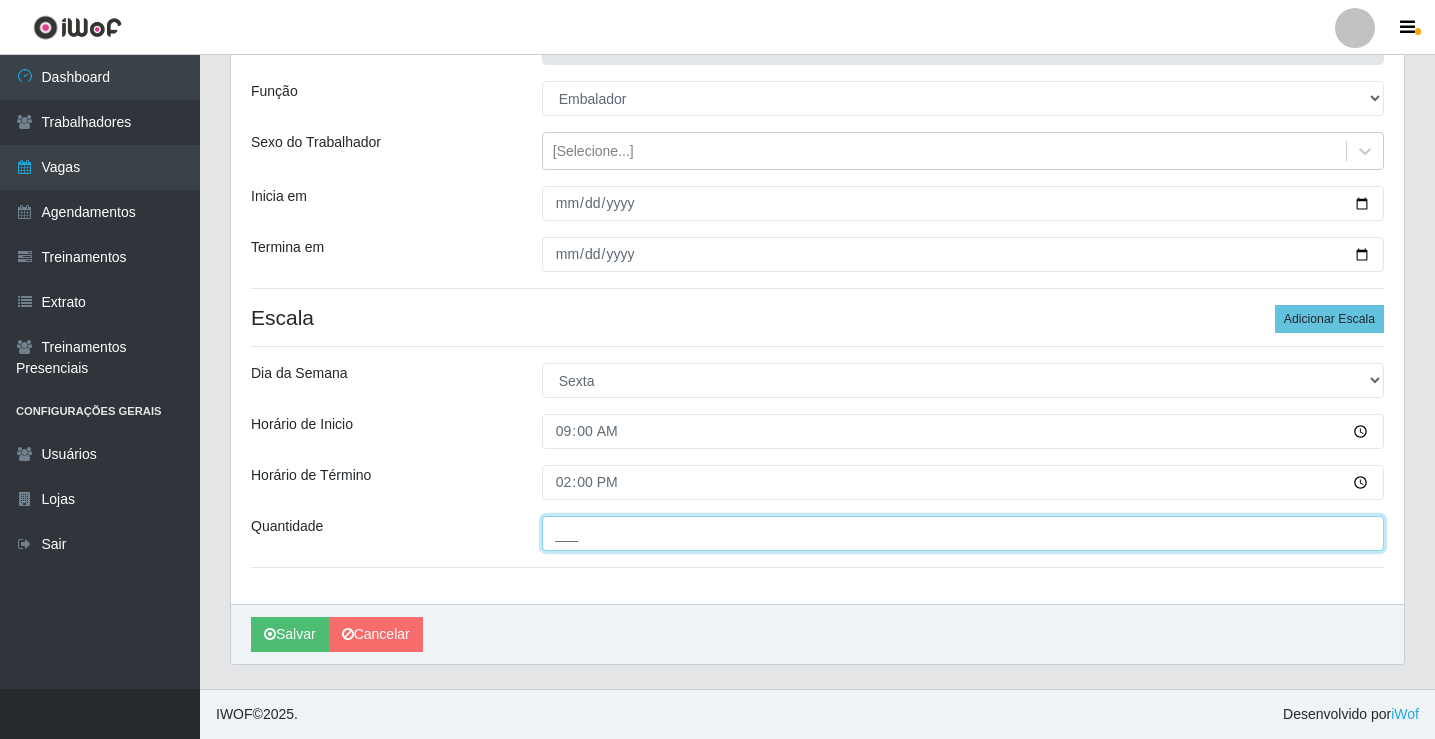 click on "___" at bounding box center [963, 533] 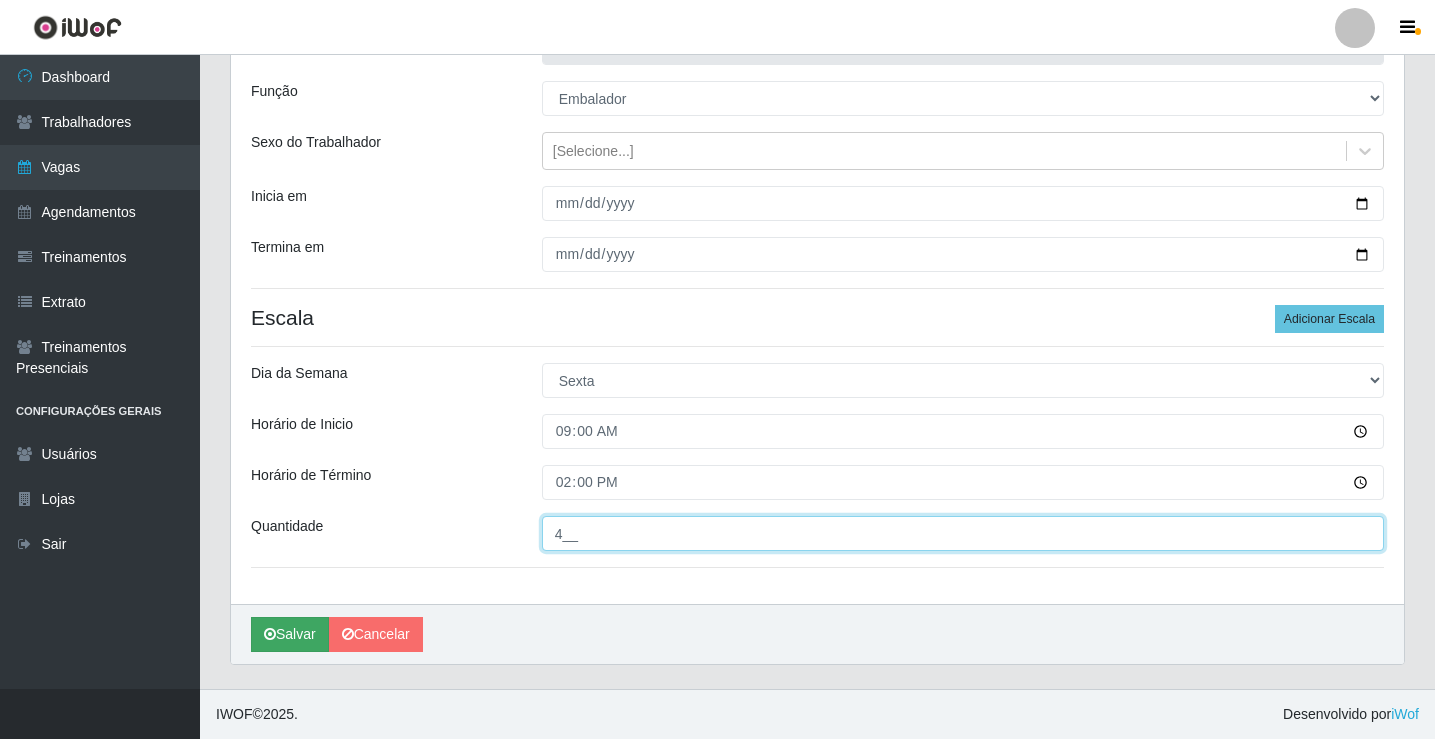 type on "4__" 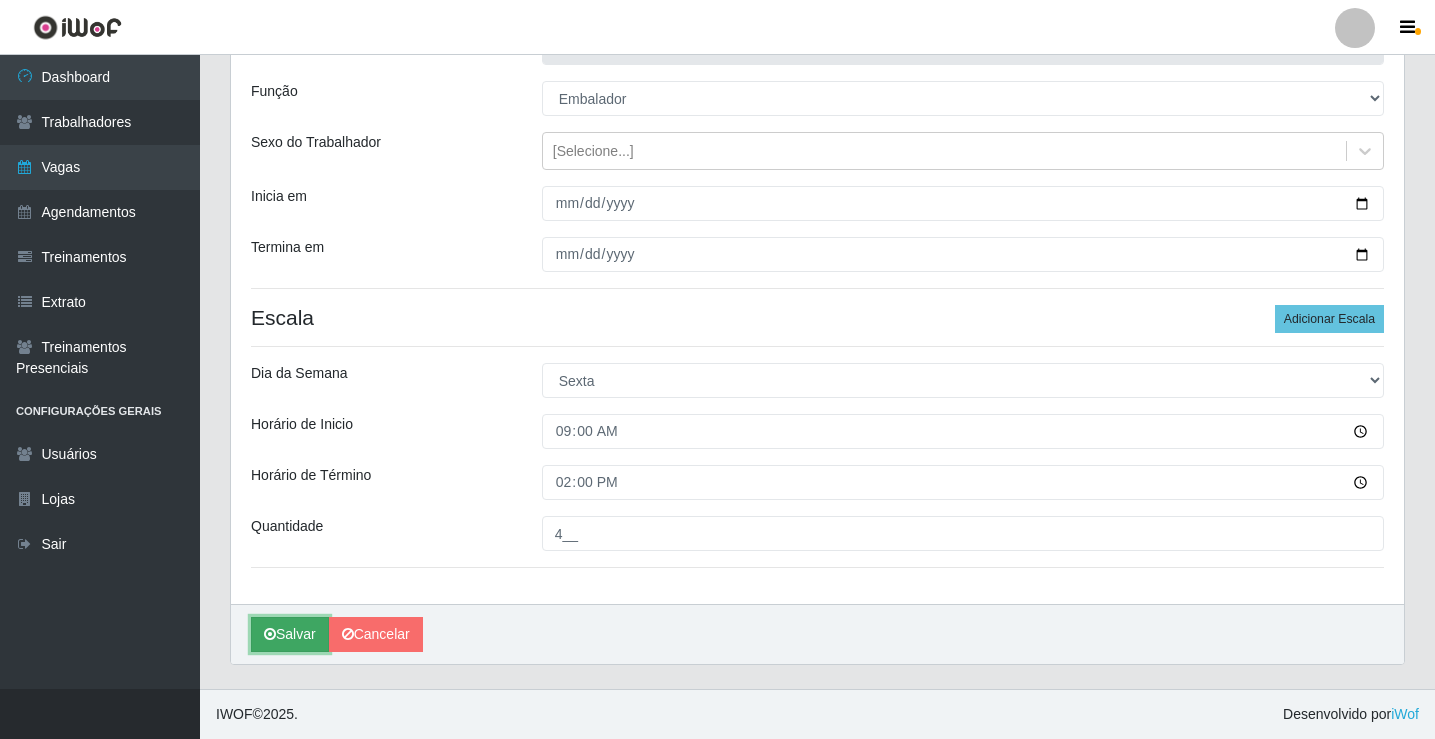 click on "Salvar" at bounding box center [290, 634] 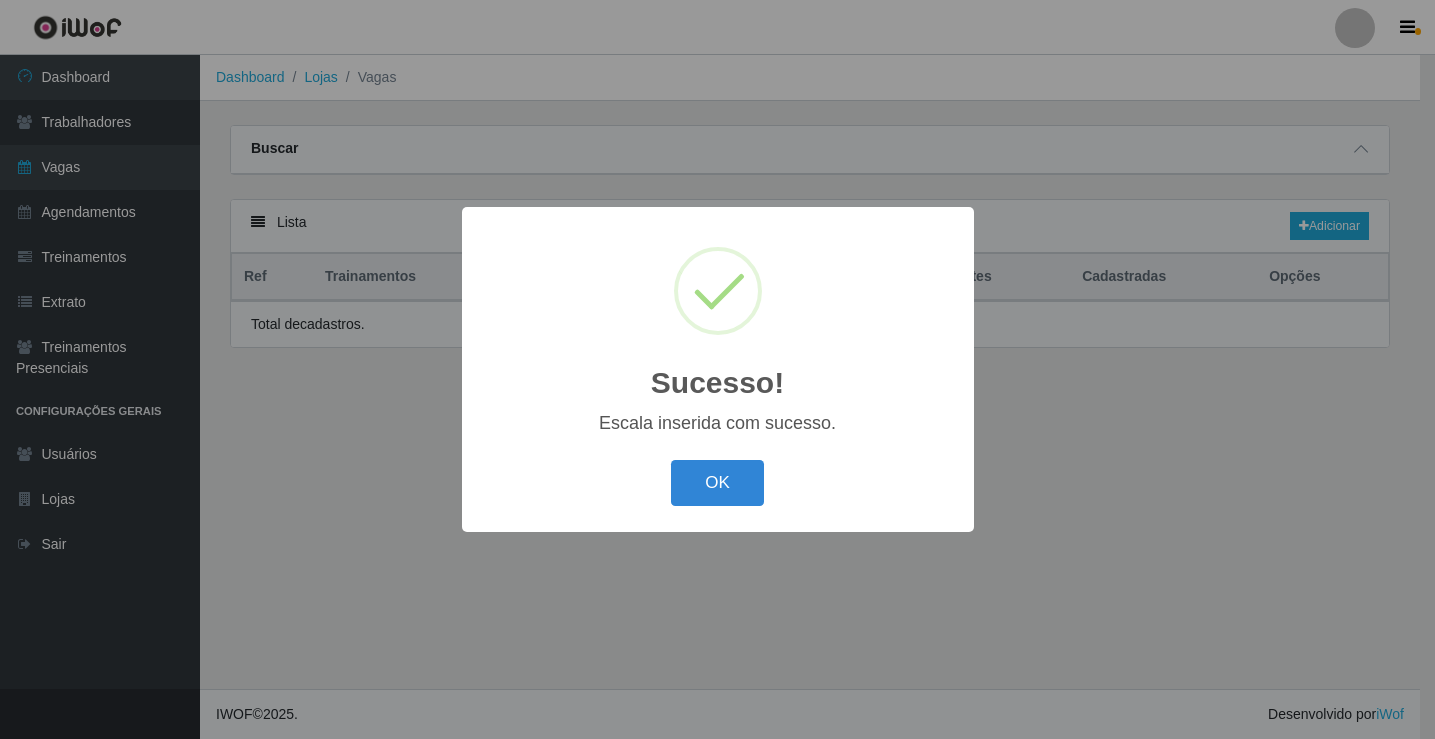 scroll, scrollTop: 0, scrollLeft: 0, axis: both 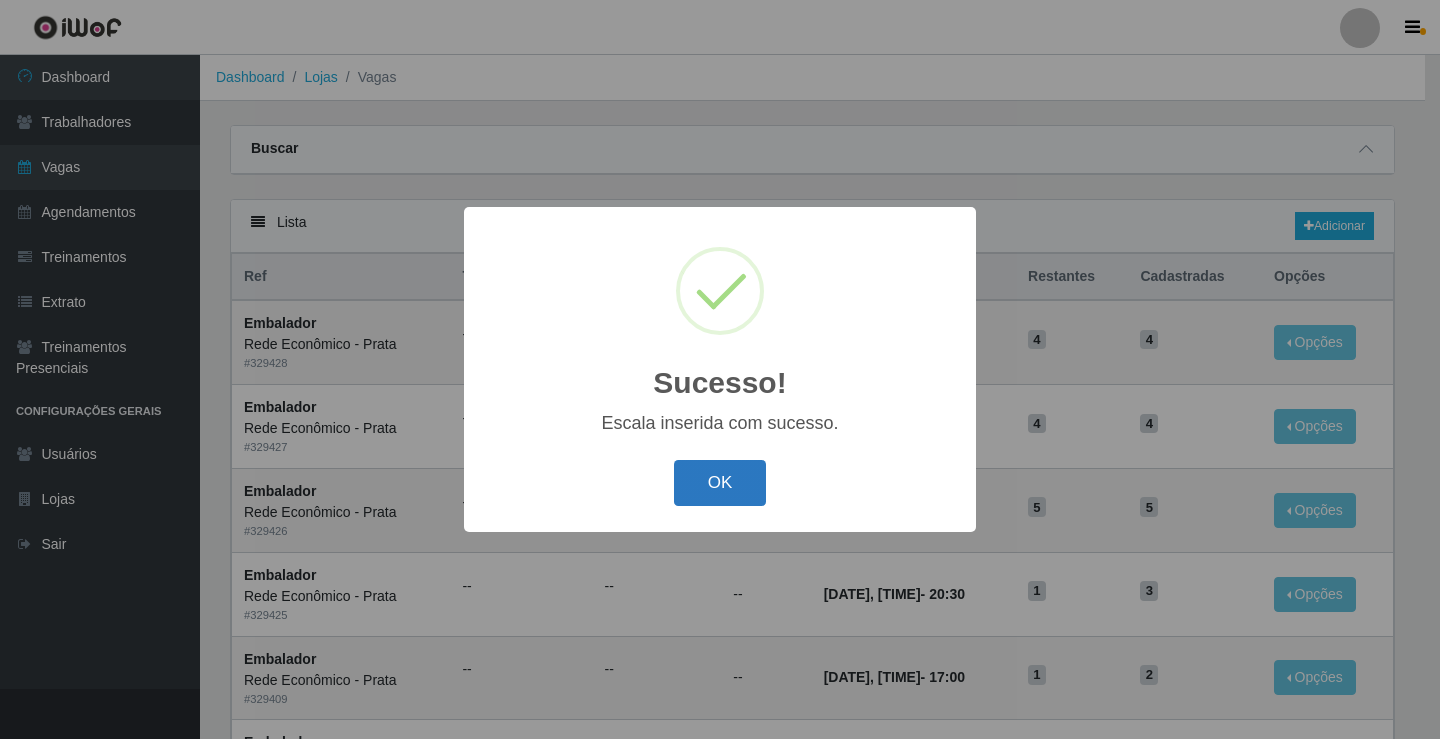 click on "OK" at bounding box center [720, 483] 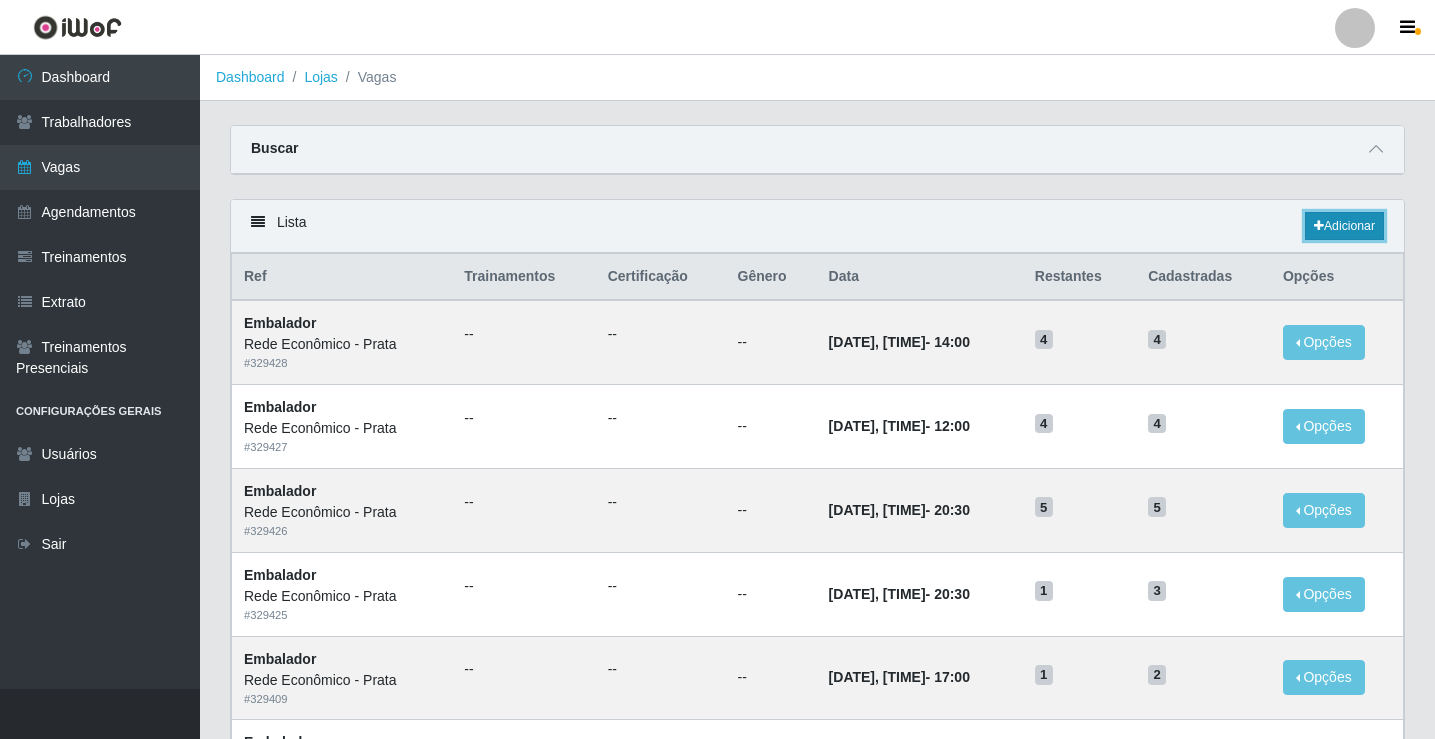 click on "Adicionar" at bounding box center [1344, 226] 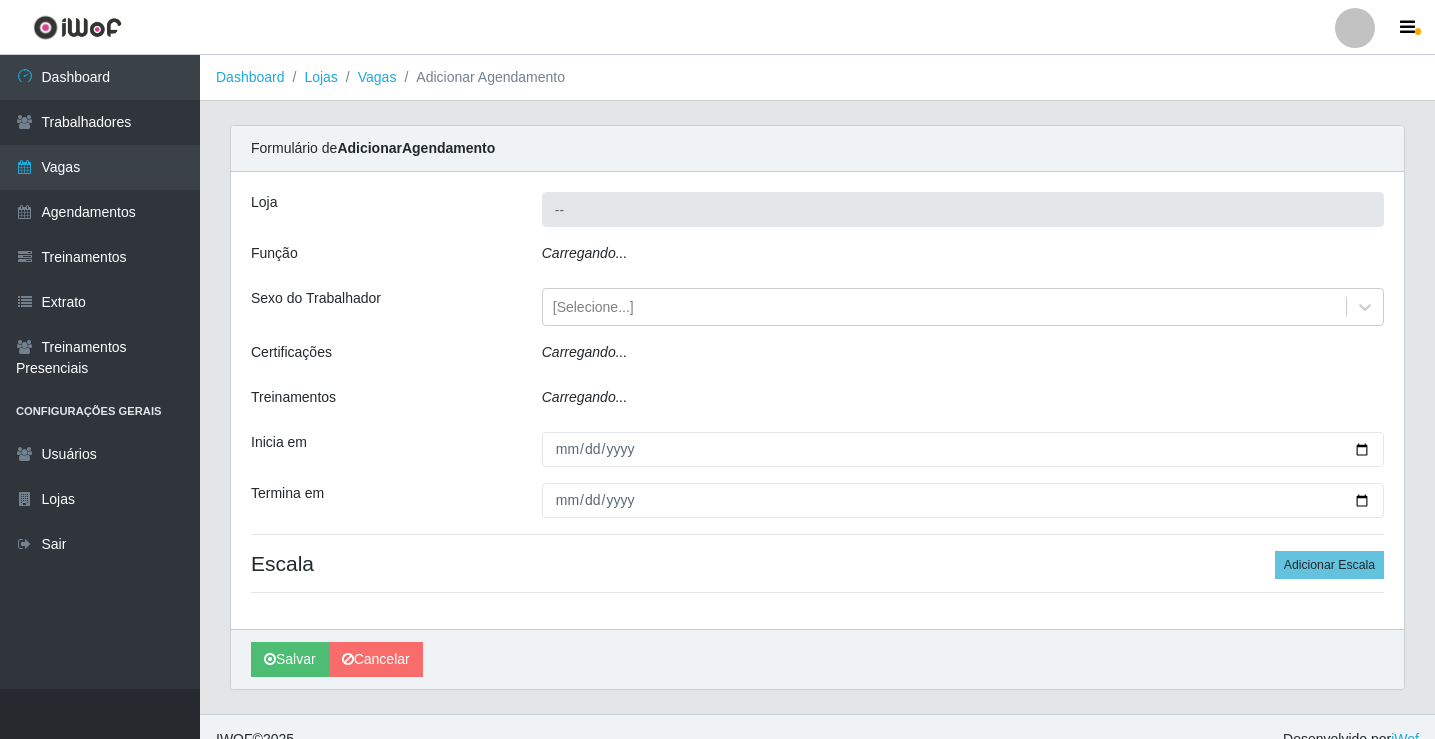 type on "Rede Econômico - Prata" 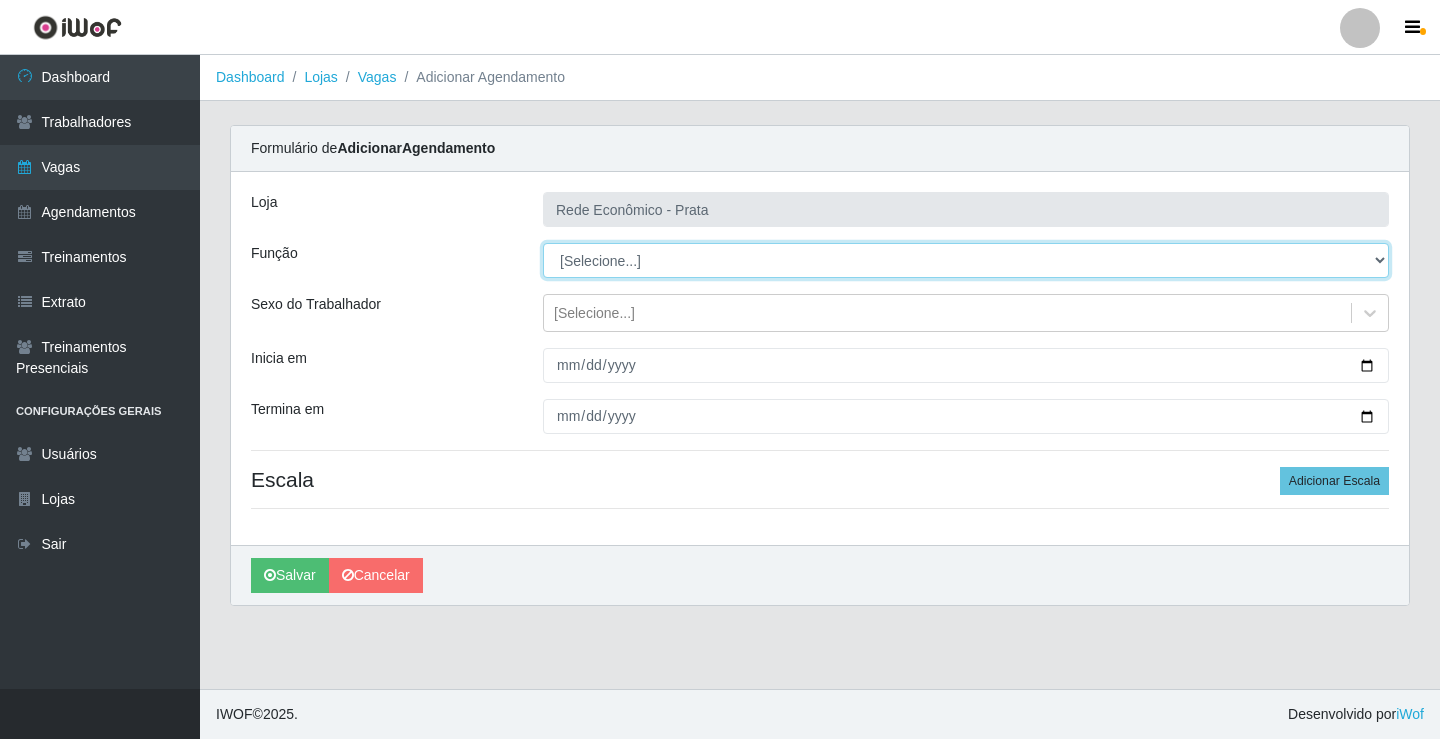 click on "[Selecione...] ASG ASG + ASG ++ Embalador Embalador + Embalador ++ Operador de Caixa Operador de Caixa + Operador de Caixa ++" at bounding box center [966, 260] 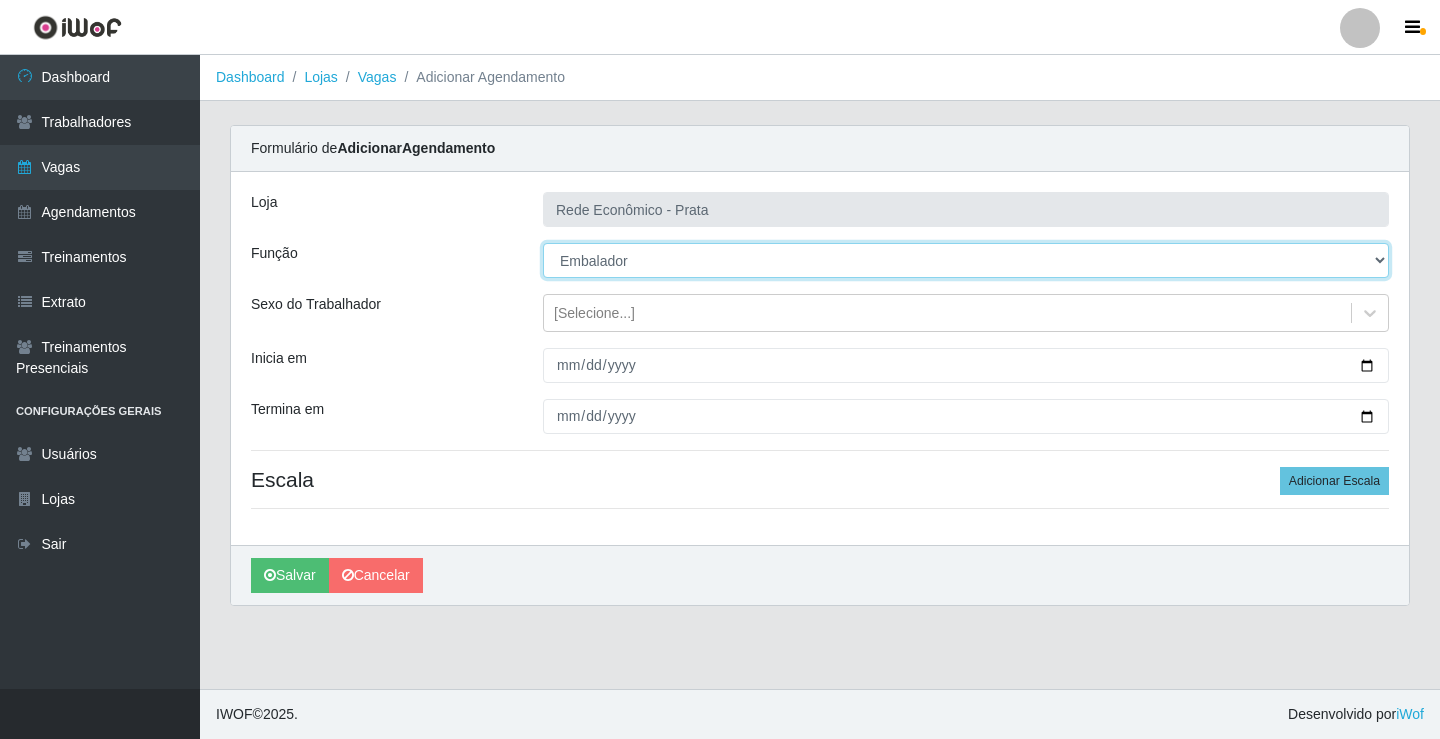 click on "[Selecione...] ASG ASG + ASG ++ Embalador Embalador + Embalador ++ Operador de Caixa Operador de Caixa + Operador de Caixa ++" at bounding box center (966, 260) 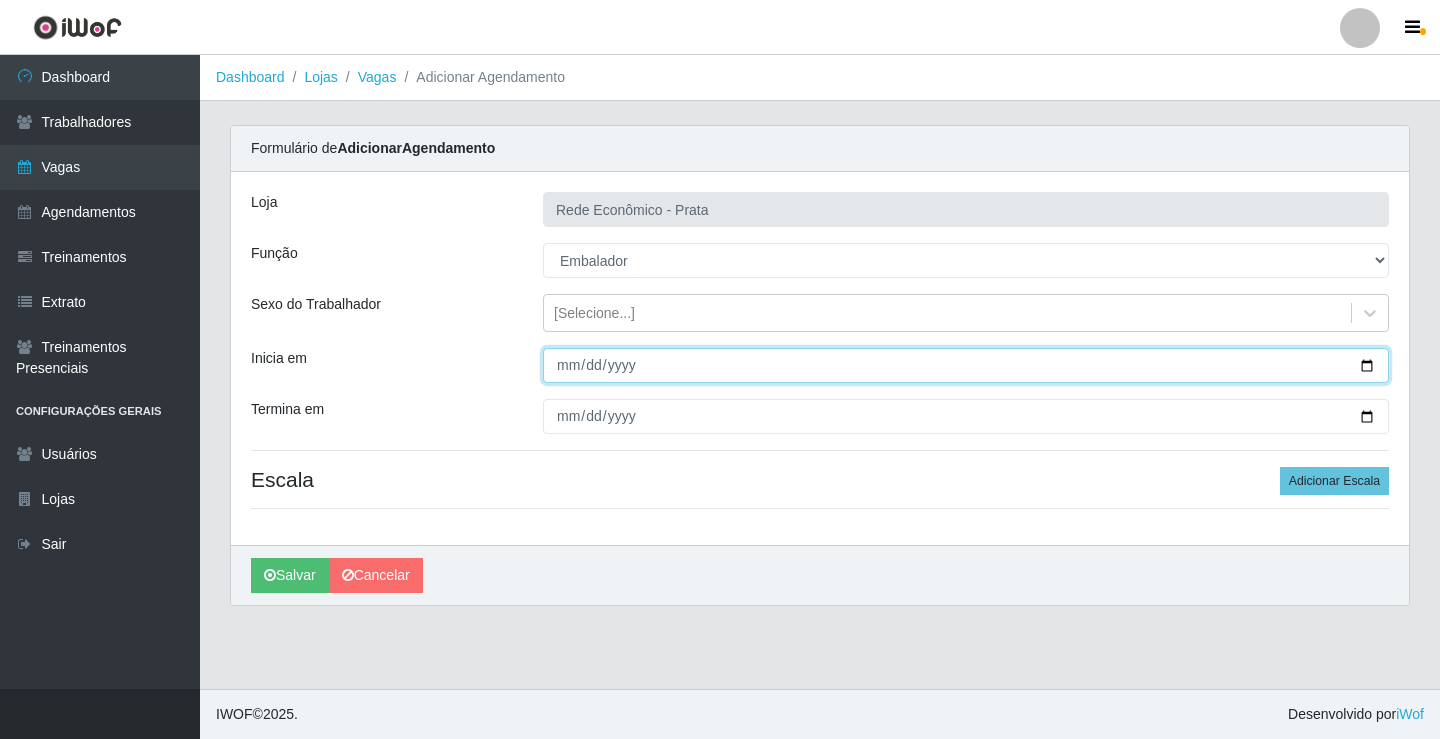 click on "Inicia em" at bounding box center [966, 365] 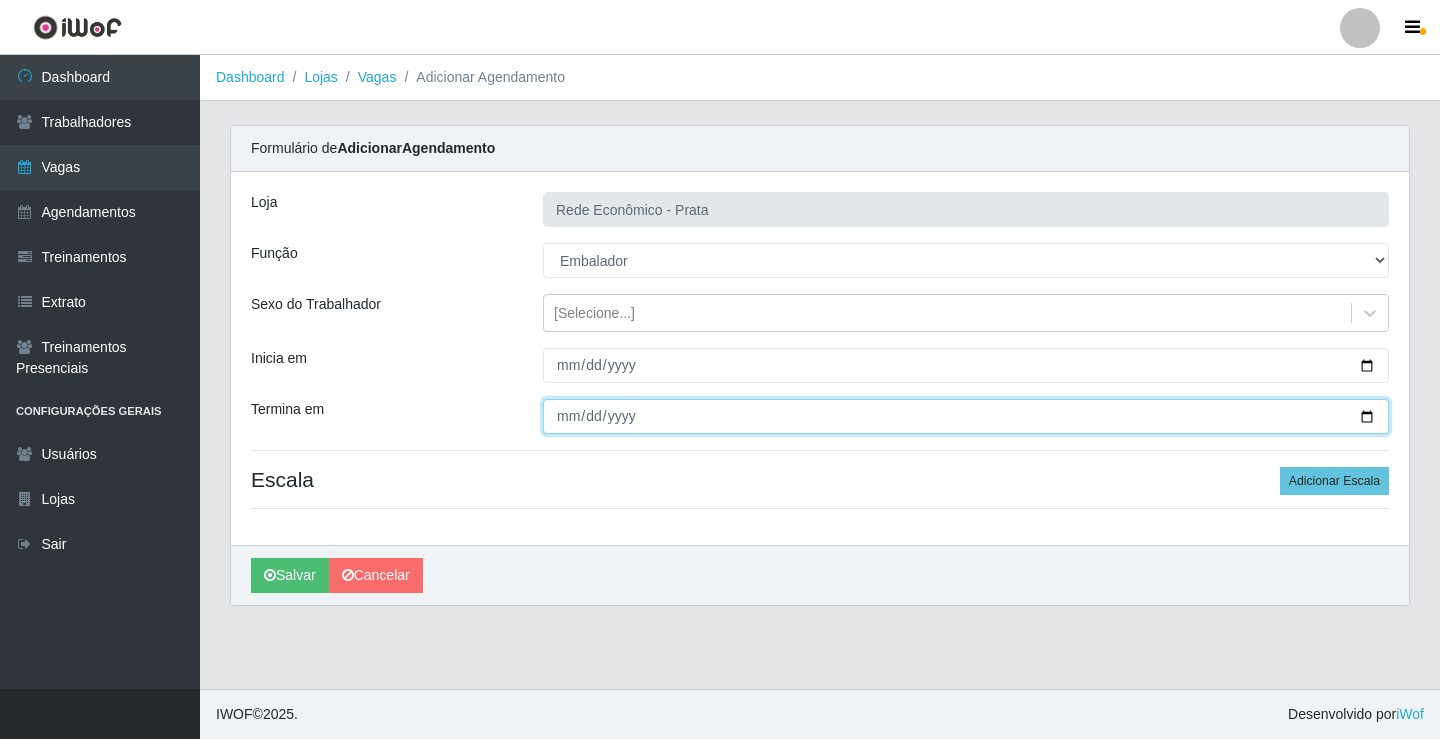 click on "Termina em" at bounding box center (966, 416) 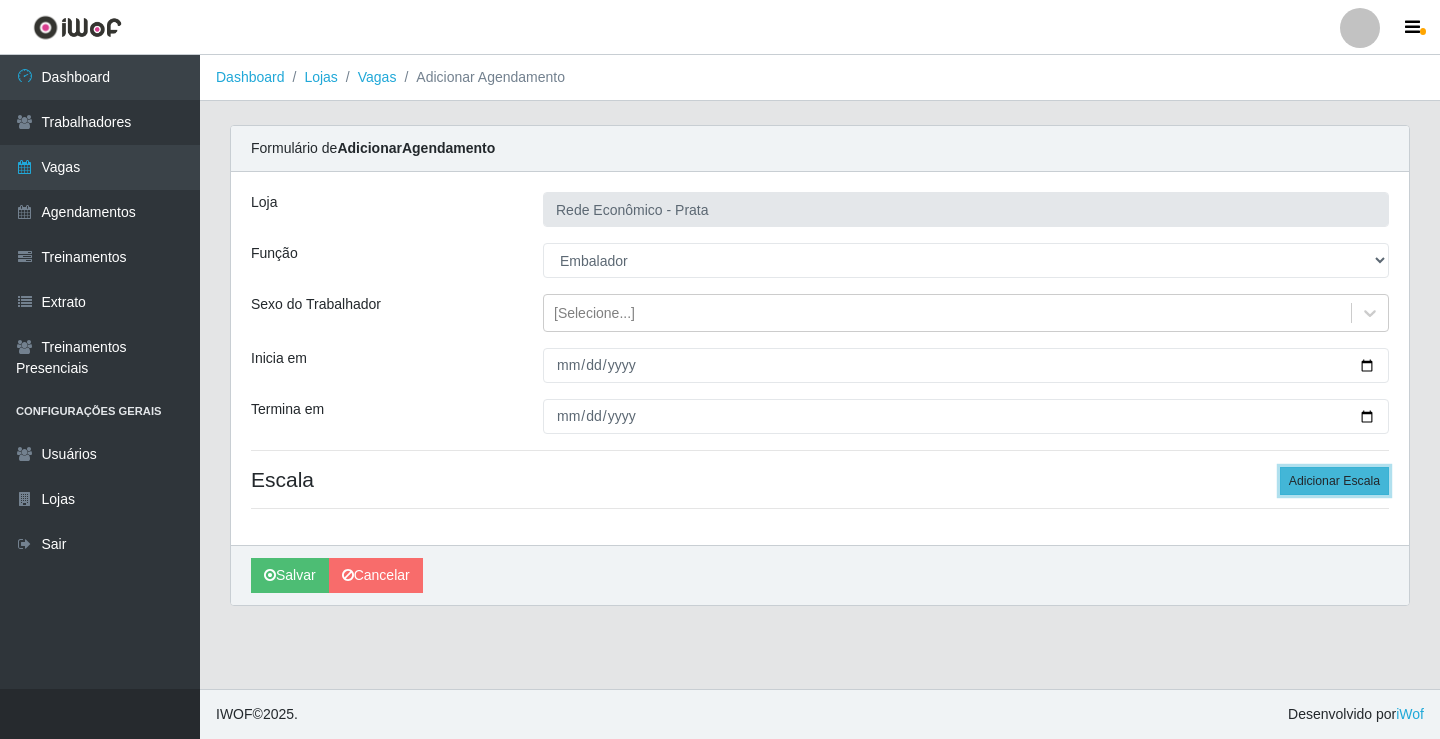 click on "Adicionar Escala" at bounding box center [1334, 481] 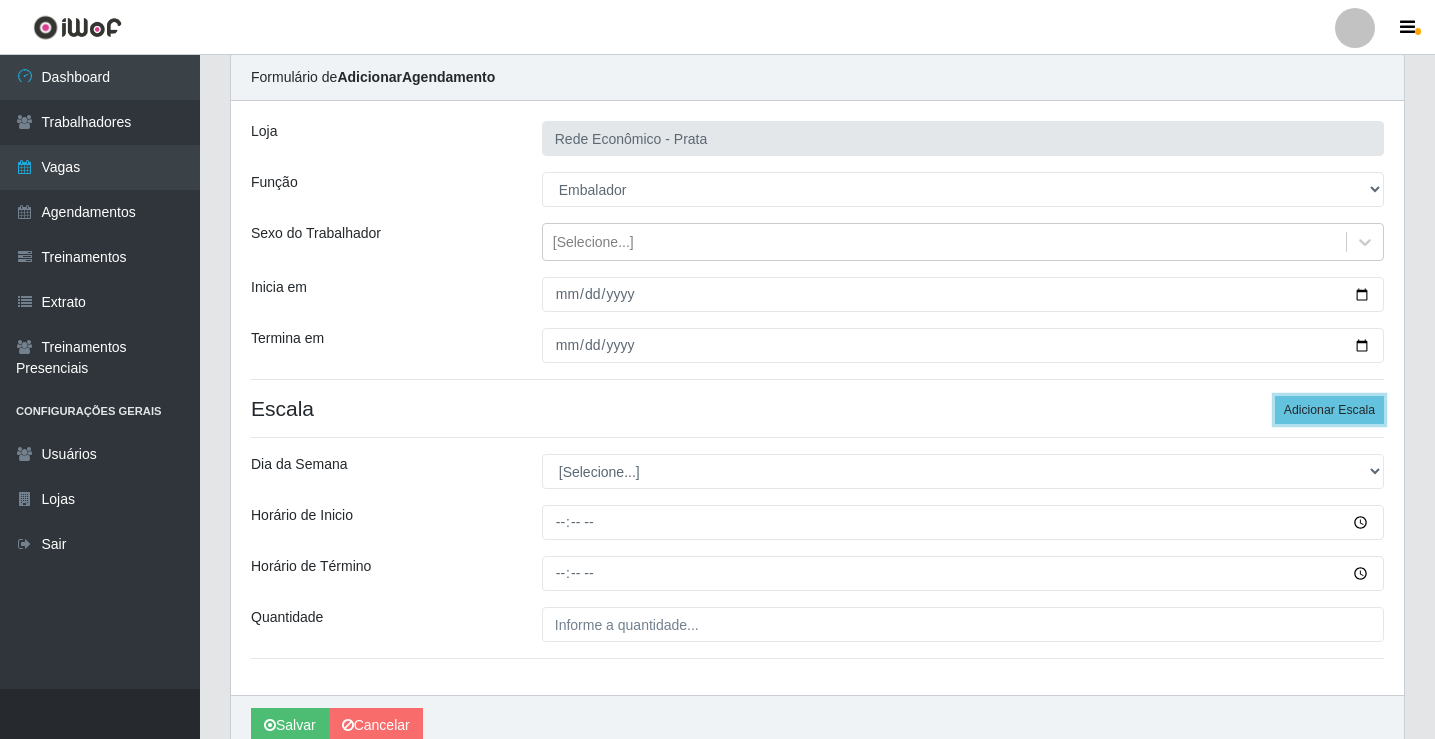 scroll, scrollTop: 162, scrollLeft: 0, axis: vertical 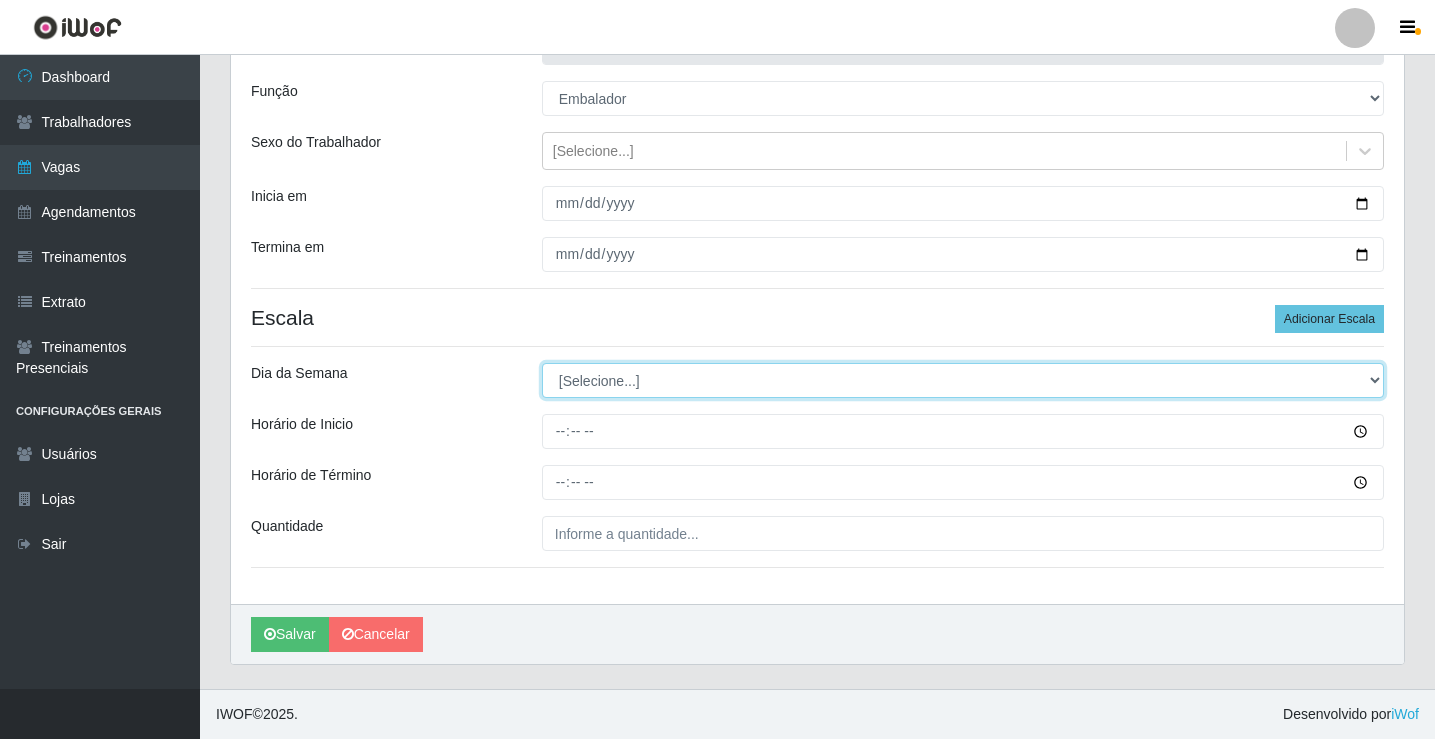 click on "[Selecione...] Segunda Terça Quarta Quinta Sexta Sábado Domingo" at bounding box center [963, 380] 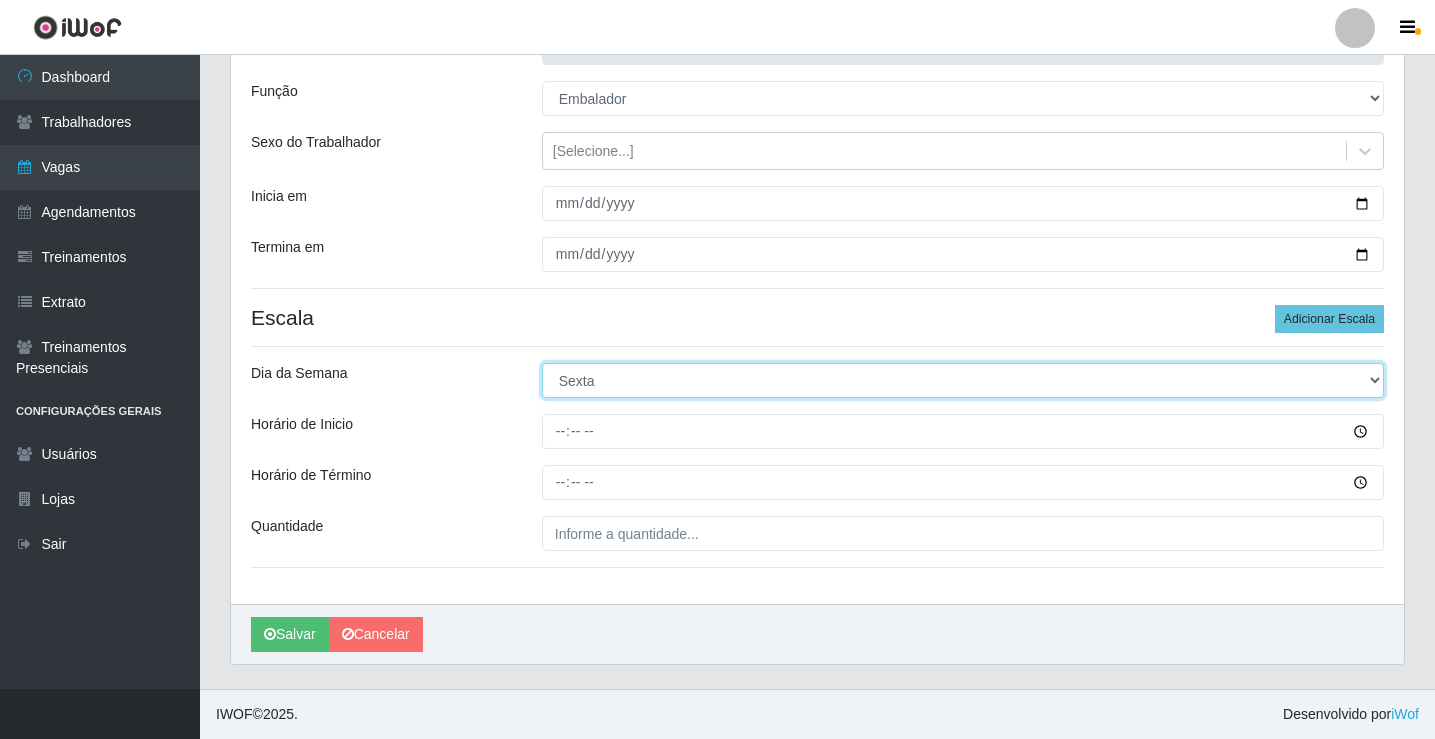 click on "[Selecione...] Segunda Terça Quarta Quinta Sexta Sábado Domingo" at bounding box center (963, 380) 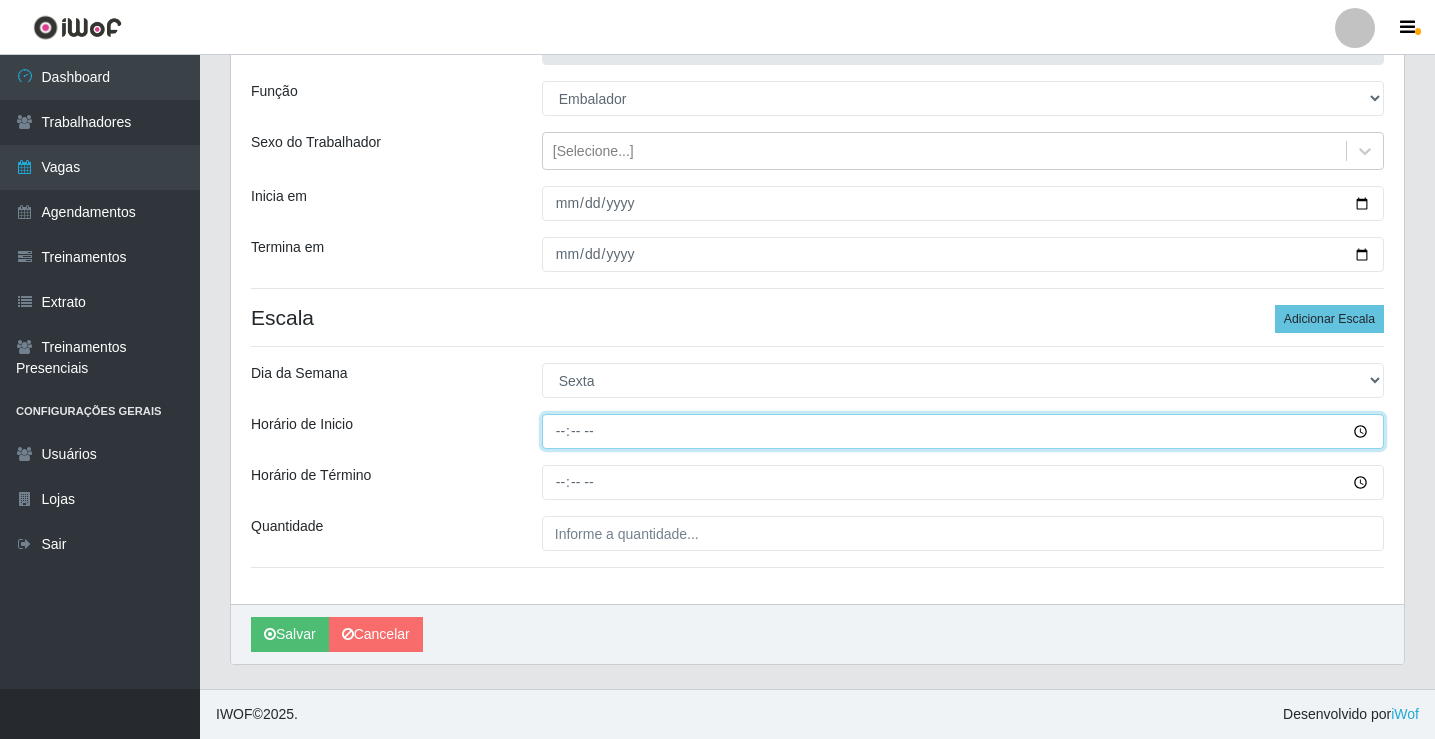 click on "Horário de Inicio" at bounding box center [963, 431] 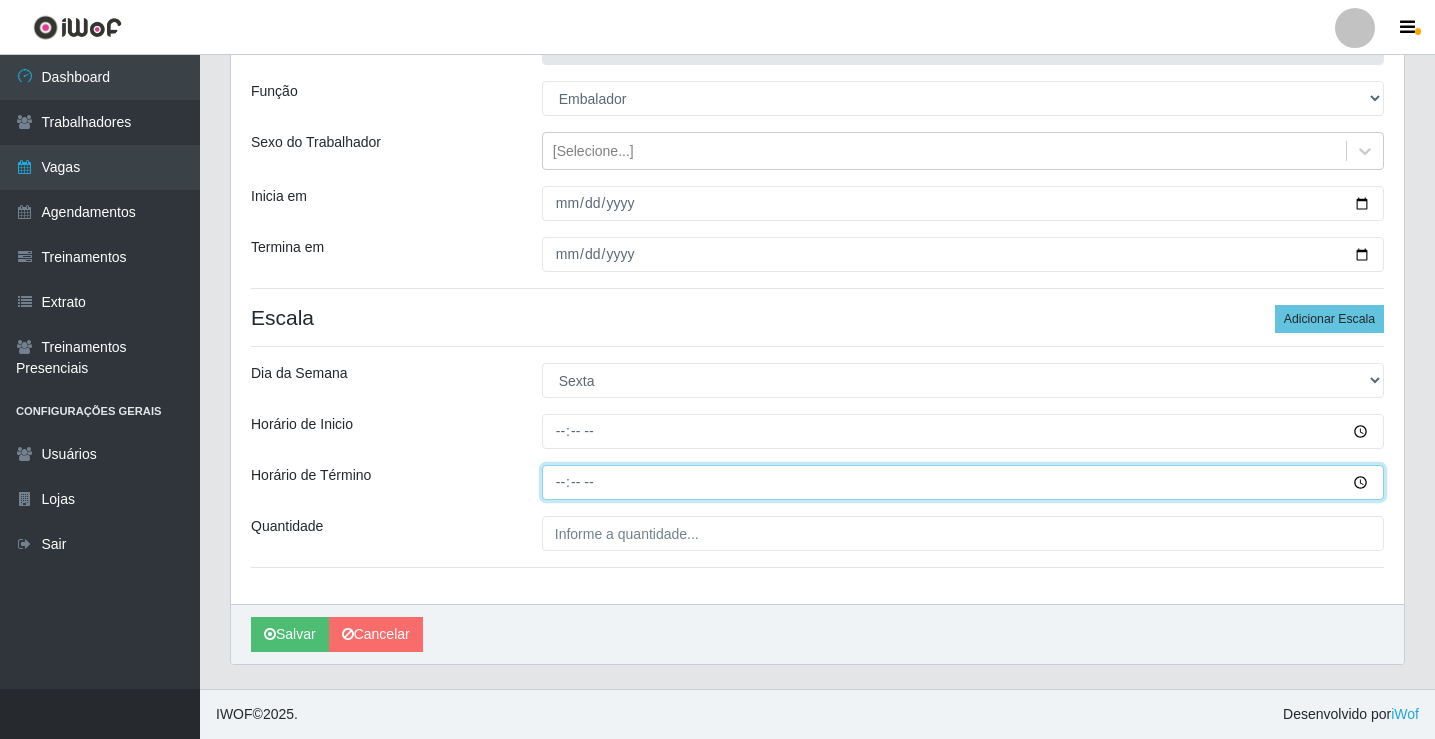 drag, startPoint x: 769, startPoint y: 489, endPoint x: 732, endPoint y: 476, distance: 39.217342 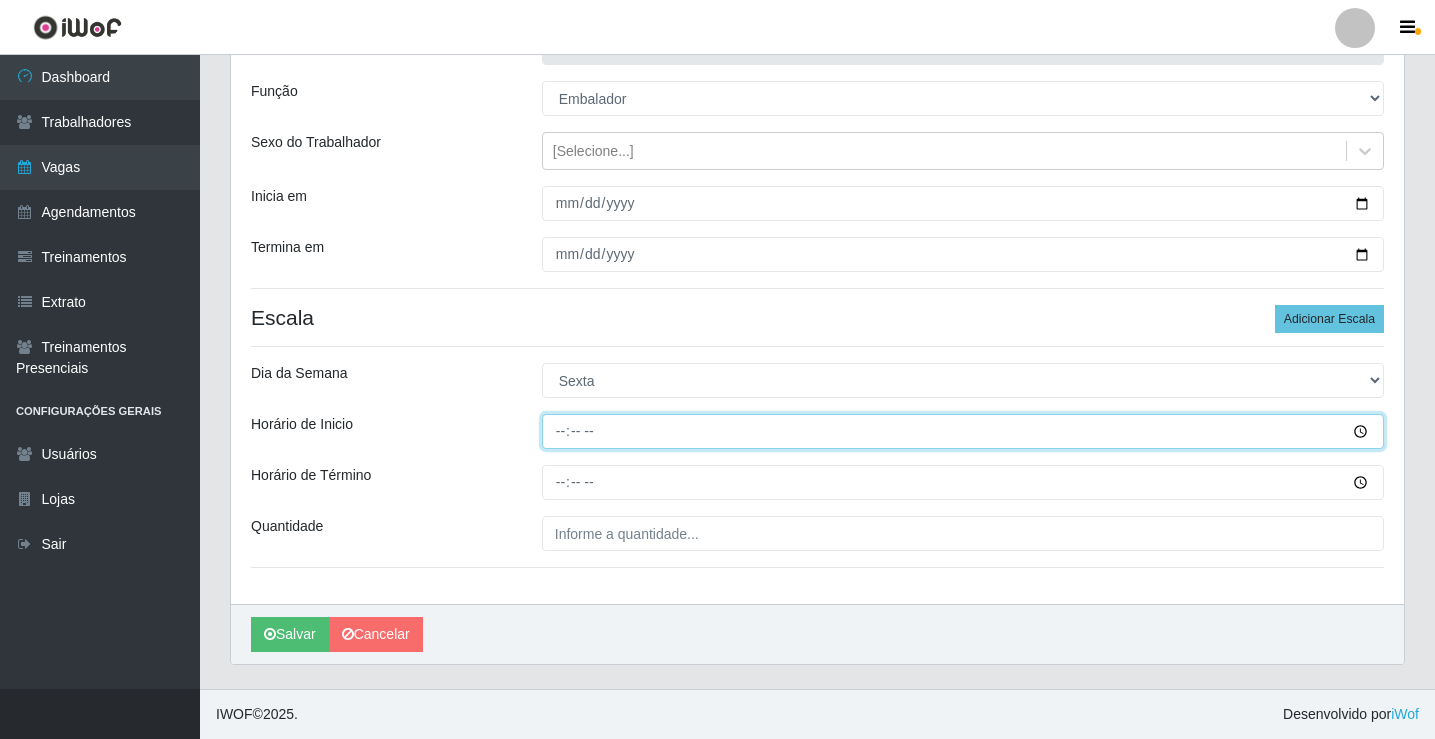 click on "Horário de Inicio" at bounding box center (963, 431) 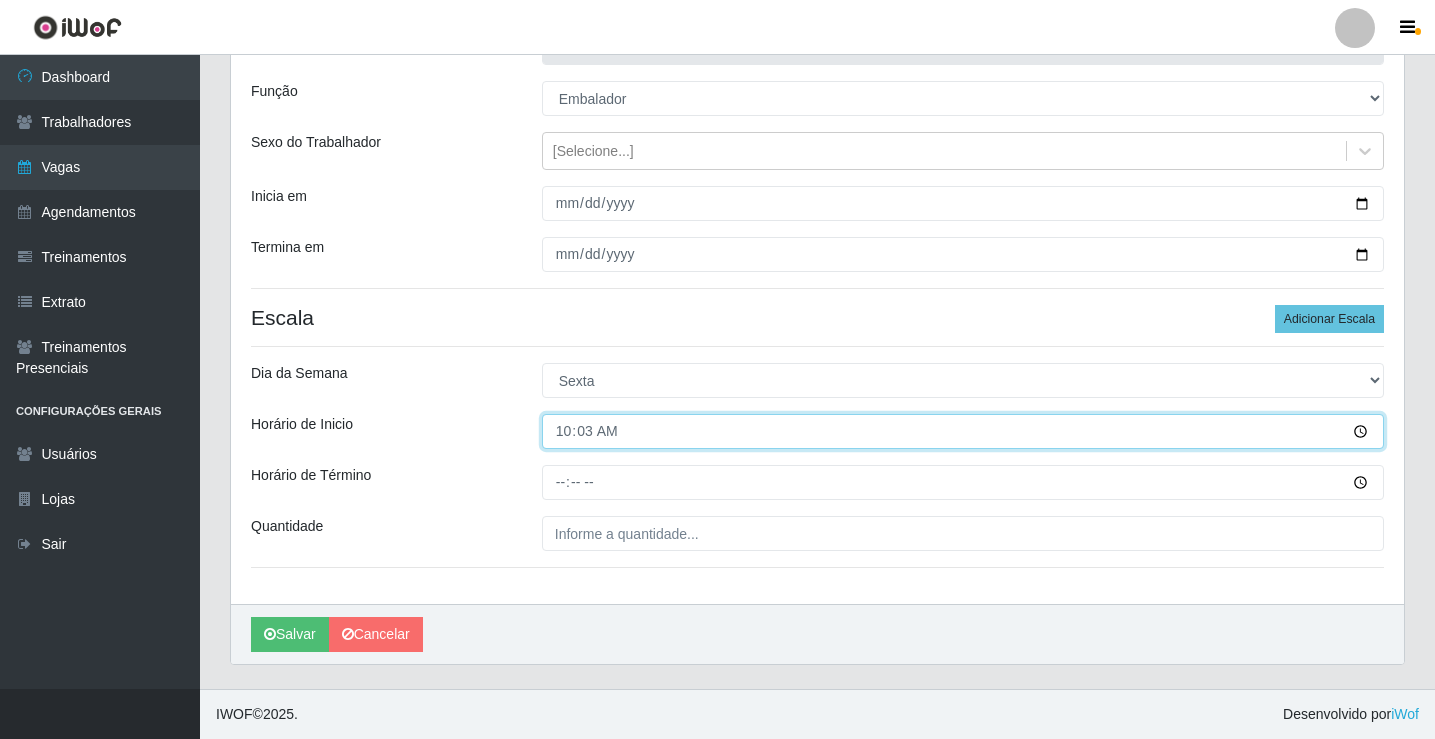 type on "10:30" 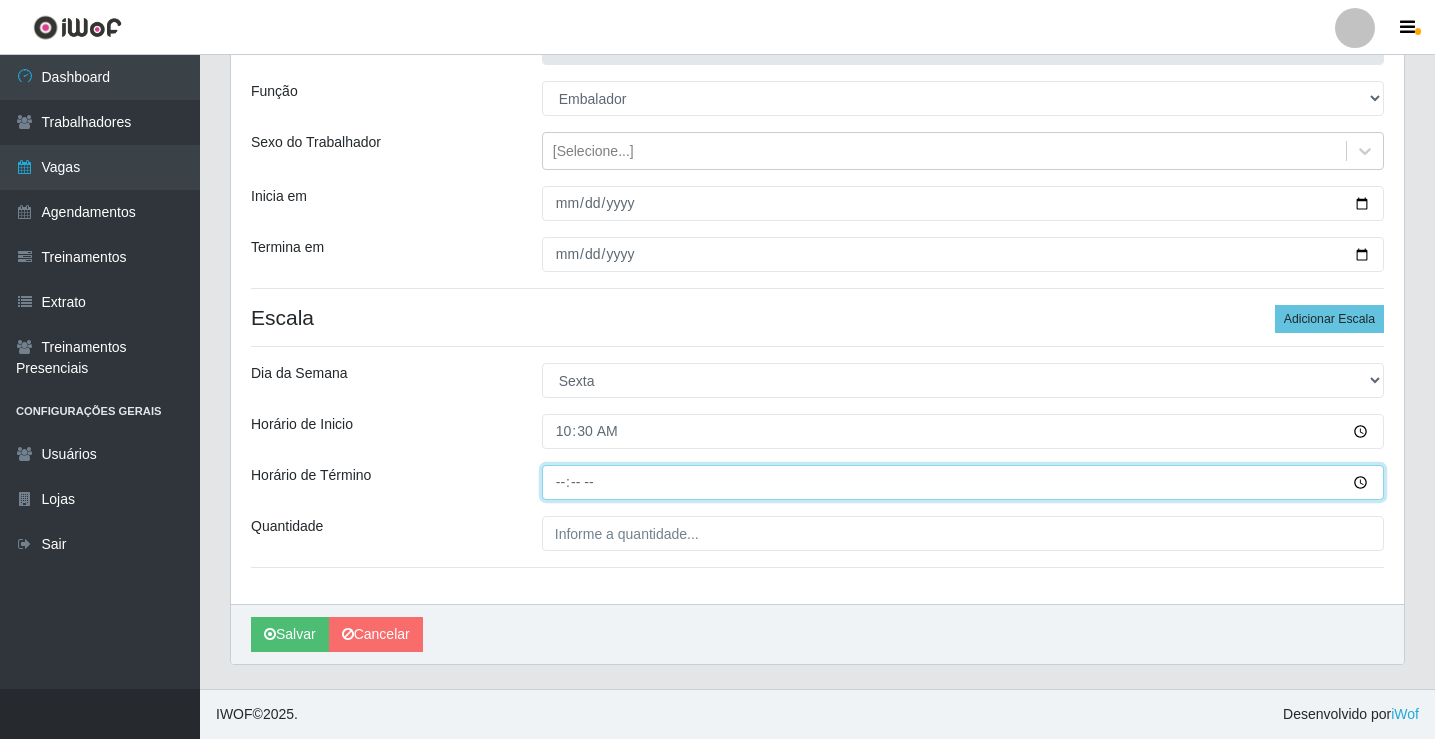 click on "Horário de Término" at bounding box center (963, 482) 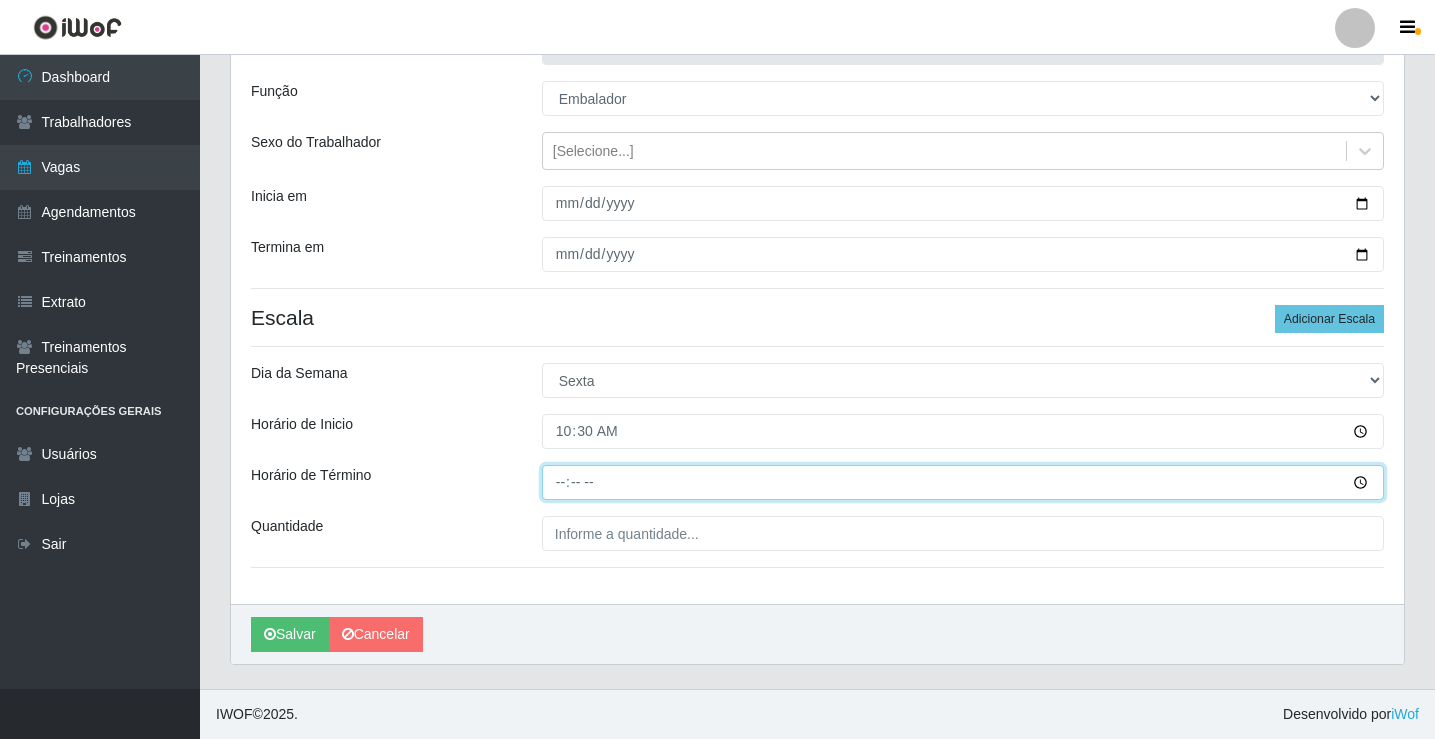 type on "16:00" 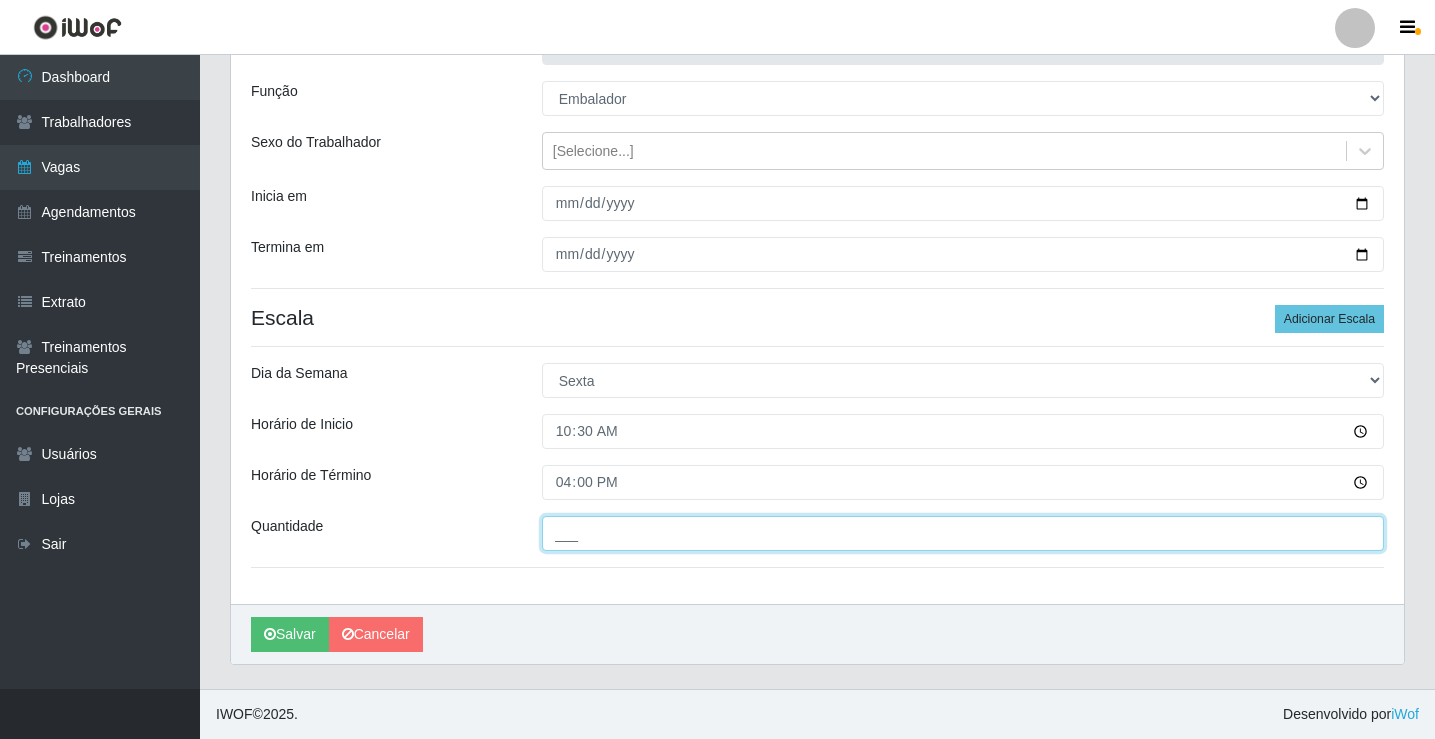 click on "___" at bounding box center (963, 533) 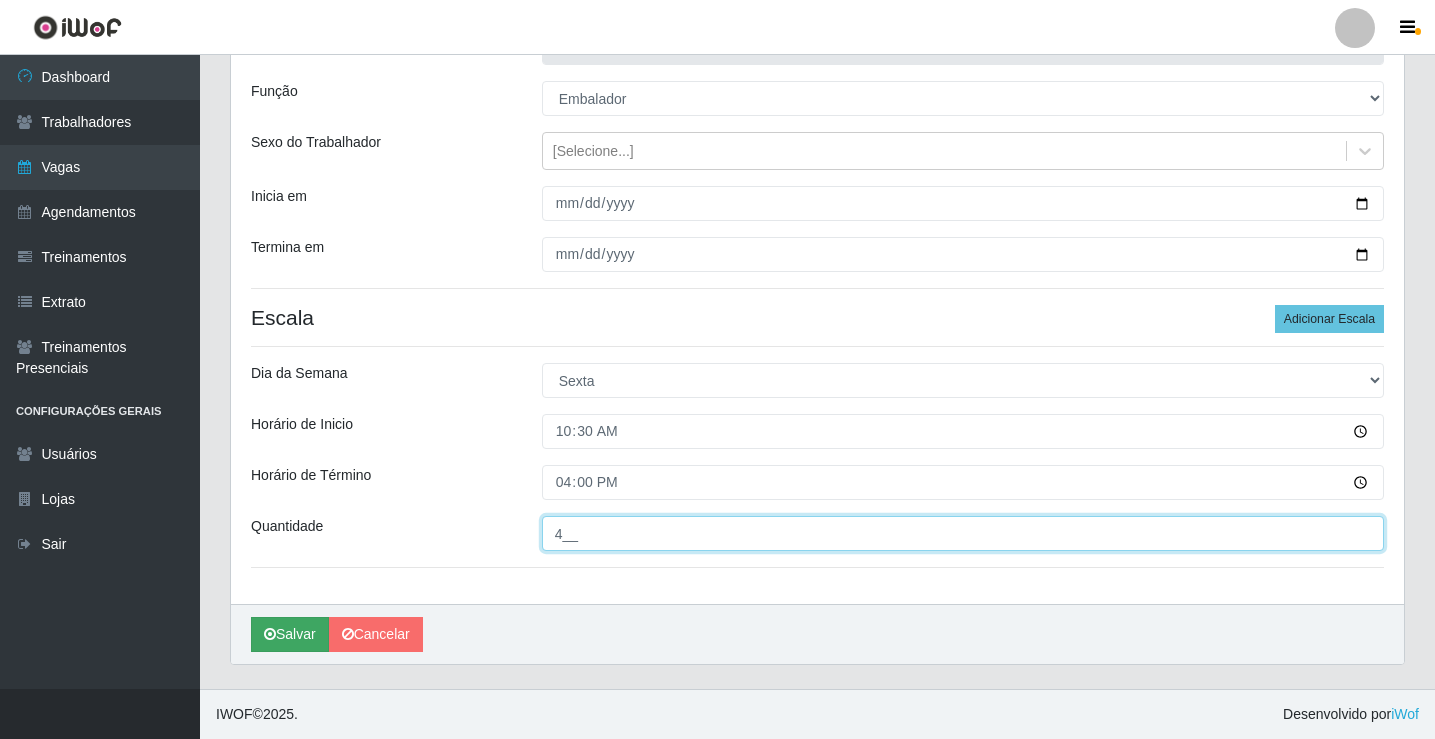 type on "4__" 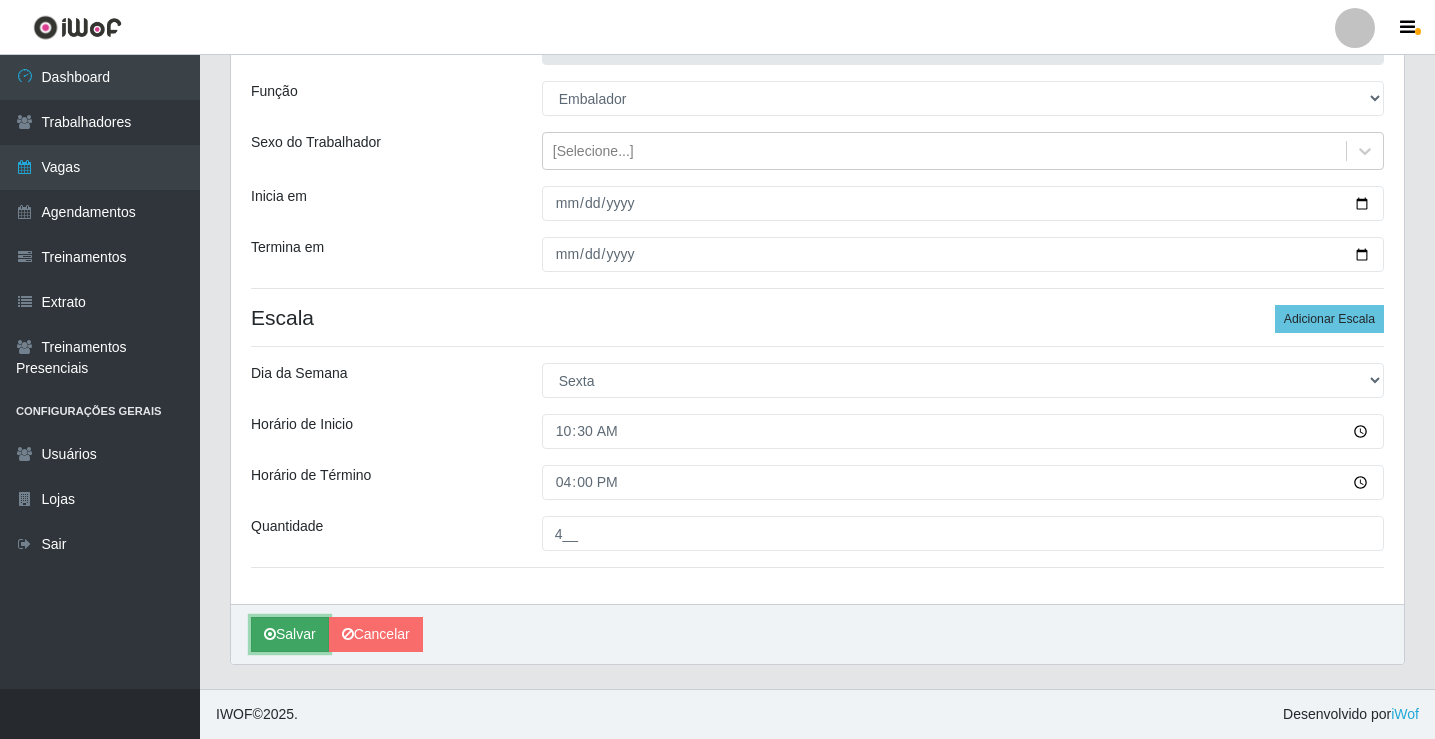 click on "Salvar" at bounding box center [290, 634] 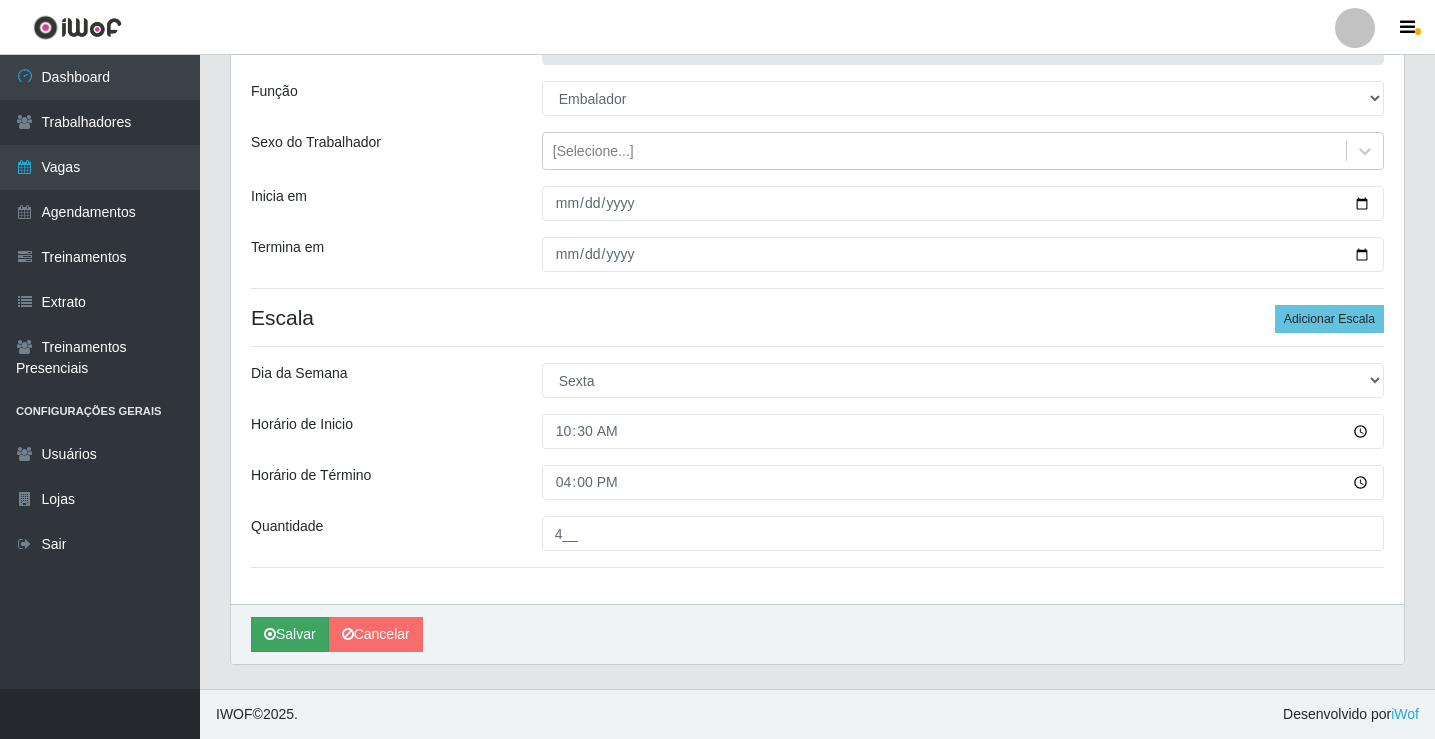 scroll, scrollTop: 0, scrollLeft: 0, axis: both 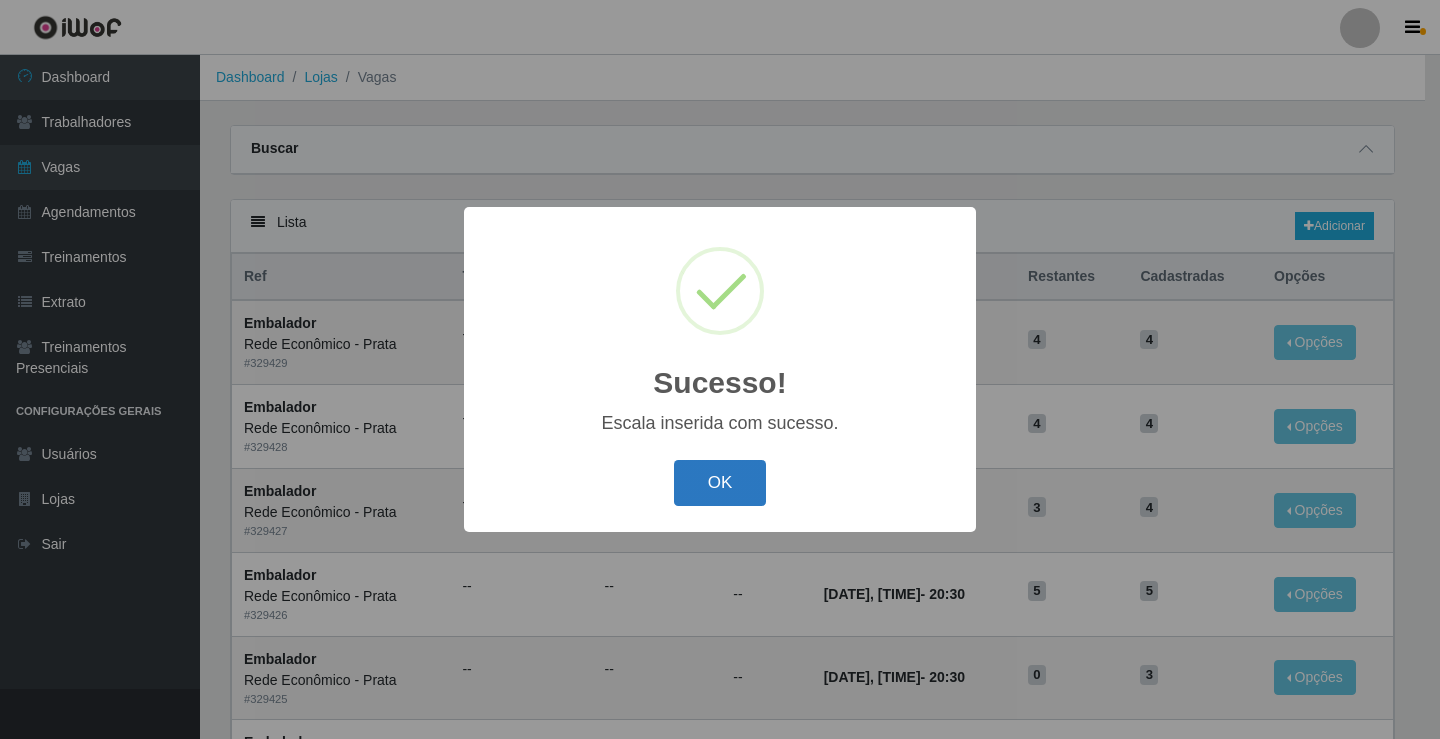 click on "OK" at bounding box center [720, 483] 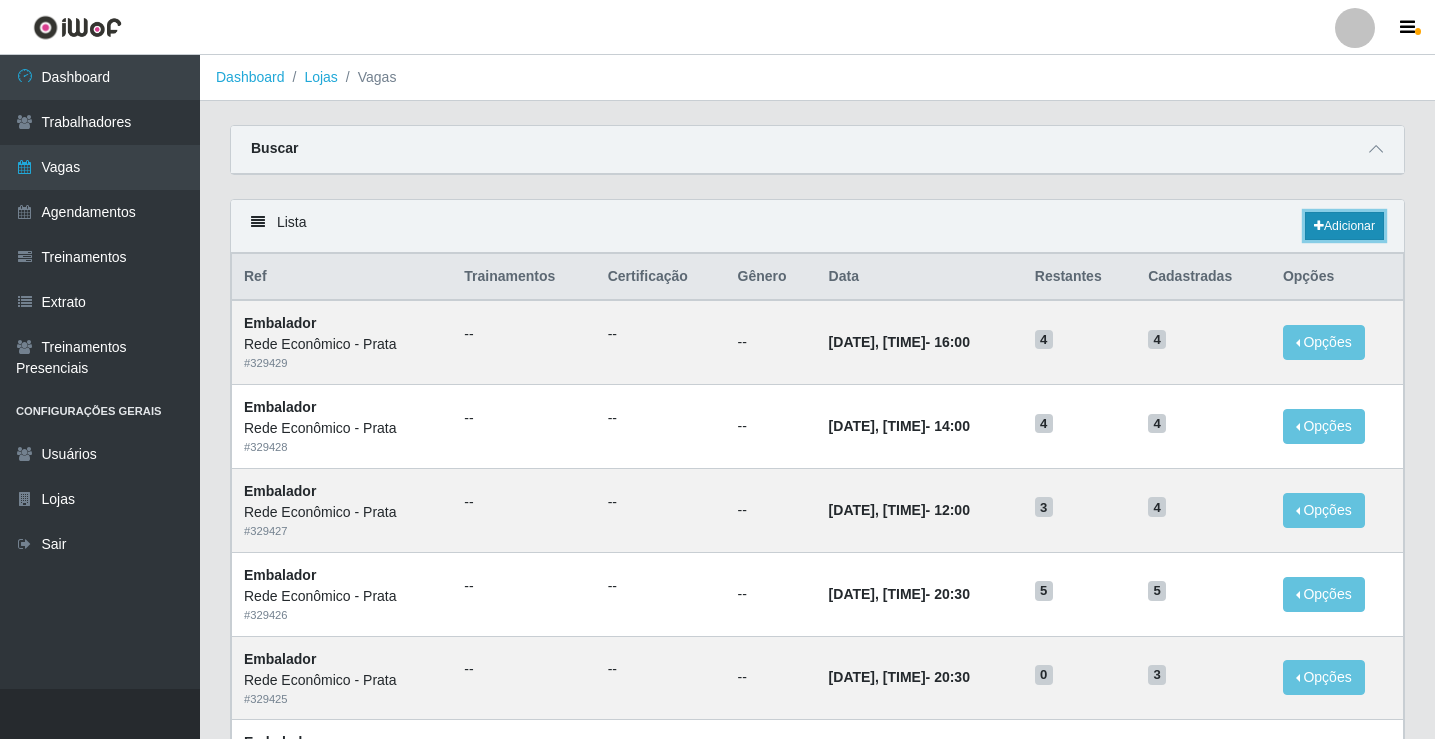 click on "Adicionar" at bounding box center [1344, 226] 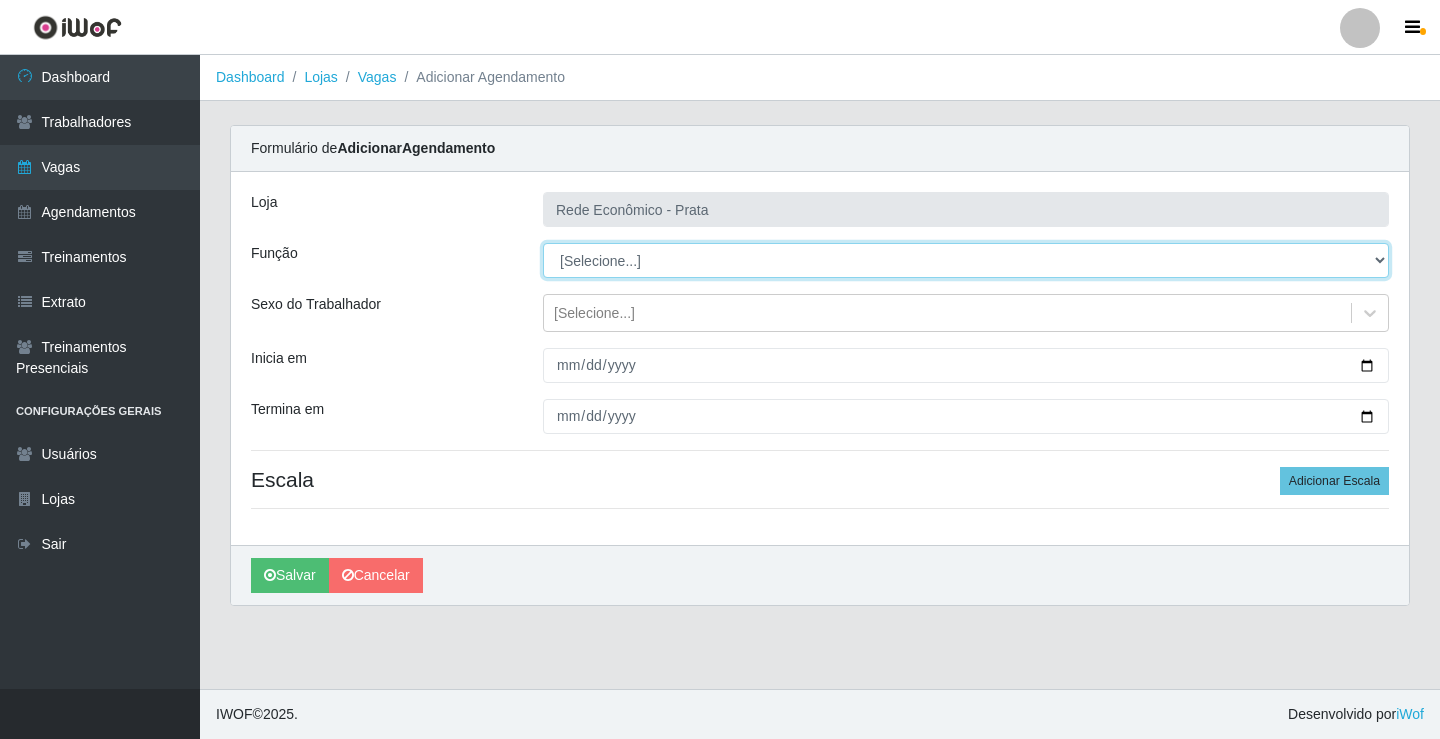 click on "[Selecione...] ASG ASG + ASG ++ Embalador Embalador + Embalador ++ Operador de Caixa Operador de Caixa + Operador de Caixa ++" at bounding box center [966, 260] 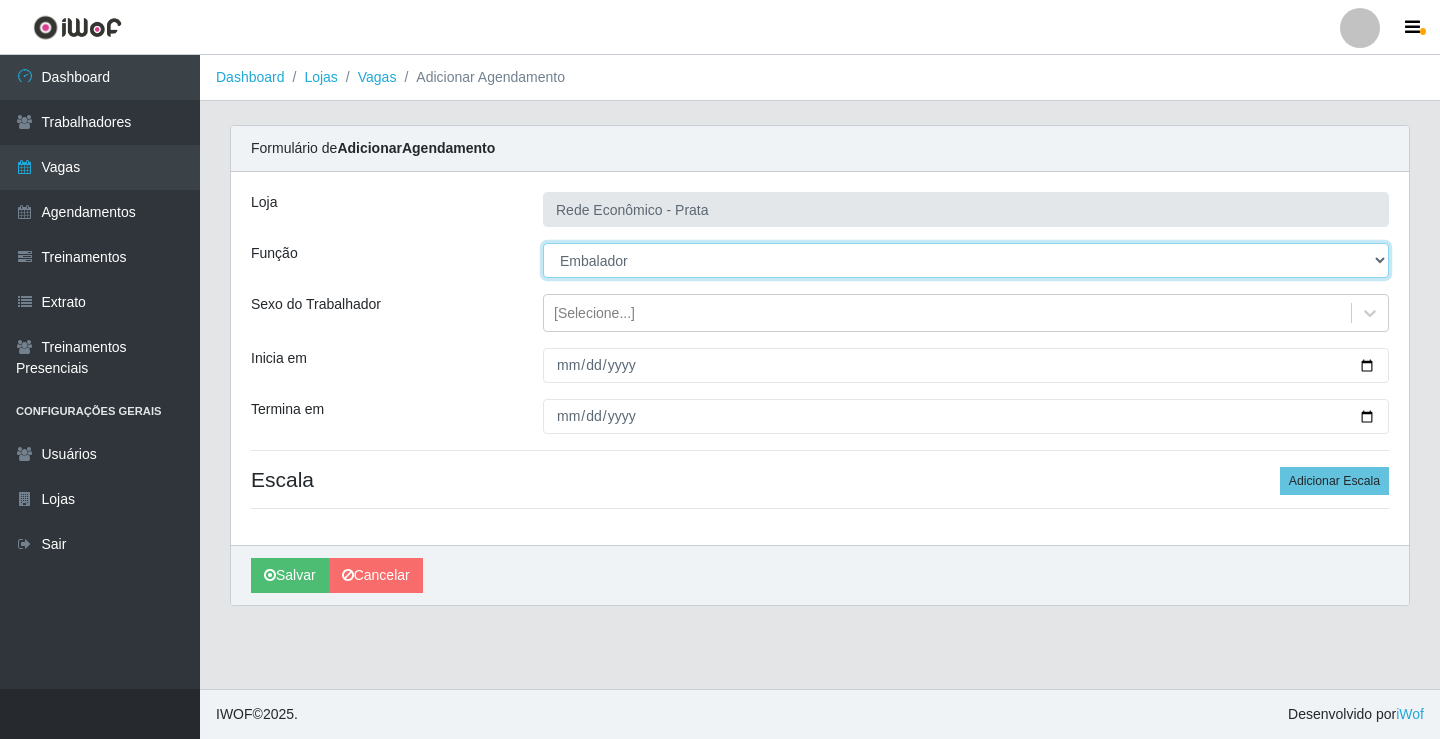 click on "[Selecione...] ASG ASG + ASG ++ Embalador Embalador + Embalador ++ Operador de Caixa Operador de Caixa + Operador de Caixa ++" at bounding box center [966, 260] 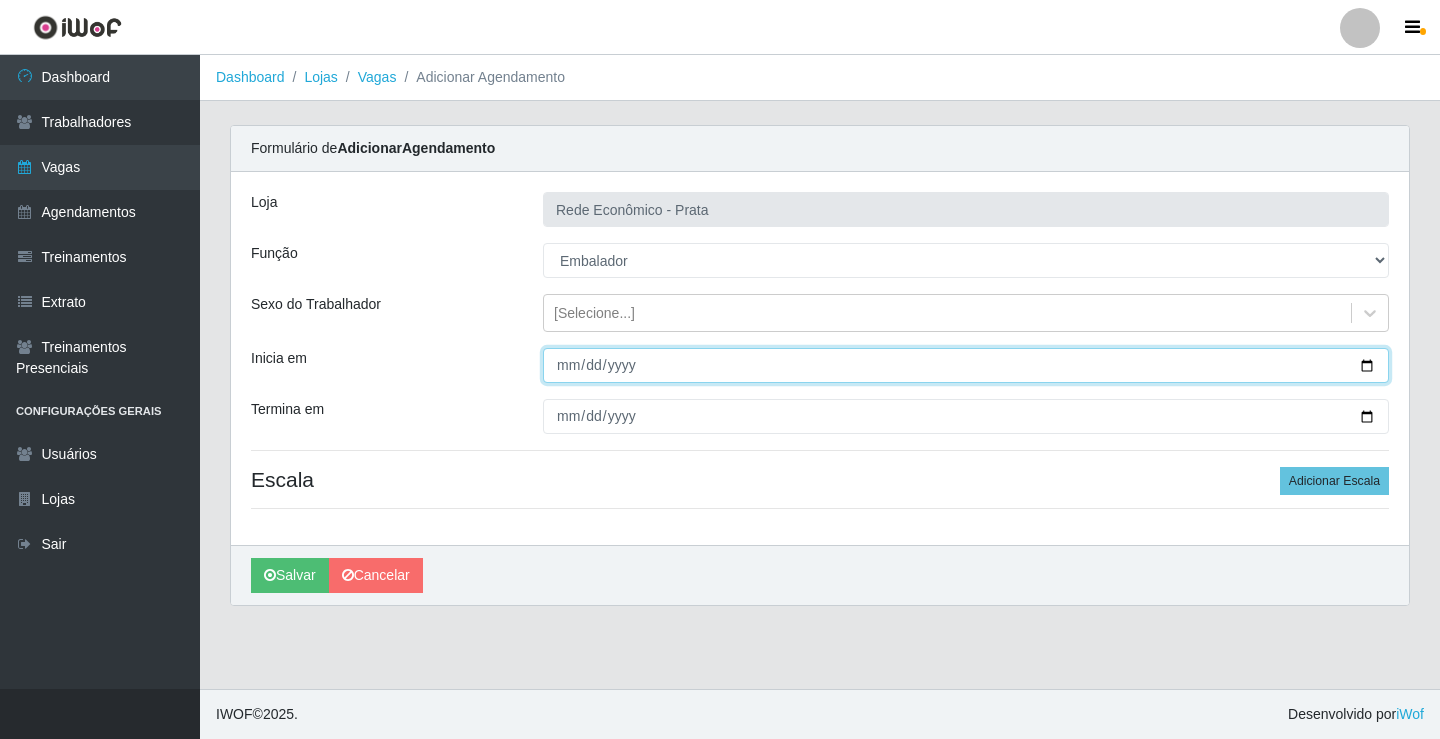 click on "Inicia em" at bounding box center (966, 365) 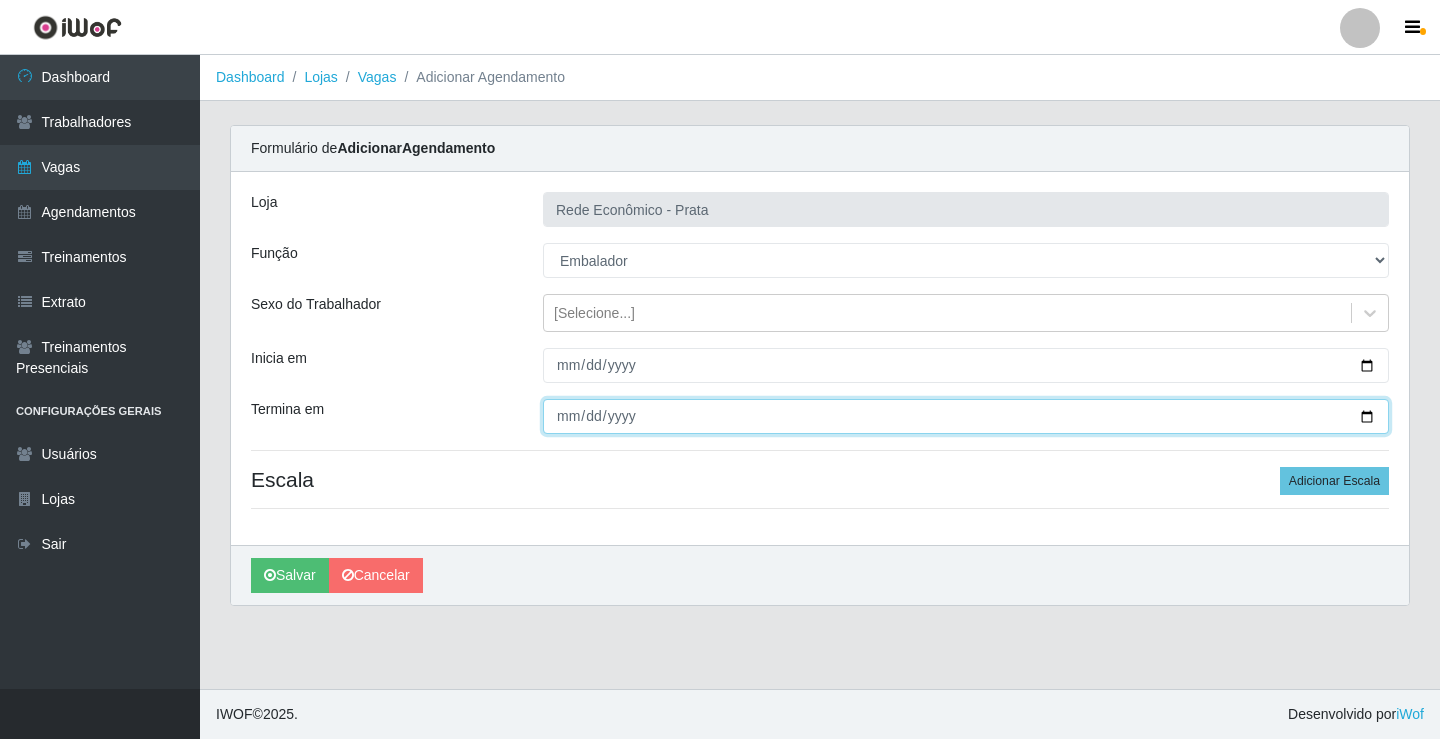 click on "Termina em" at bounding box center [966, 416] 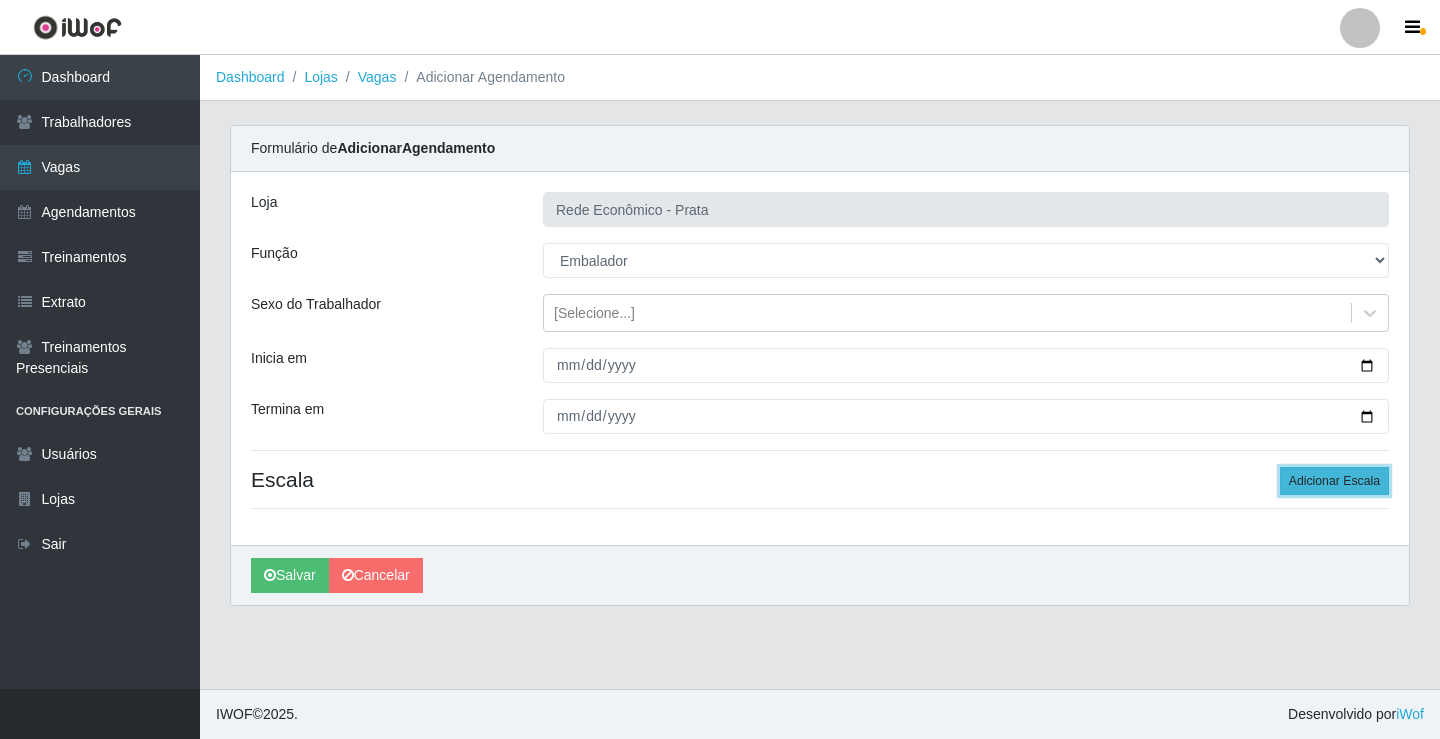 click on "Adicionar Escala" at bounding box center (1334, 481) 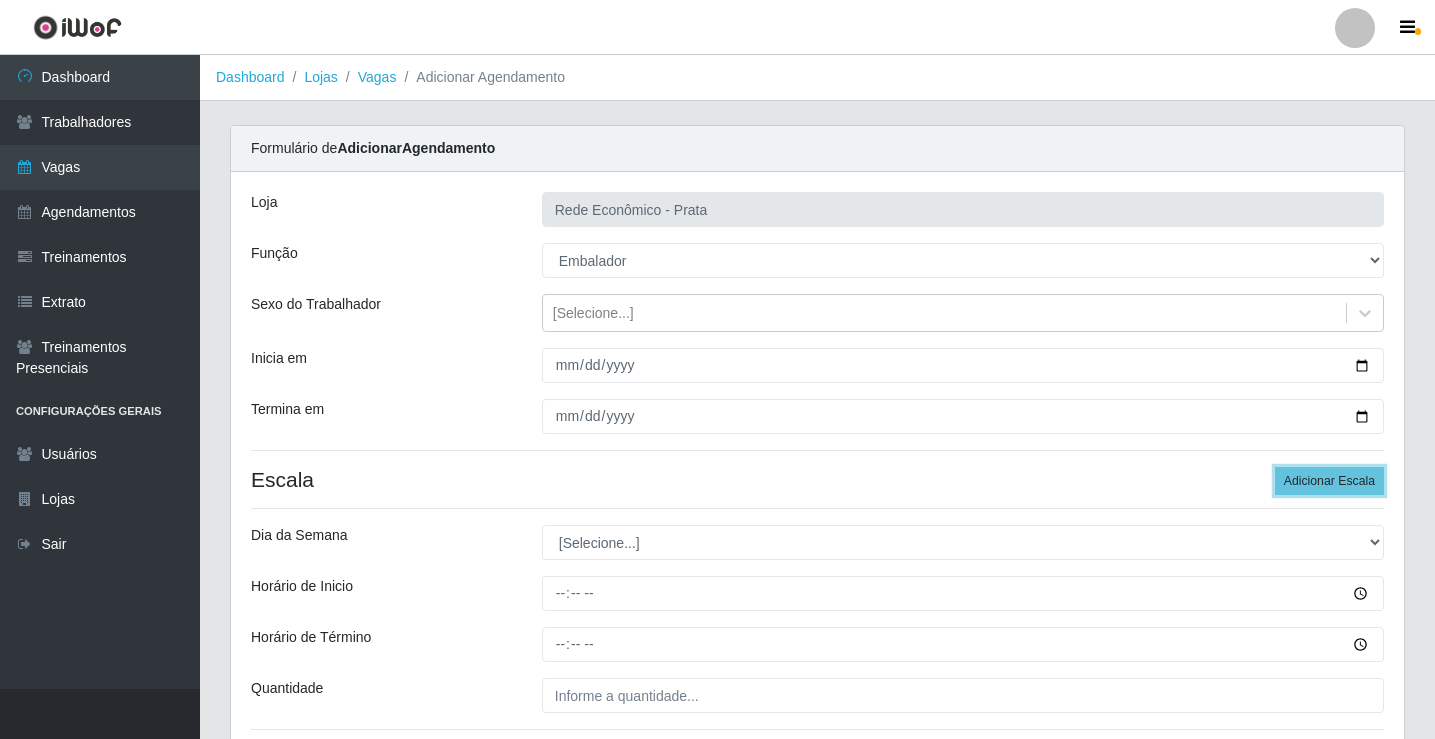 scroll, scrollTop: 162, scrollLeft: 0, axis: vertical 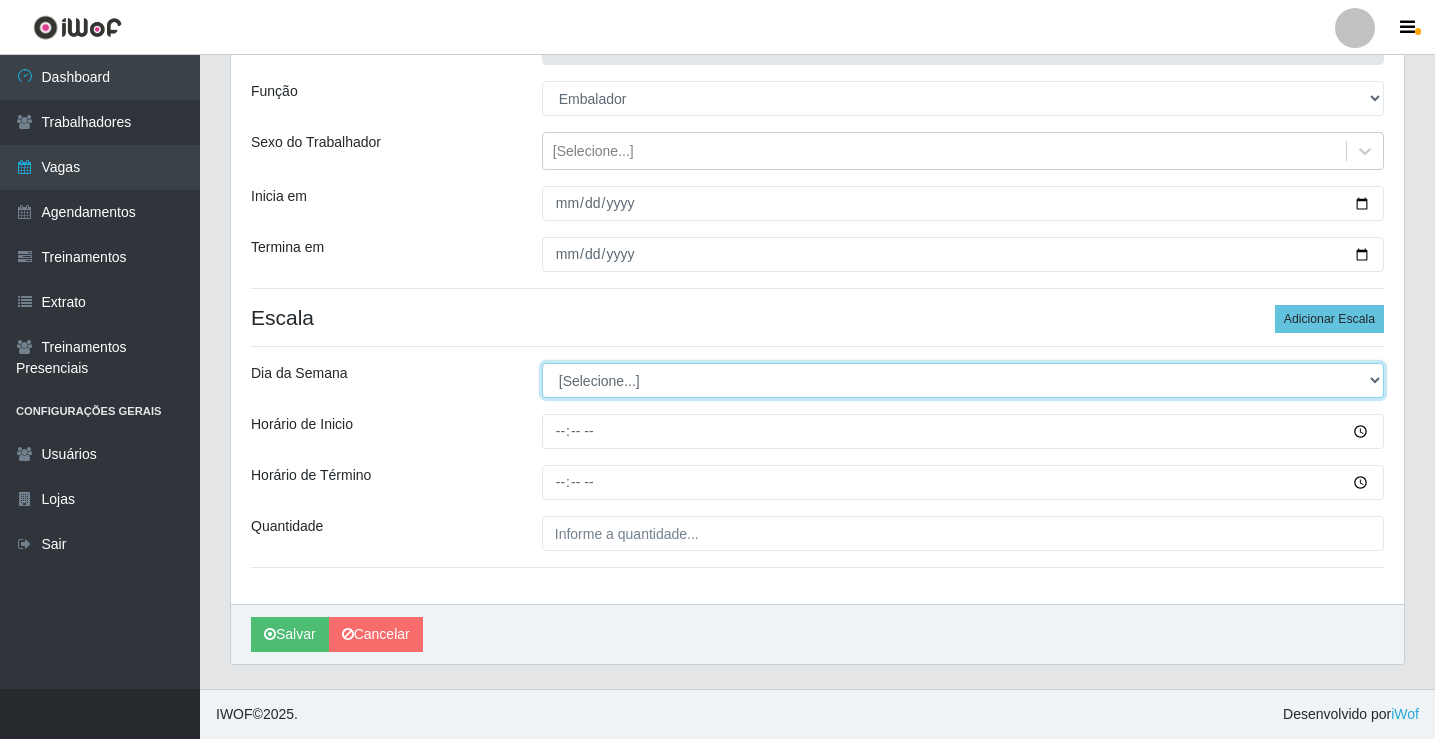 click on "[Selecione...] Segunda Terça Quarta Quinta Sexta Sábado Domingo" at bounding box center (963, 380) 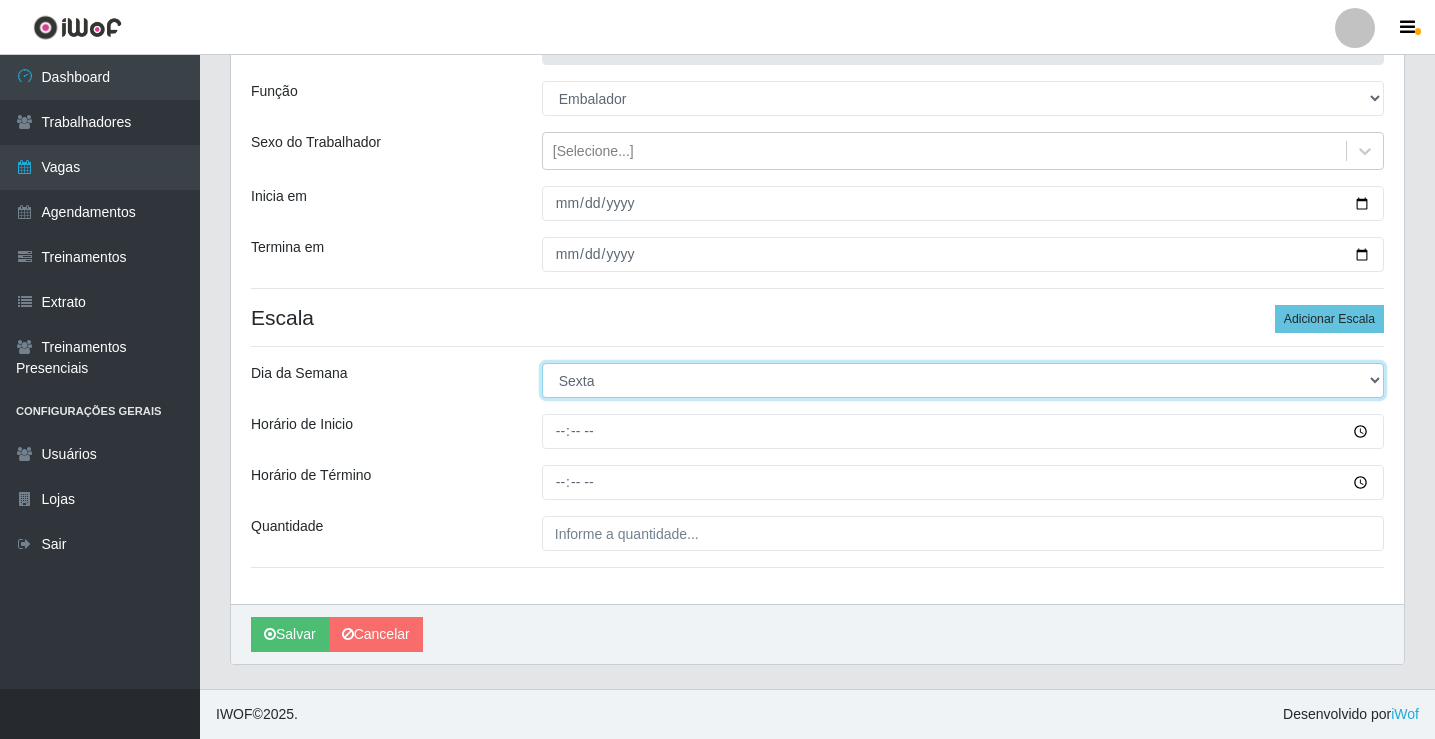 click on "[Selecione...] Segunda Terça Quarta Quinta Sexta Sábado Domingo" at bounding box center (963, 380) 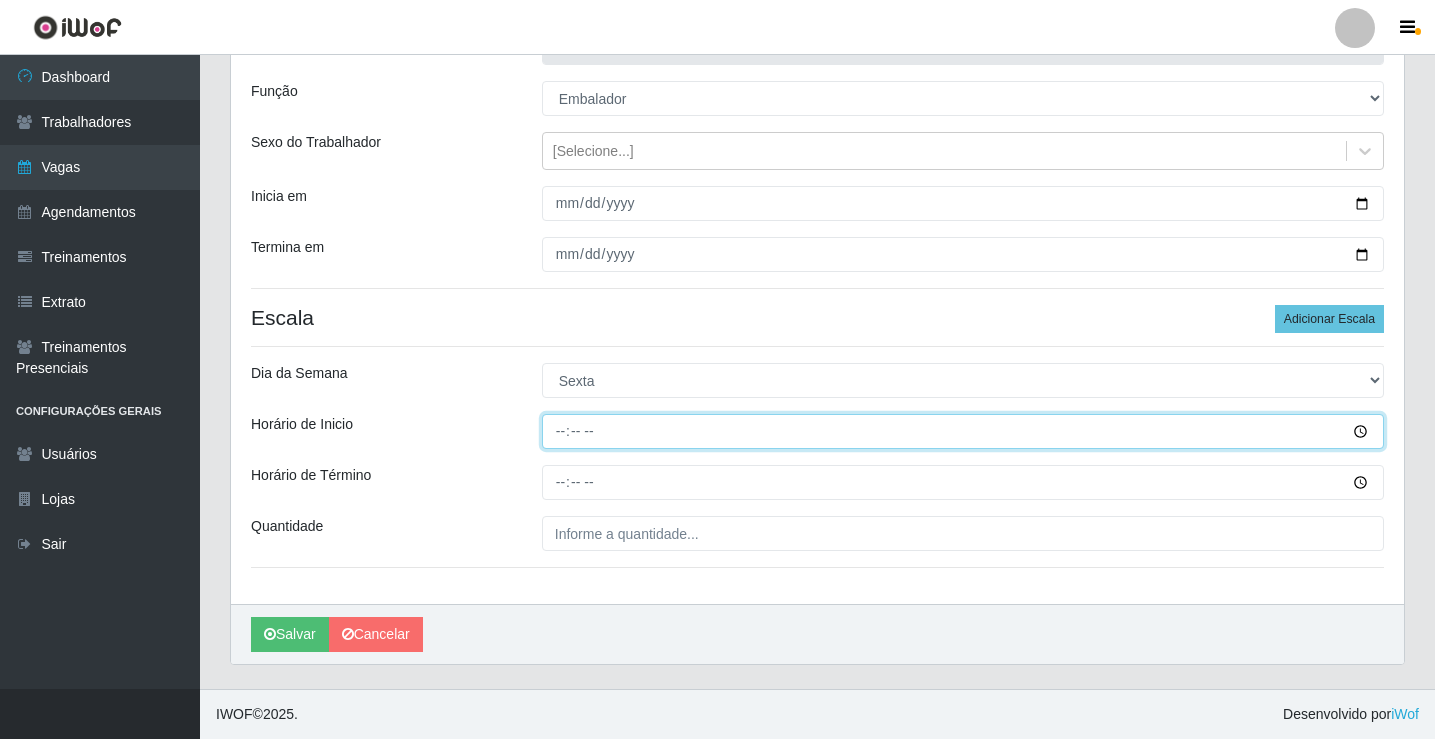 click on "Horário de Inicio" at bounding box center [963, 431] 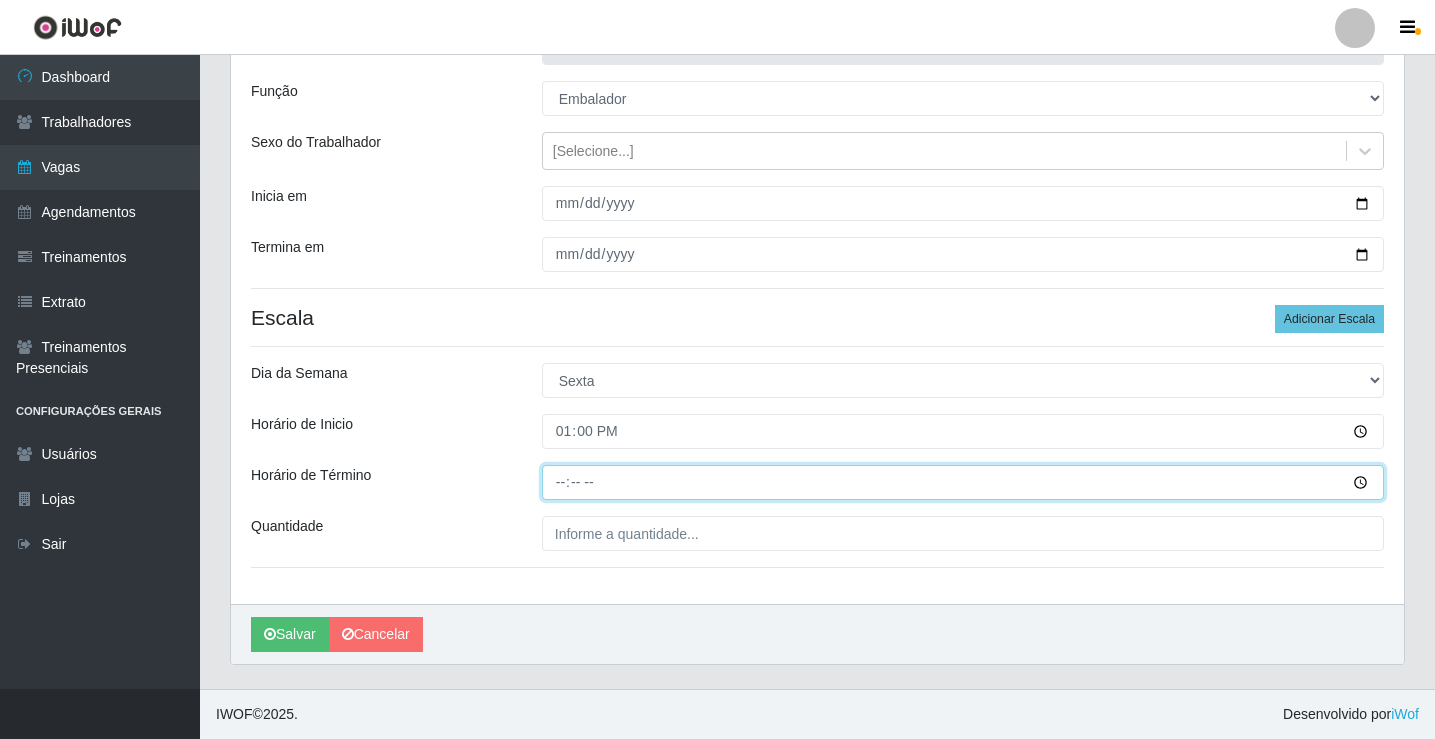 click on "Horário de Término" at bounding box center (963, 482) 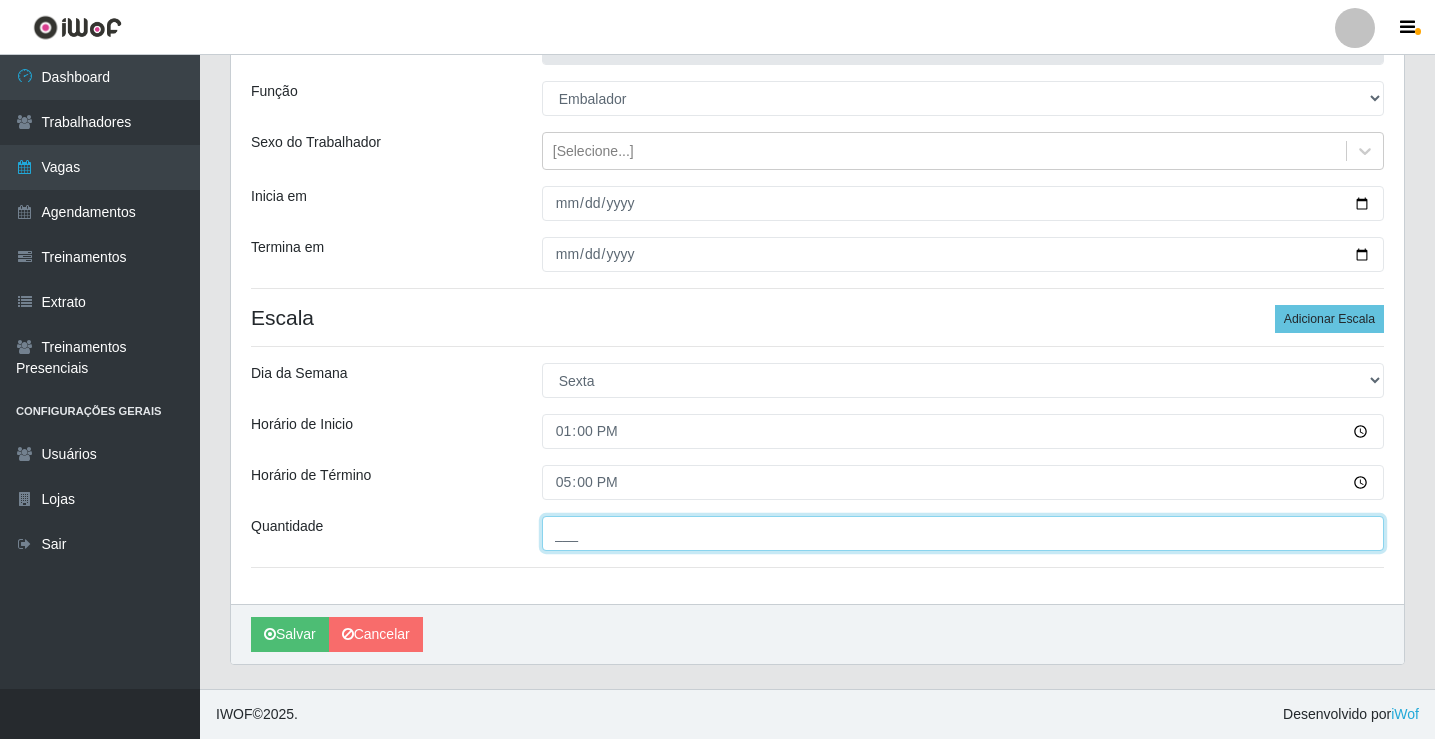 click on "___" at bounding box center [963, 533] 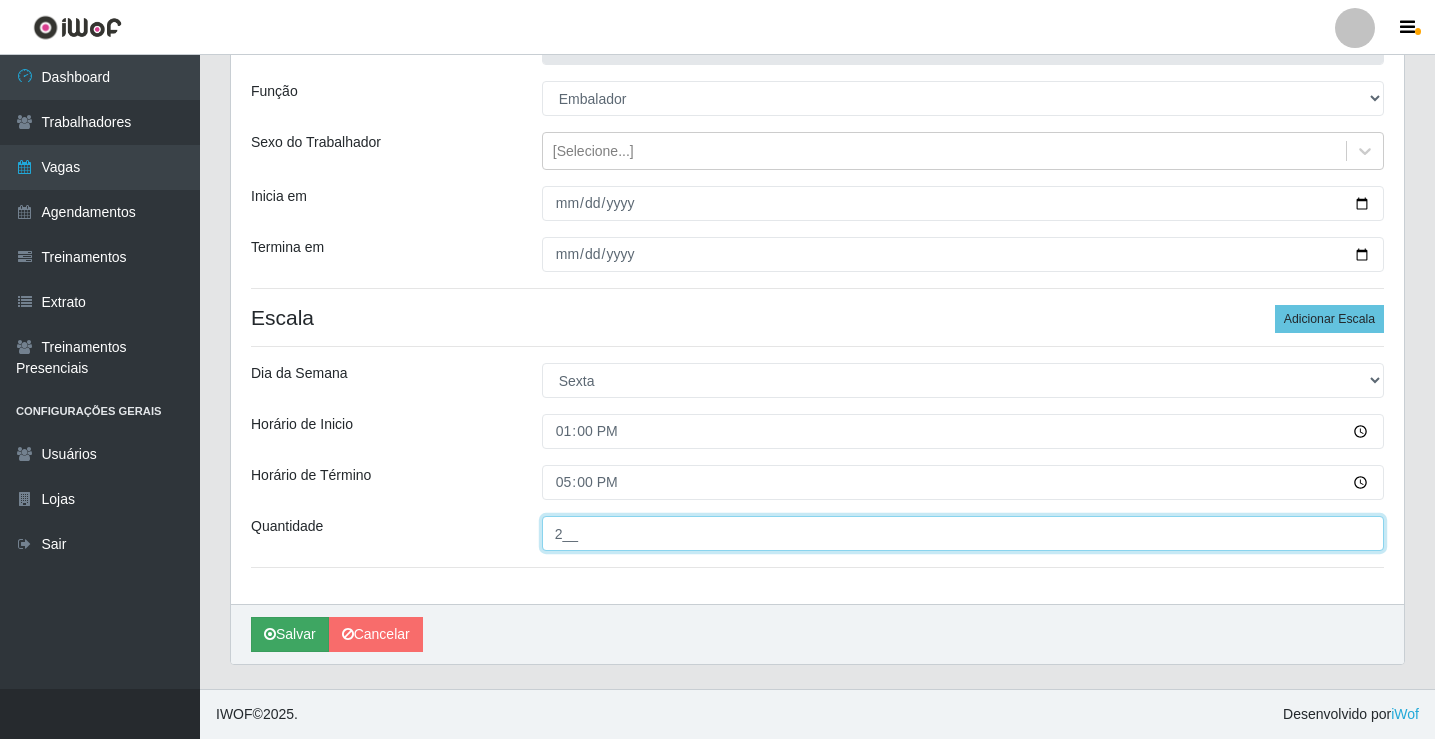 type on "2__" 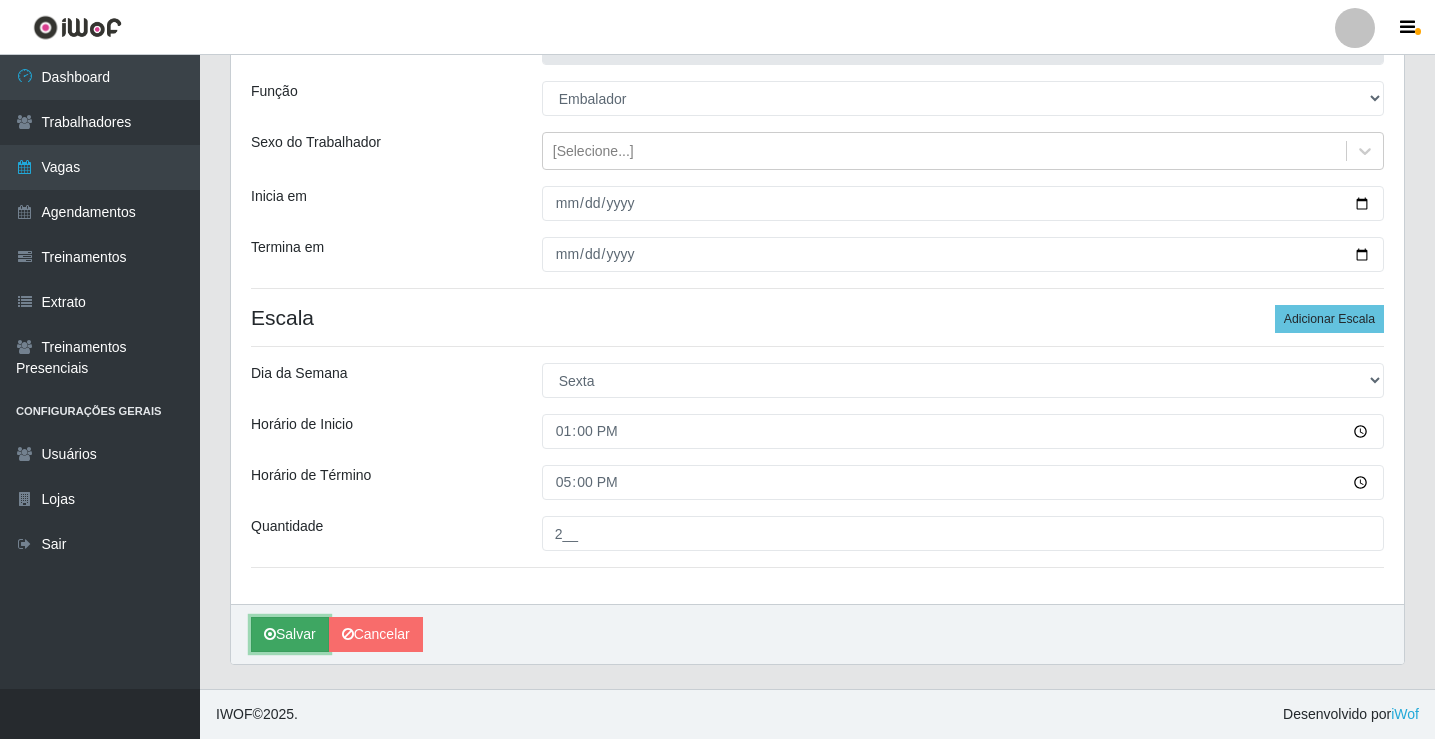 click on "Salvar" at bounding box center [290, 634] 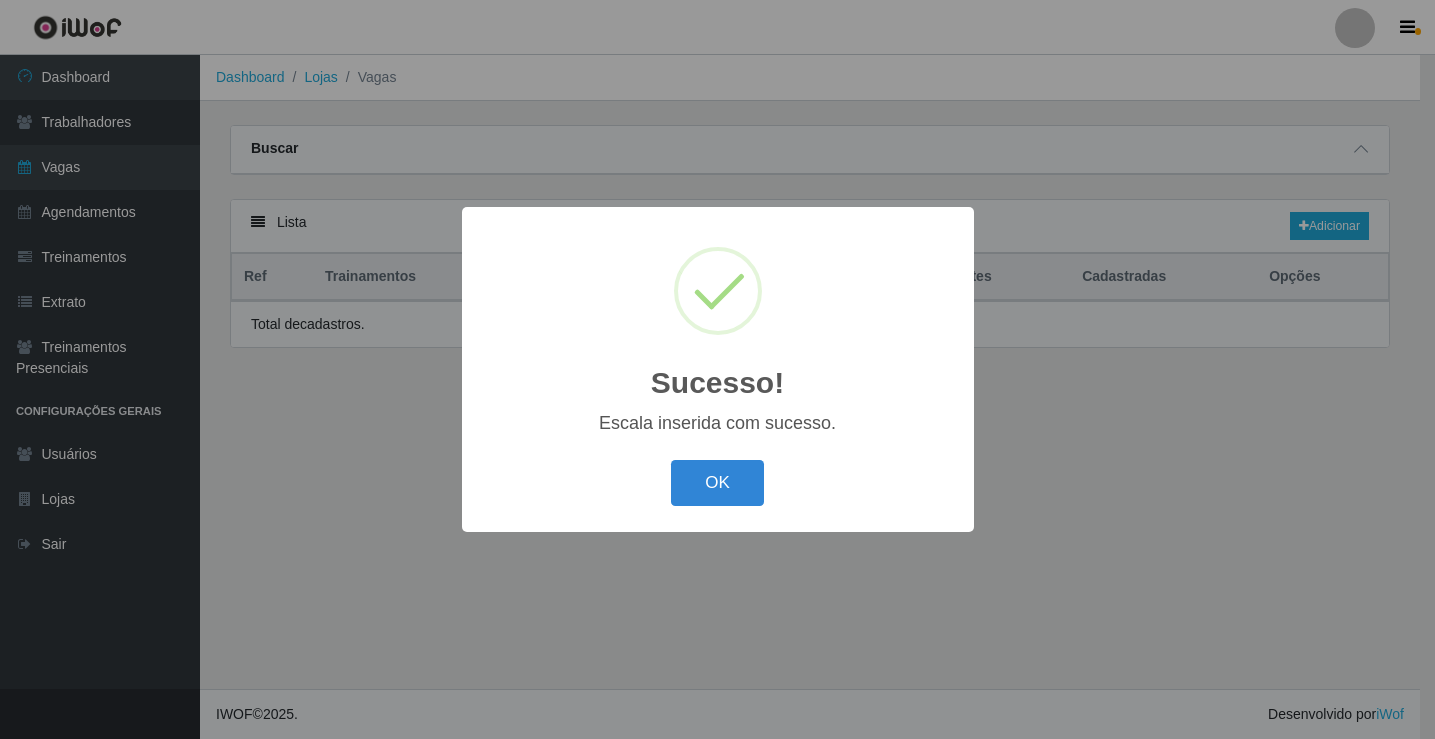 scroll, scrollTop: 0, scrollLeft: 0, axis: both 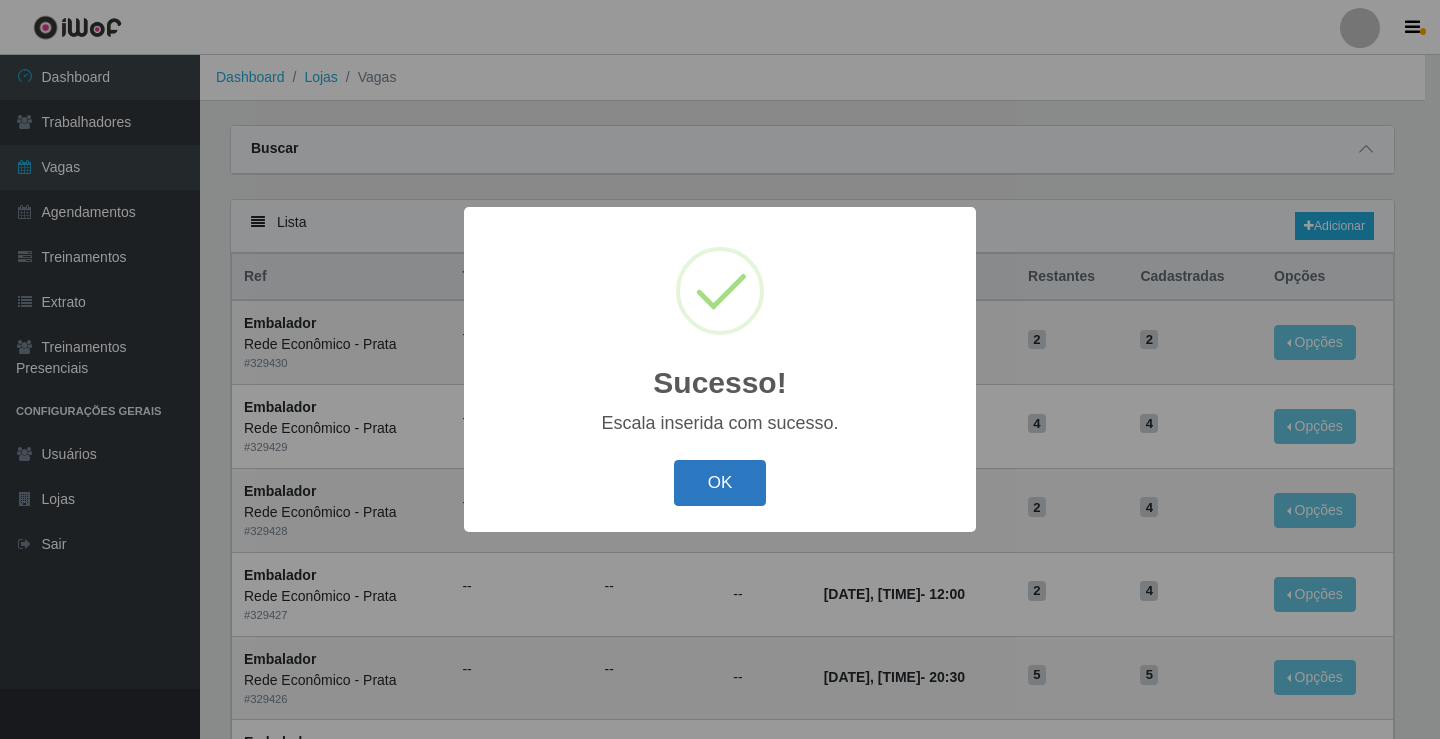 click on "OK" at bounding box center (720, 483) 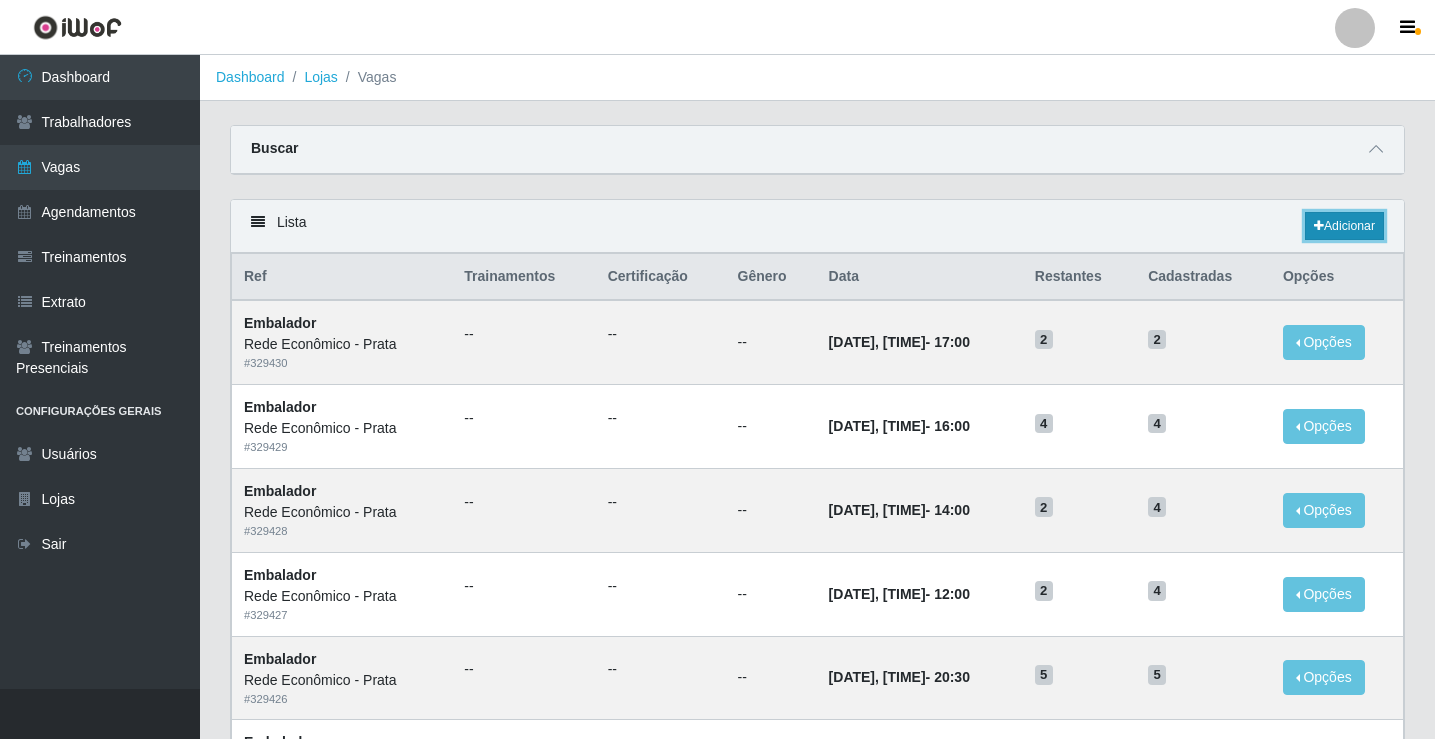 click on "Adicionar" at bounding box center [1344, 226] 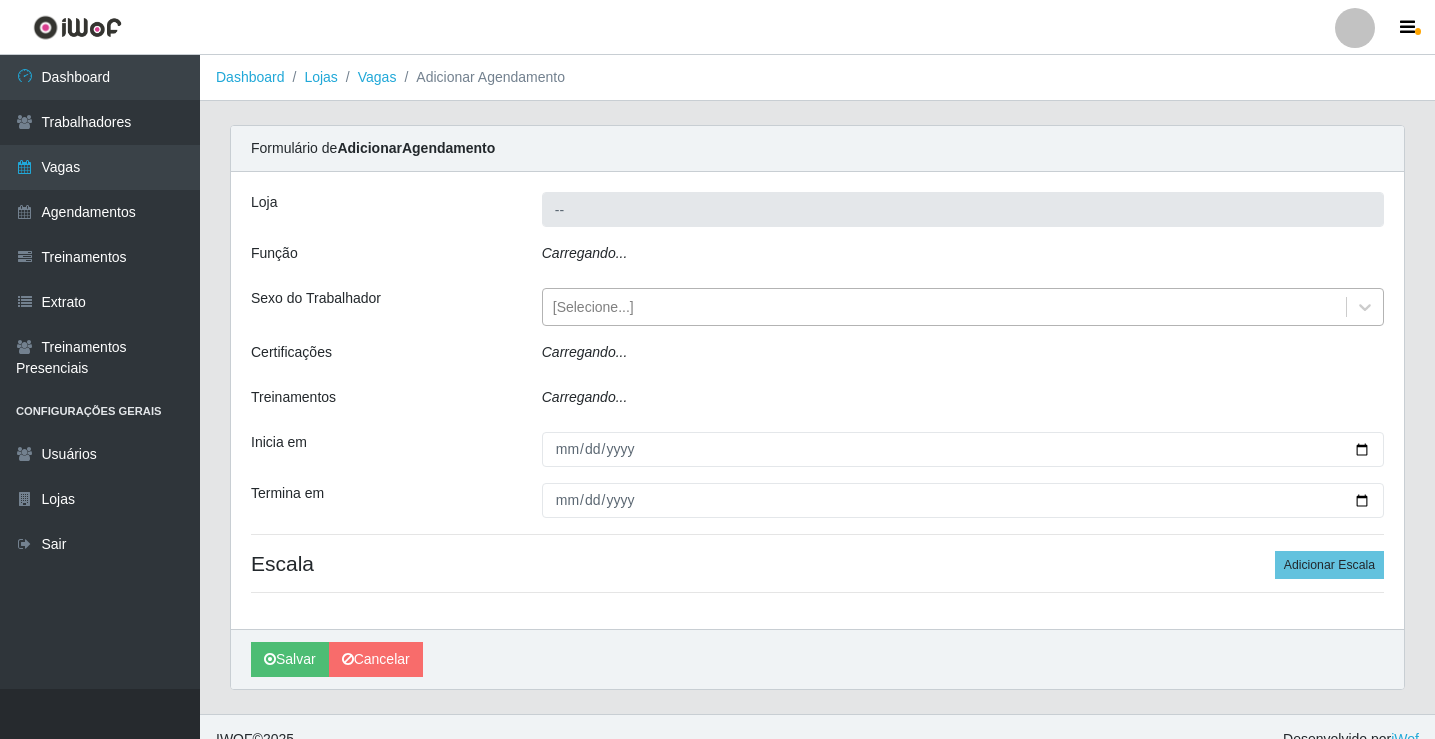 type on "Rede Econômico - Prata" 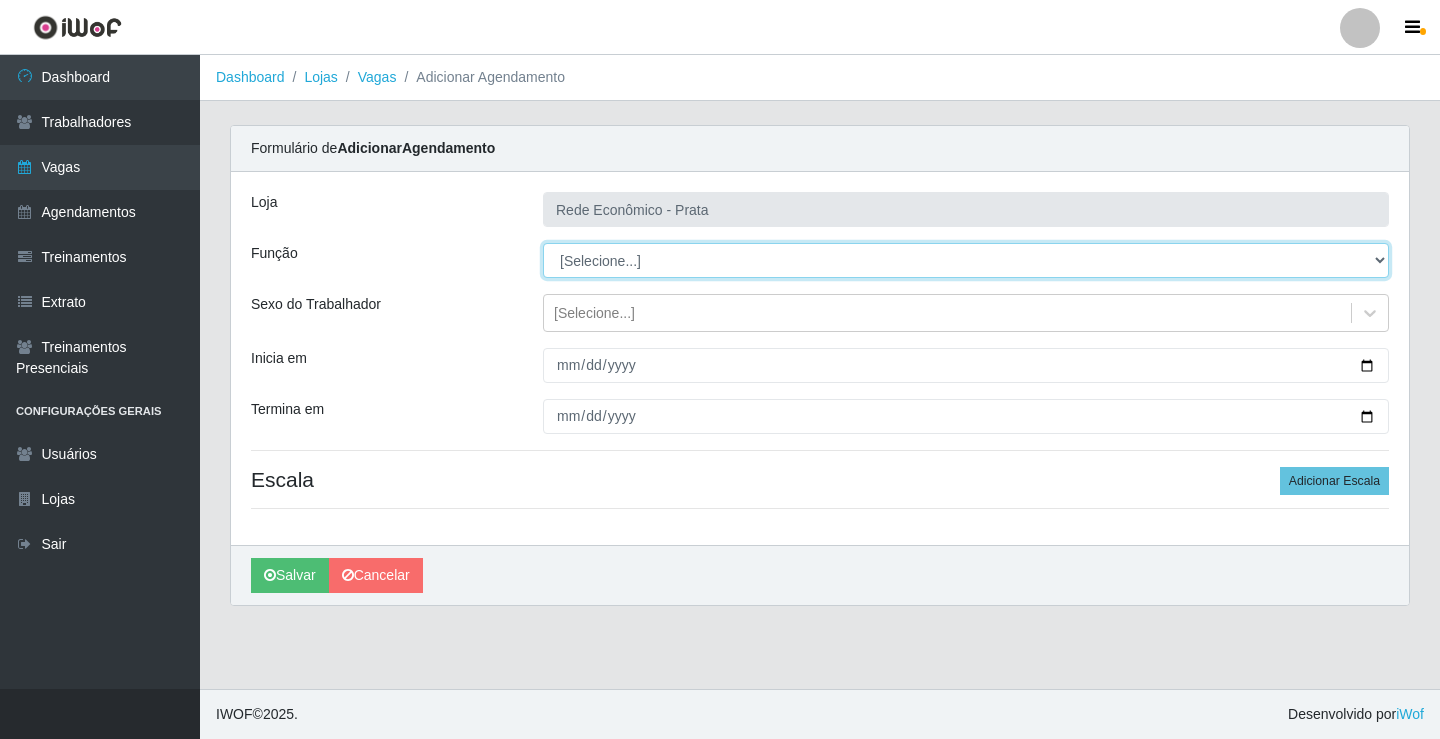 click on "[Selecione...] ASG ASG + ASG ++ Embalador Embalador + Embalador ++ Operador de Caixa Operador de Caixa + Operador de Caixa ++" at bounding box center [966, 260] 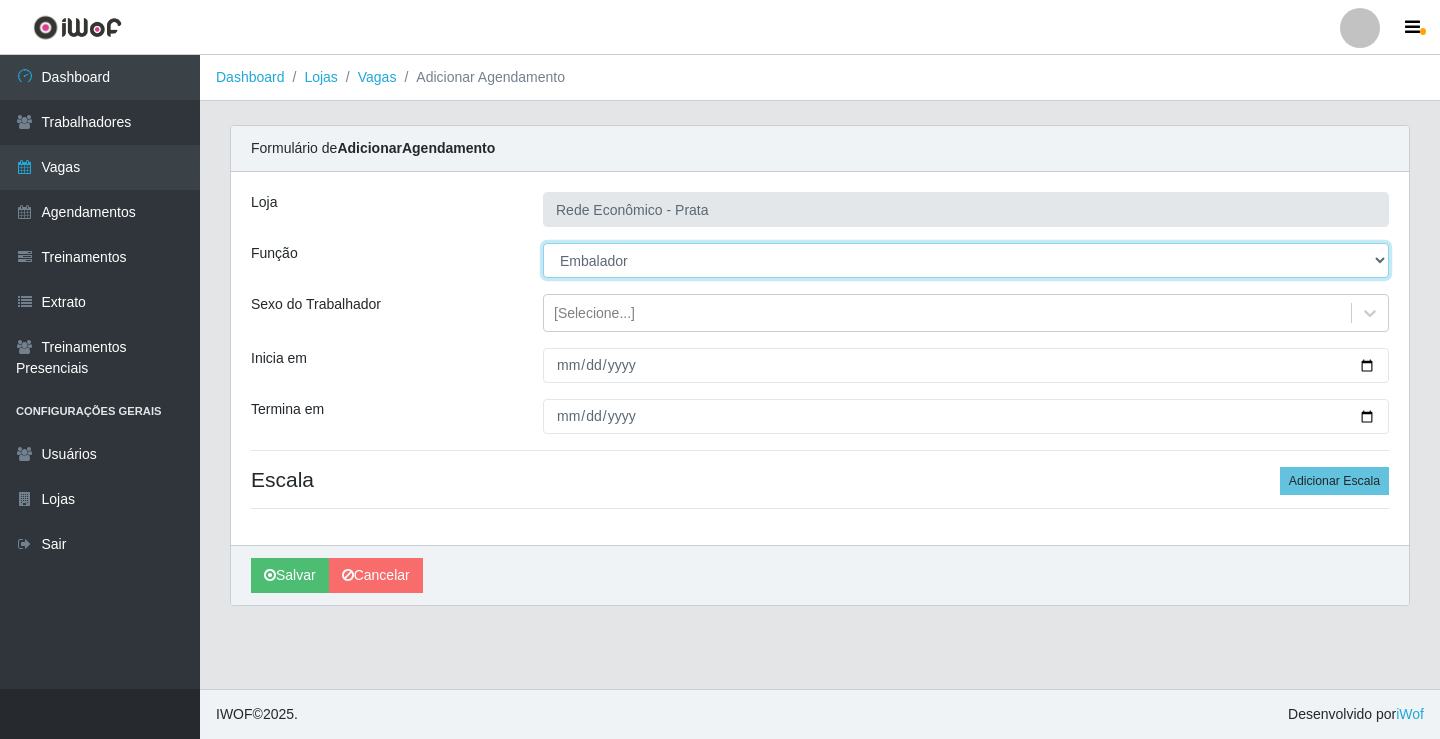 click on "[Selecione...] ASG ASG + ASG ++ Embalador Embalador + Embalador ++ Operador de Caixa Operador de Caixa + Operador de Caixa ++" at bounding box center (966, 260) 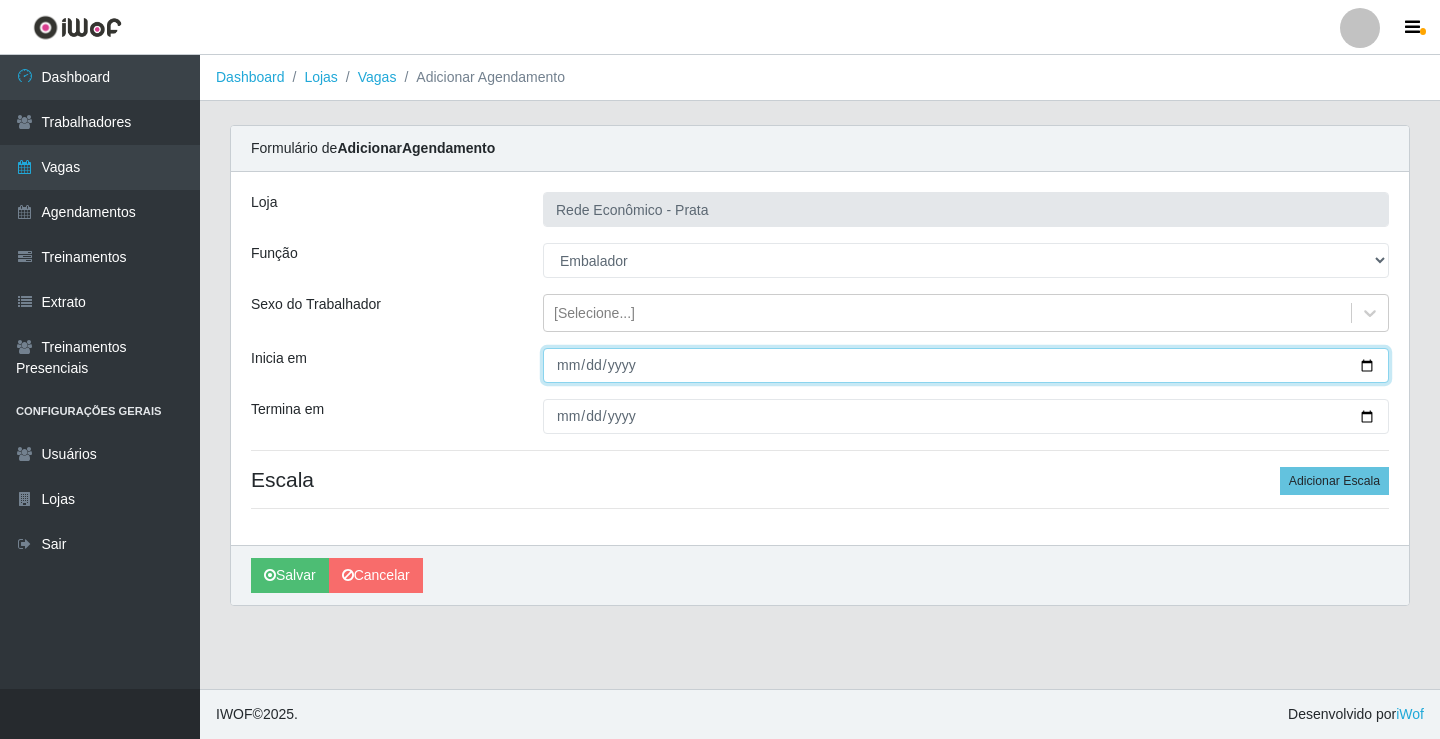 click on "Inicia em" at bounding box center [966, 365] 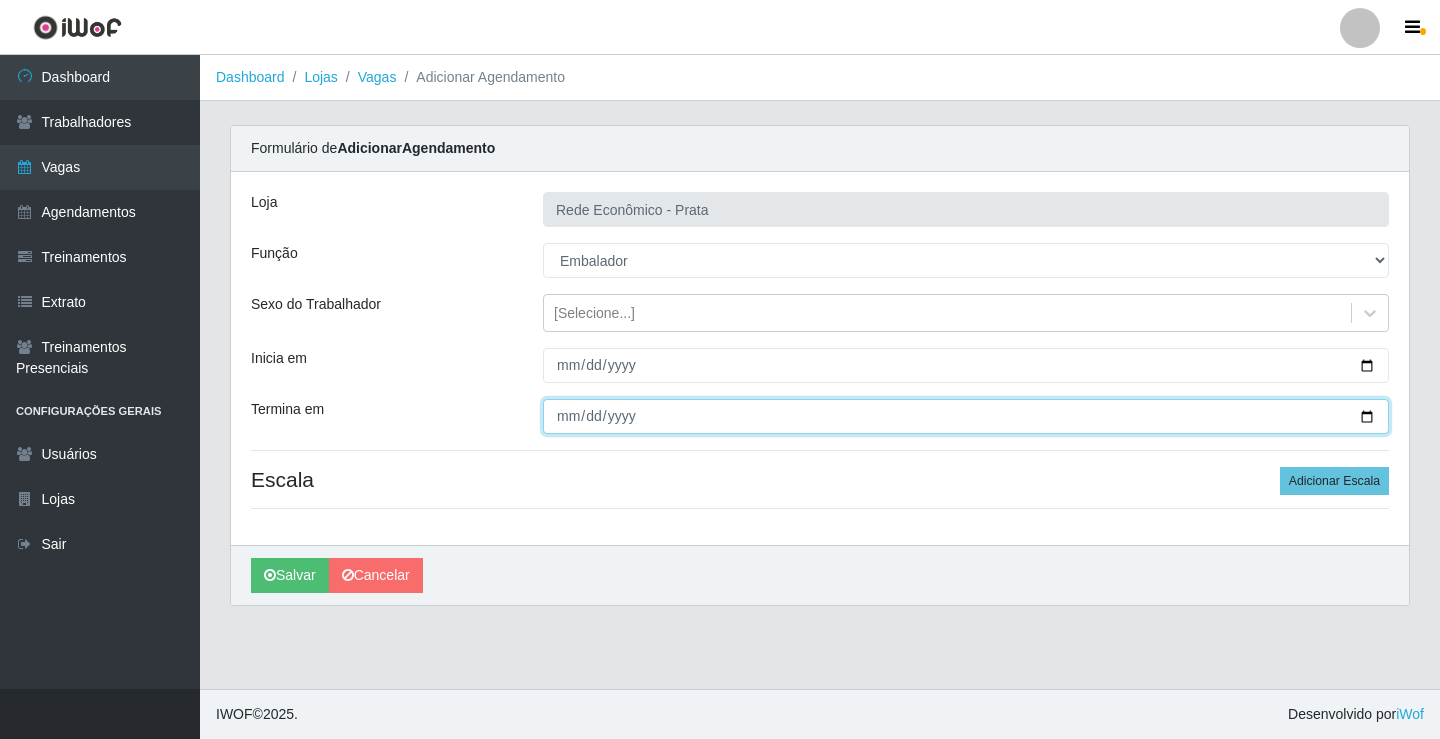 click on "Termina em" at bounding box center [966, 416] 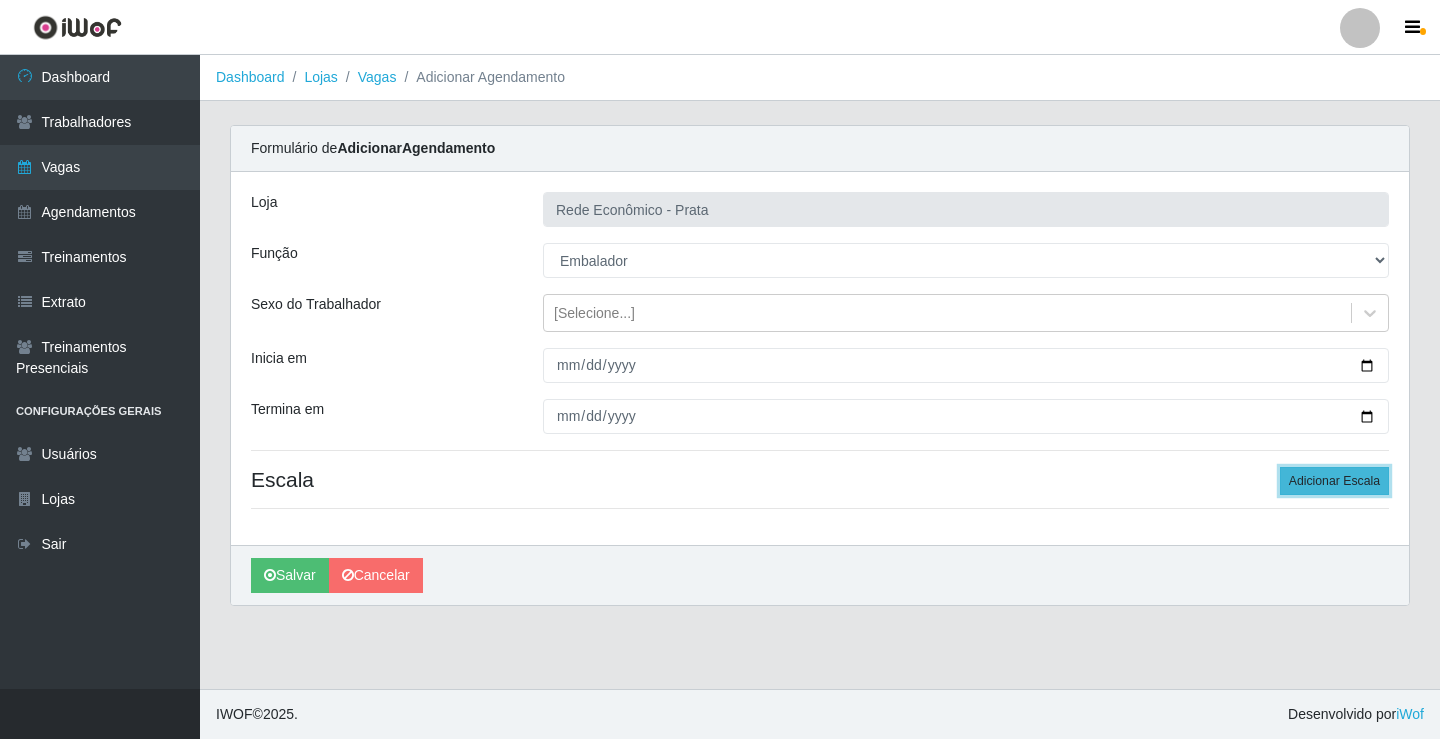 click on "Adicionar Escala" at bounding box center (1334, 481) 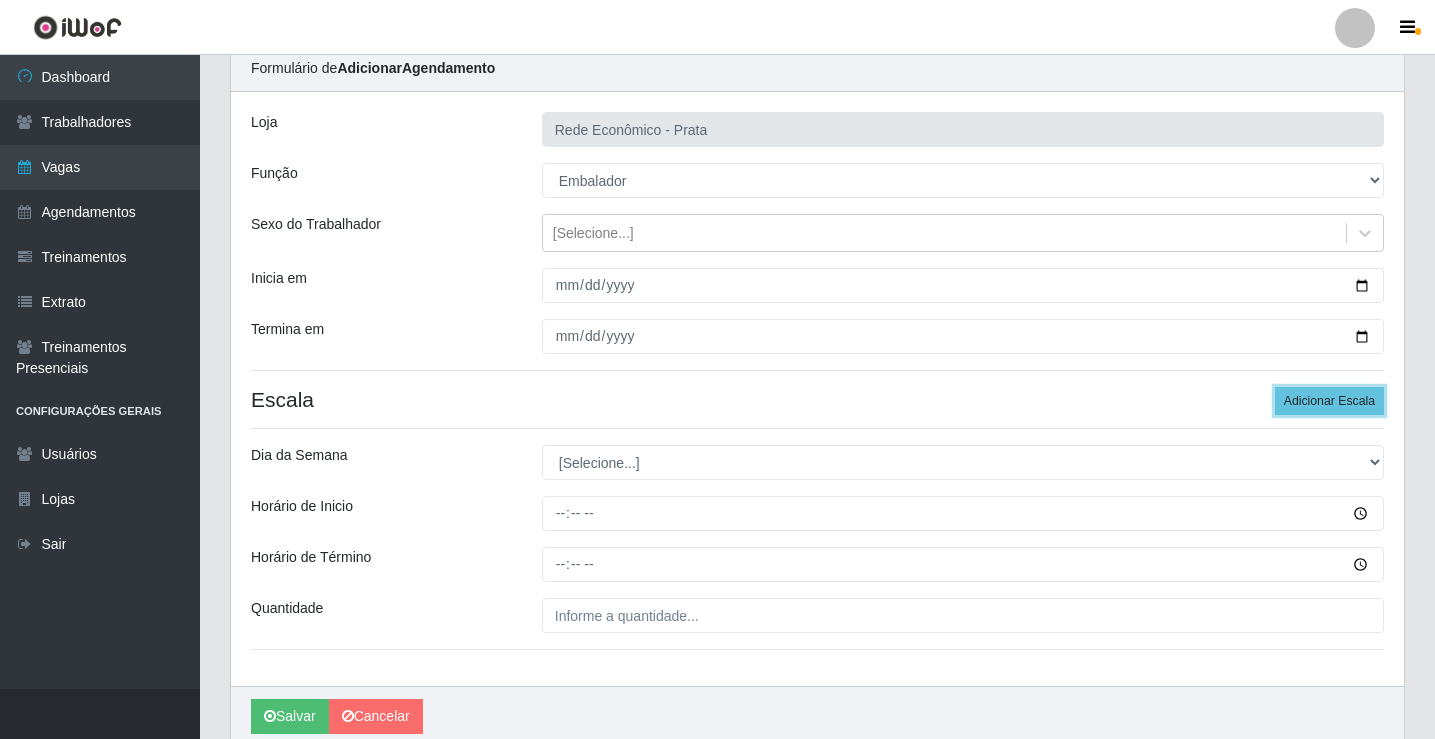 scroll, scrollTop: 162, scrollLeft: 0, axis: vertical 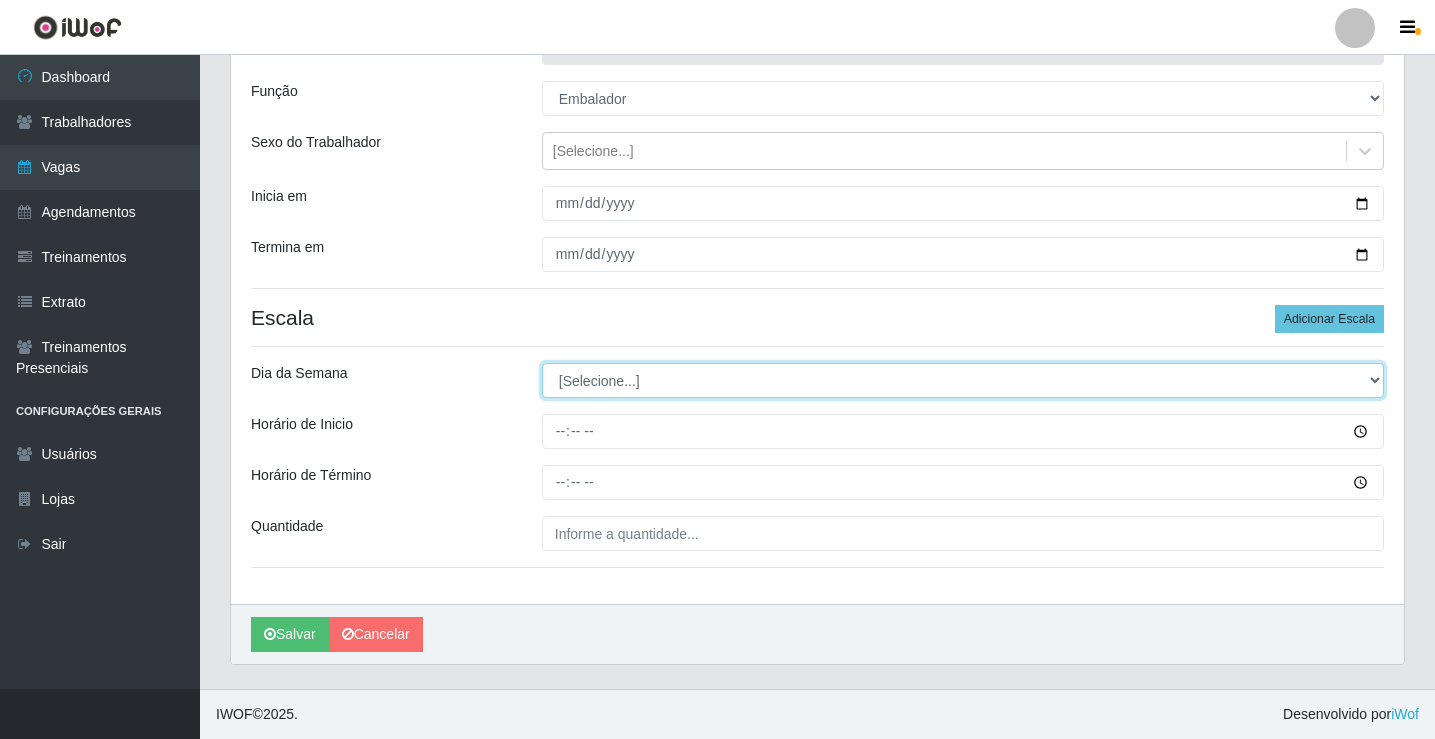 click on "[Selecione...] Segunda Terça Quarta Quinta Sexta Sábado Domingo" at bounding box center [963, 380] 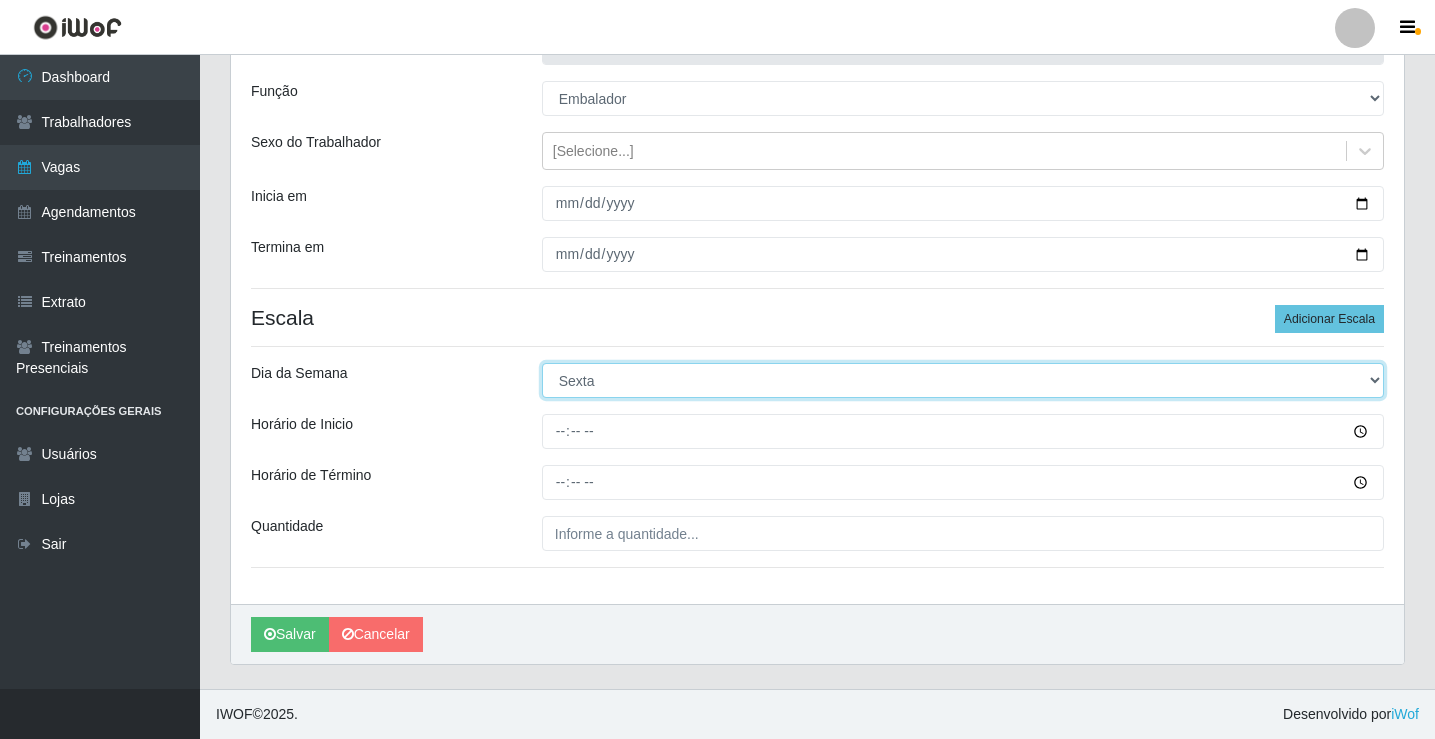 click on "[Selecione...] Segunda Terça Quarta Quinta Sexta Sábado Domingo" at bounding box center (963, 380) 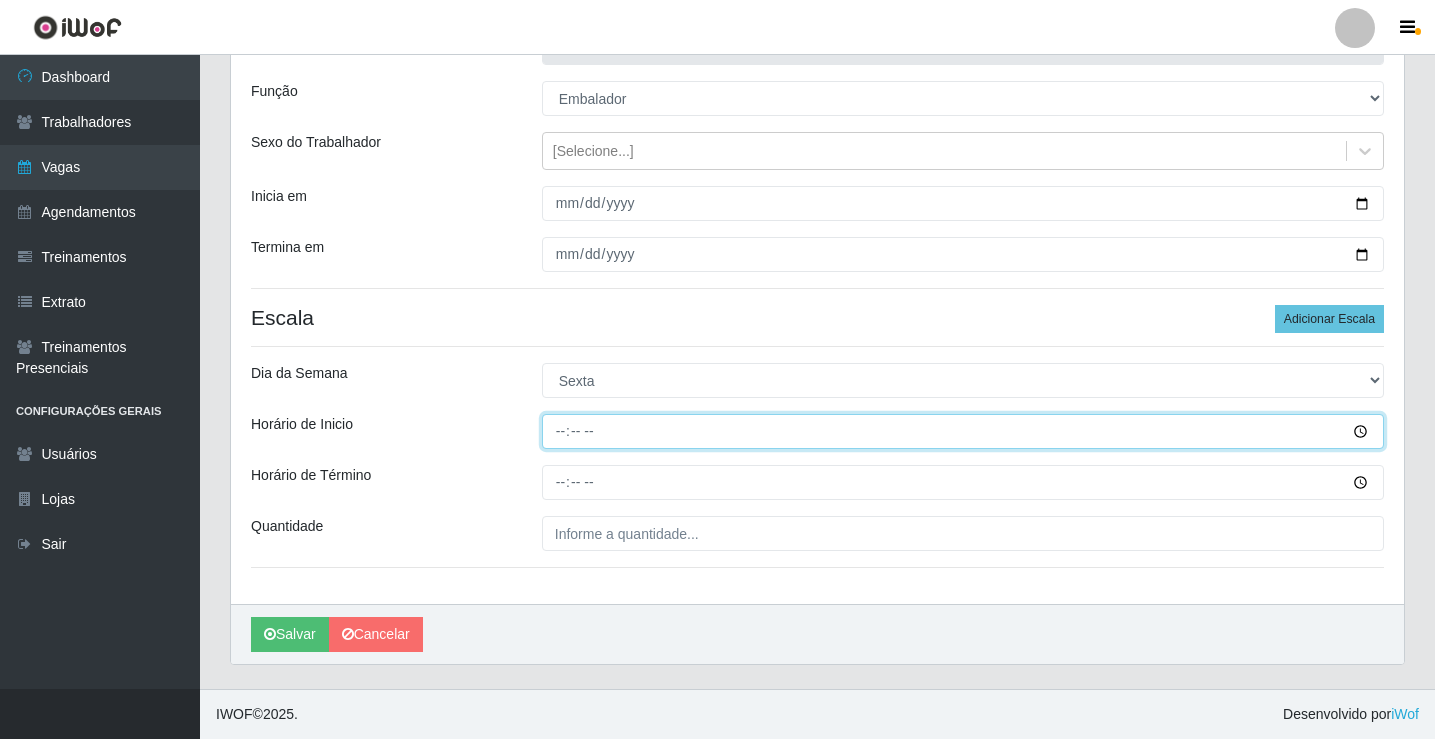 click on "Horário de Inicio" at bounding box center [963, 431] 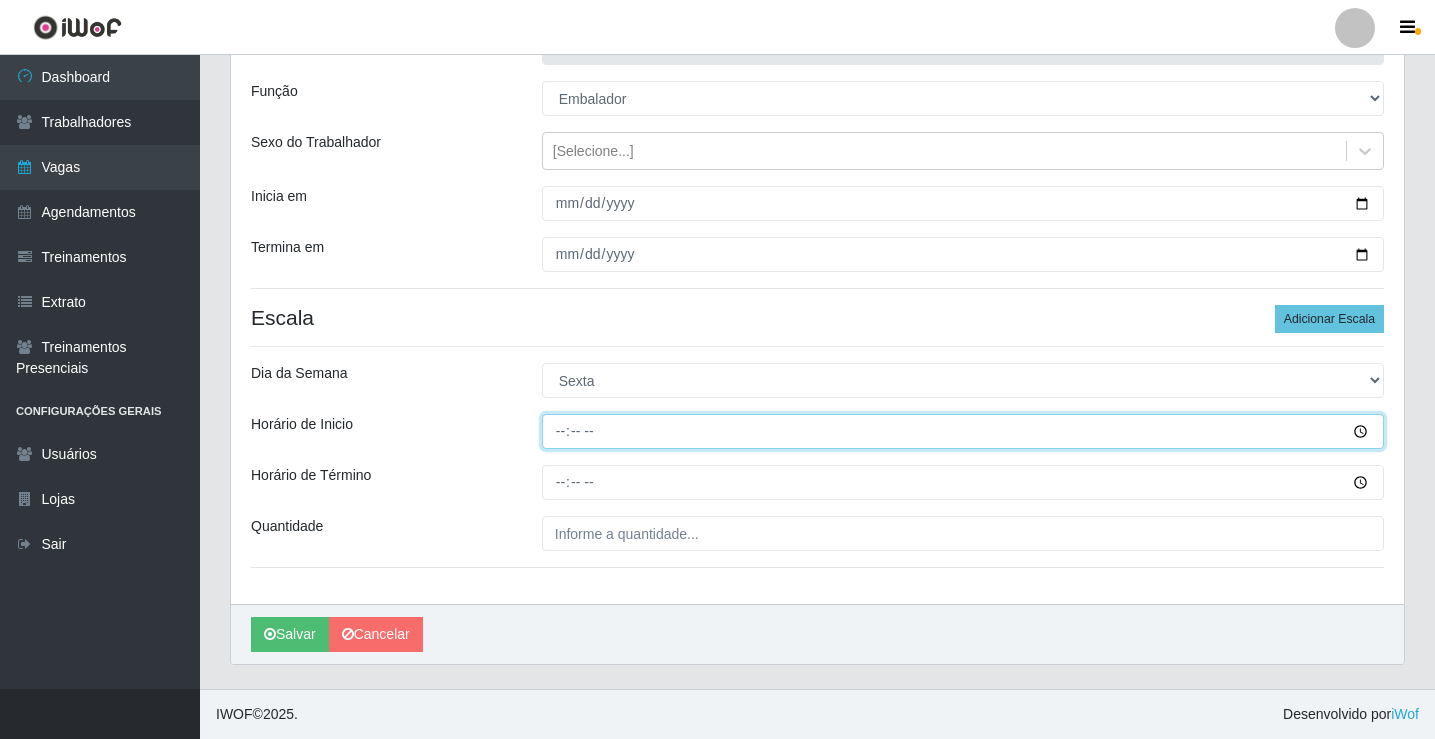 type on "15:00" 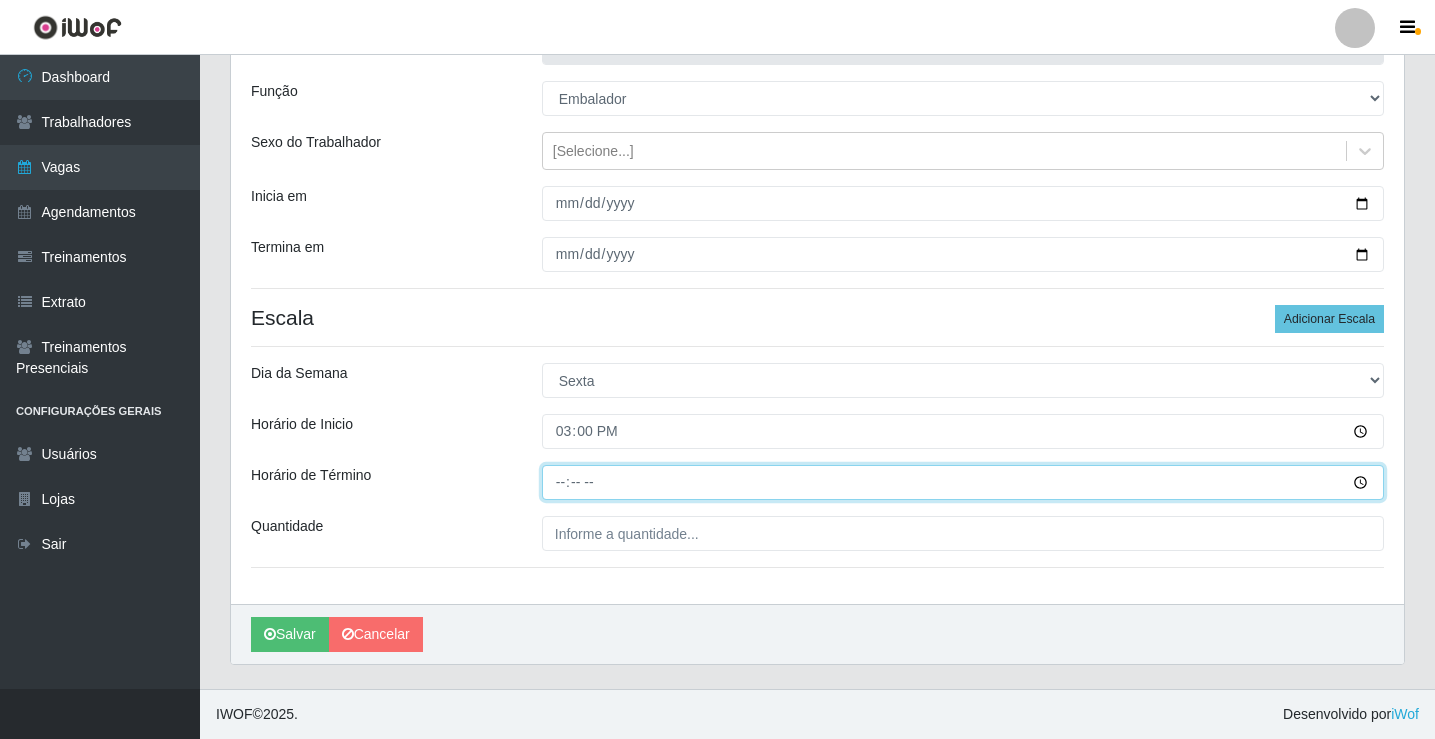 click on "Horário de Término" at bounding box center (963, 482) 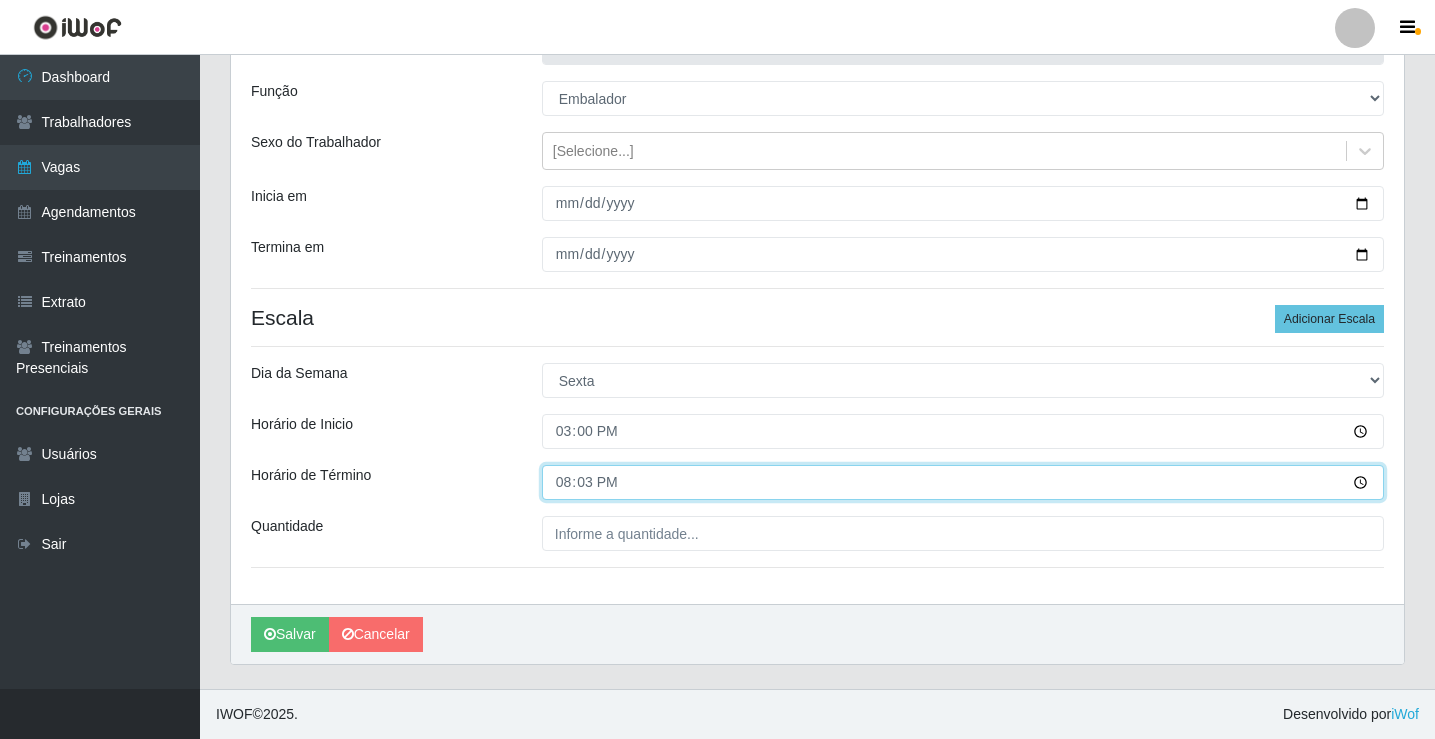 type on "20:30" 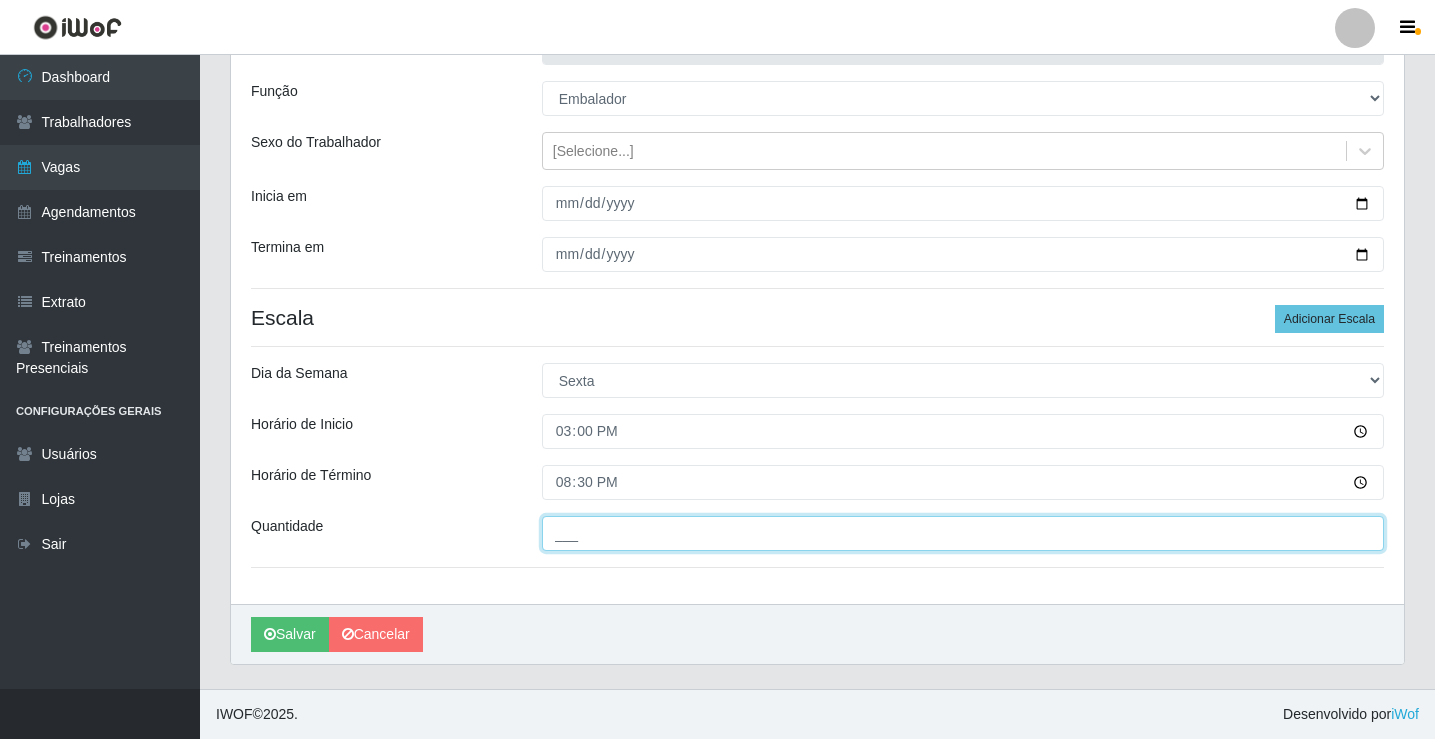 click on "___" at bounding box center (963, 533) 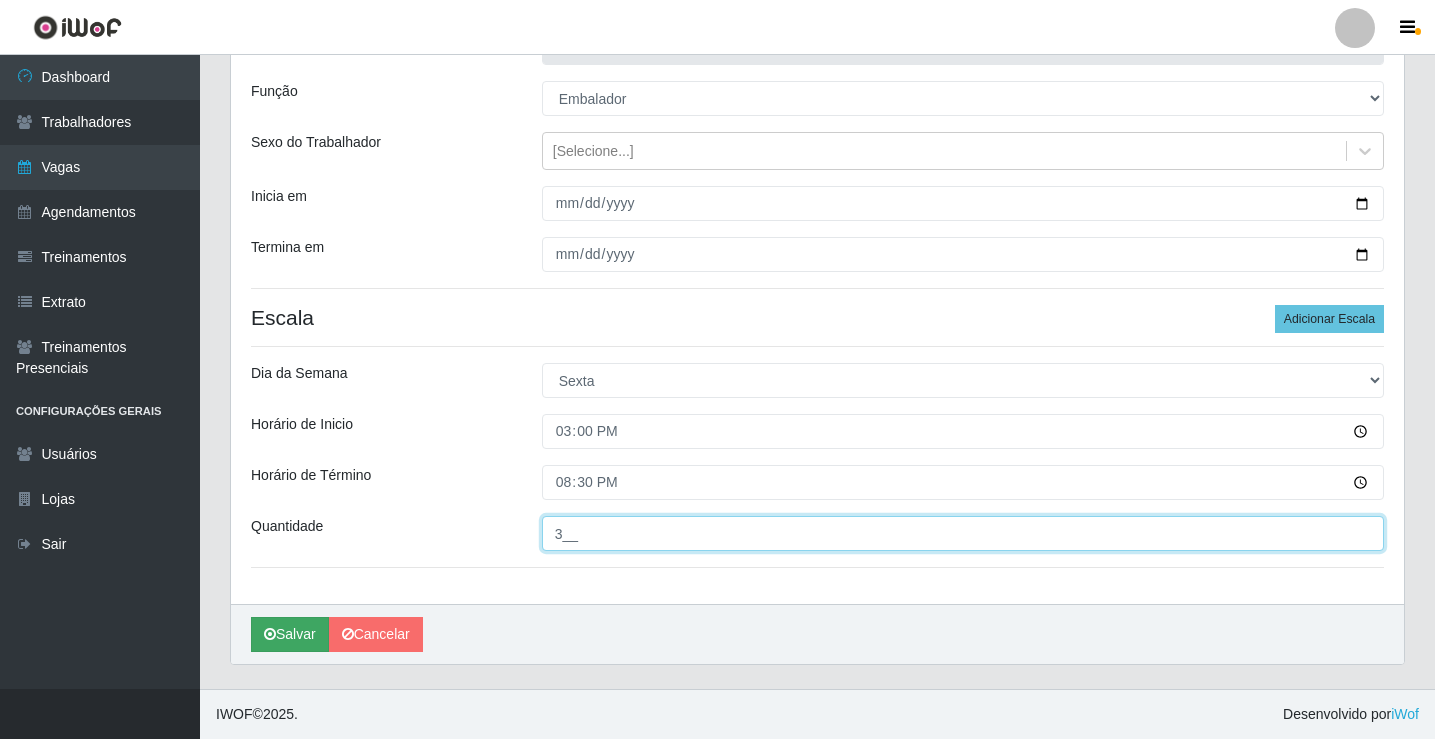 type on "3__" 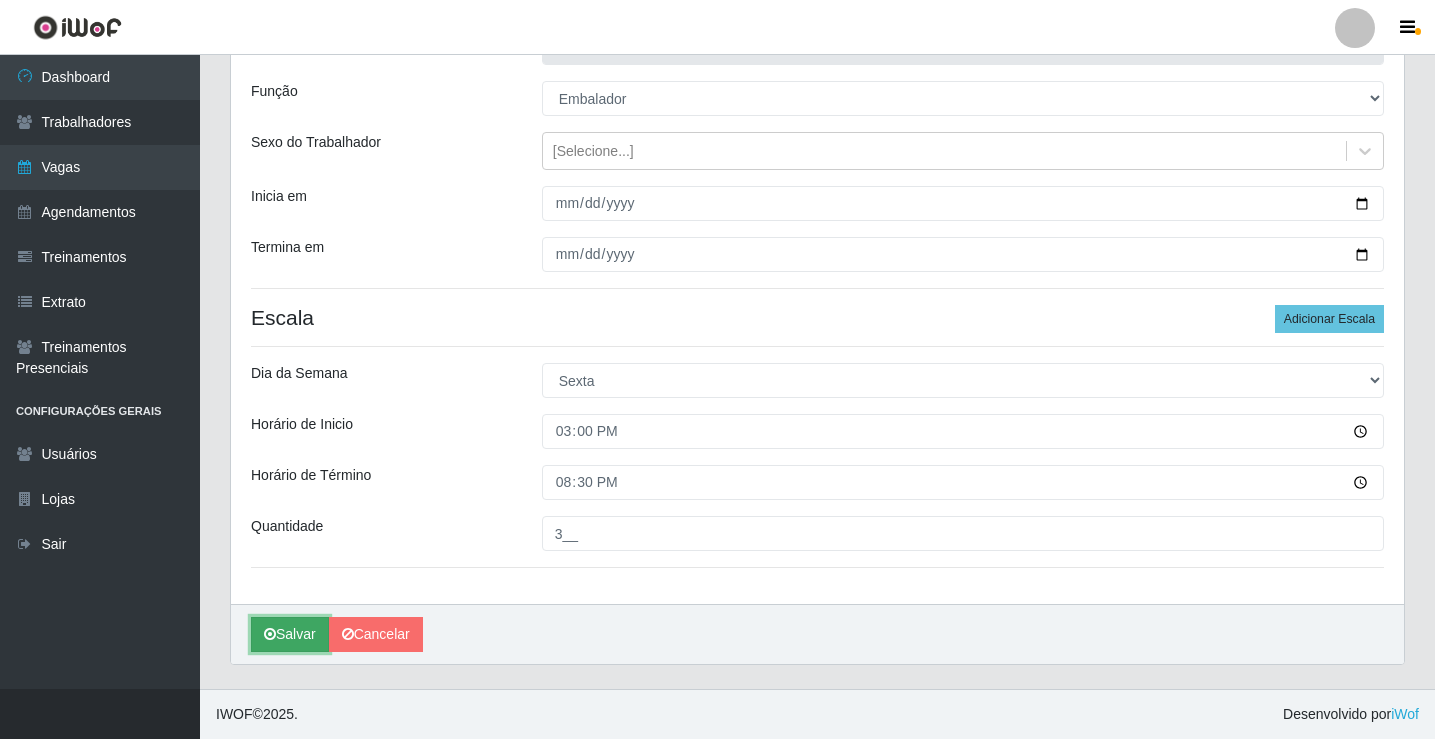 click on "Salvar" at bounding box center (290, 634) 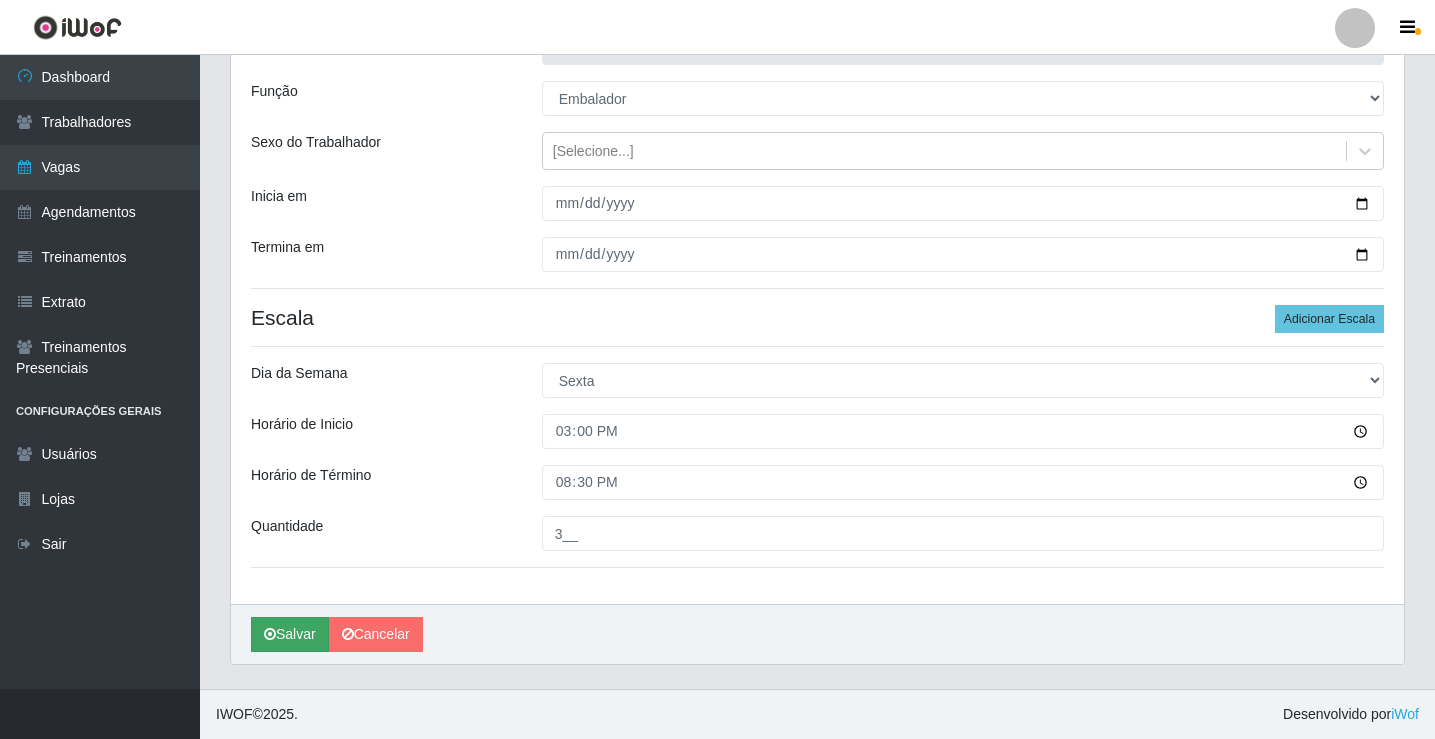 scroll, scrollTop: 0, scrollLeft: 0, axis: both 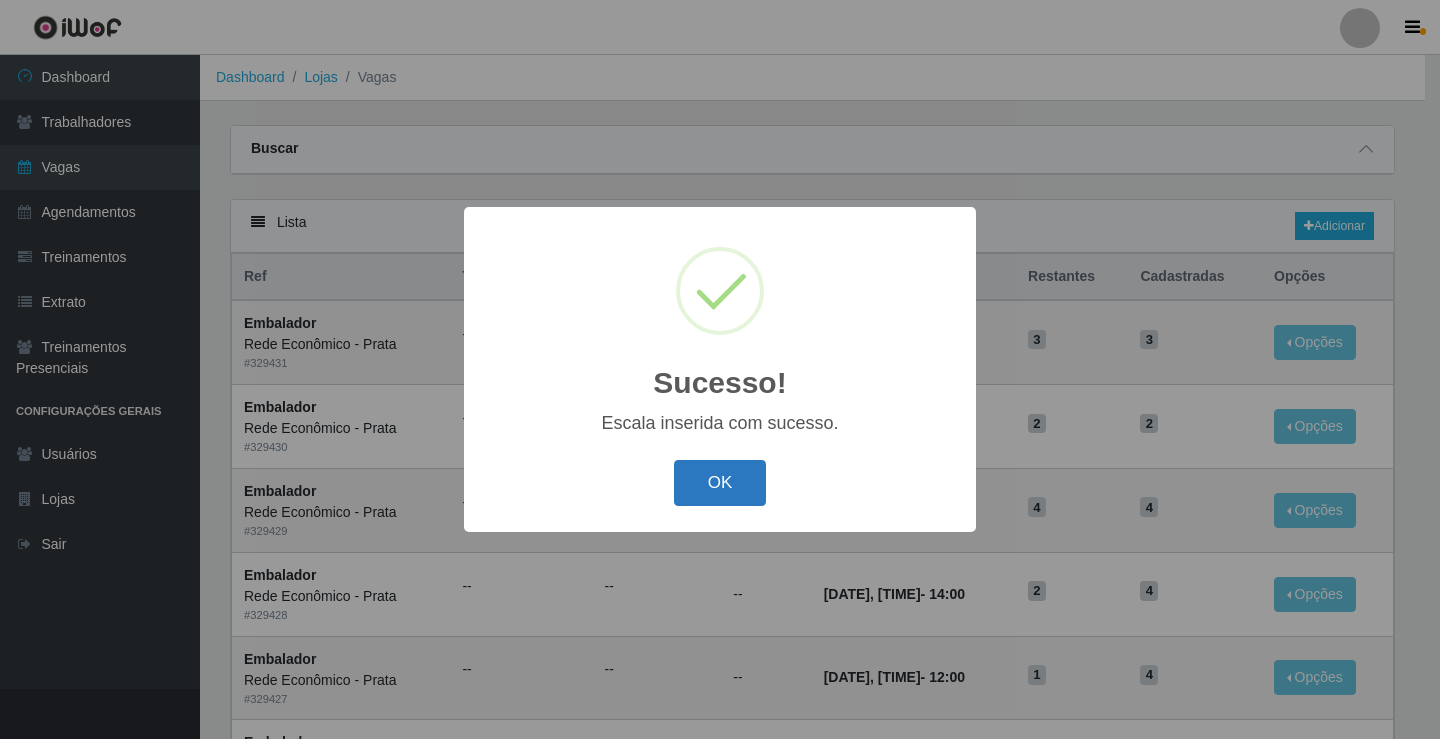 click on "OK" at bounding box center [720, 483] 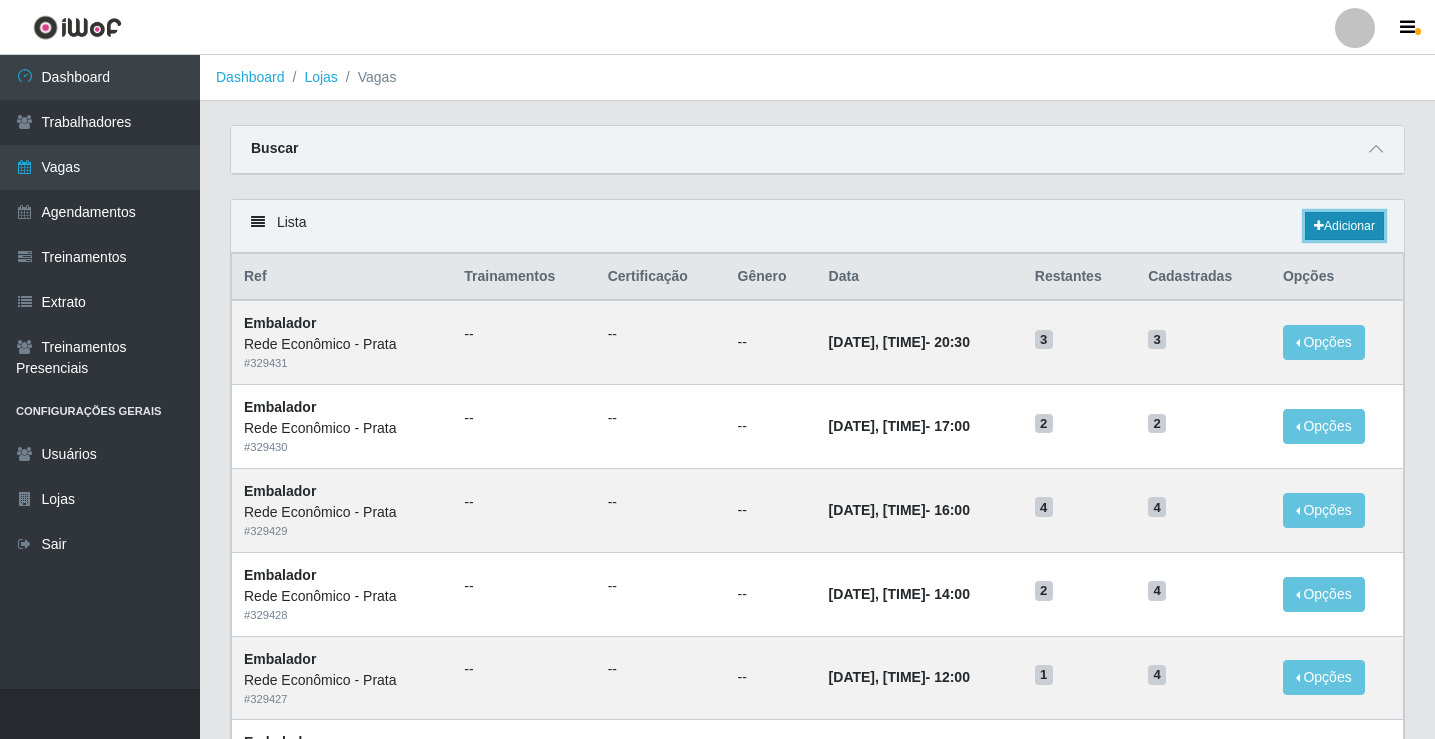click on "Adicionar" at bounding box center [1344, 226] 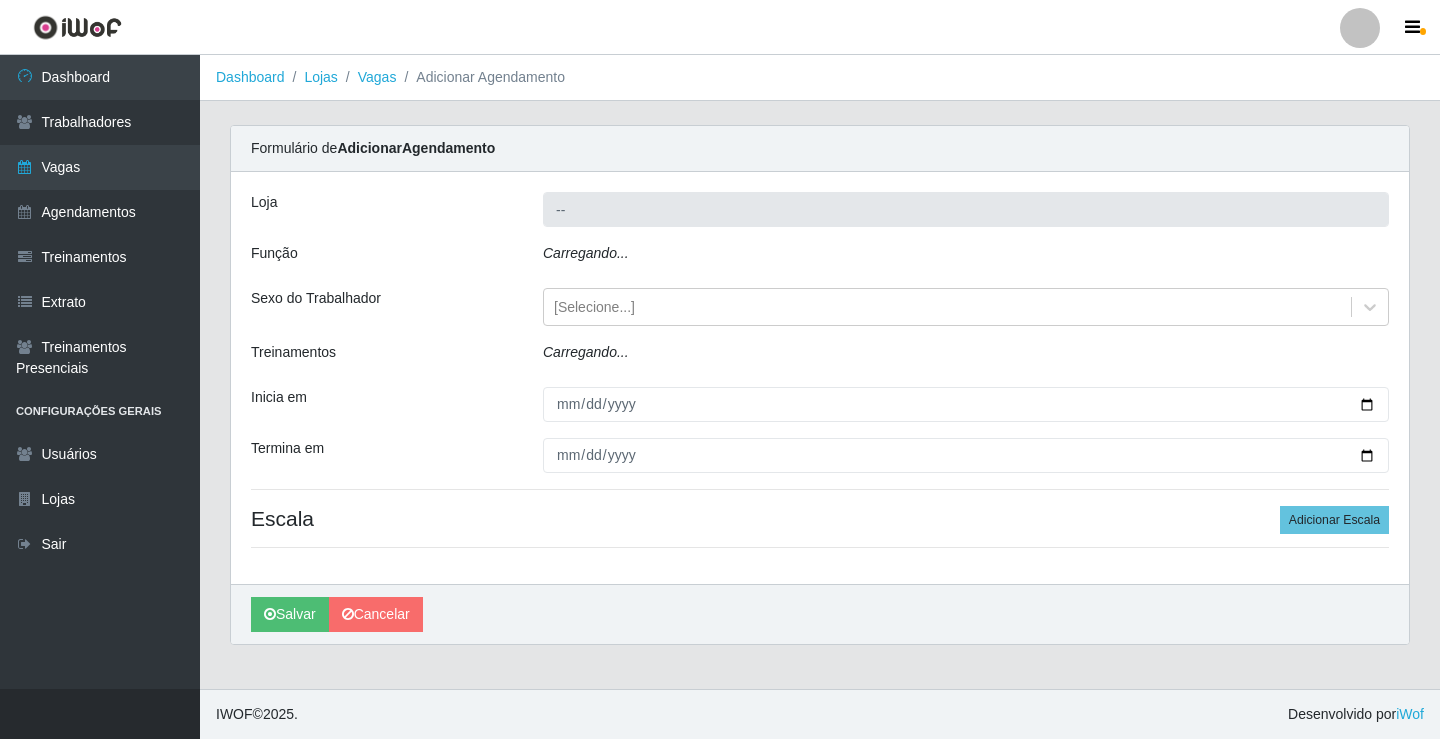 type on "Rede Econômico - Prata" 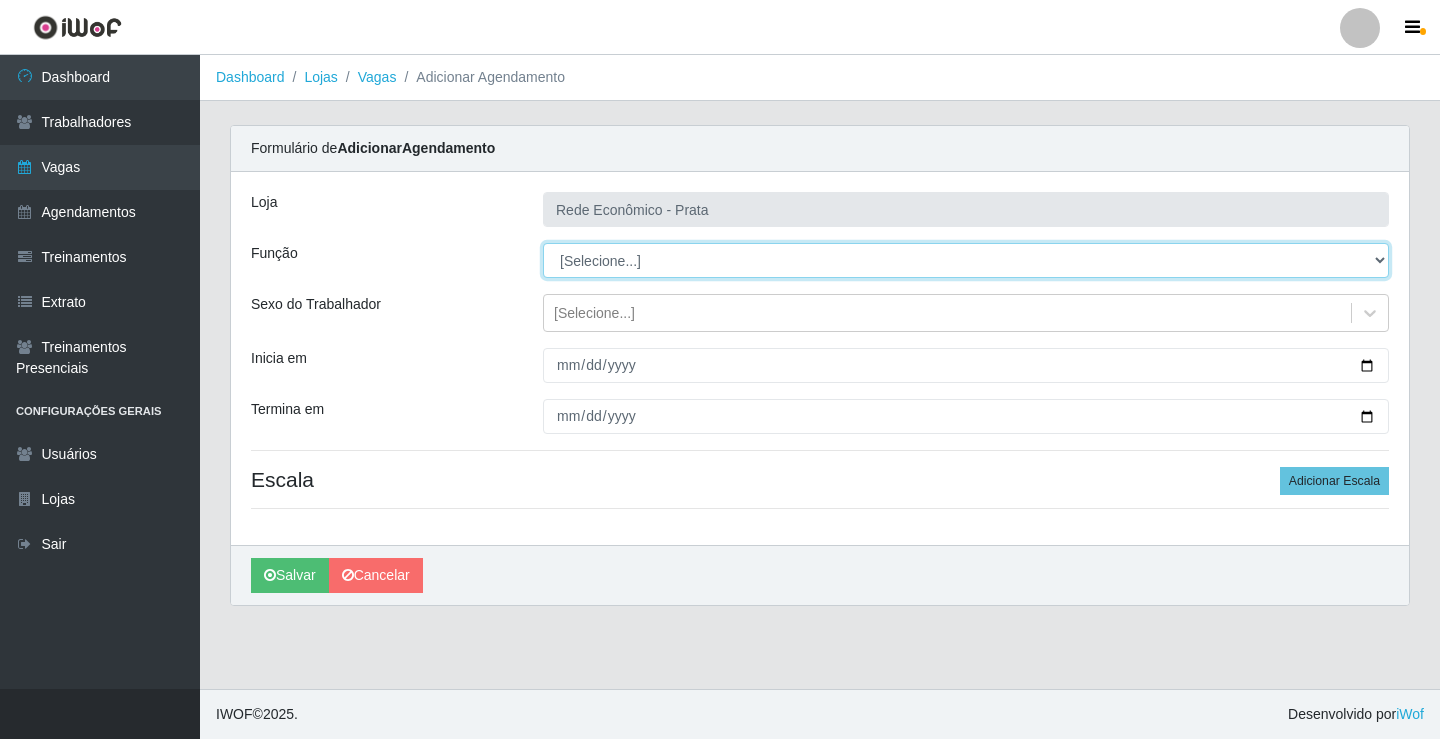 click on "[Selecione...] ASG ASG + ASG ++ Embalador Embalador + Embalador ++ Operador de Caixa Operador de Caixa + Operador de Caixa ++" at bounding box center (966, 260) 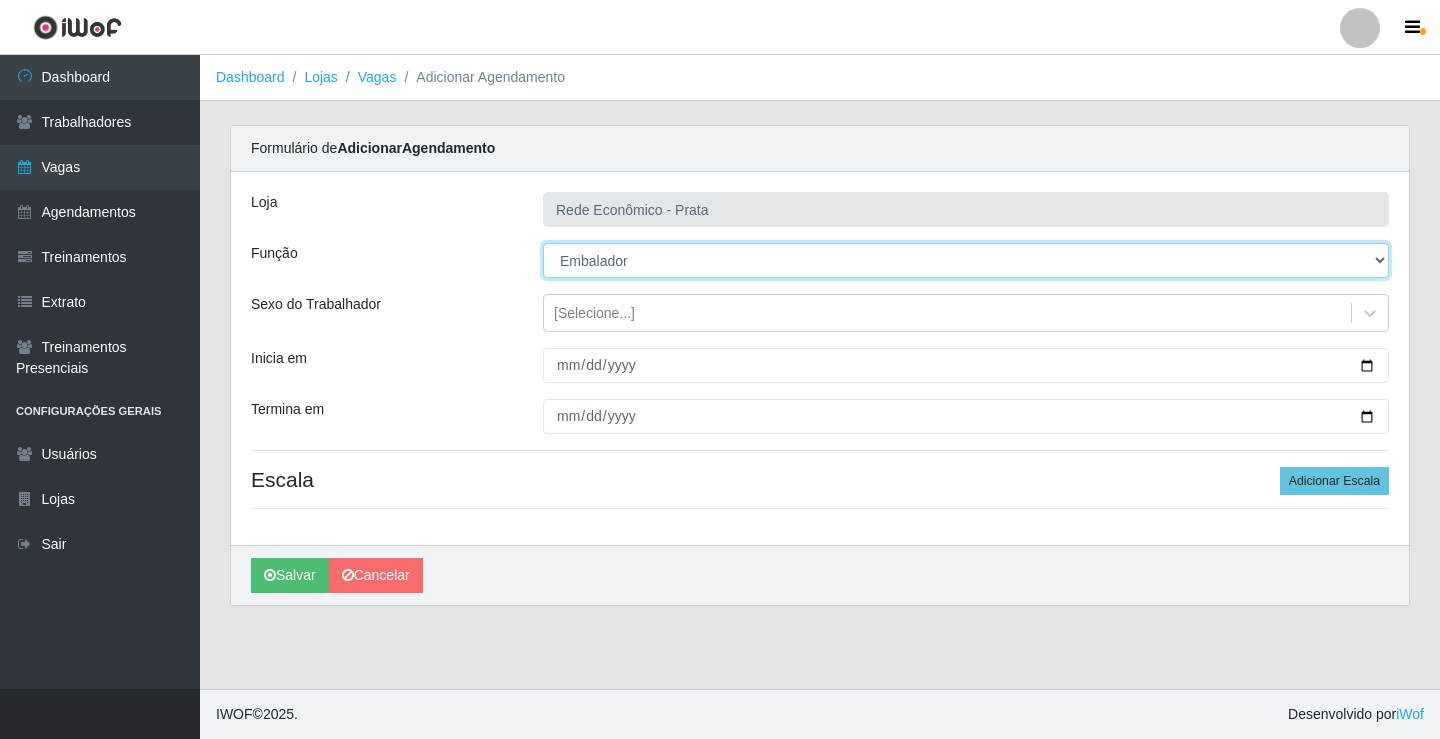 click on "[Selecione...] ASG ASG + ASG ++ Embalador Embalador + Embalador ++ Operador de Caixa Operador de Caixa + Operador de Caixa ++" at bounding box center (966, 260) 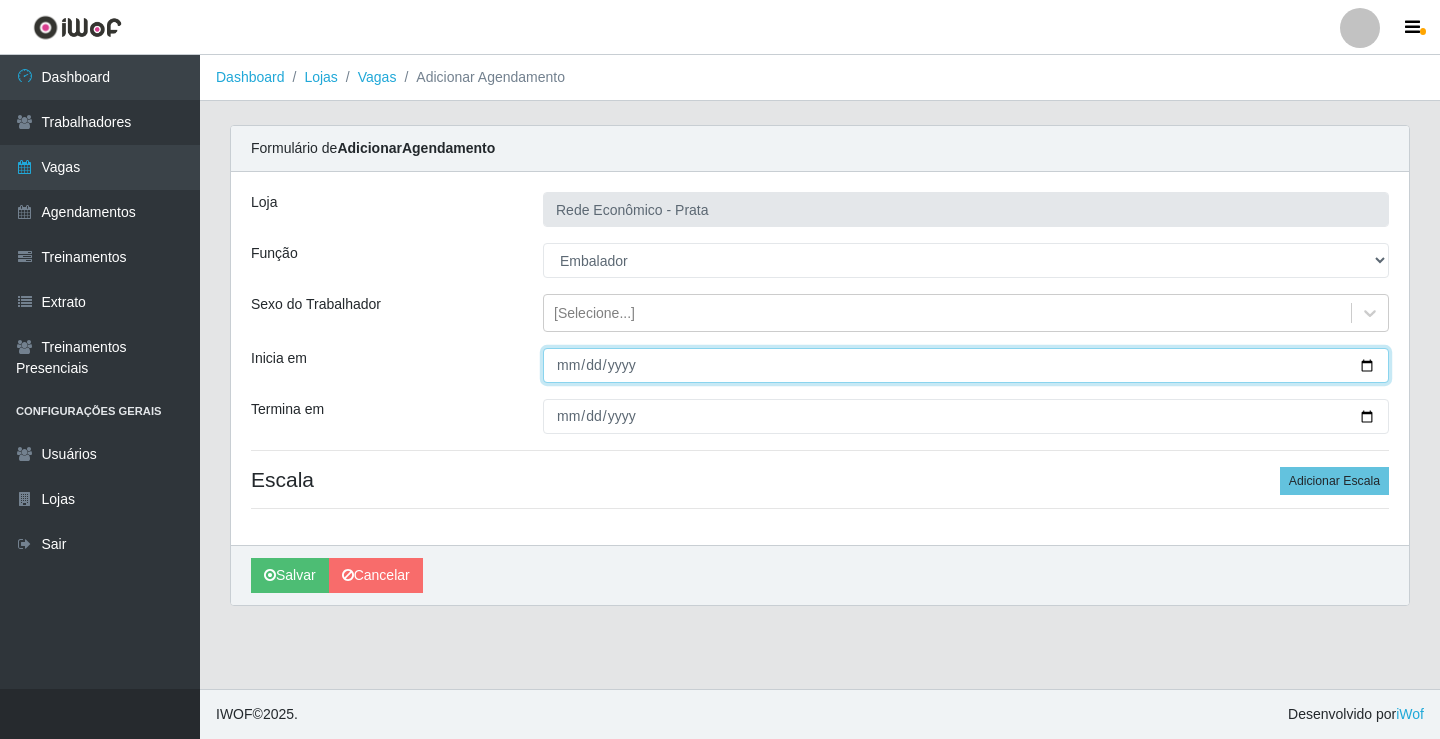 click on "Inicia em" at bounding box center [966, 365] 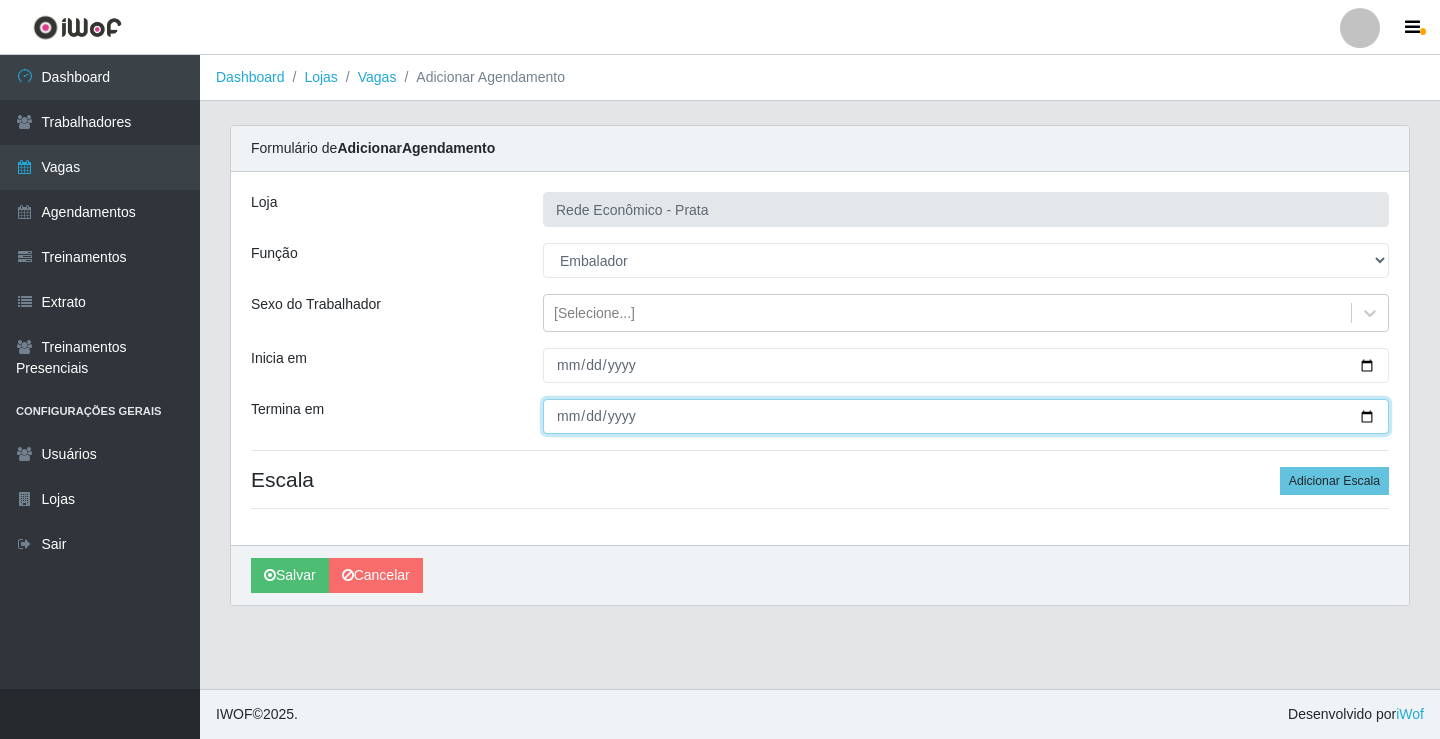 click on "Termina em" at bounding box center [966, 416] 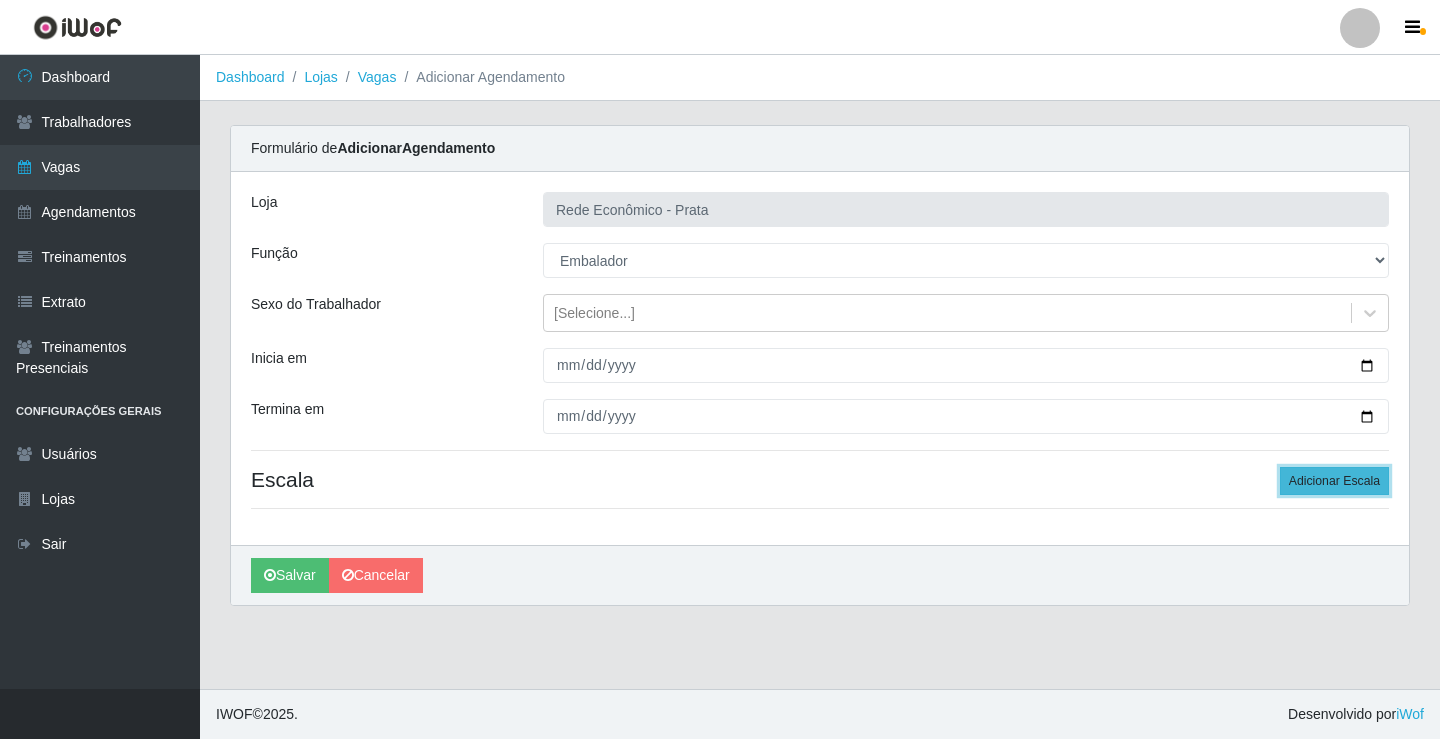 click on "Adicionar Escala" at bounding box center (1334, 481) 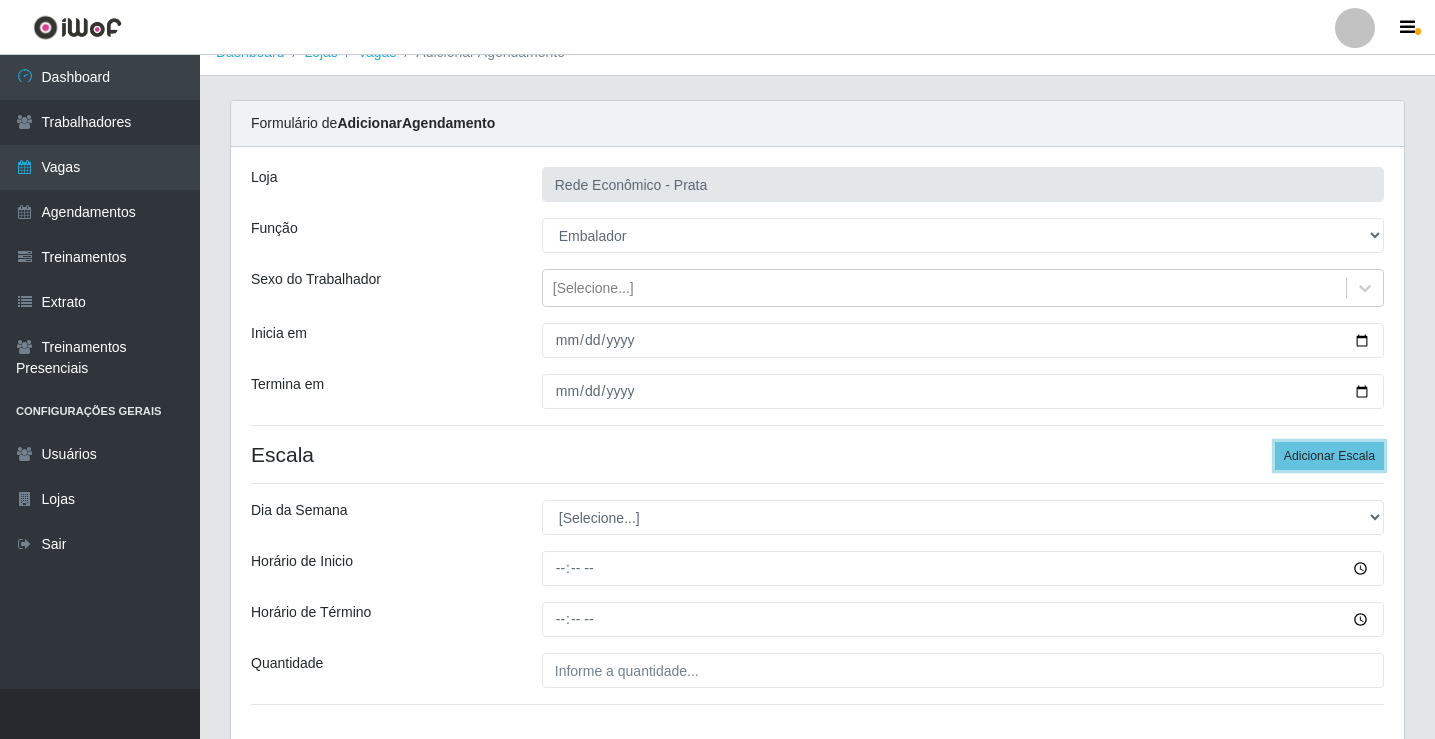 scroll, scrollTop: 162, scrollLeft: 0, axis: vertical 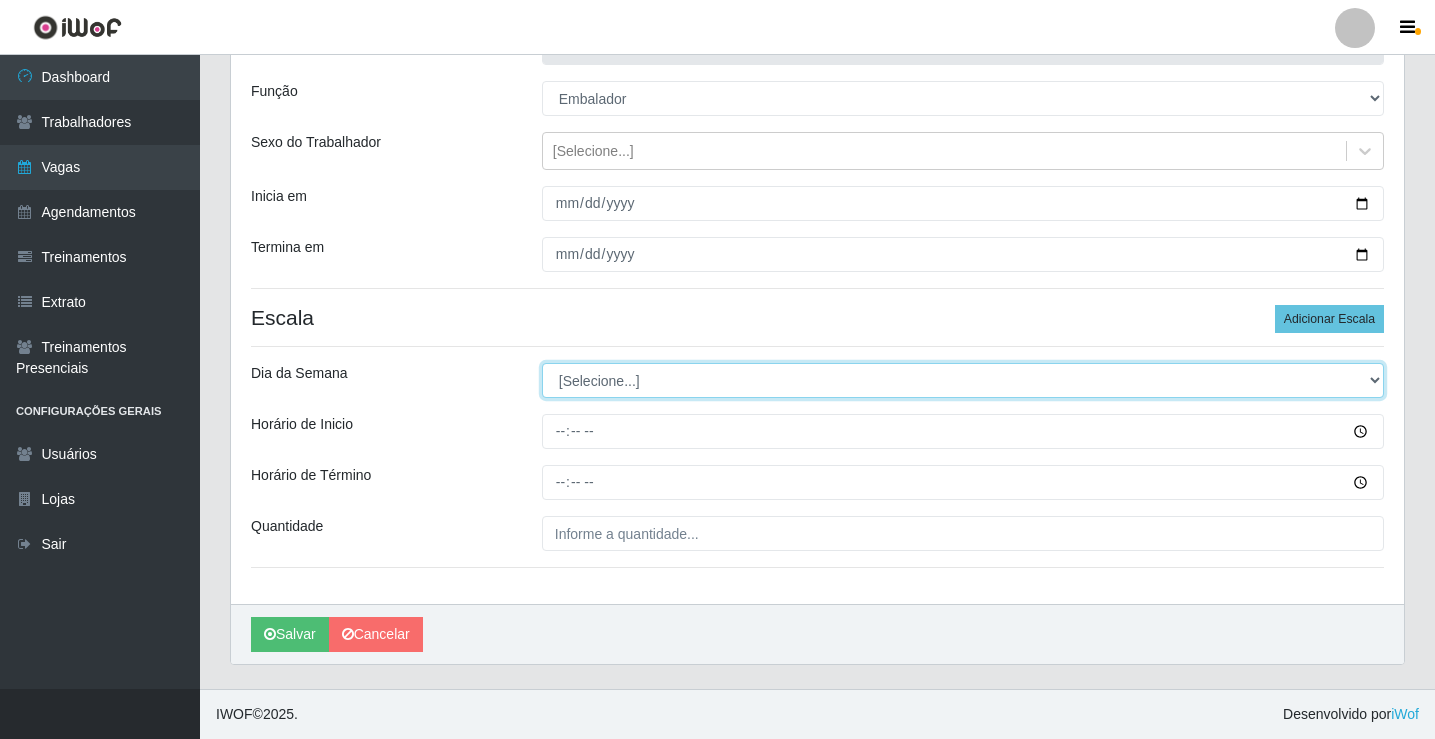 click on "[Selecione...] Segunda Terça Quarta Quinta Sexta Sábado Domingo" at bounding box center [963, 380] 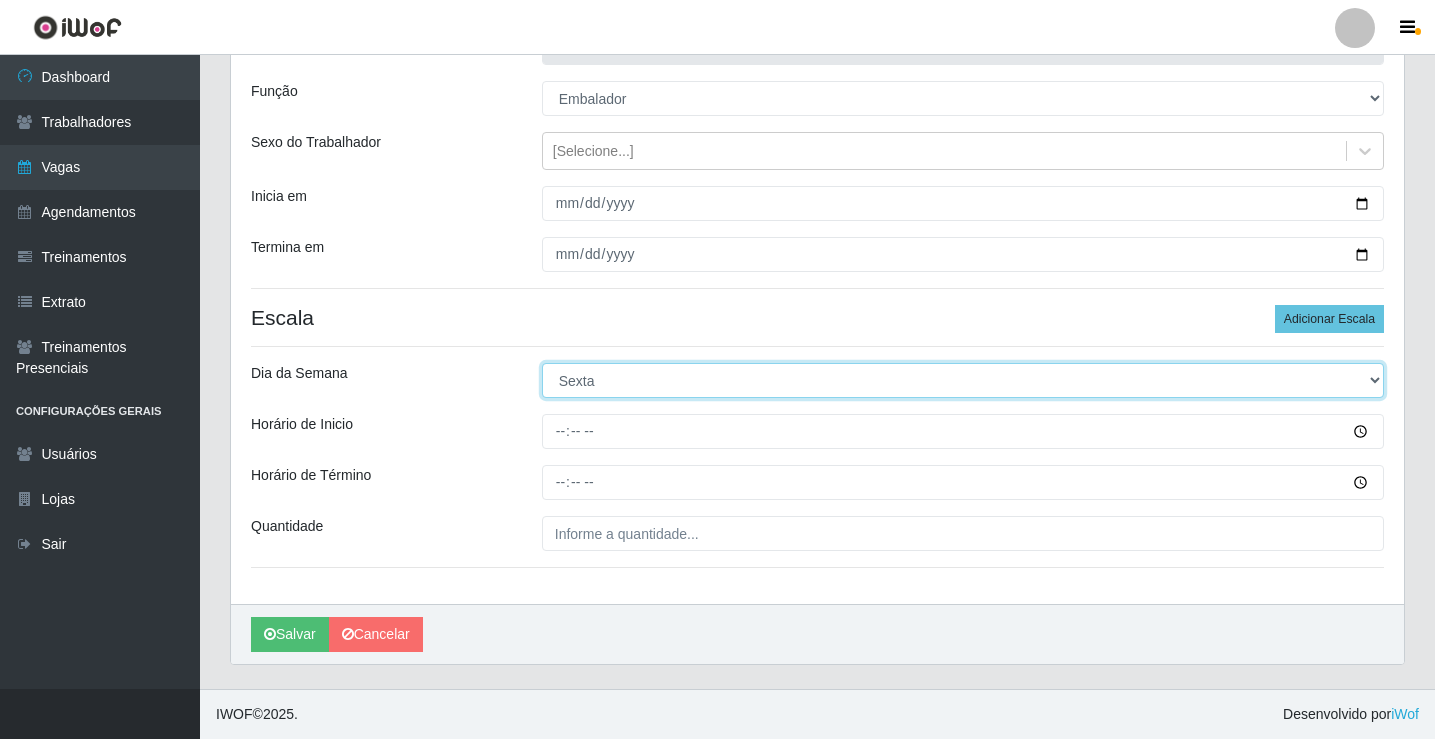 click on "[Selecione...] Segunda Terça Quarta Quinta Sexta Sábado Domingo" at bounding box center [963, 380] 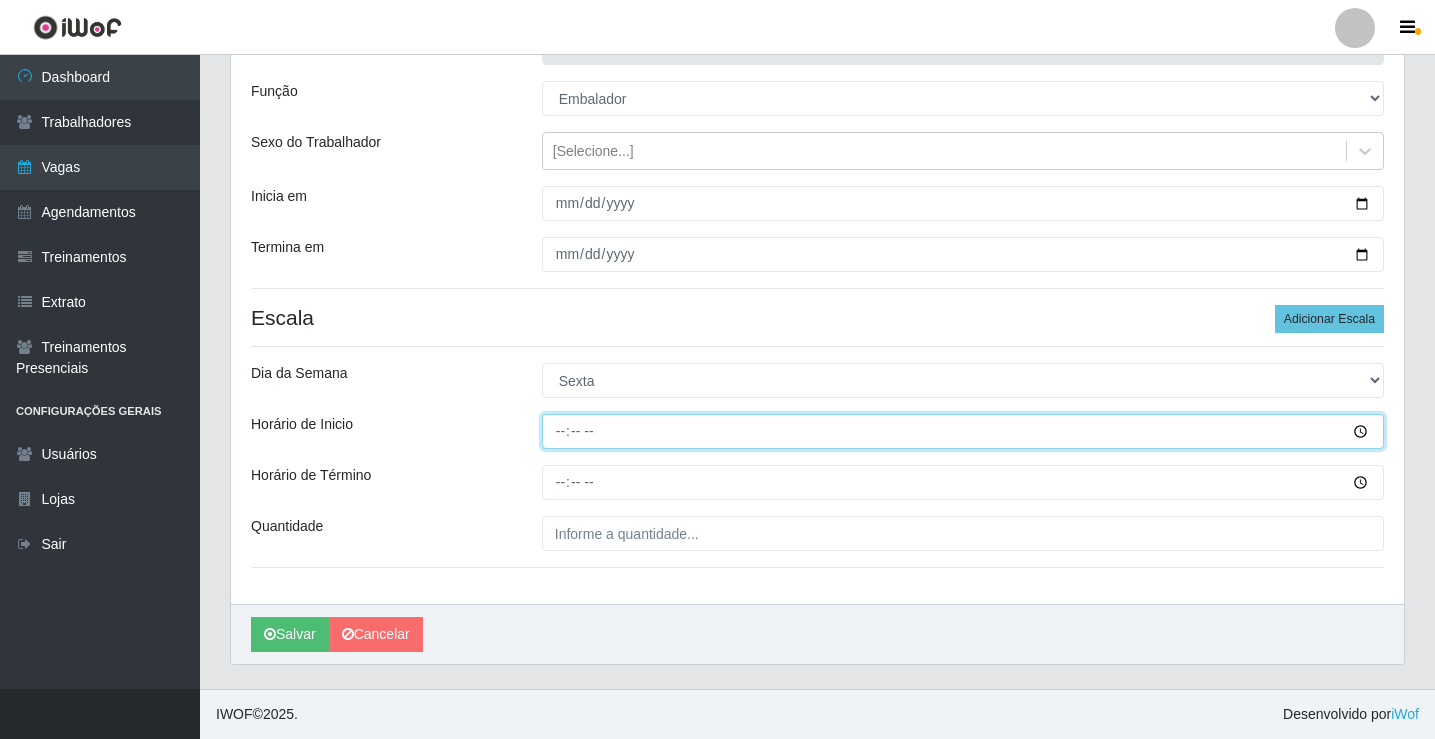 click on "Horário de Inicio" at bounding box center (963, 431) 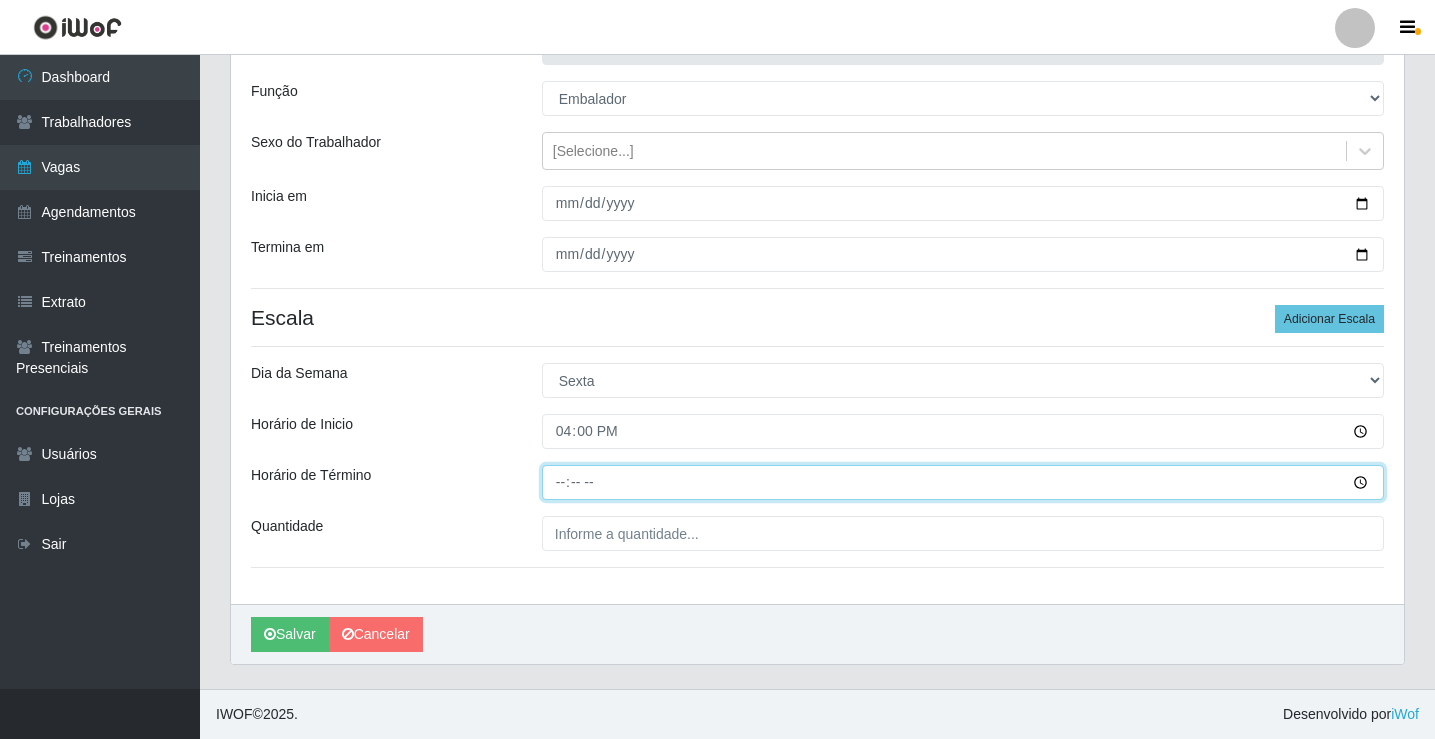 click on "Horário de Término" at bounding box center (963, 482) 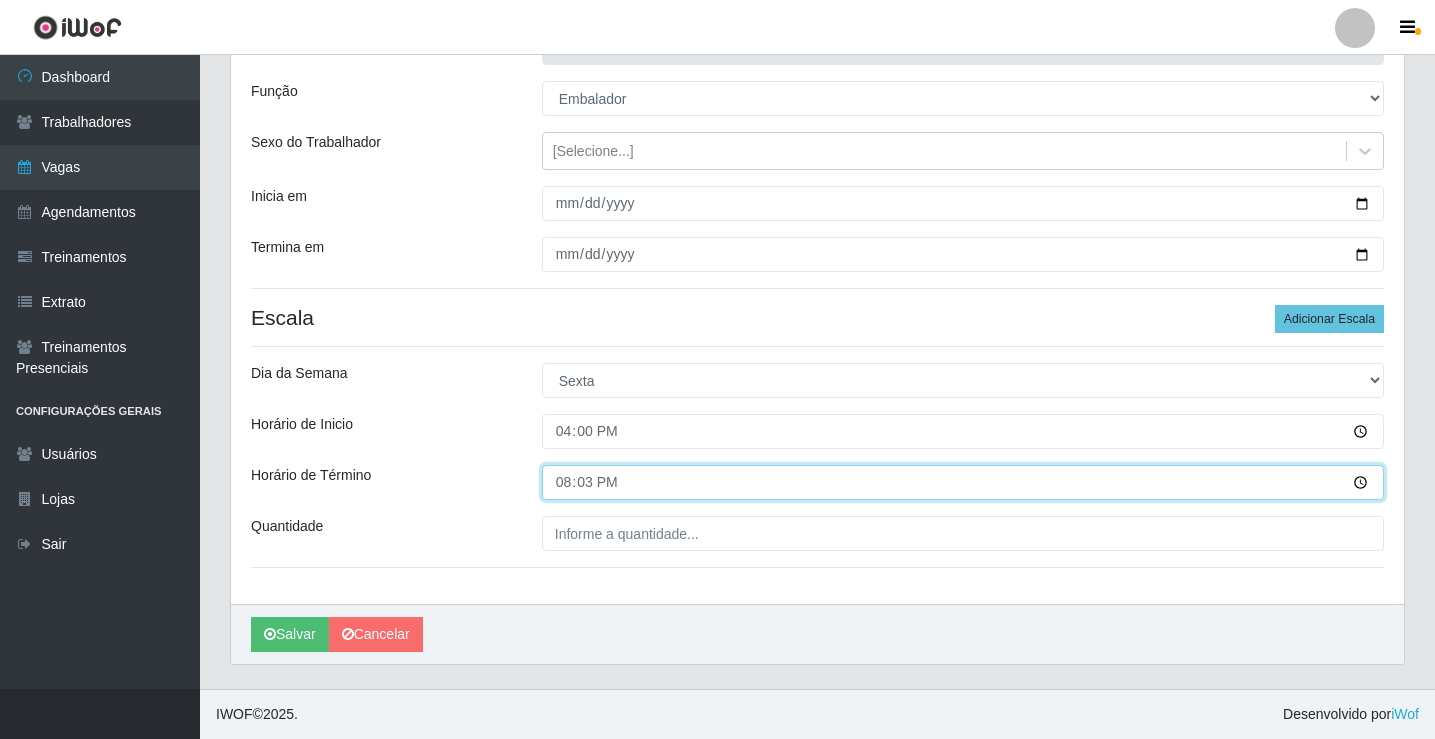 type on "20:30" 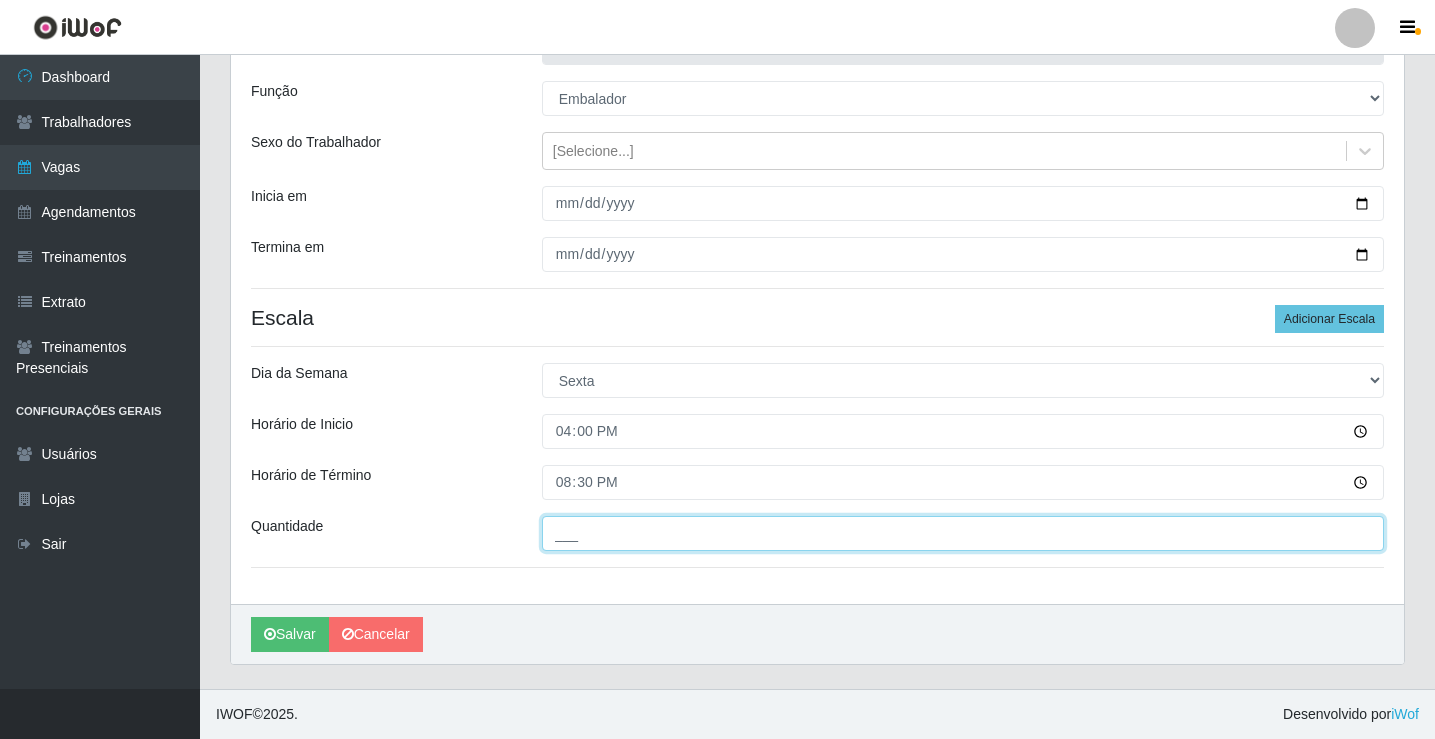 click on "___" at bounding box center (963, 533) 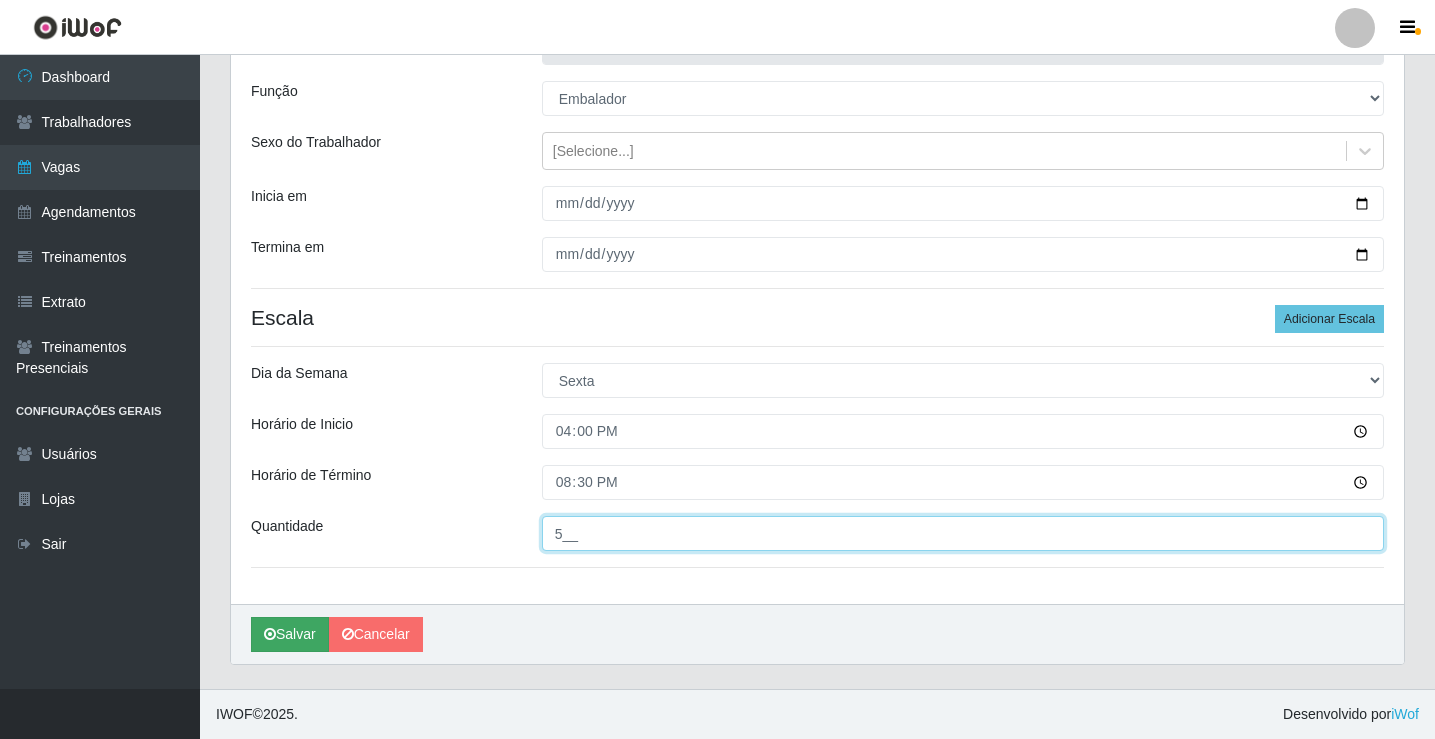 type on "5__" 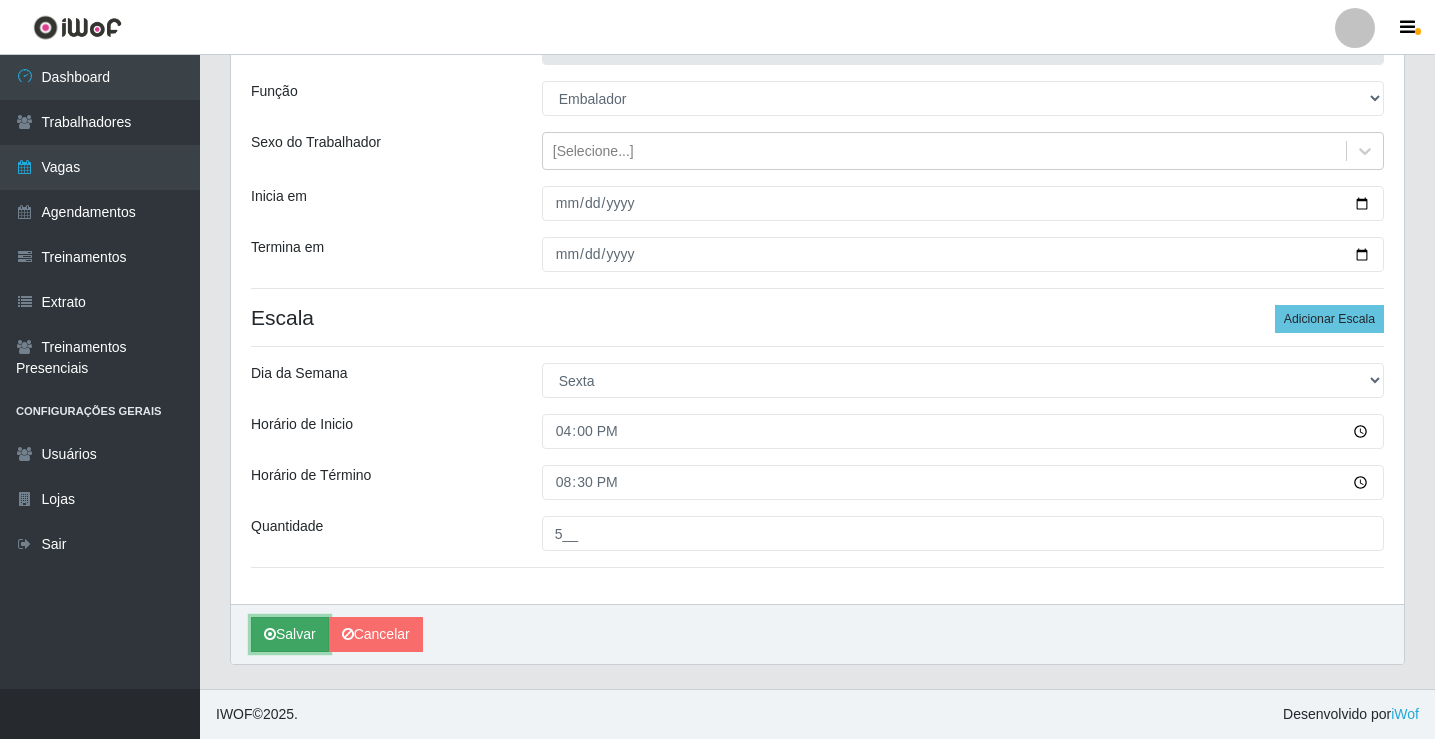 click on "Salvar" at bounding box center [290, 634] 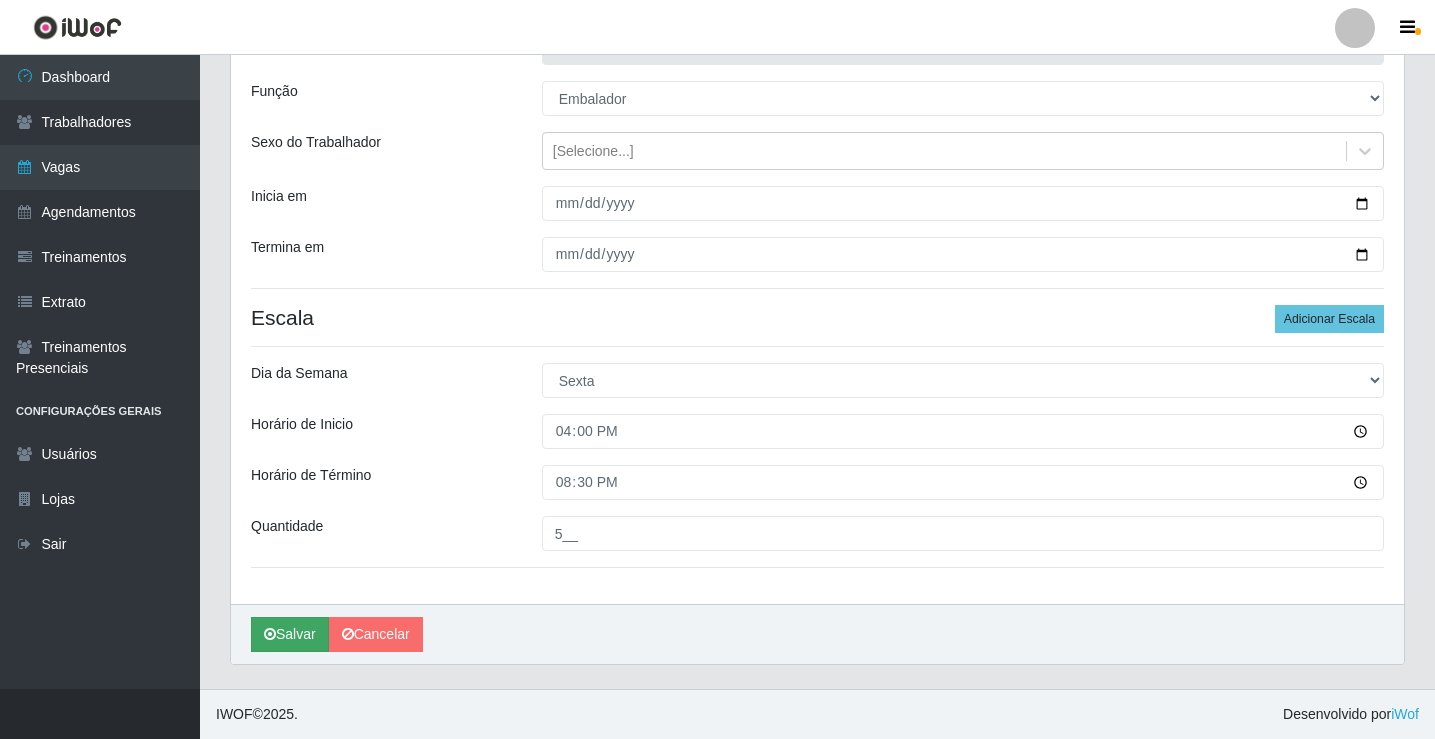 scroll, scrollTop: 0, scrollLeft: 0, axis: both 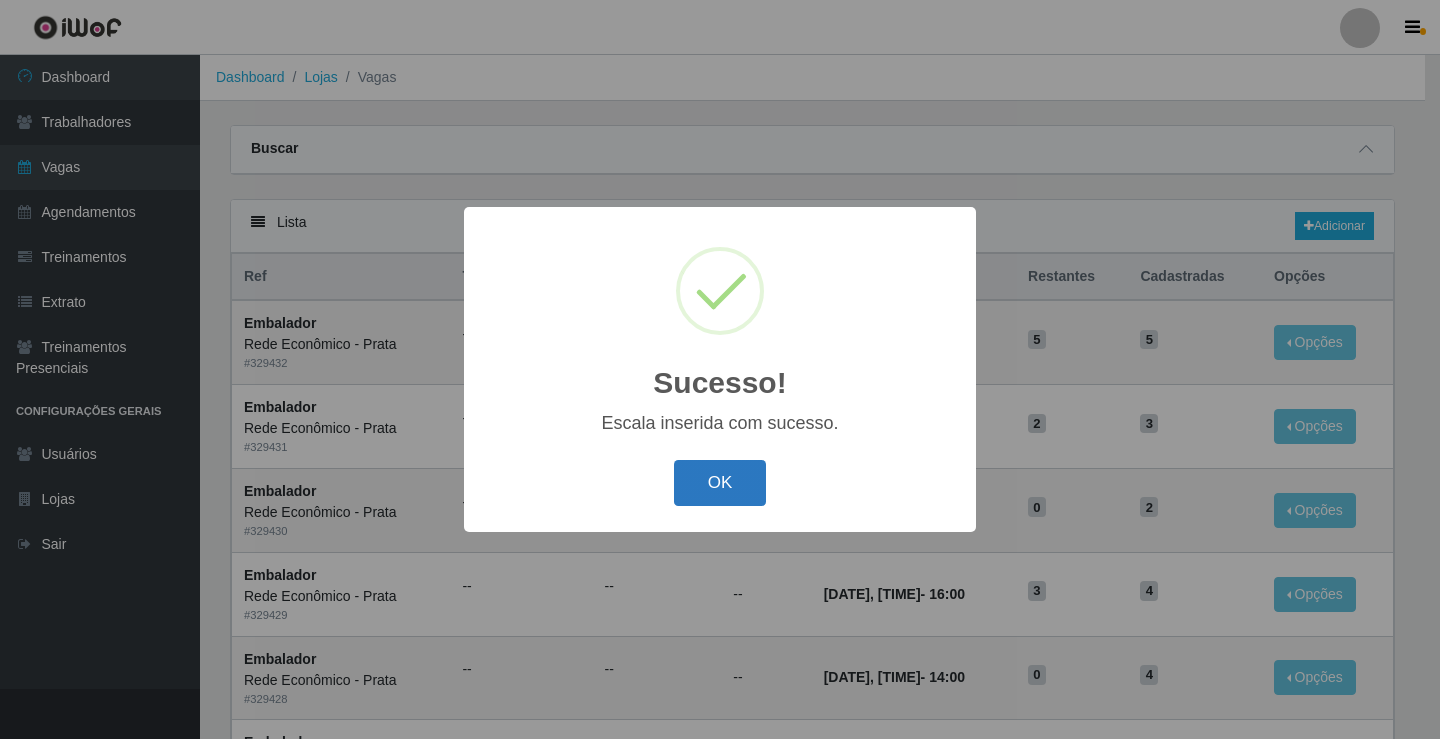 click on "OK" at bounding box center [720, 483] 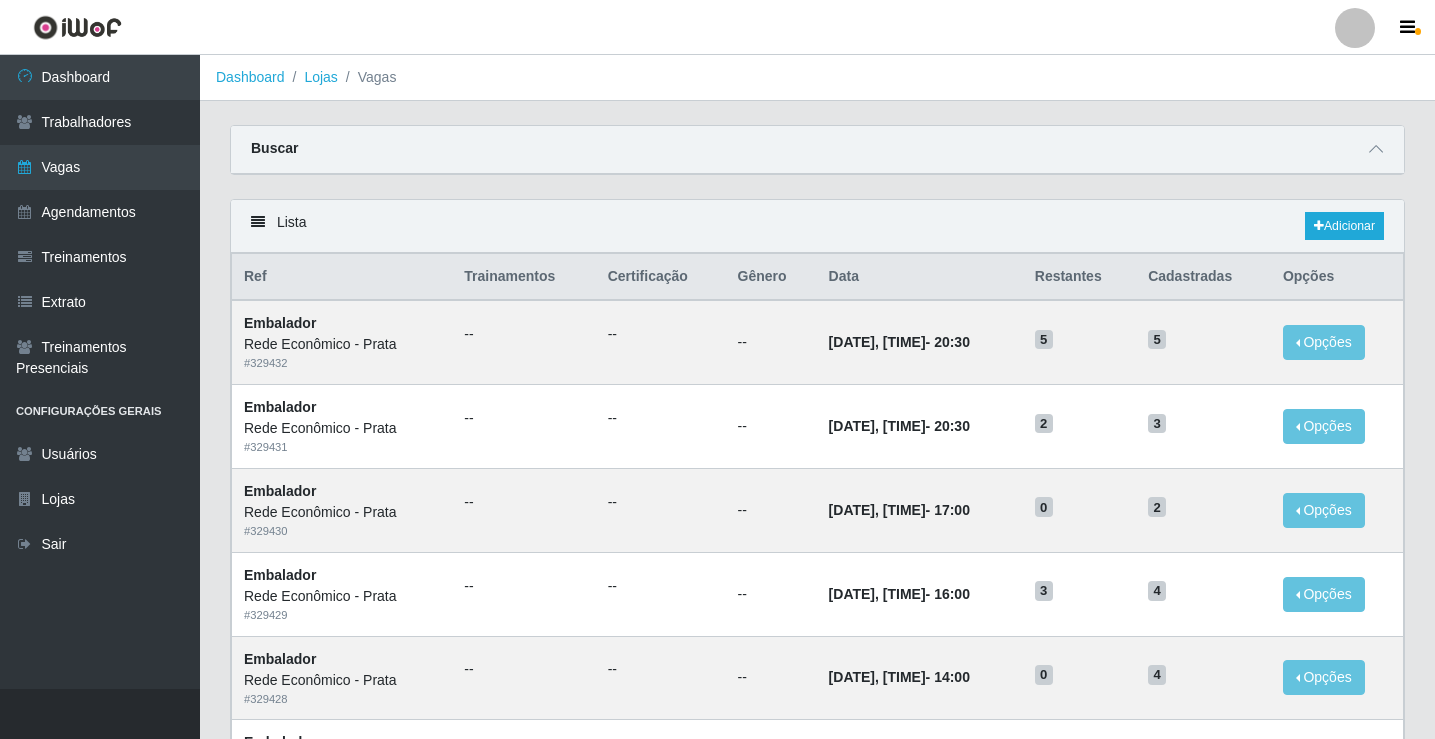 click on "Dashboard" at bounding box center [250, 77] 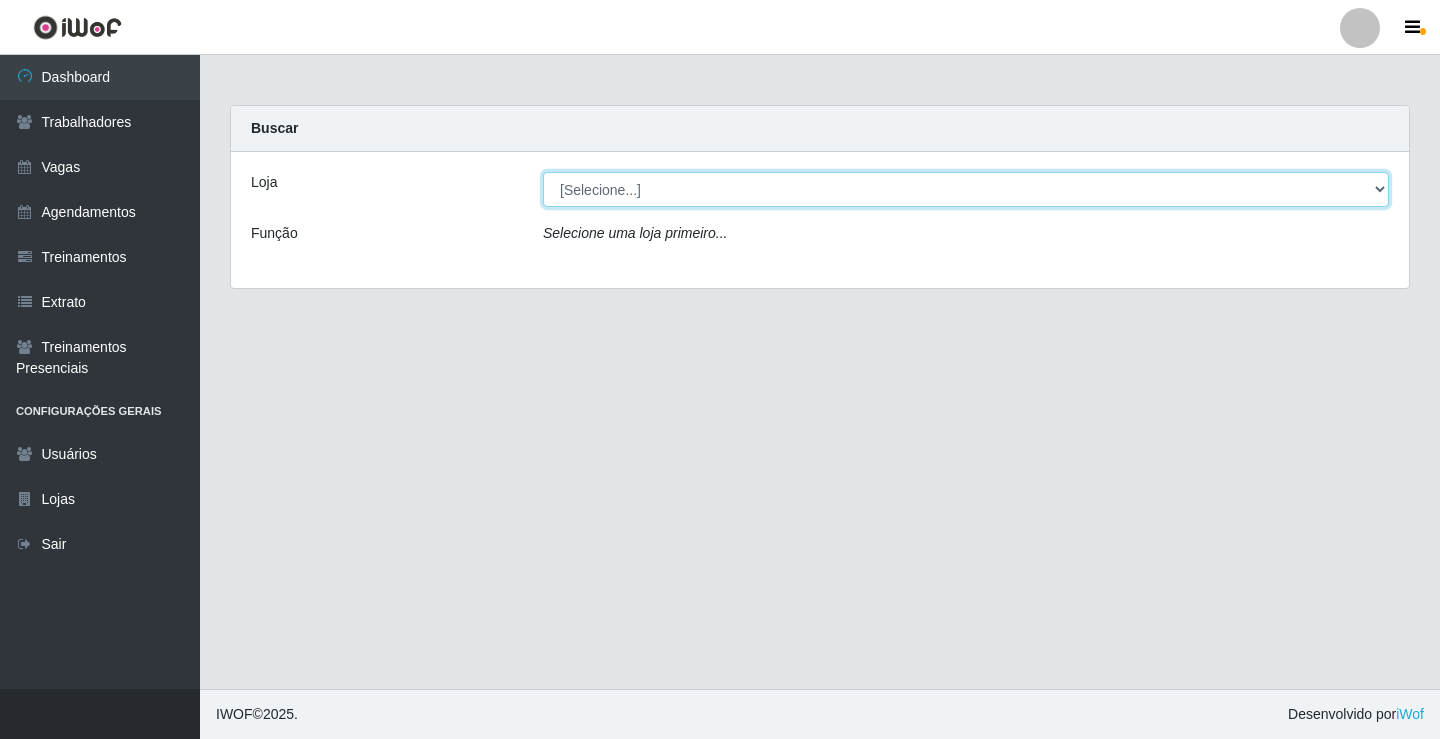 click on "[Selecione...] Rede Econômico - Prata" at bounding box center (966, 189) 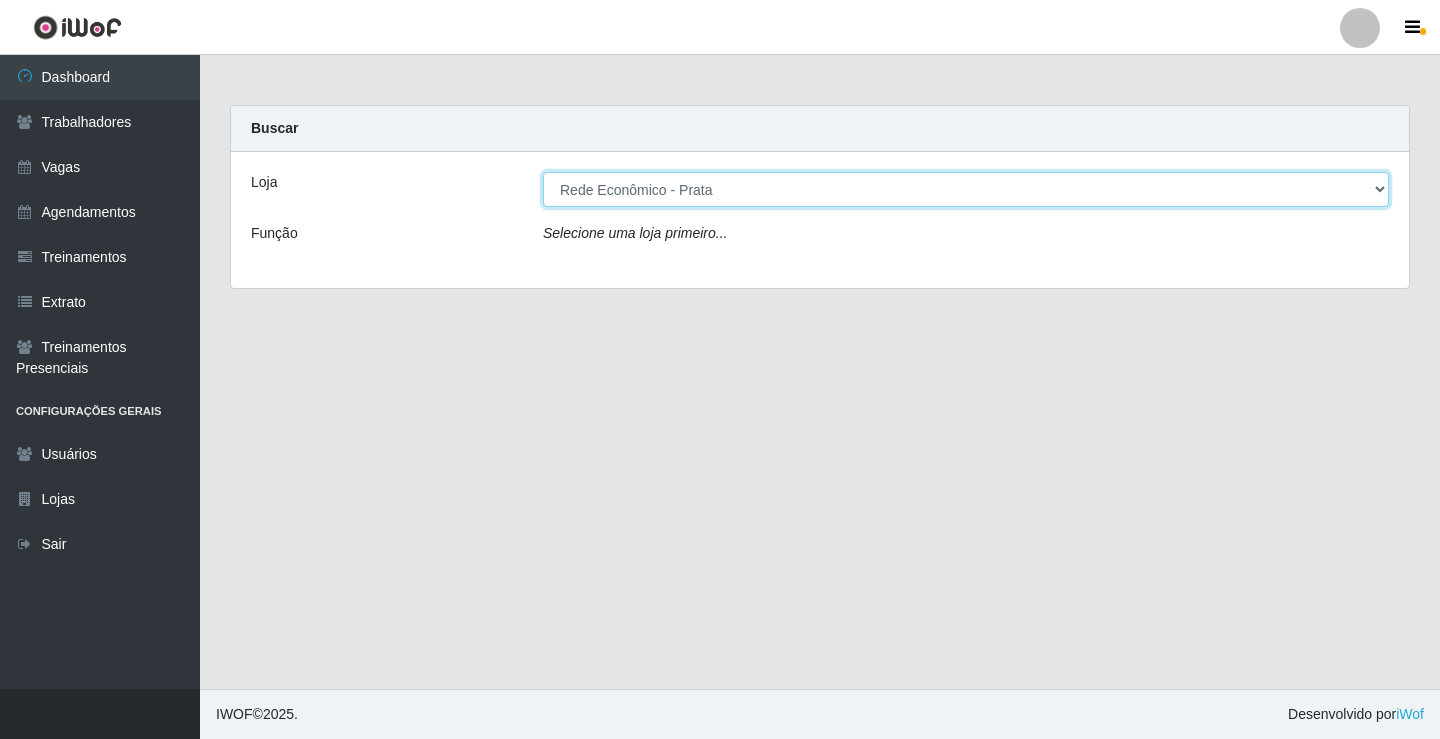 click on "[Selecione...] Rede Econômico - Prata" at bounding box center (966, 189) 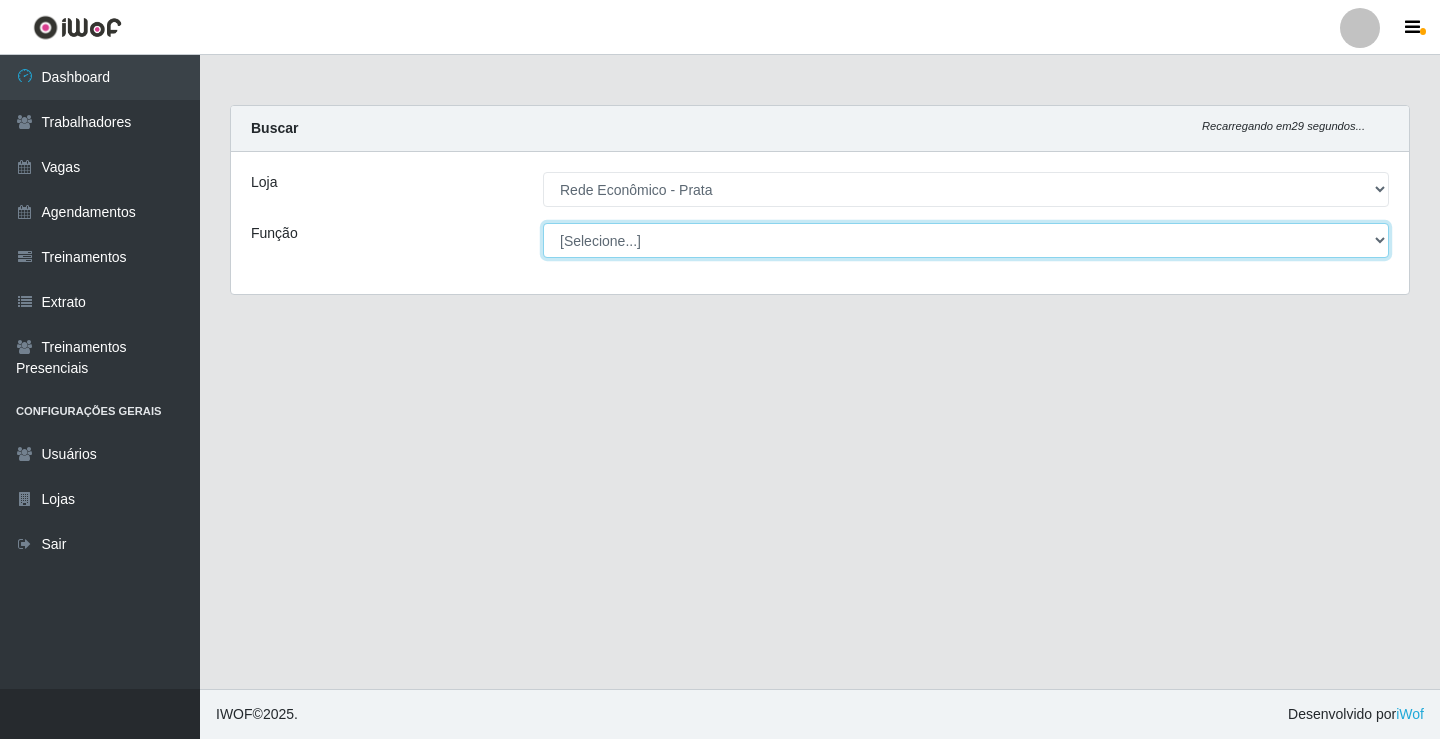 click on "[Selecione...] ASG ASG + ASG ++ Embalador Embalador + Embalador ++ Operador de Caixa Operador de Caixa + Operador de Caixa ++" at bounding box center [966, 240] 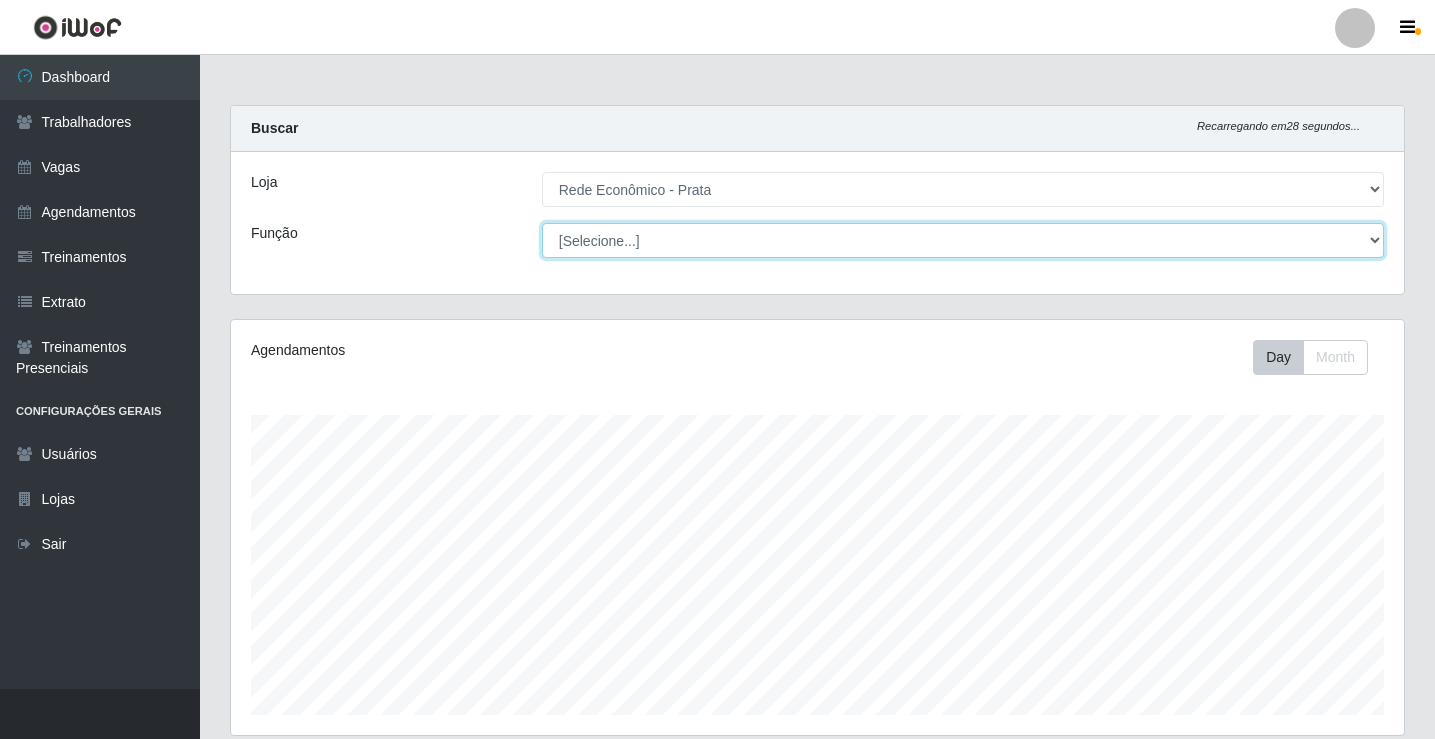 scroll, scrollTop: 999585, scrollLeft: 998827, axis: both 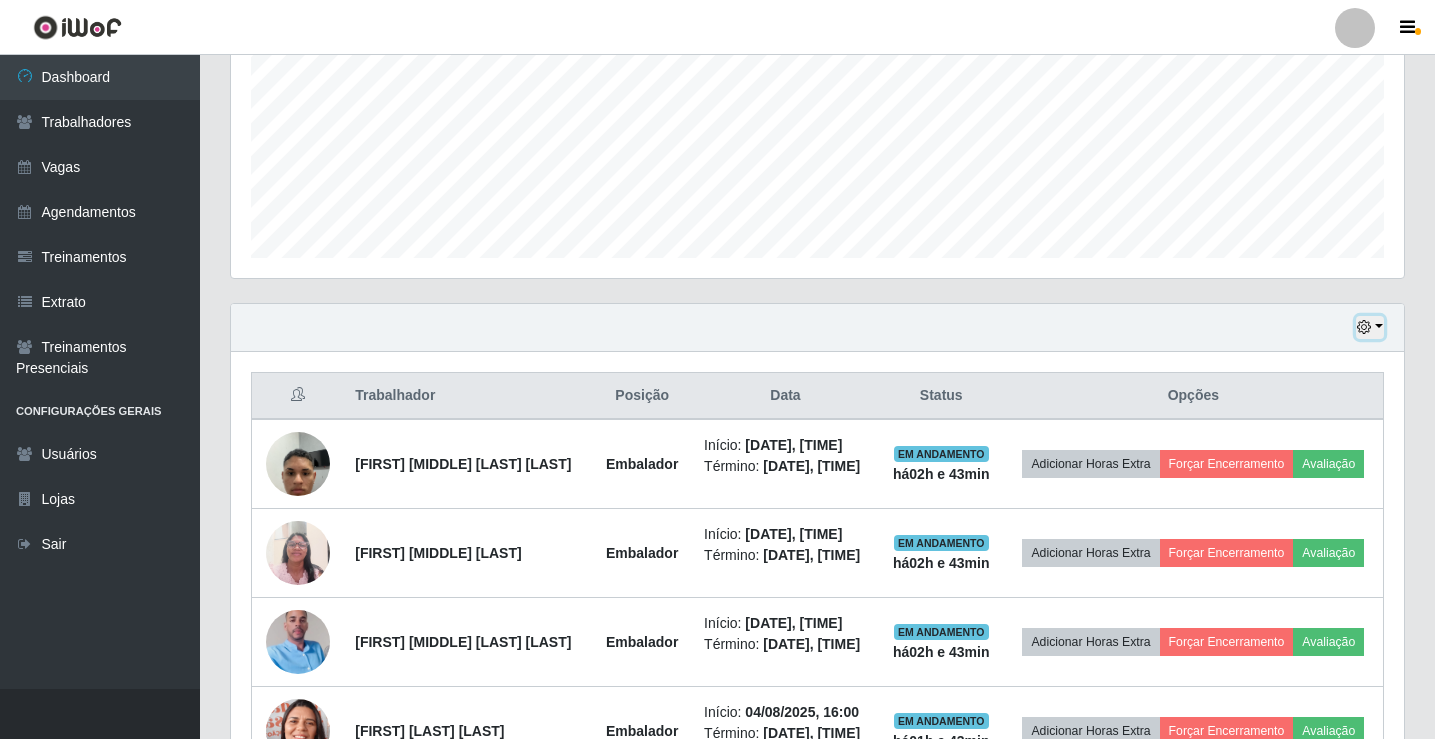 click at bounding box center [1370, 327] 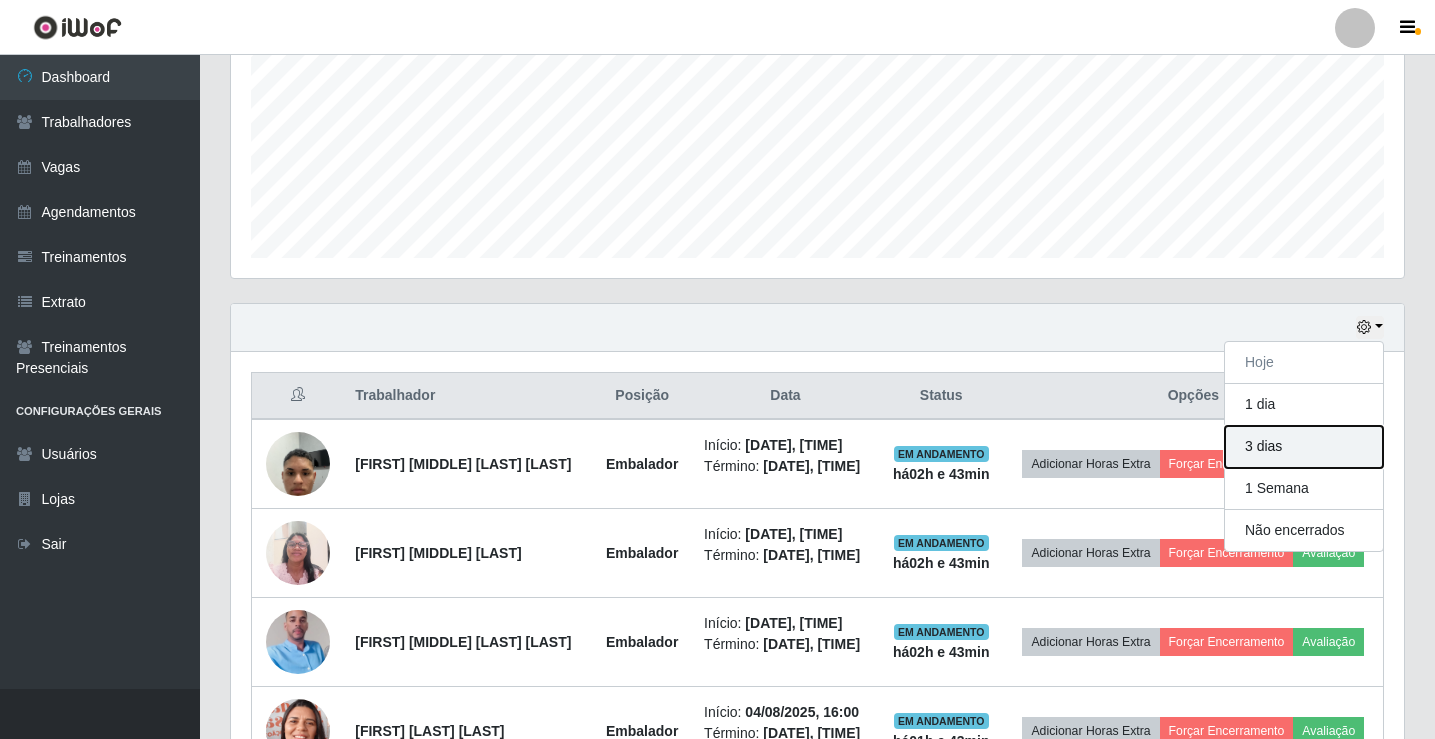 click on "3 dias" at bounding box center [1304, 447] 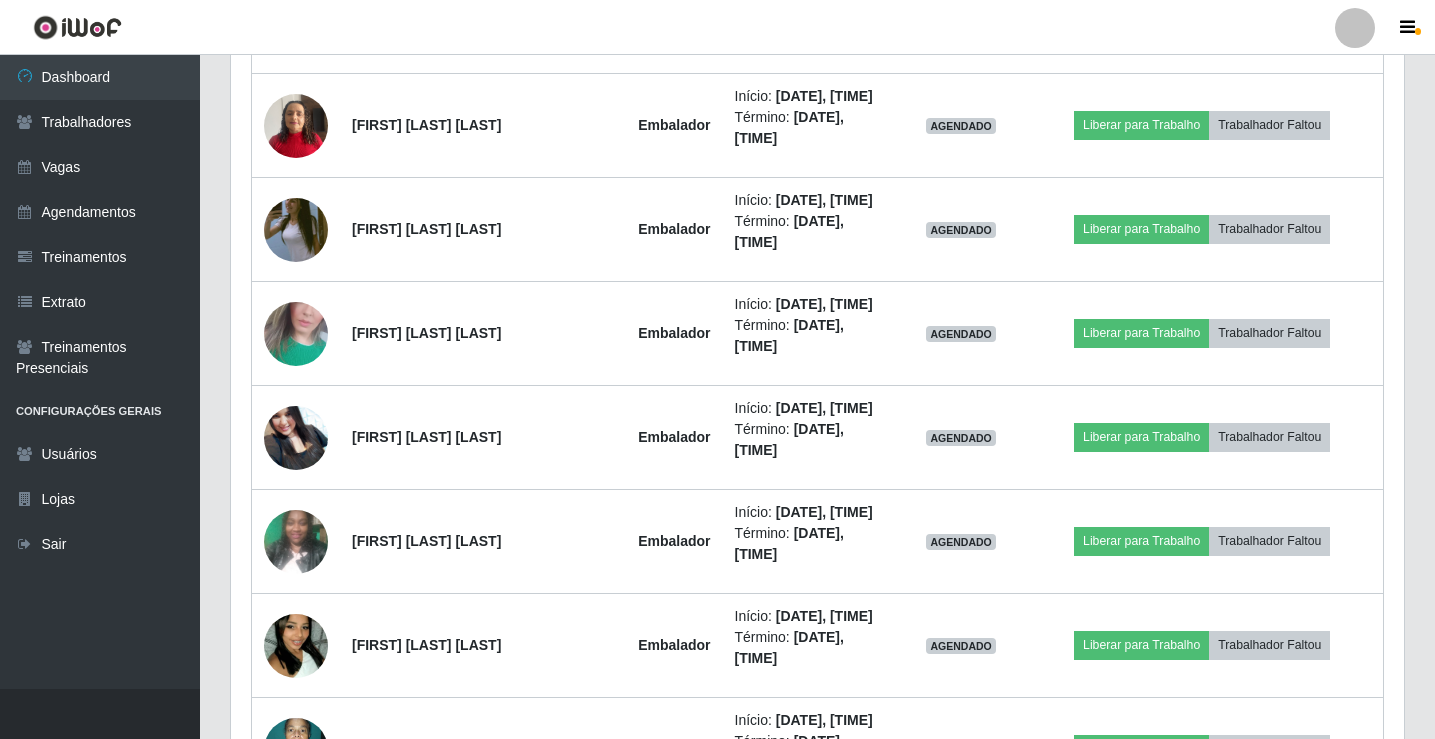 scroll, scrollTop: 3557, scrollLeft: 0, axis: vertical 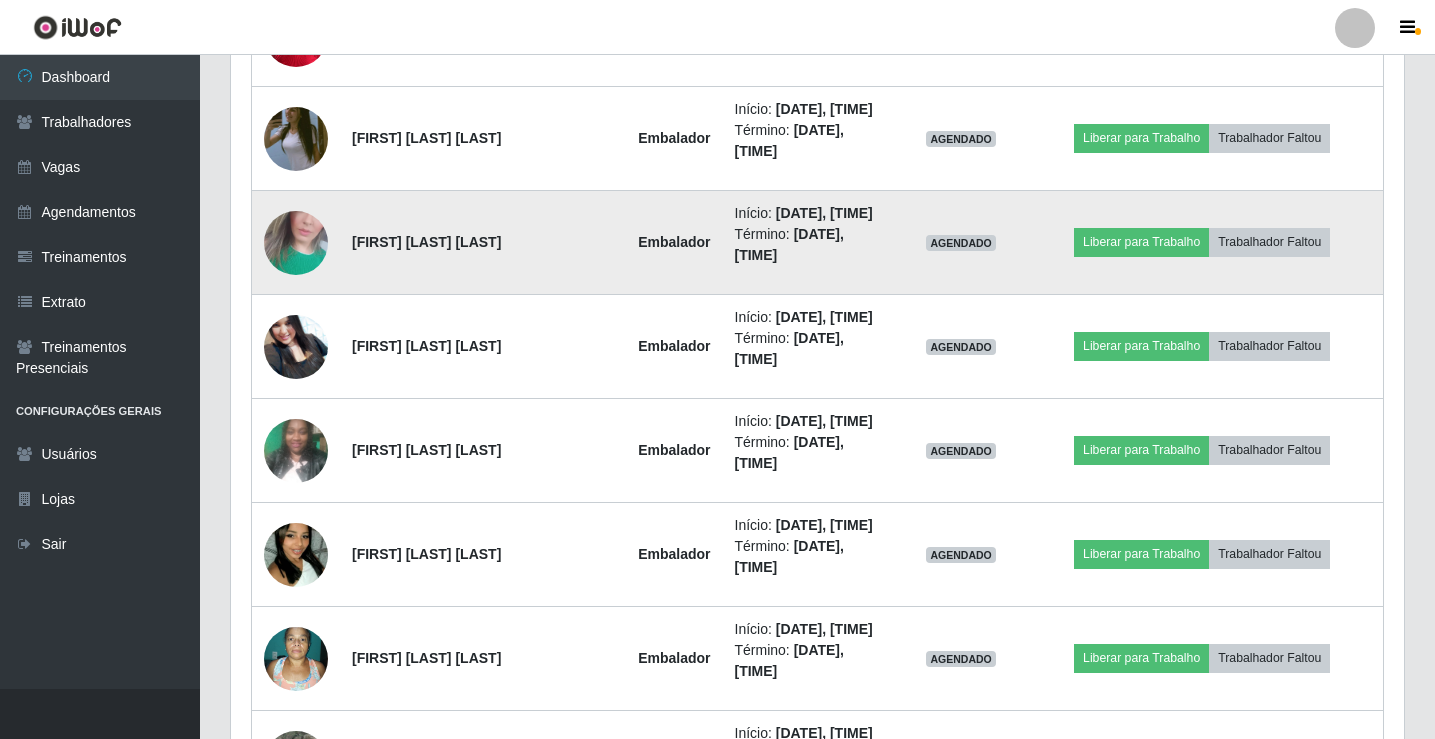 click at bounding box center [296, 243] 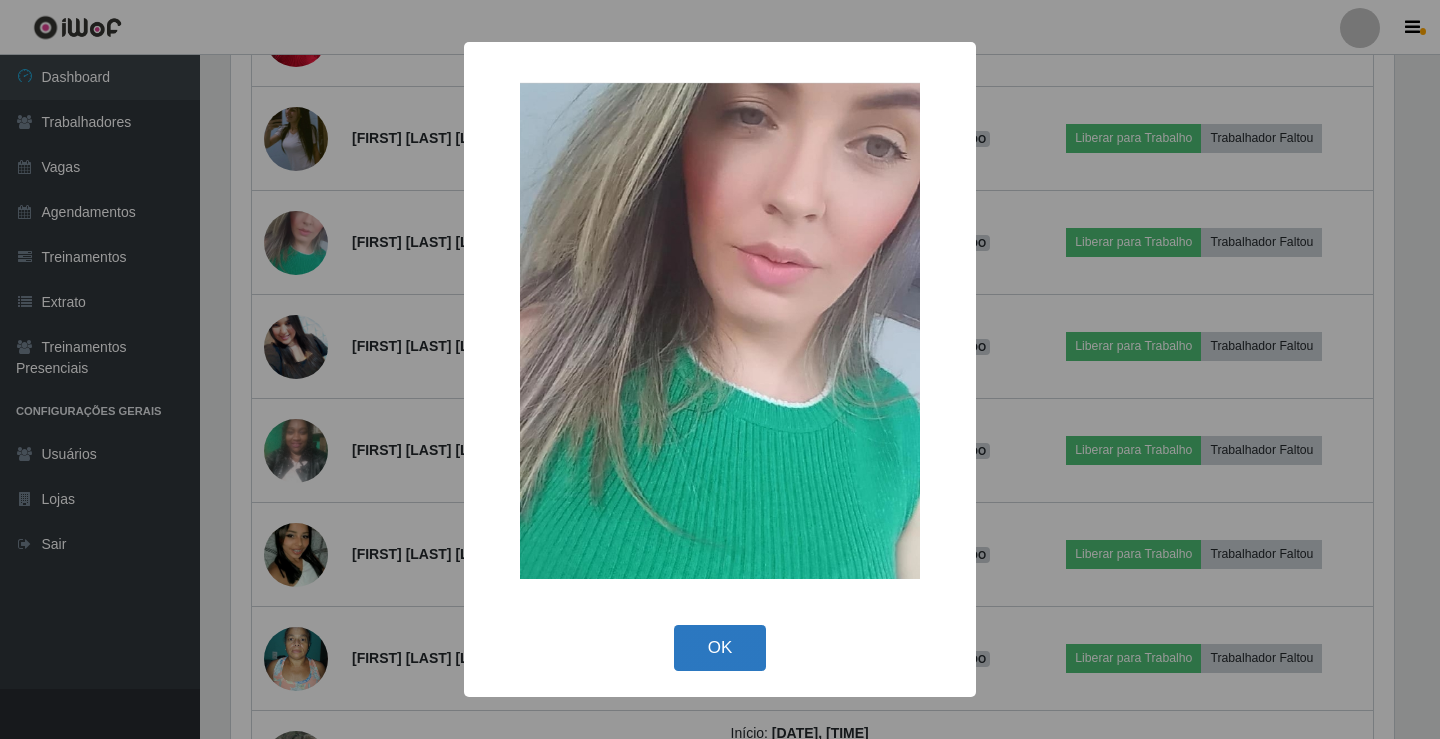 click on "OK" at bounding box center (720, 648) 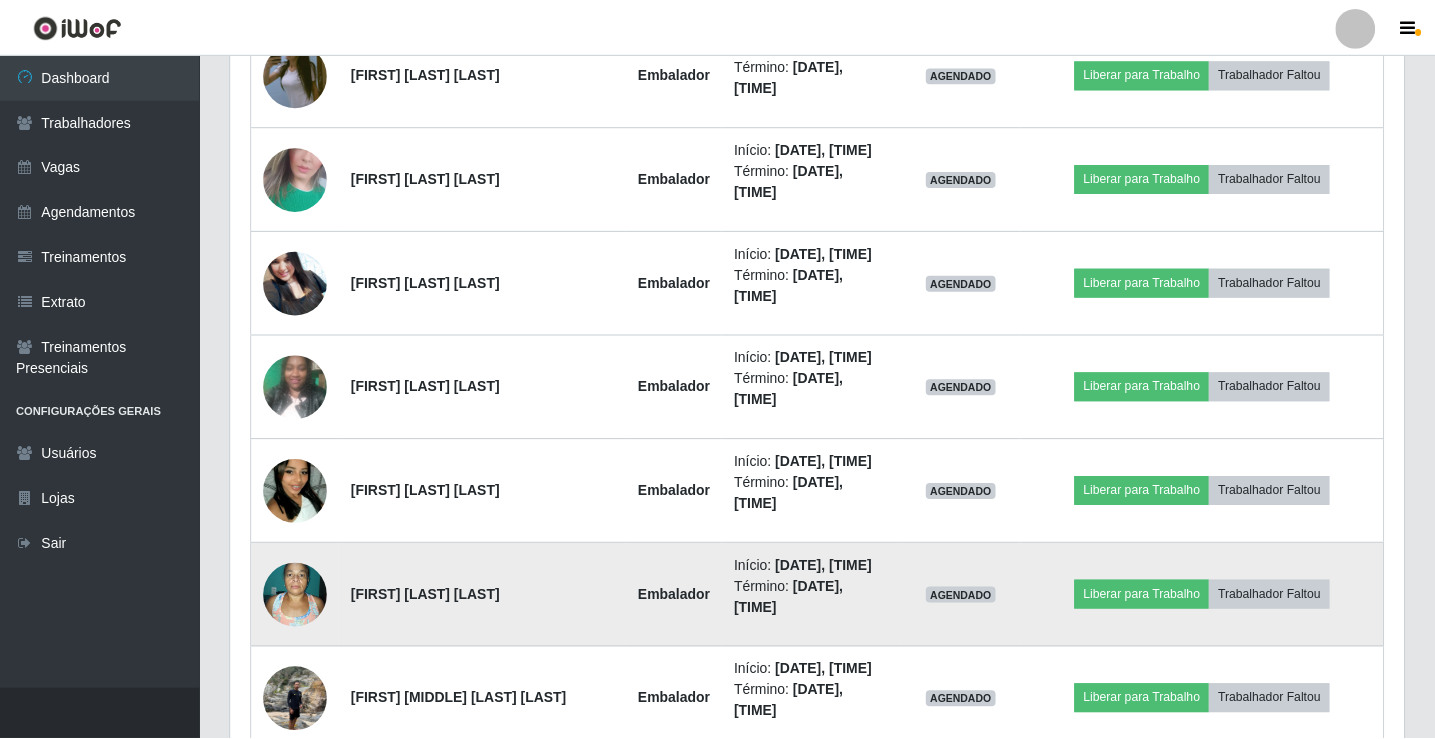 scroll, scrollTop: 999585, scrollLeft: 998827, axis: both 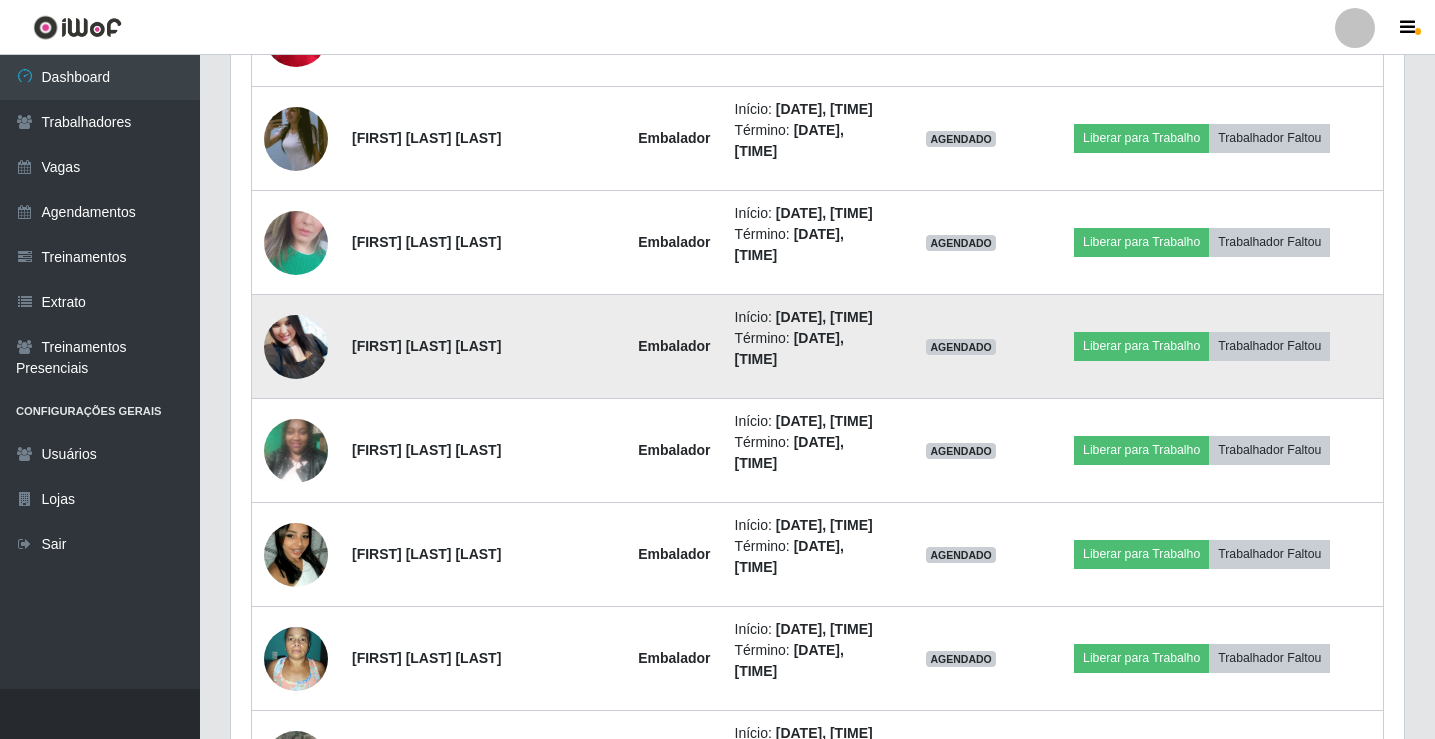 click at bounding box center [296, 346] 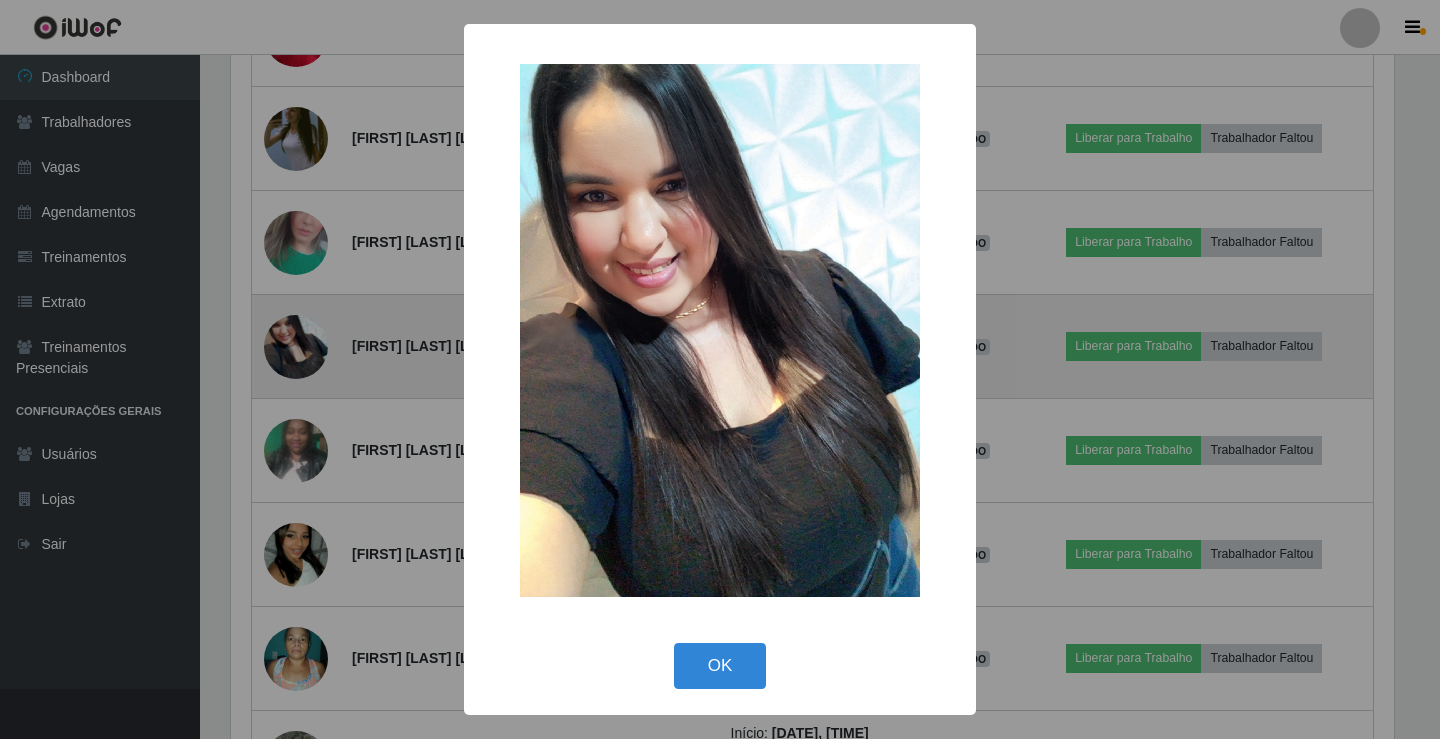 scroll, scrollTop: 999585, scrollLeft: 998837, axis: both 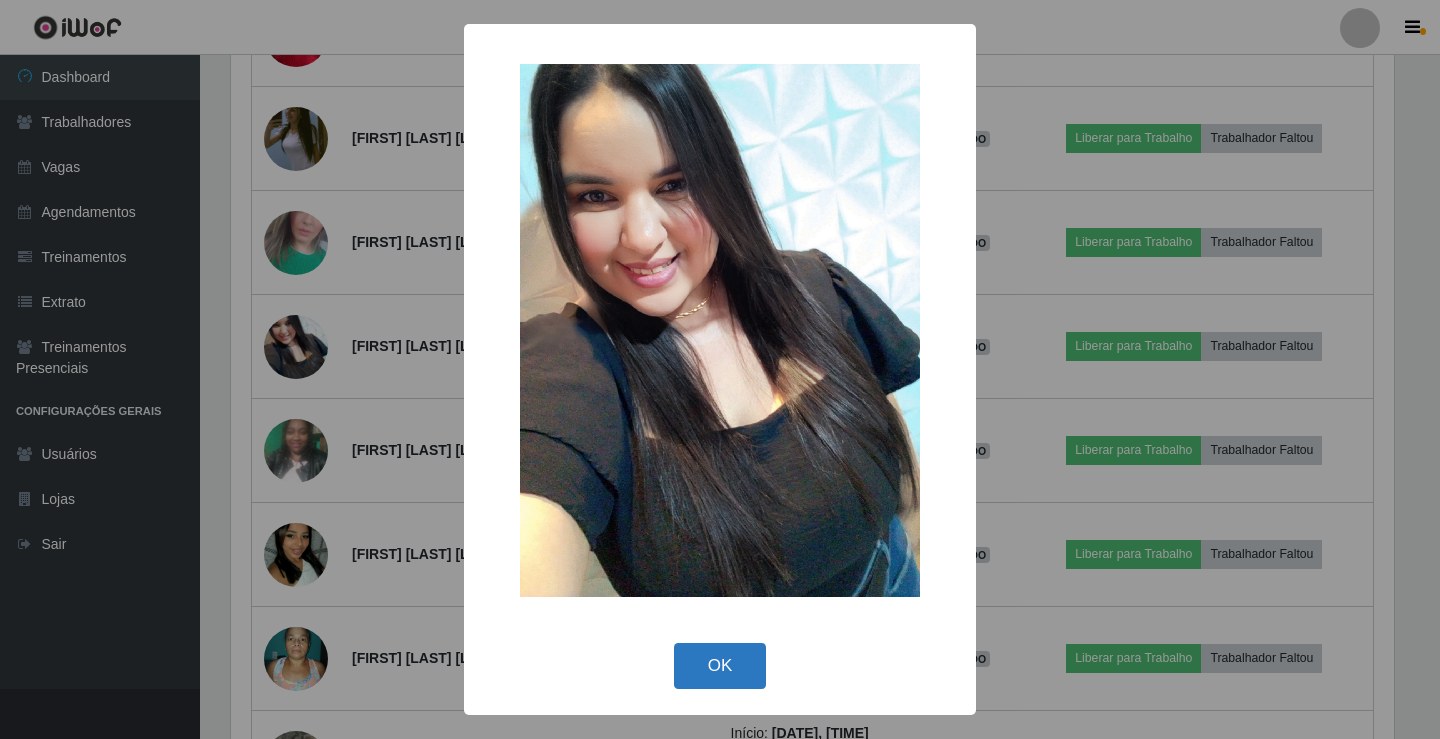 drag, startPoint x: 733, startPoint y: 670, endPoint x: 661, endPoint y: 615, distance: 90.60353 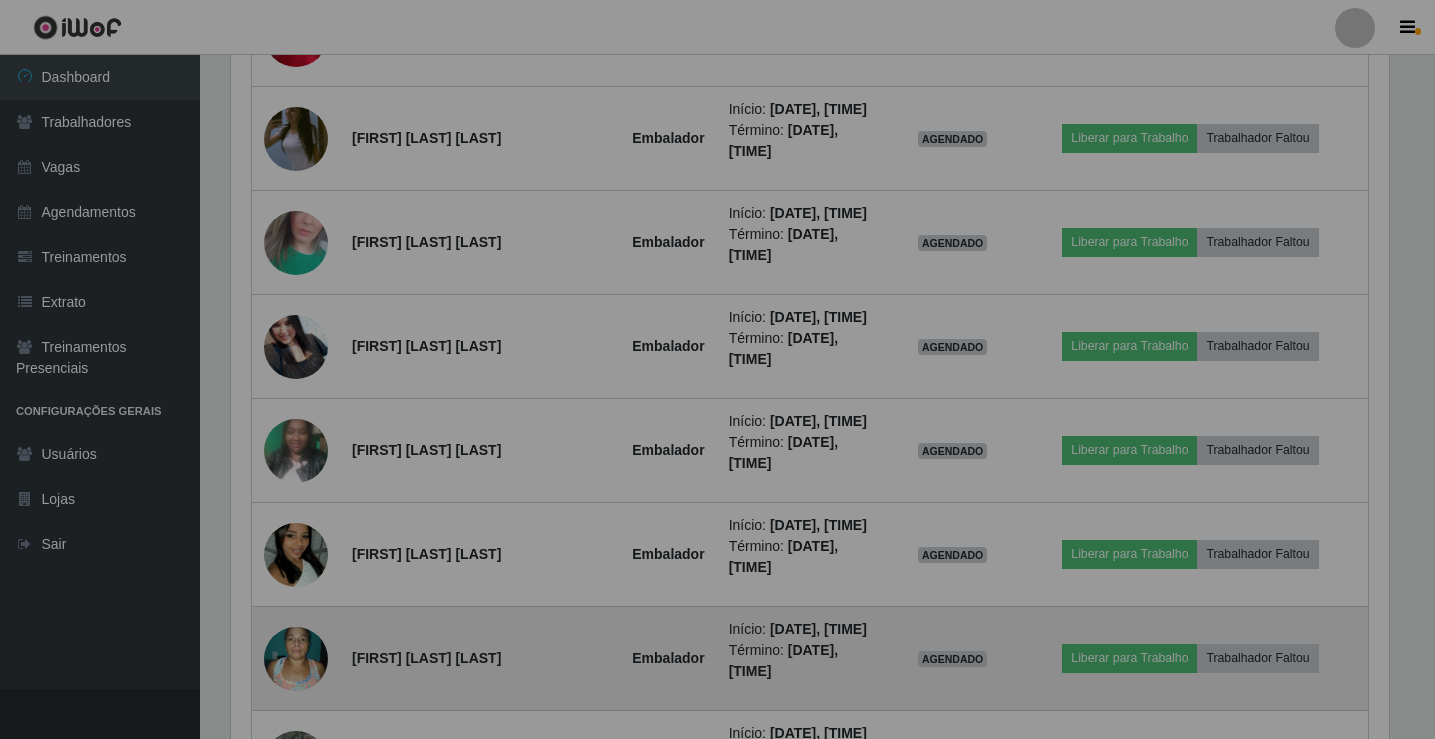 scroll, scrollTop: 999585, scrollLeft: 998827, axis: both 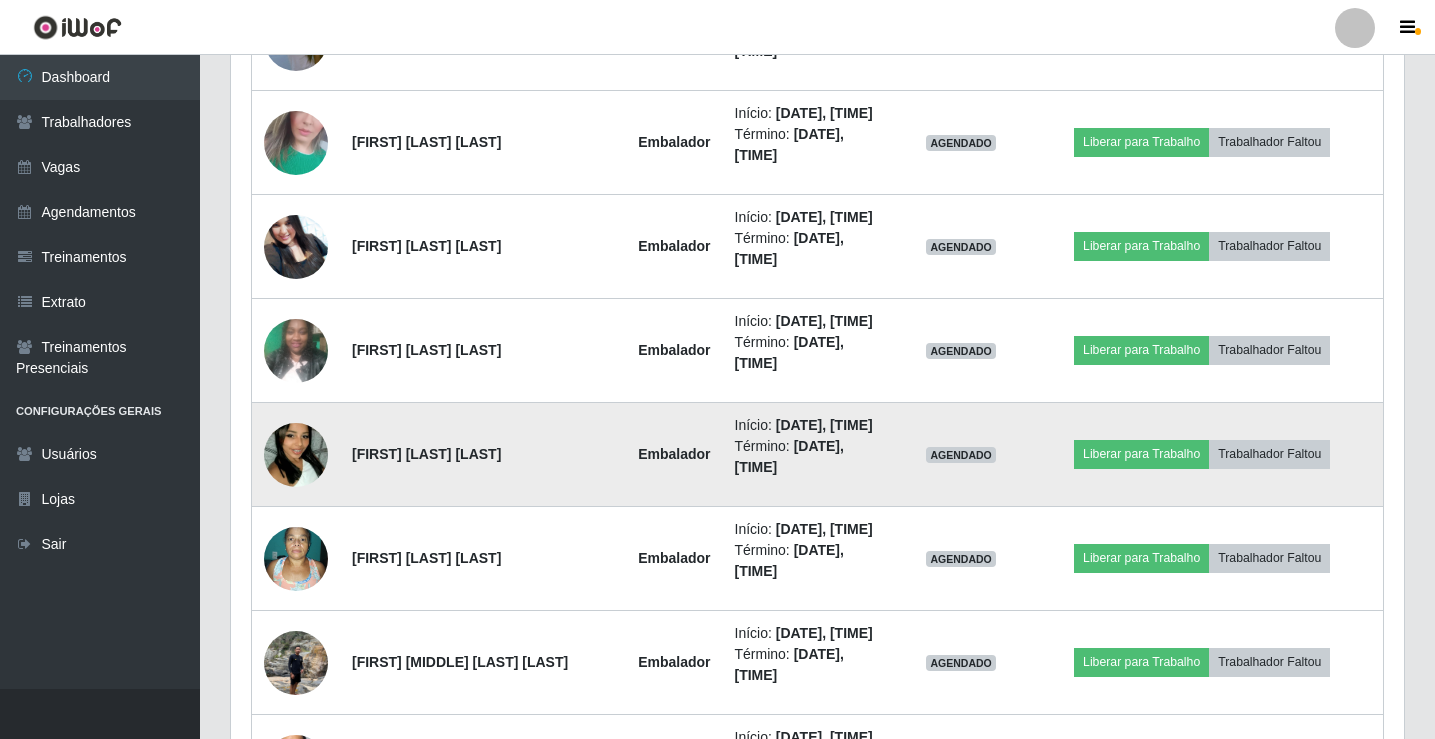 click at bounding box center [296, 455] 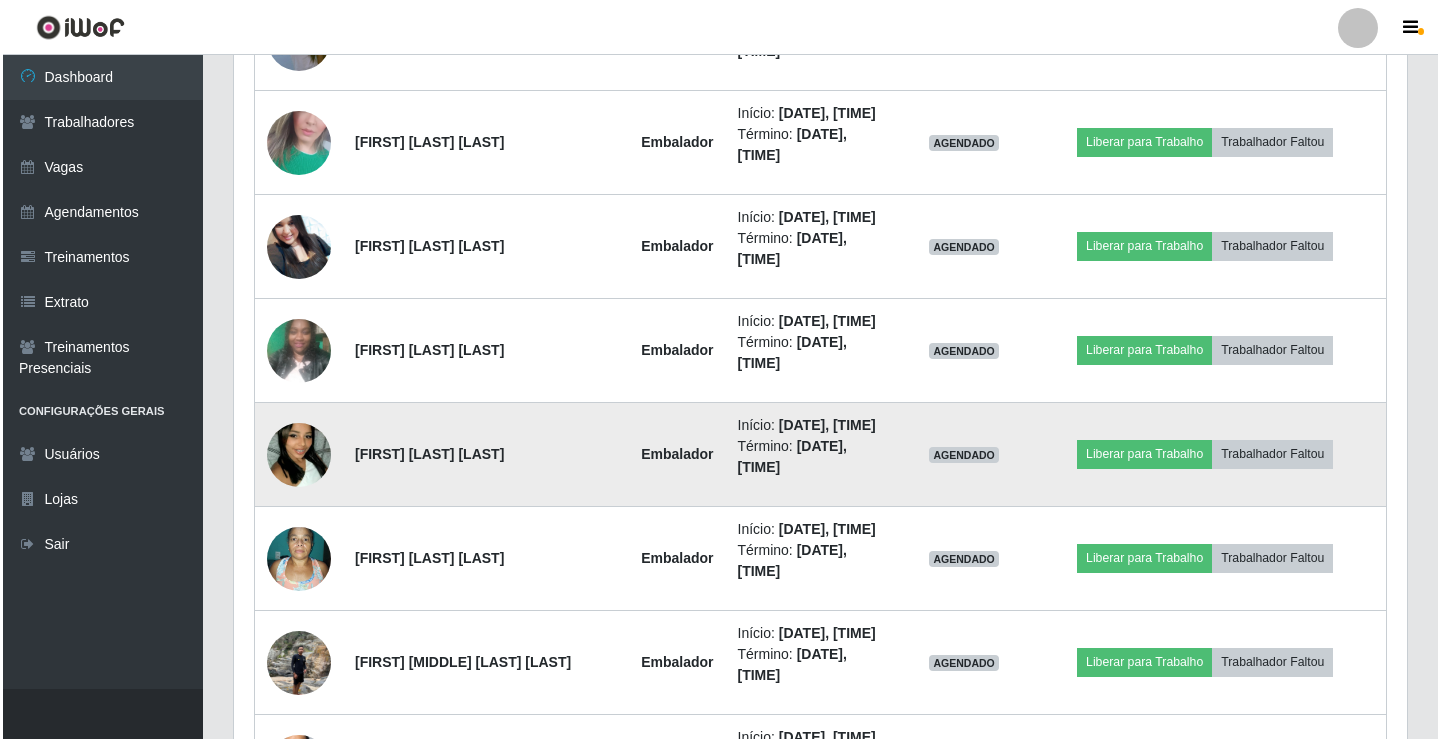 scroll, scrollTop: 415, scrollLeft: 1163, axis: both 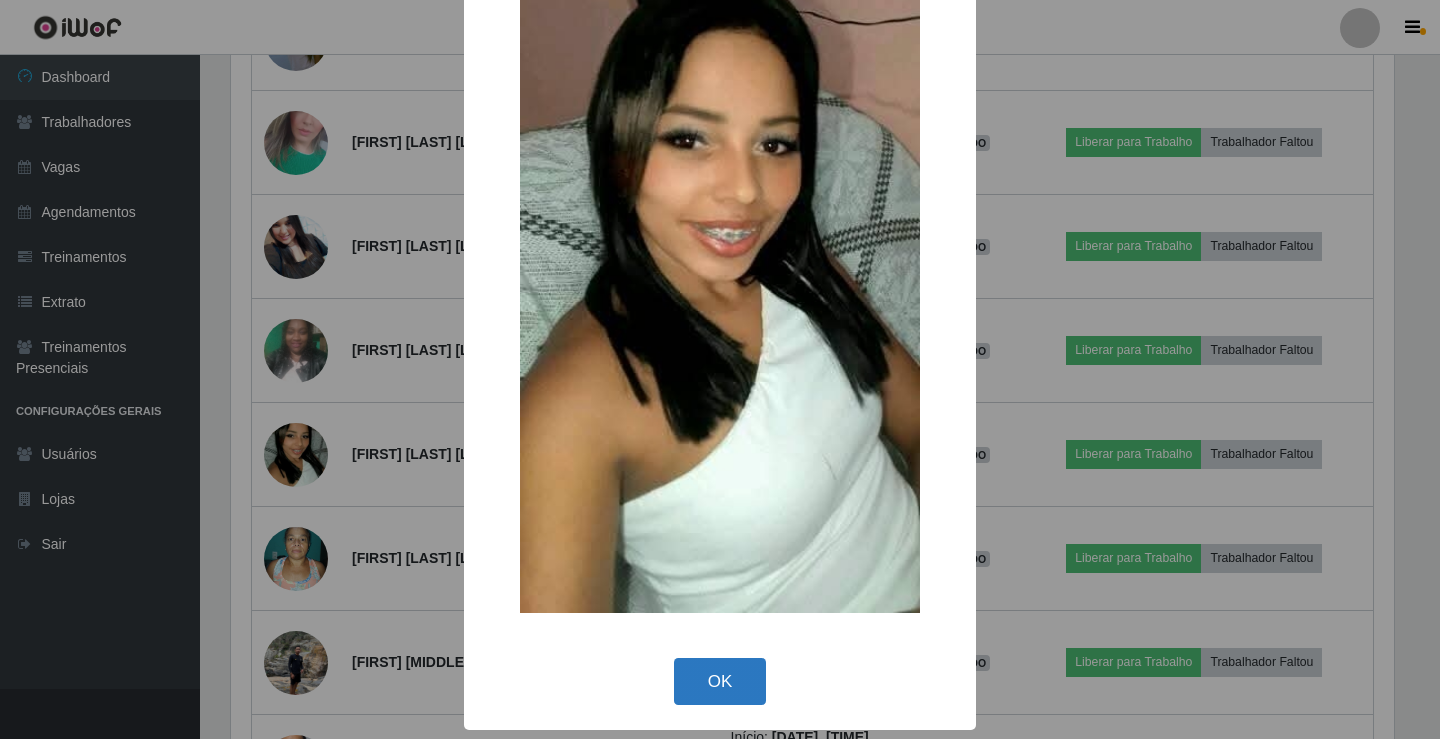 click on "OK" at bounding box center [720, 681] 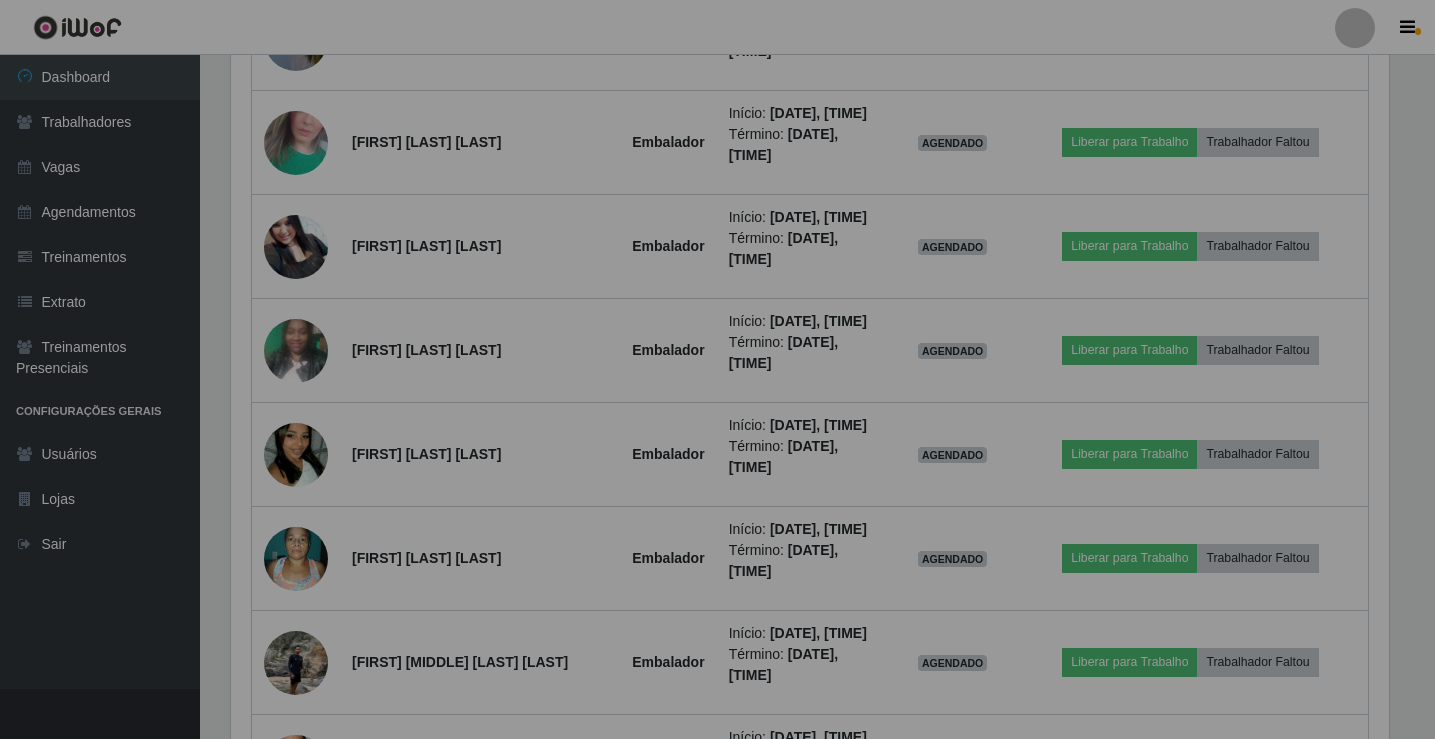 scroll, scrollTop: 999585, scrollLeft: 998827, axis: both 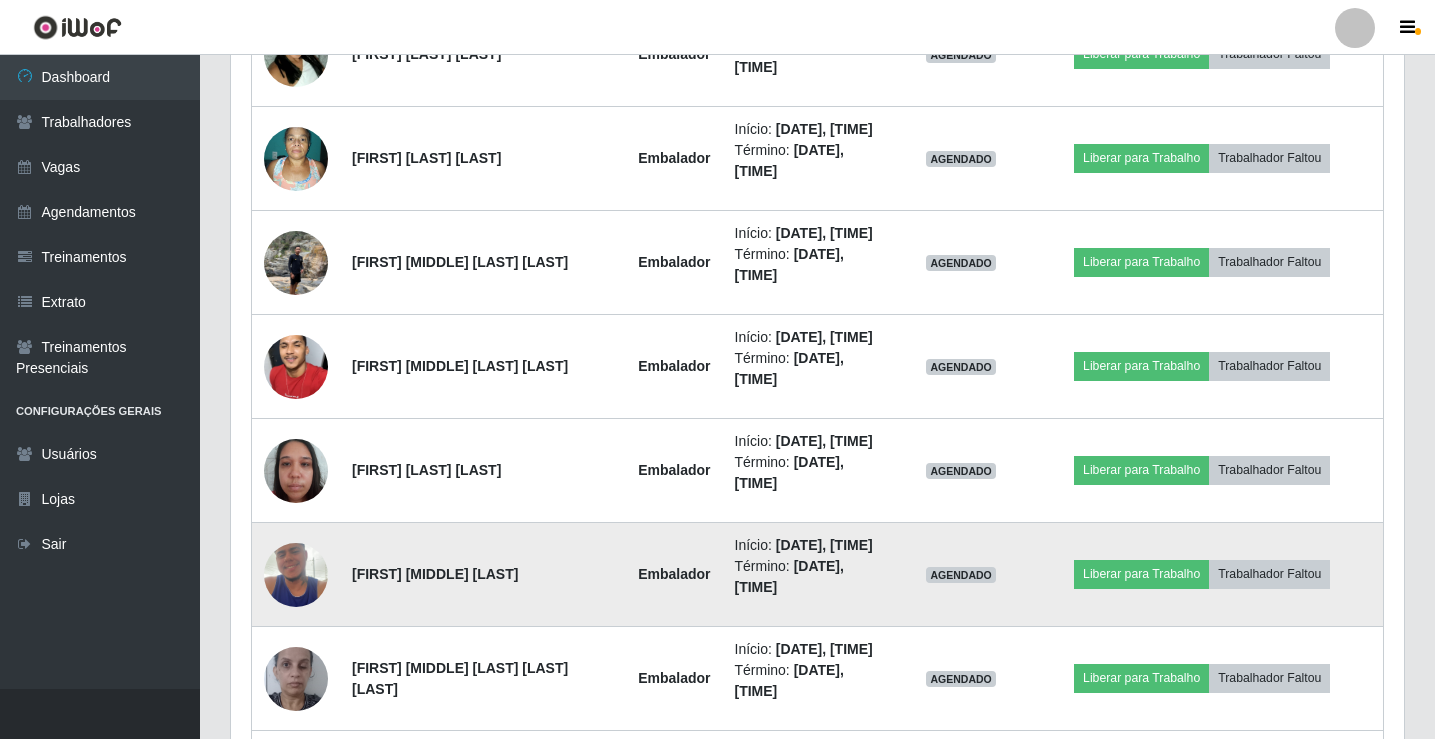 click at bounding box center (296, 575) 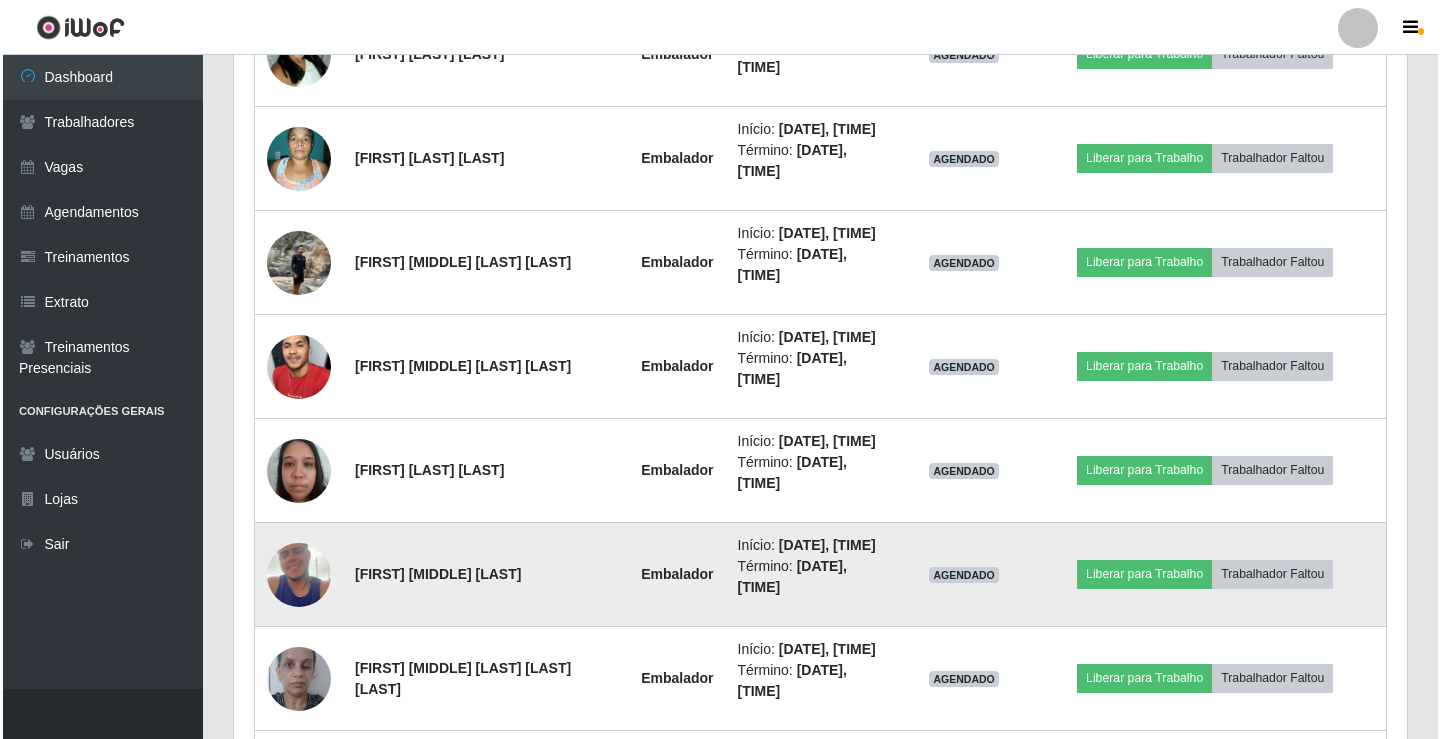 scroll, scrollTop: 415, scrollLeft: 1163, axis: both 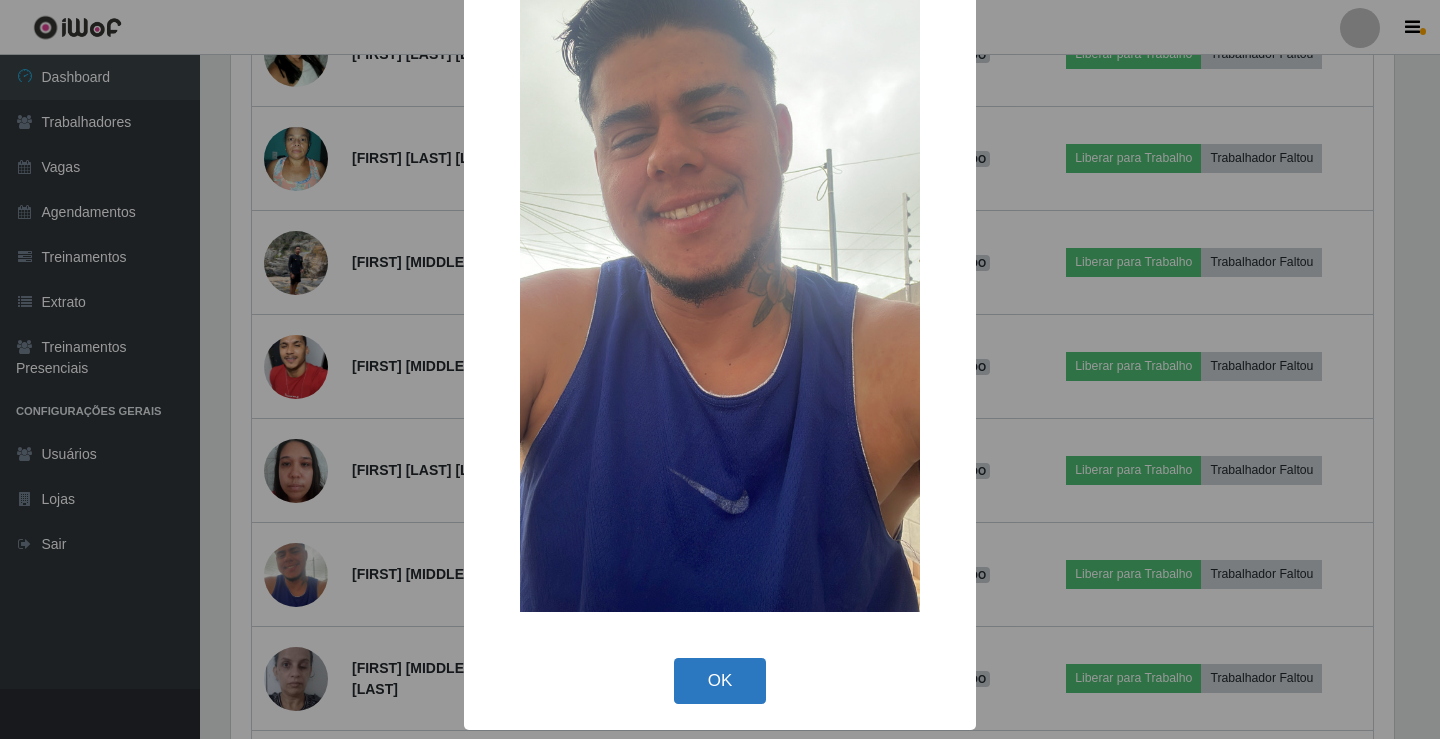 click on "OK" at bounding box center [720, 681] 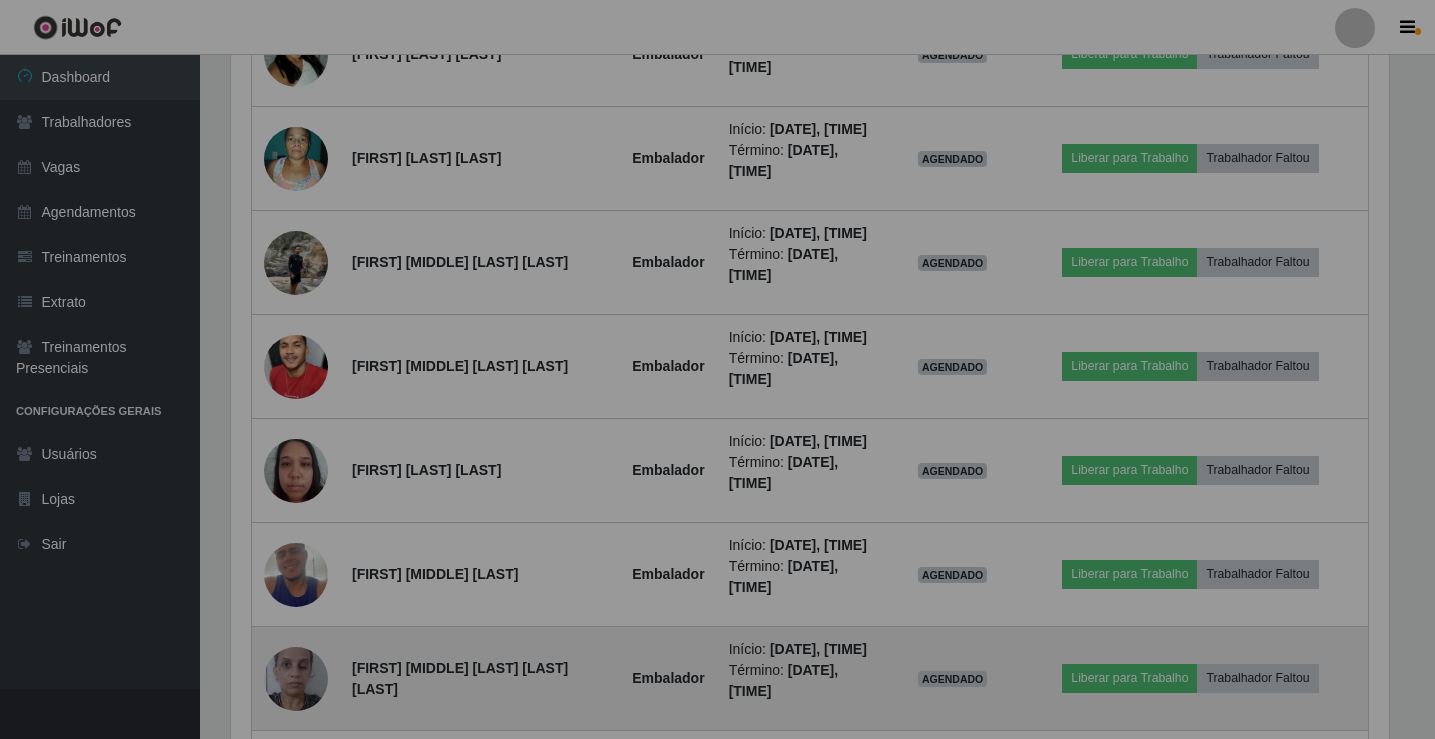 scroll, scrollTop: 999585, scrollLeft: 998827, axis: both 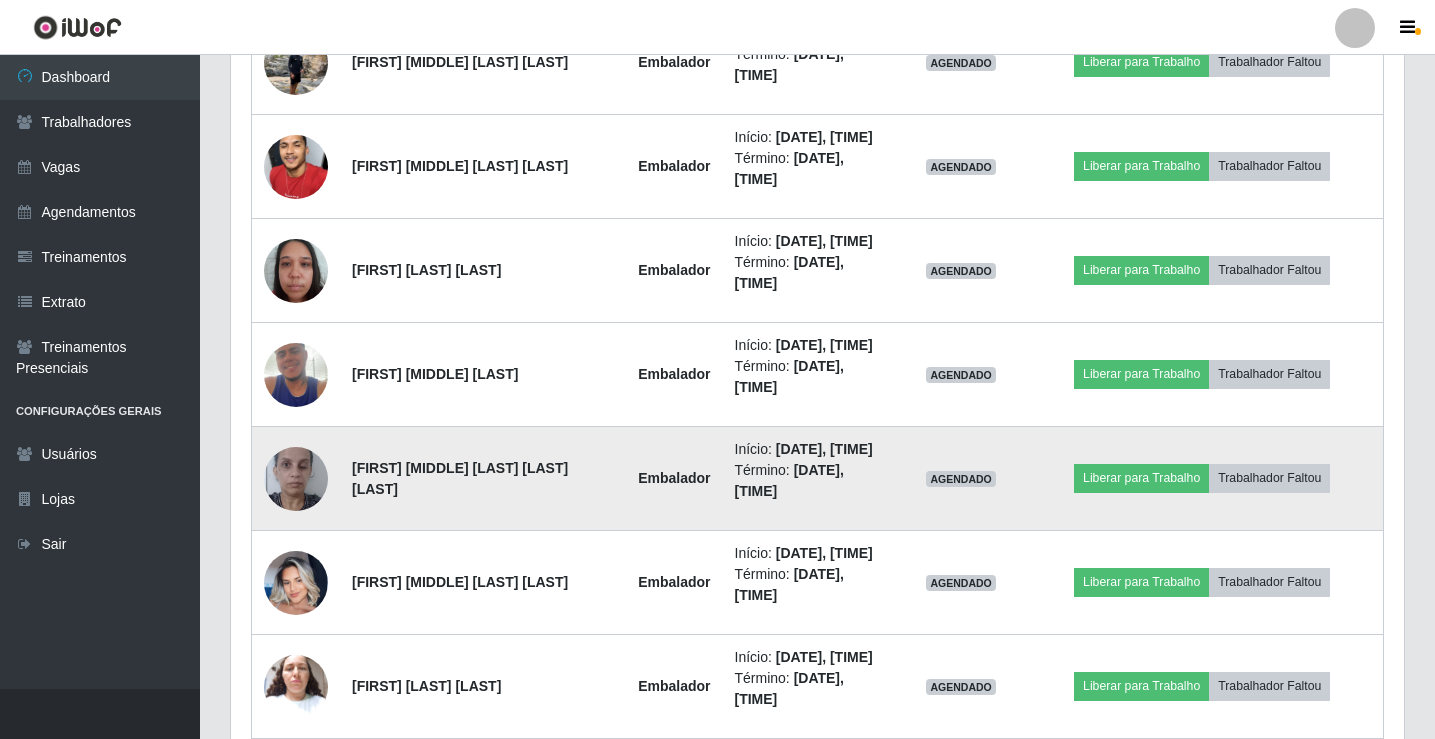 click at bounding box center [296, 479] 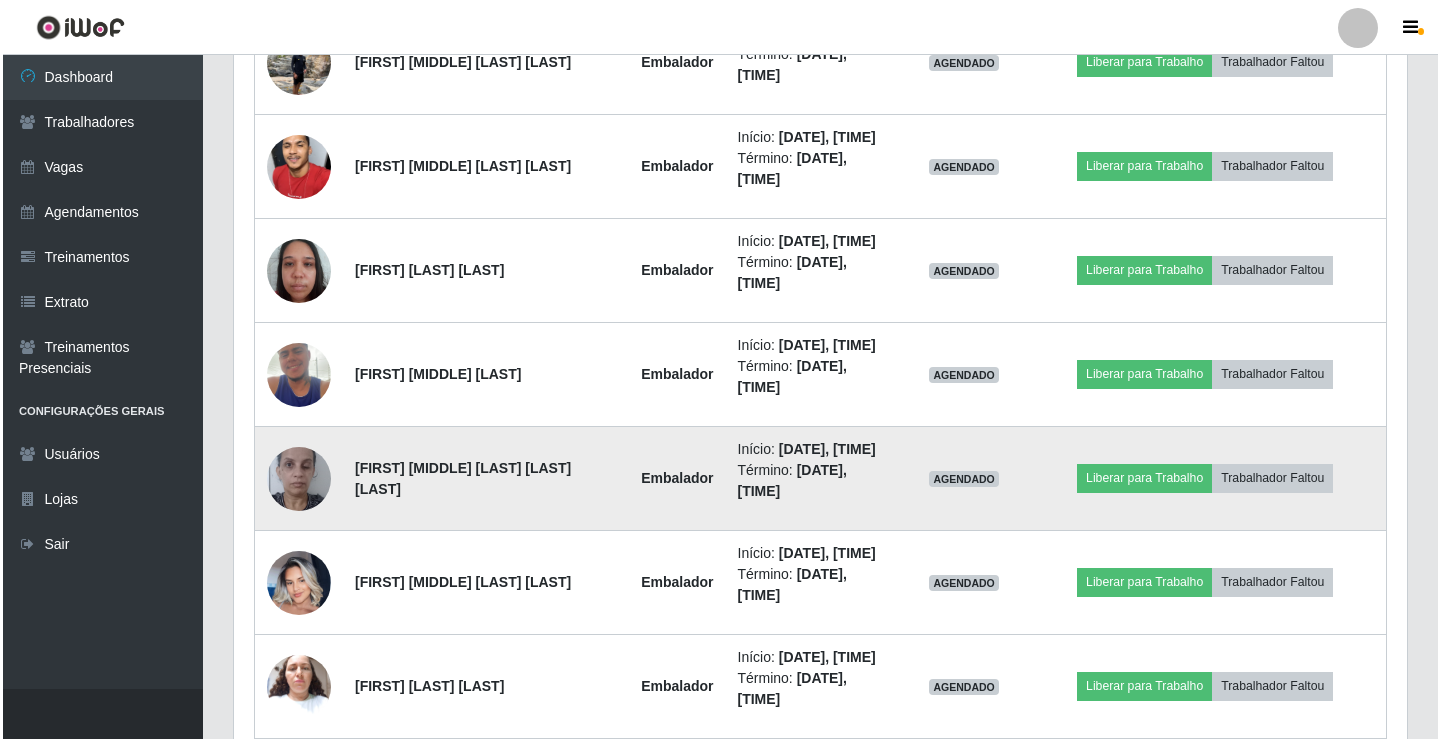scroll, scrollTop: 415, scrollLeft: 1163, axis: both 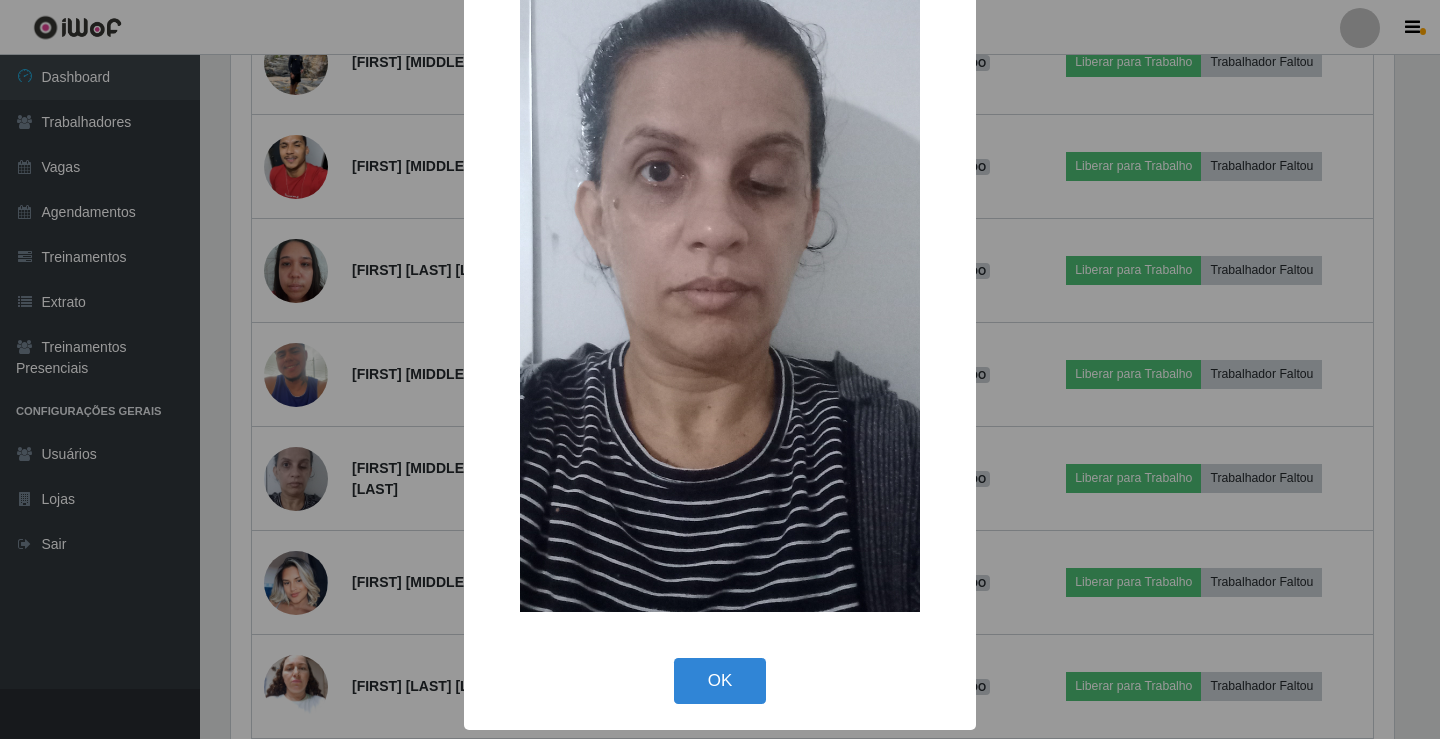 click on "OK" at bounding box center (720, 681) 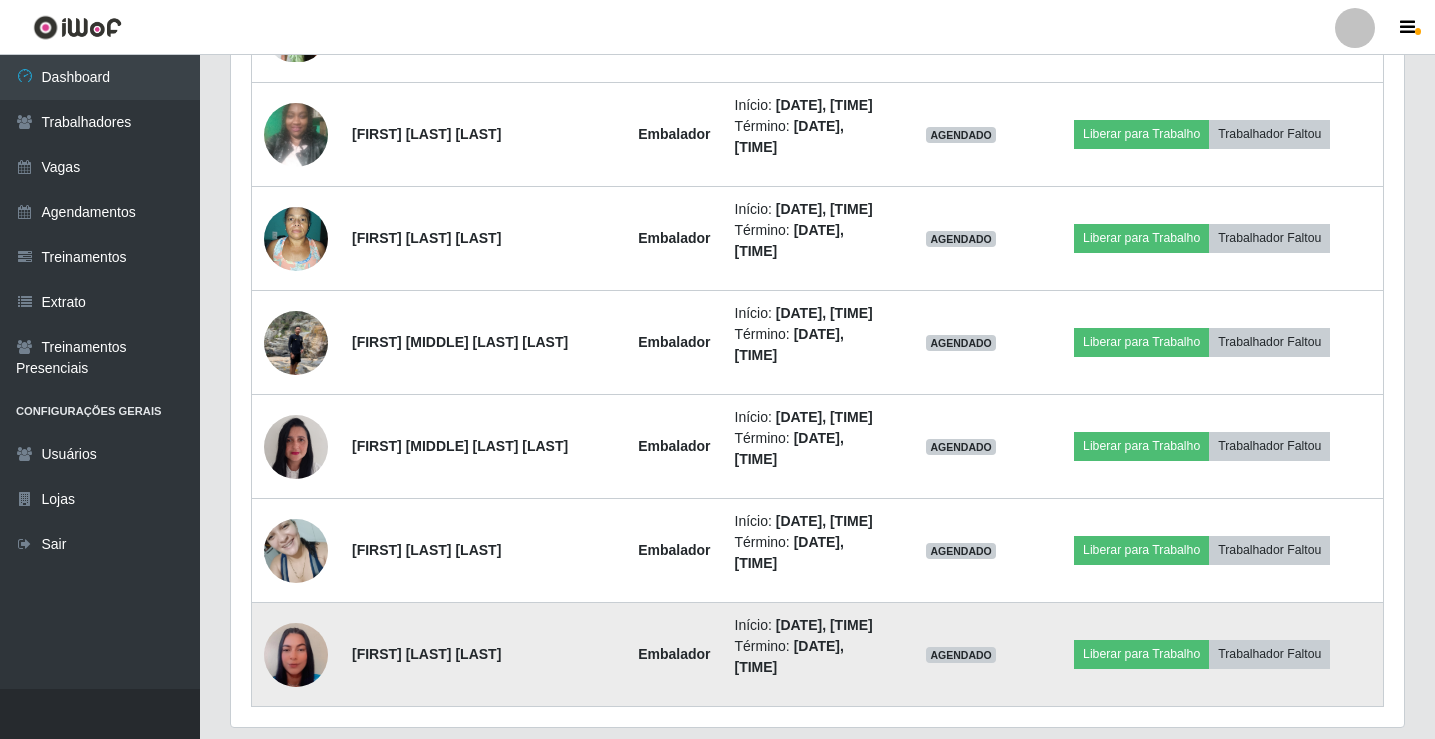 click at bounding box center [296, 655] 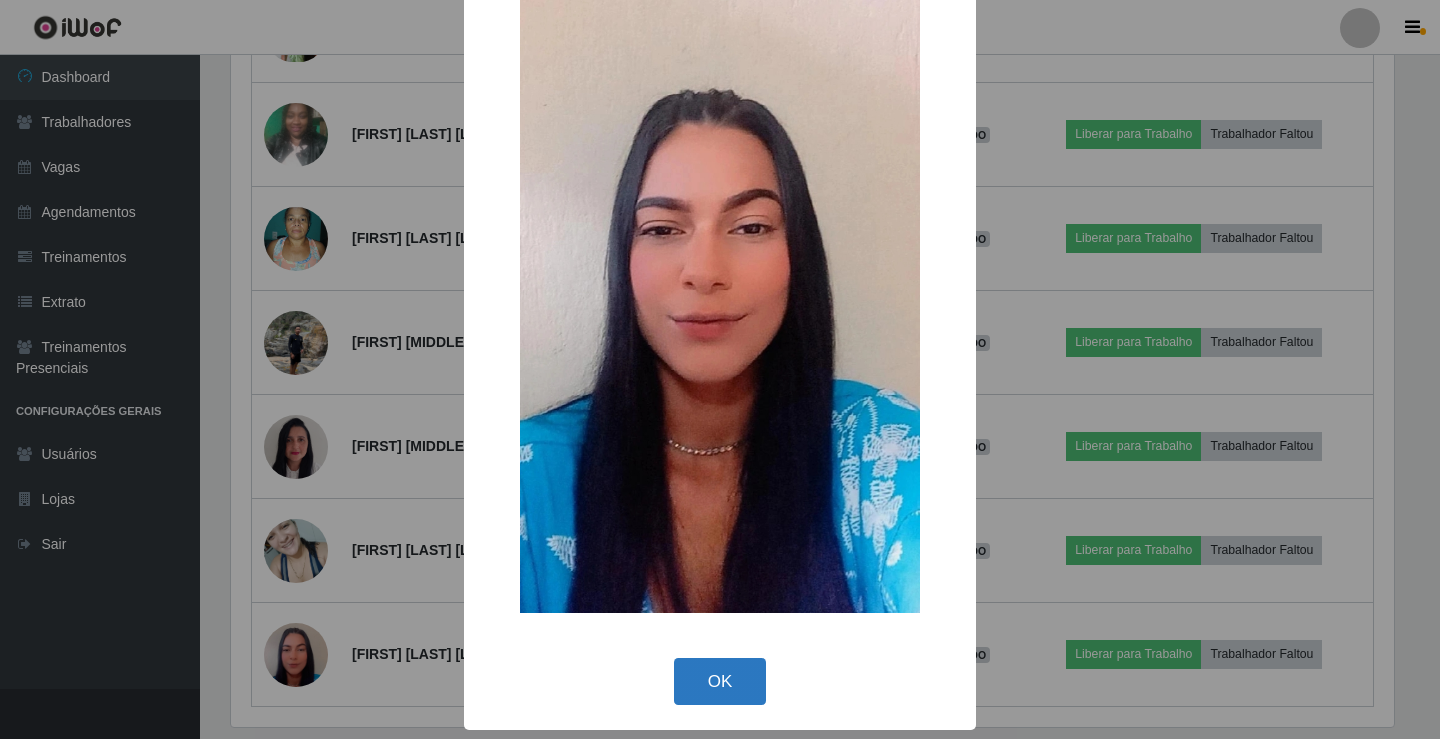 click on "OK" at bounding box center (720, 681) 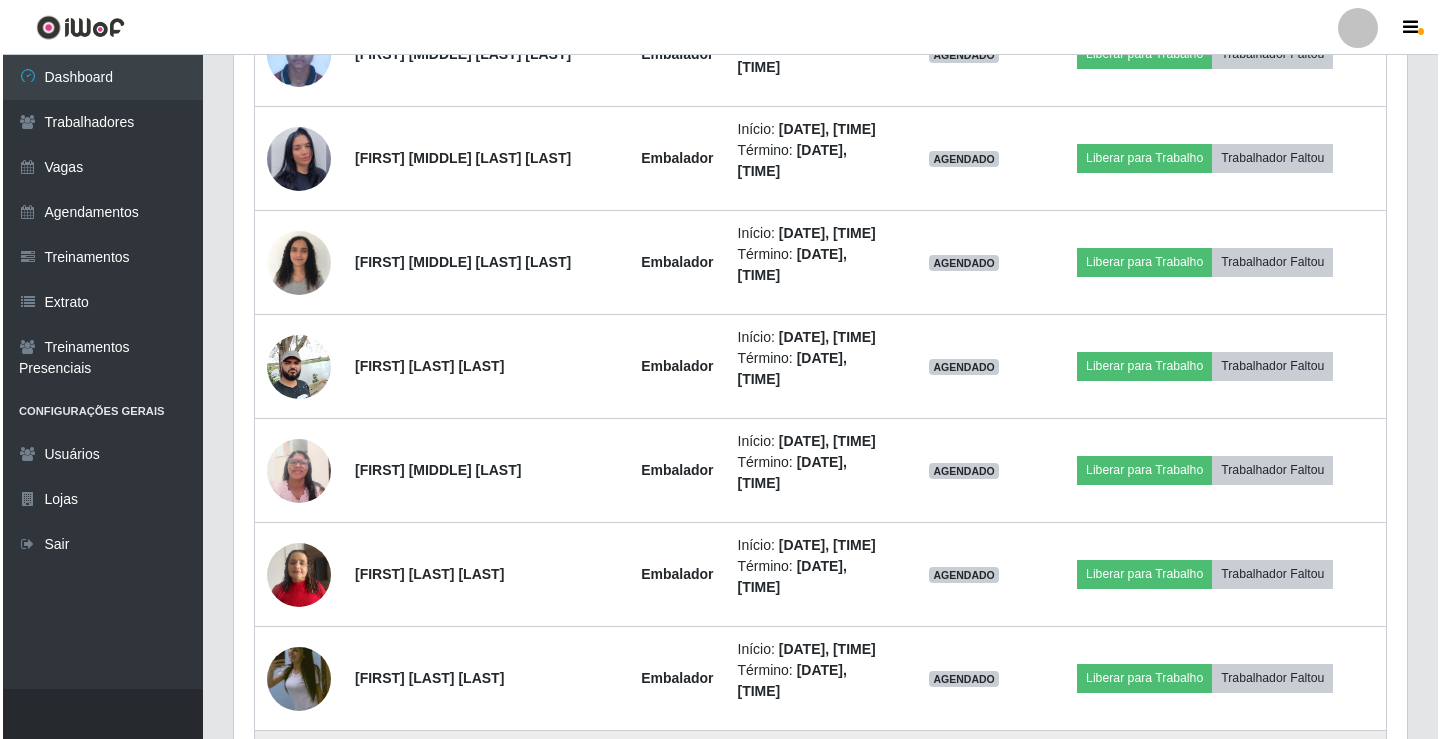 scroll, scrollTop: 2917, scrollLeft: 0, axis: vertical 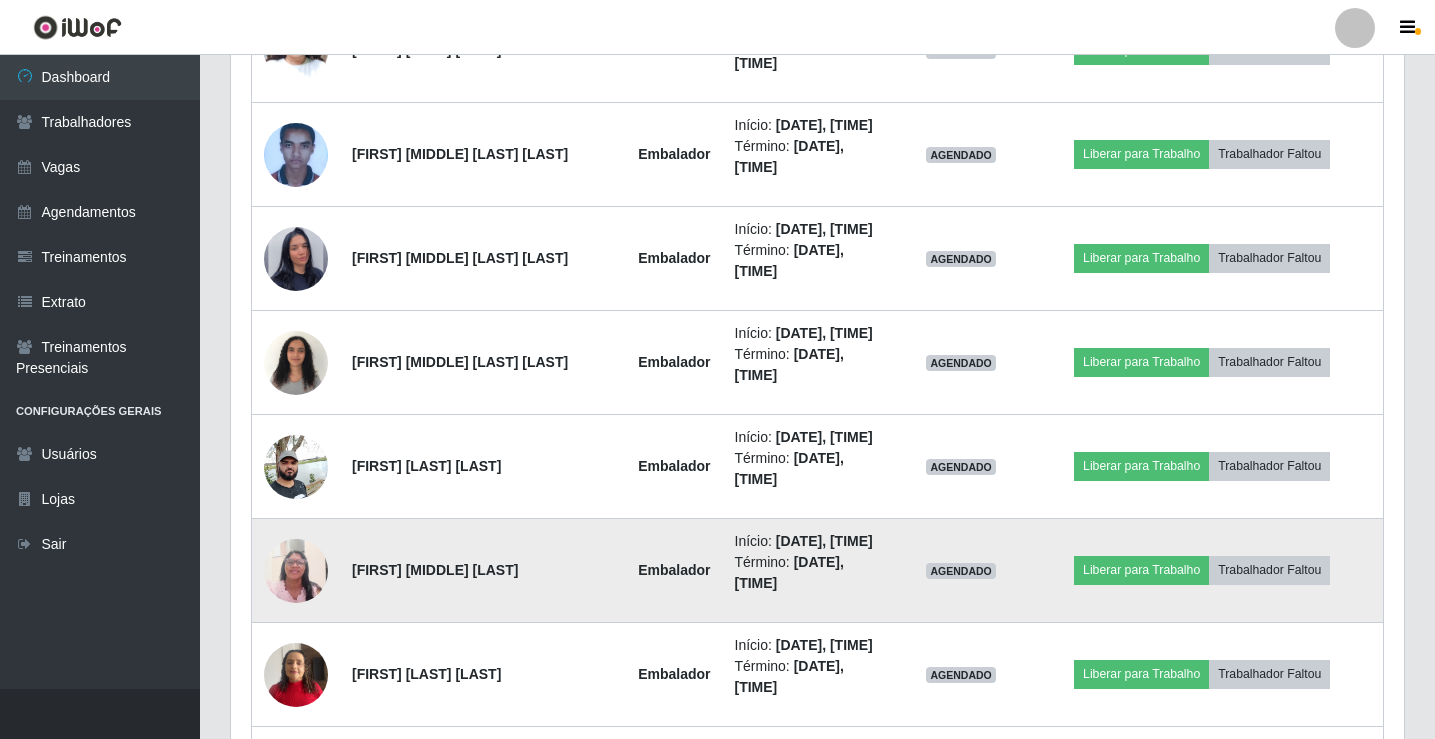 click at bounding box center (296, 570) 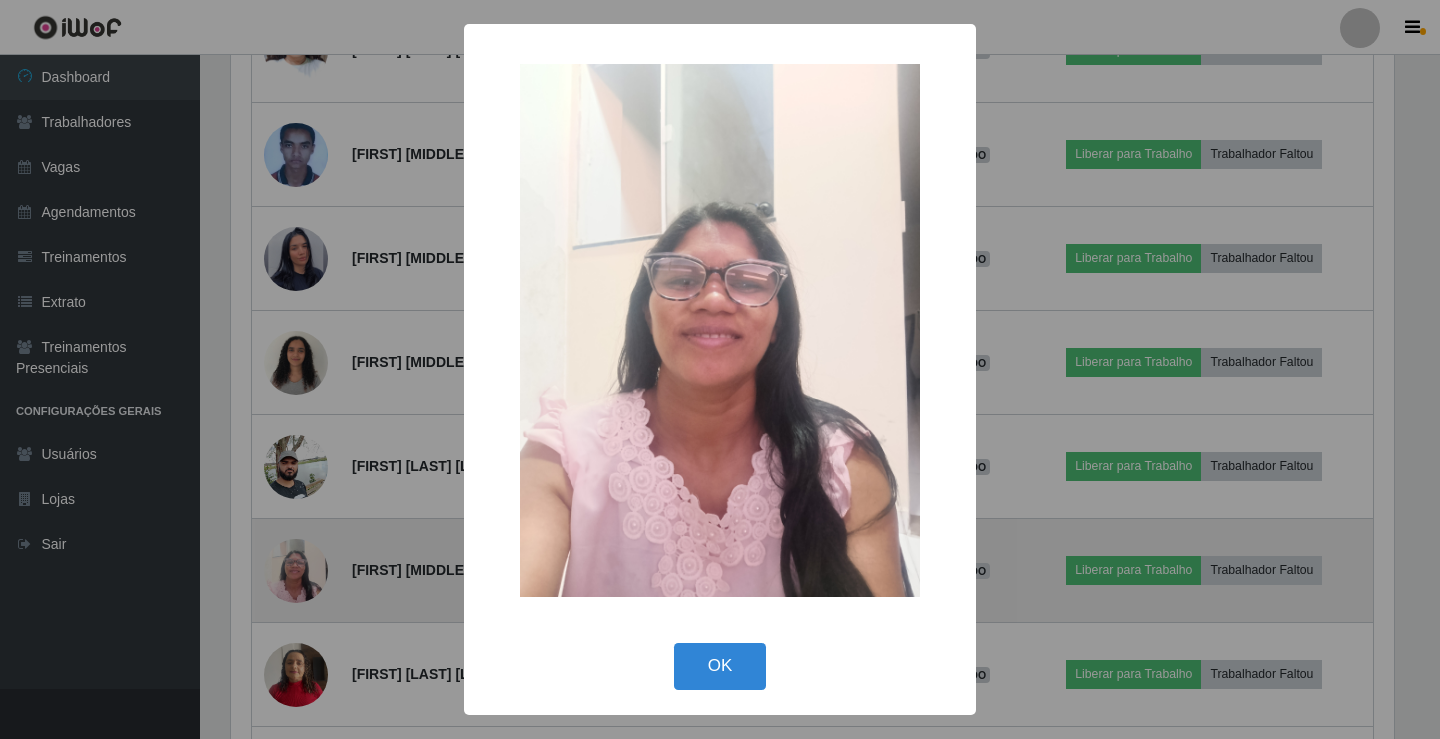 scroll, scrollTop: 999585, scrollLeft: 998837, axis: both 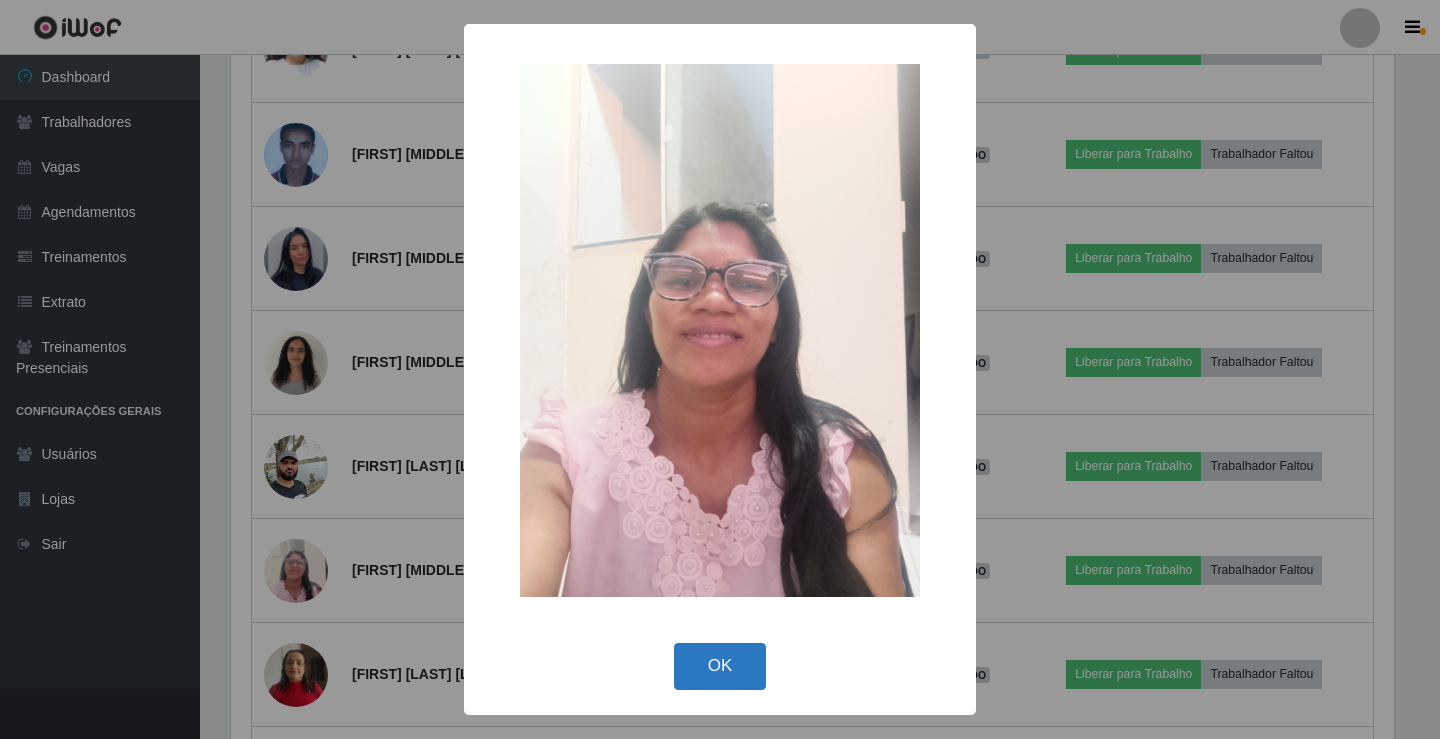 click on "OK" at bounding box center [720, 666] 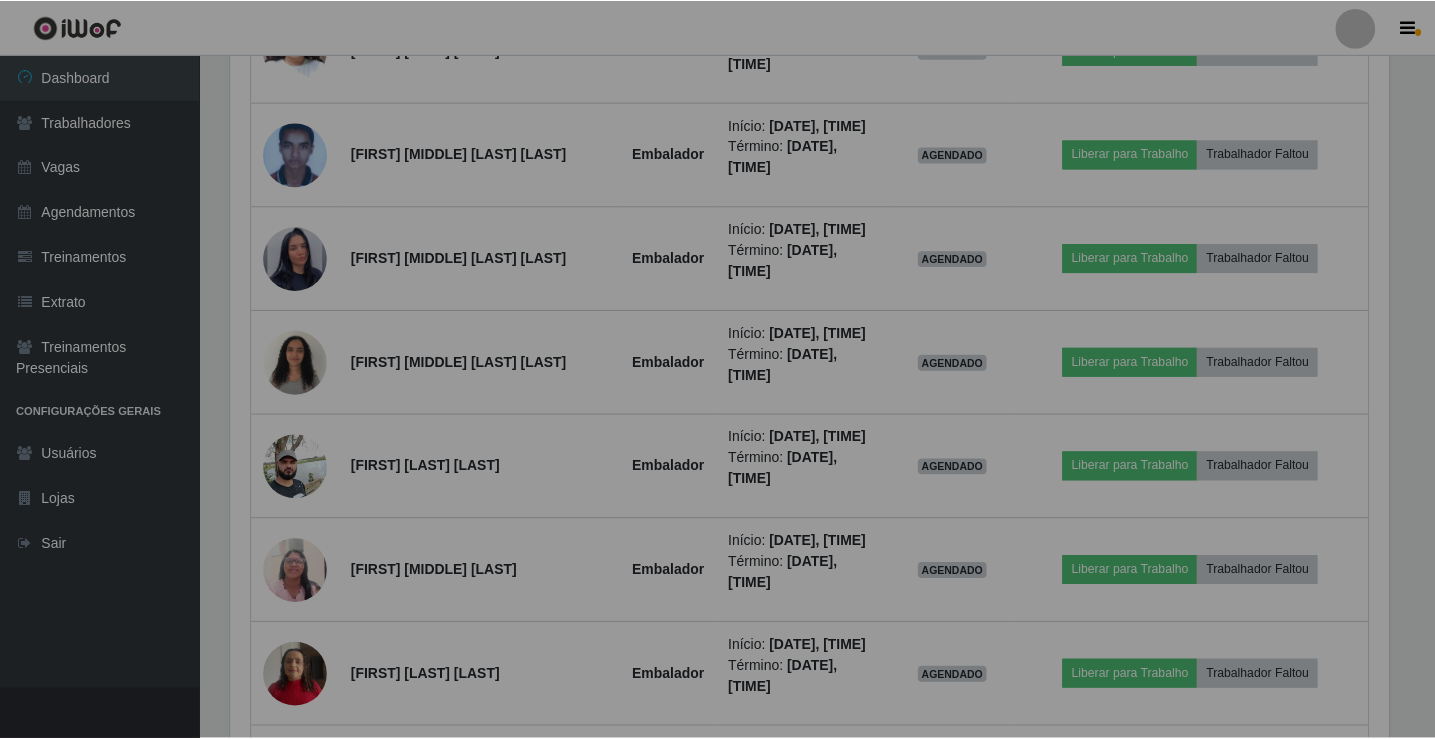 scroll, scrollTop: 999585, scrollLeft: 998827, axis: both 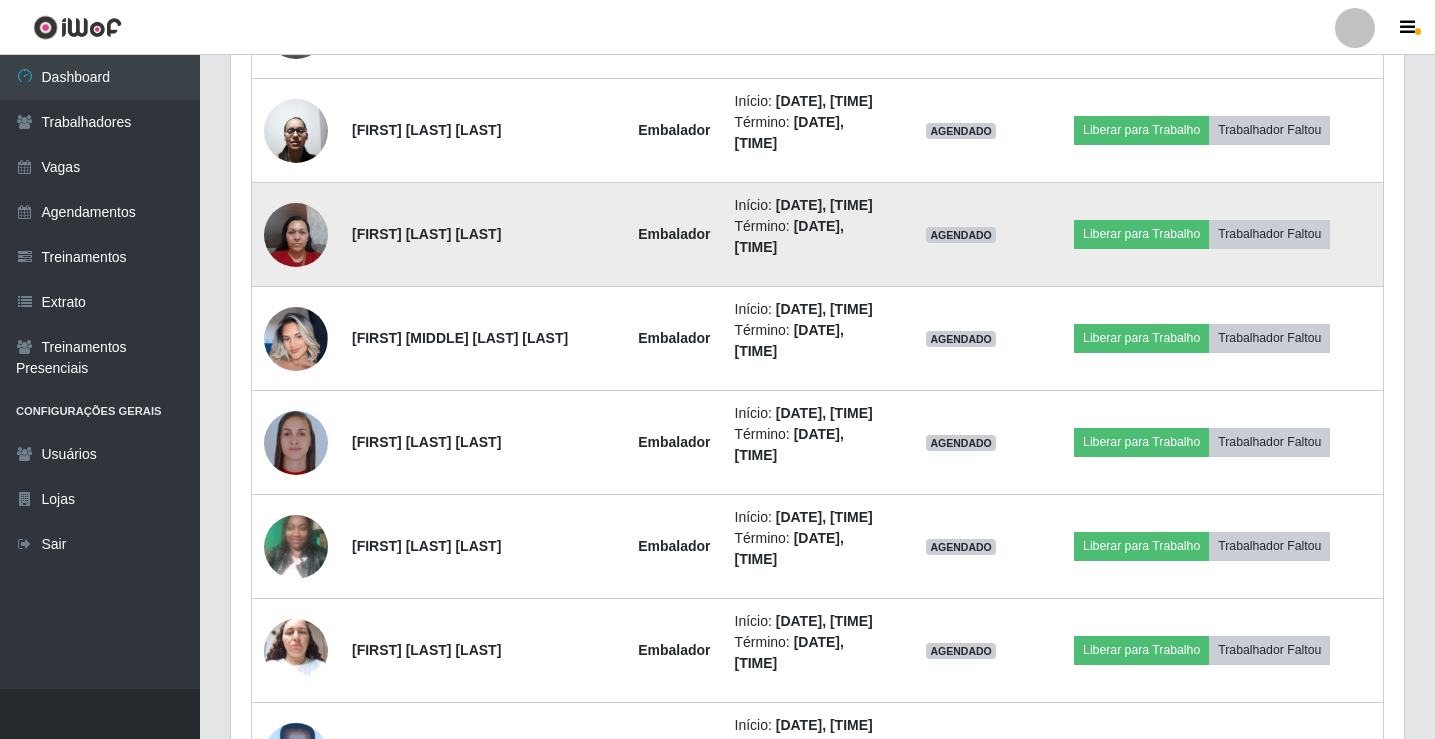 click at bounding box center (296, 234) 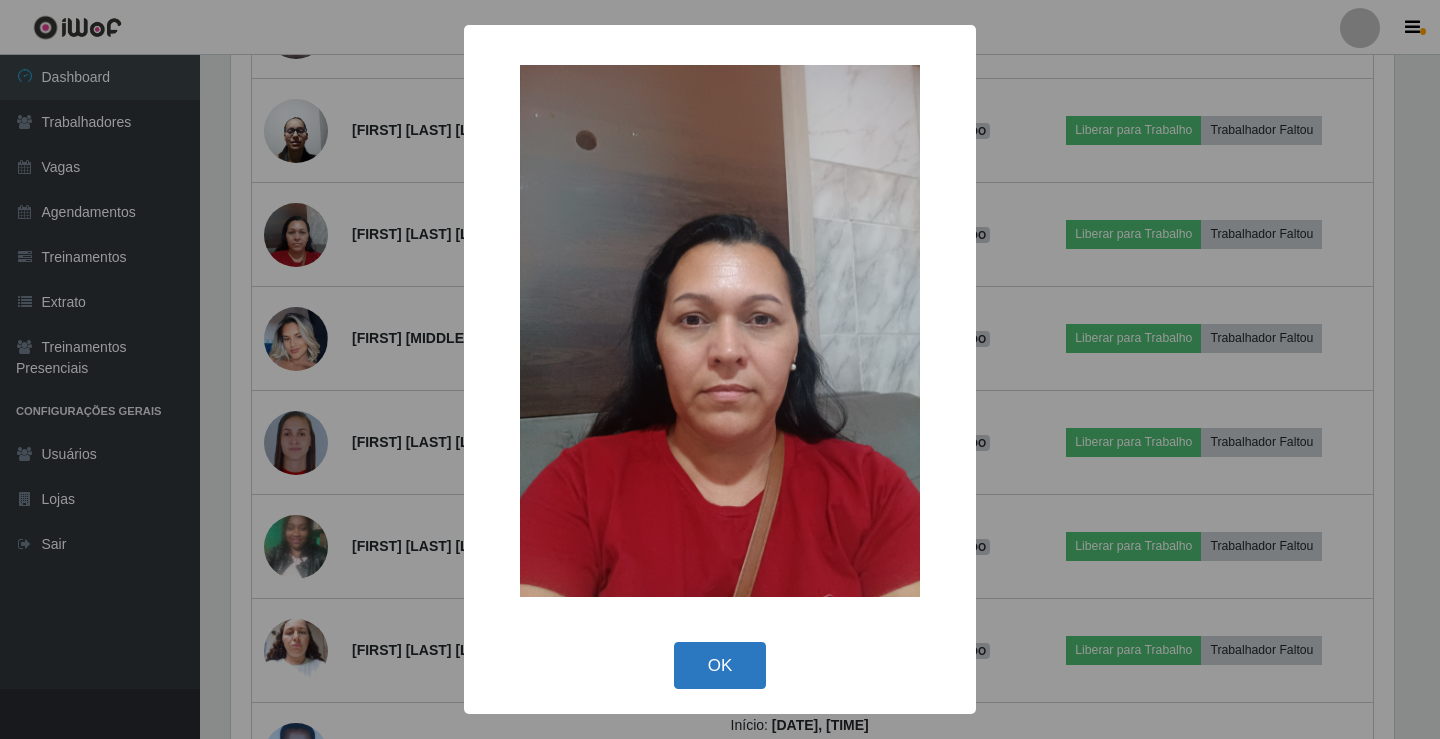 click on "OK" at bounding box center [720, 665] 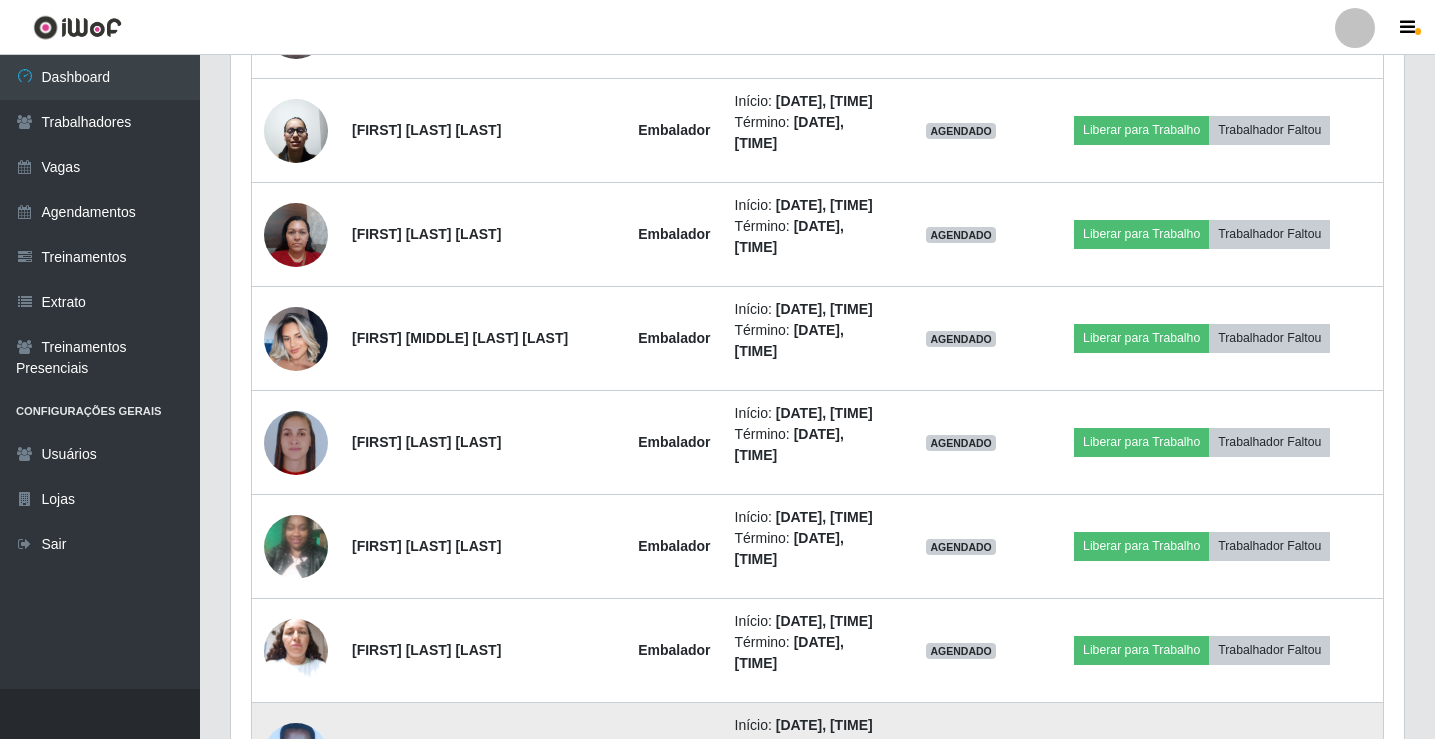 scroll, scrollTop: 999585, scrollLeft: 998827, axis: both 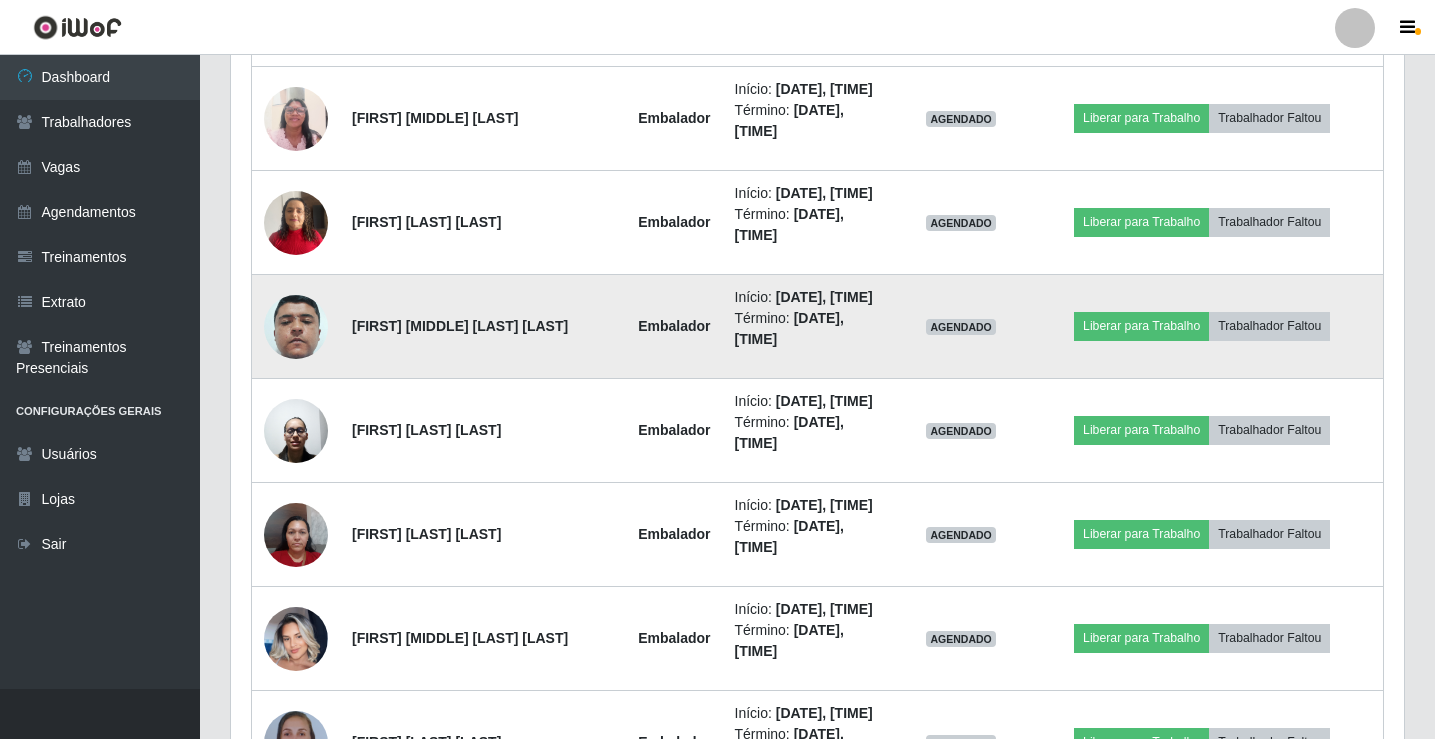 click at bounding box center [296, 327] 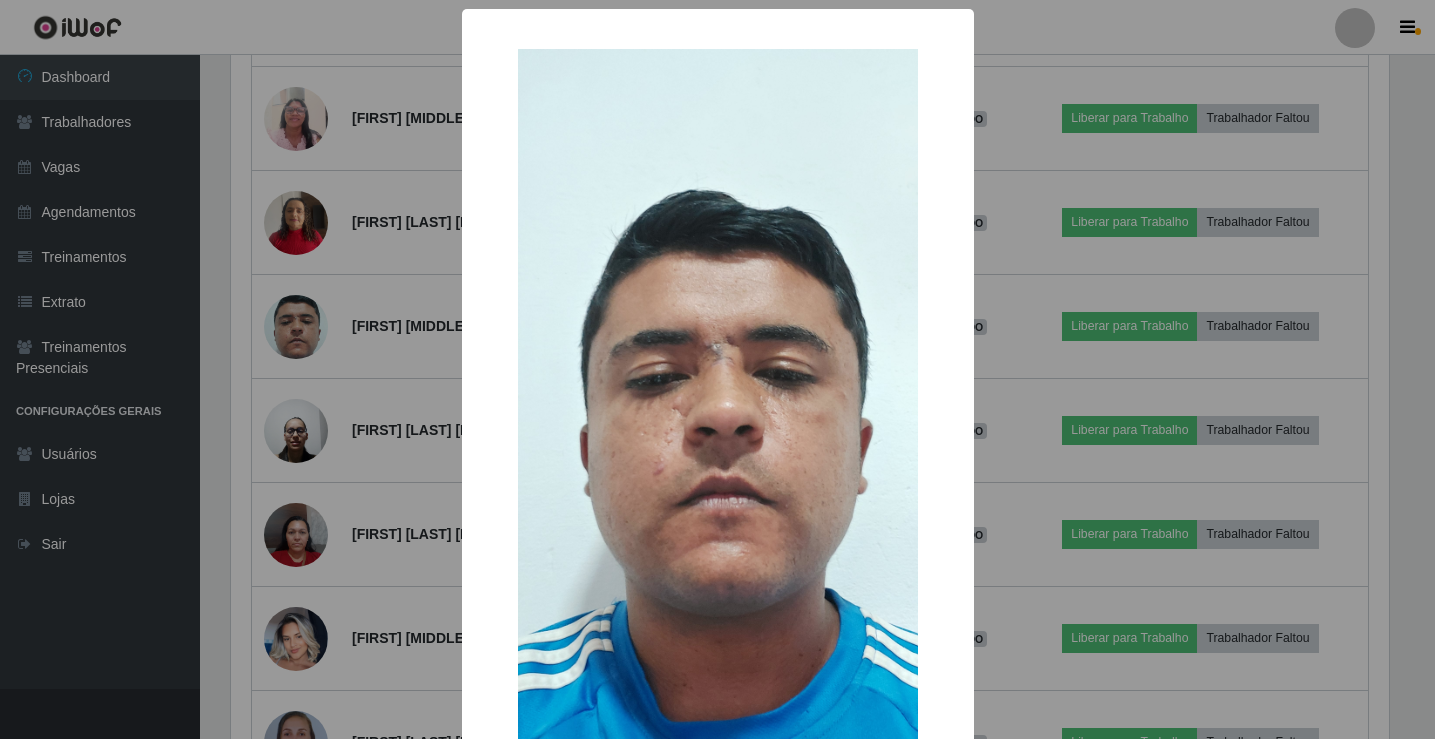 scroll, scrollTop: 999585, scrollLeft: 998837, axis: both 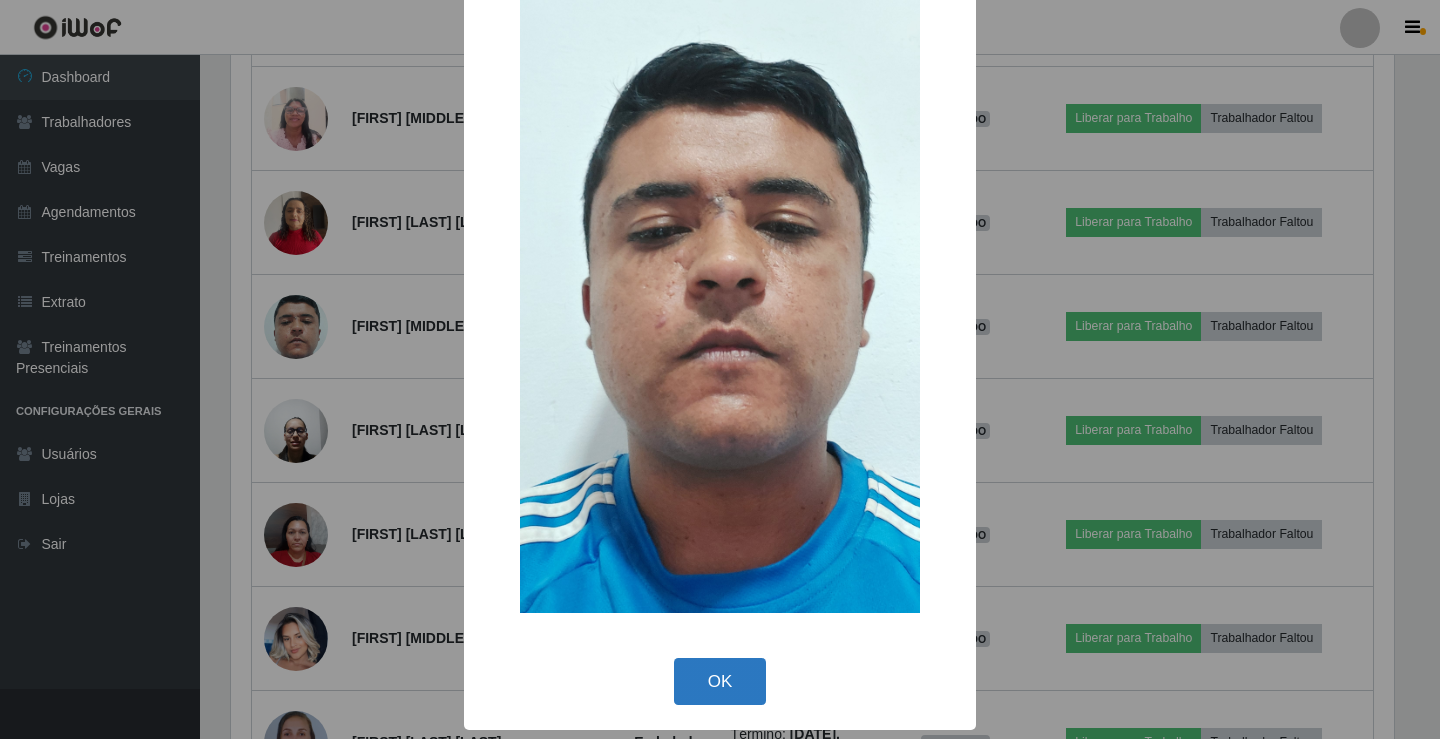 click on "OK" at bounding box center [720, 681] 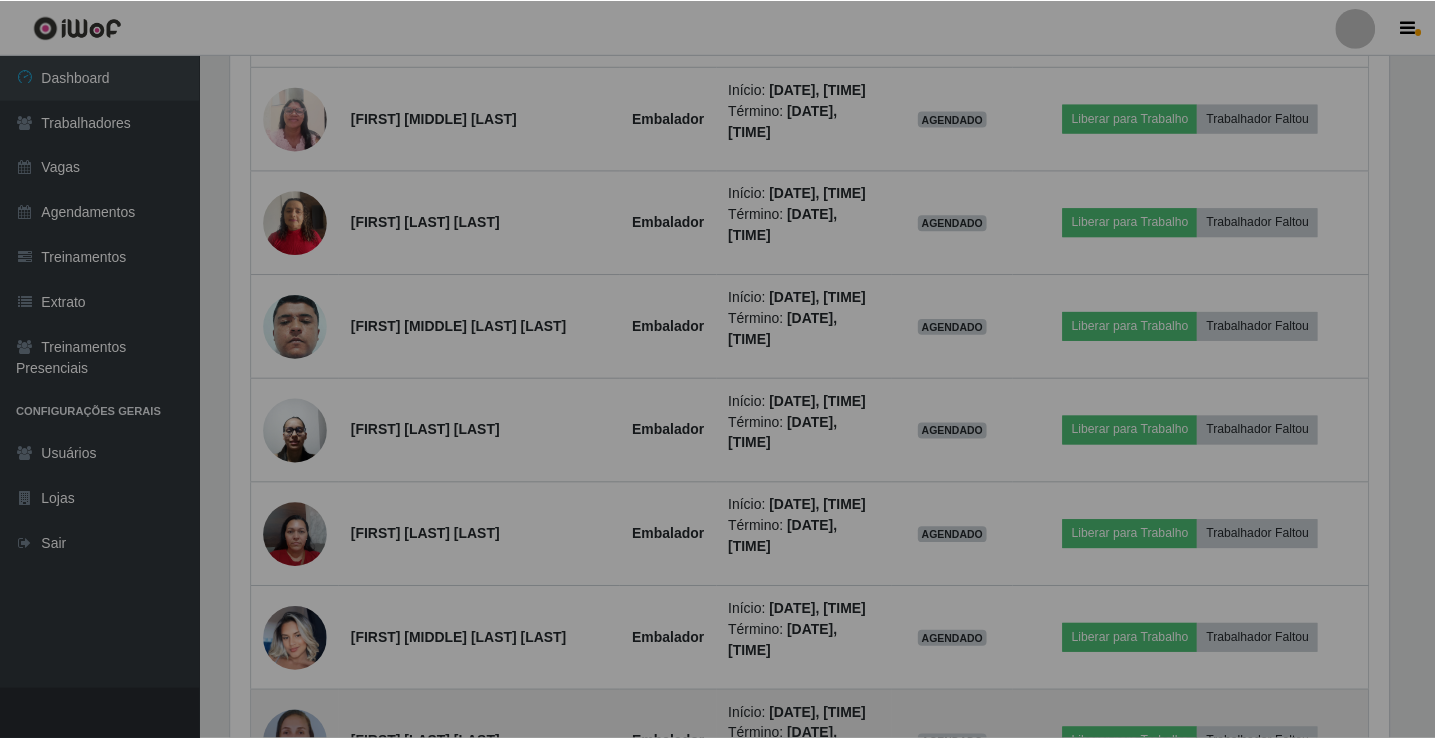 scroll, scrollTop: 999585, scrollLeft: 998827, axis: both 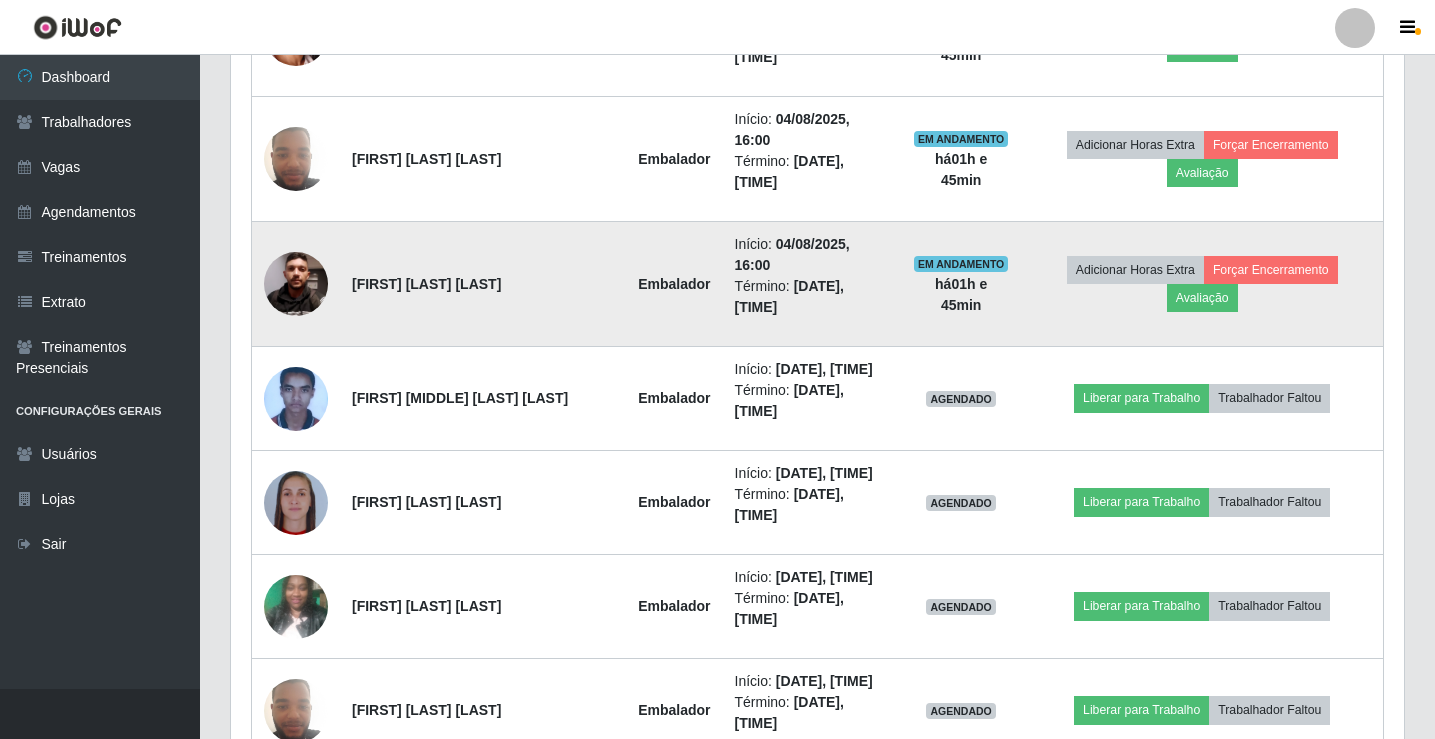 click at bounding box center (296, 284) 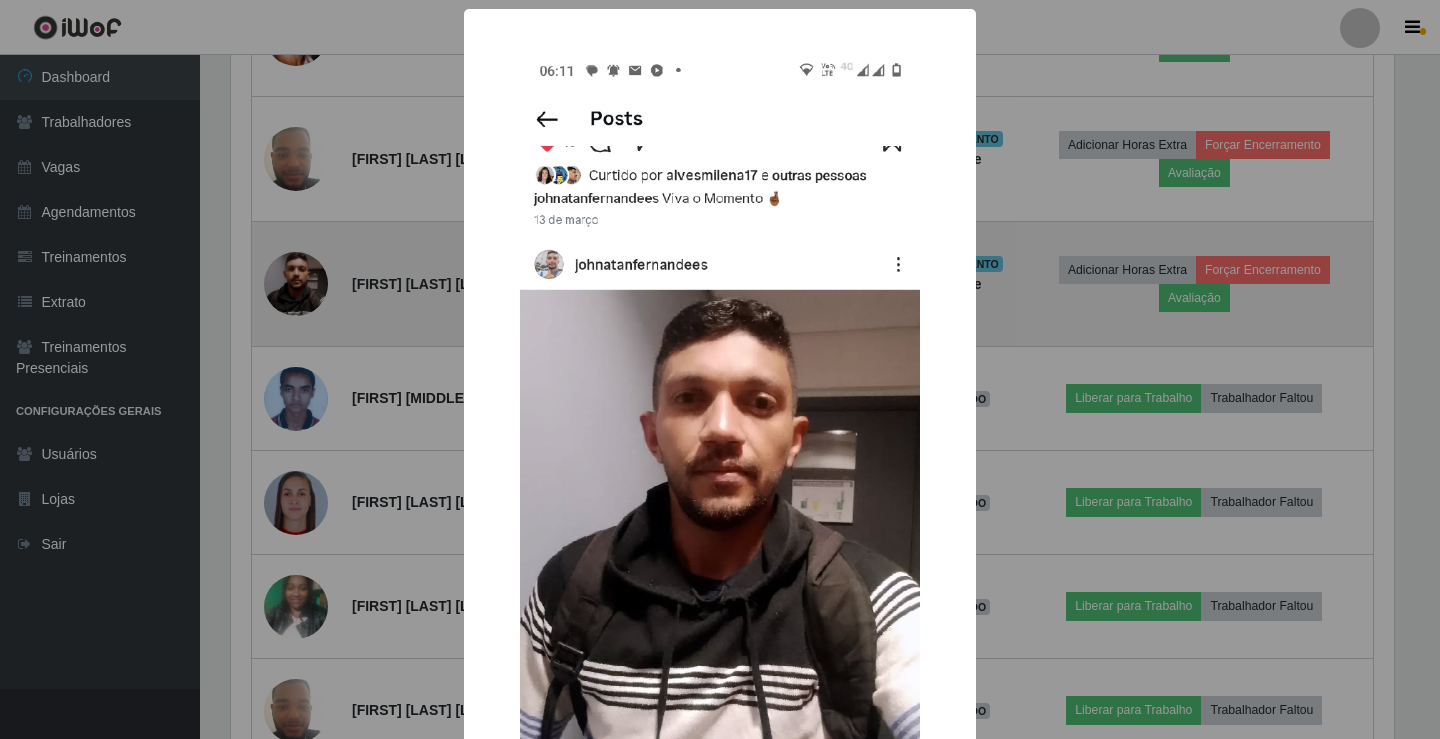 scroll, scrollTop: 999585, scrollLeft: 998837, axis: both 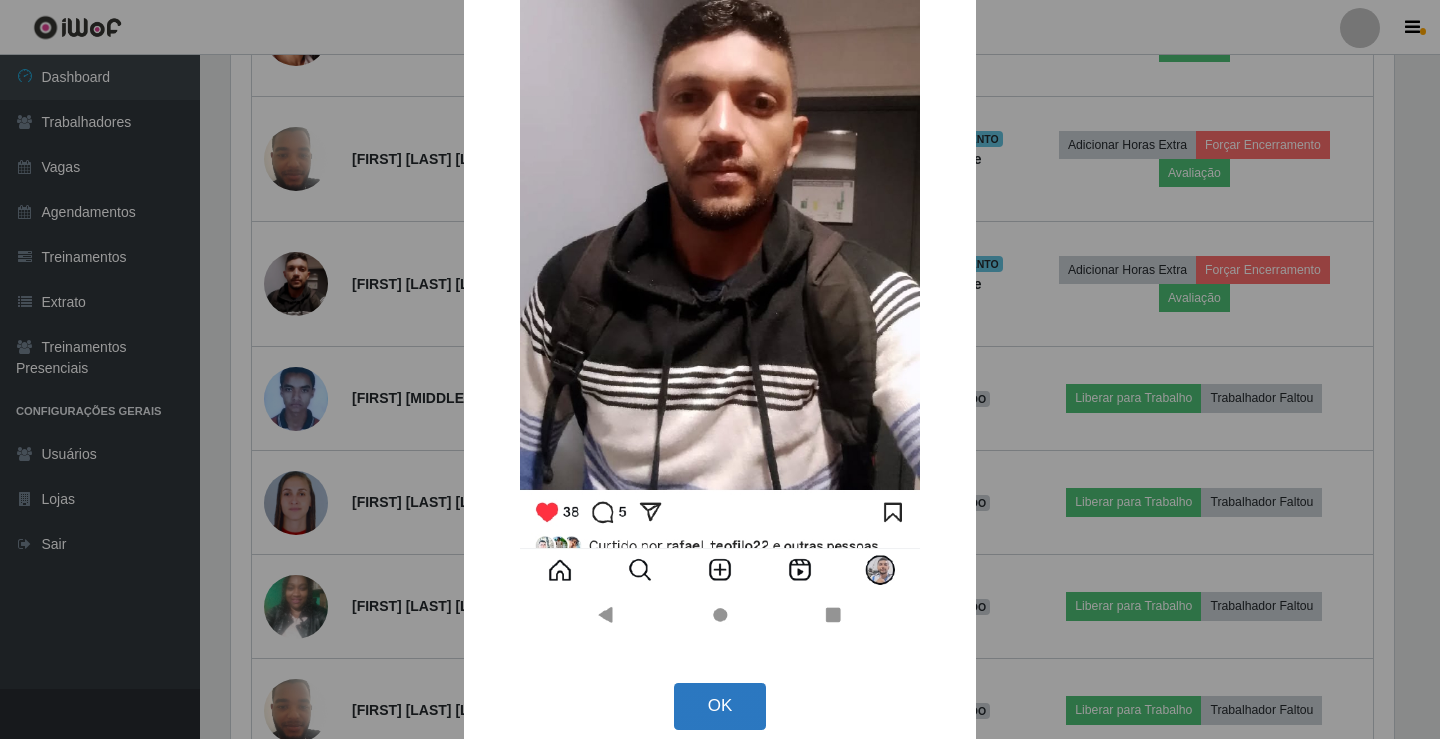 click on "OK" at bounding box center [720, 706] 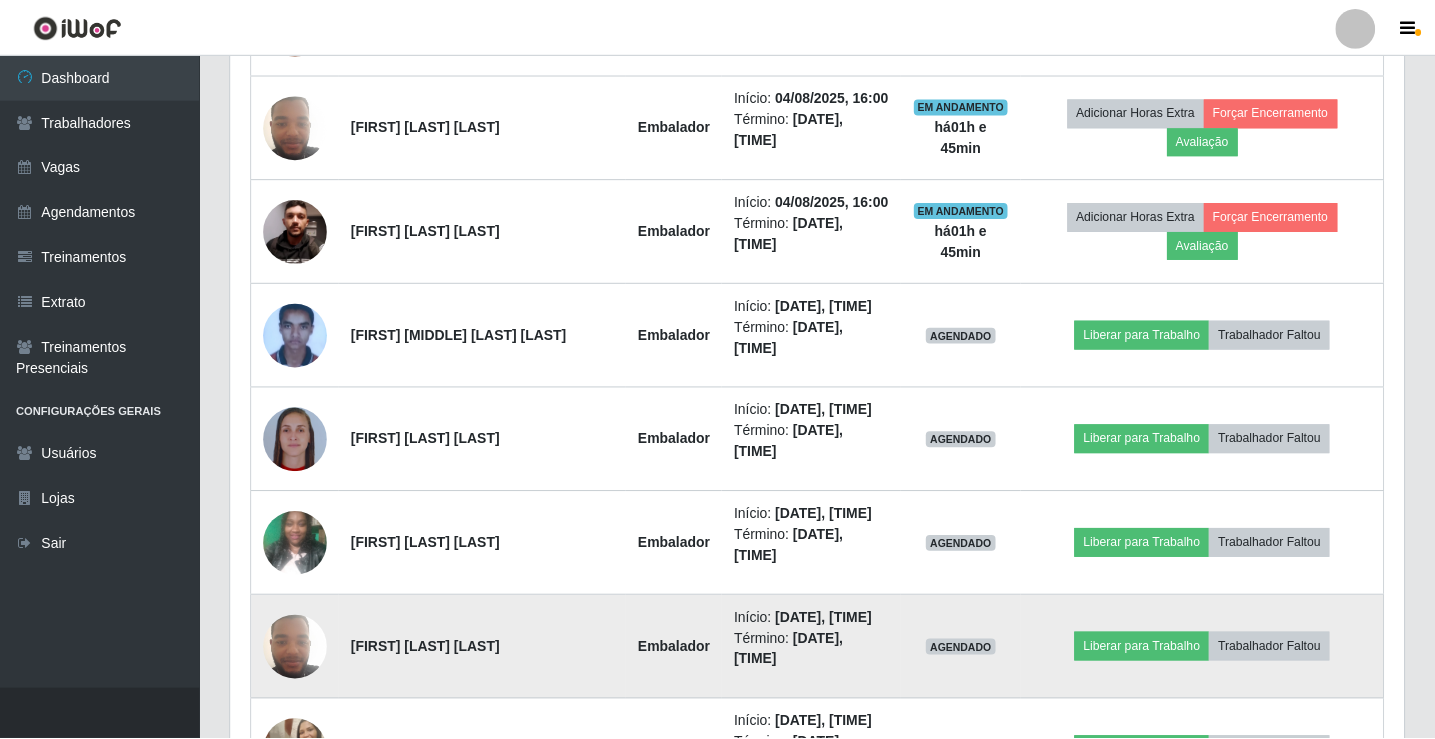 scroll, scrollTop: 999585, scrollLeft: 998827, axis: both 